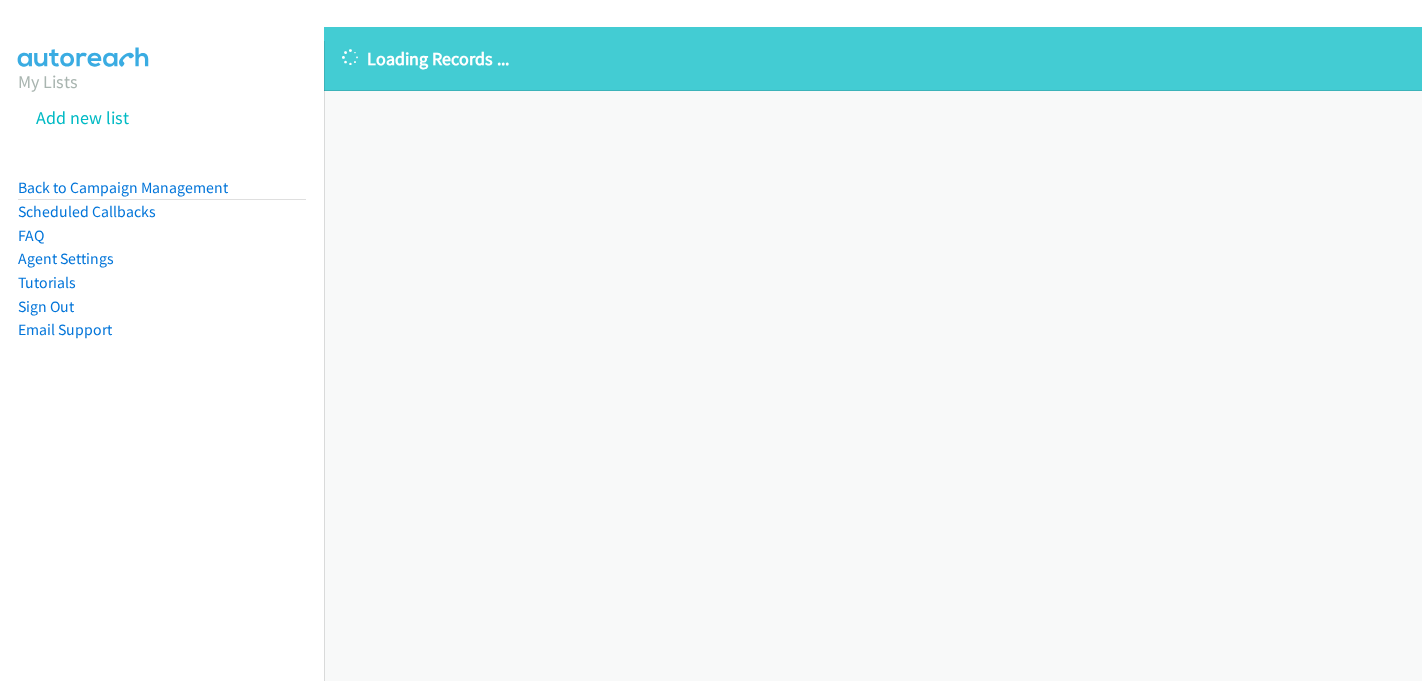 scroll, scrollTop: 0, scrollLeft: 0, axis: both 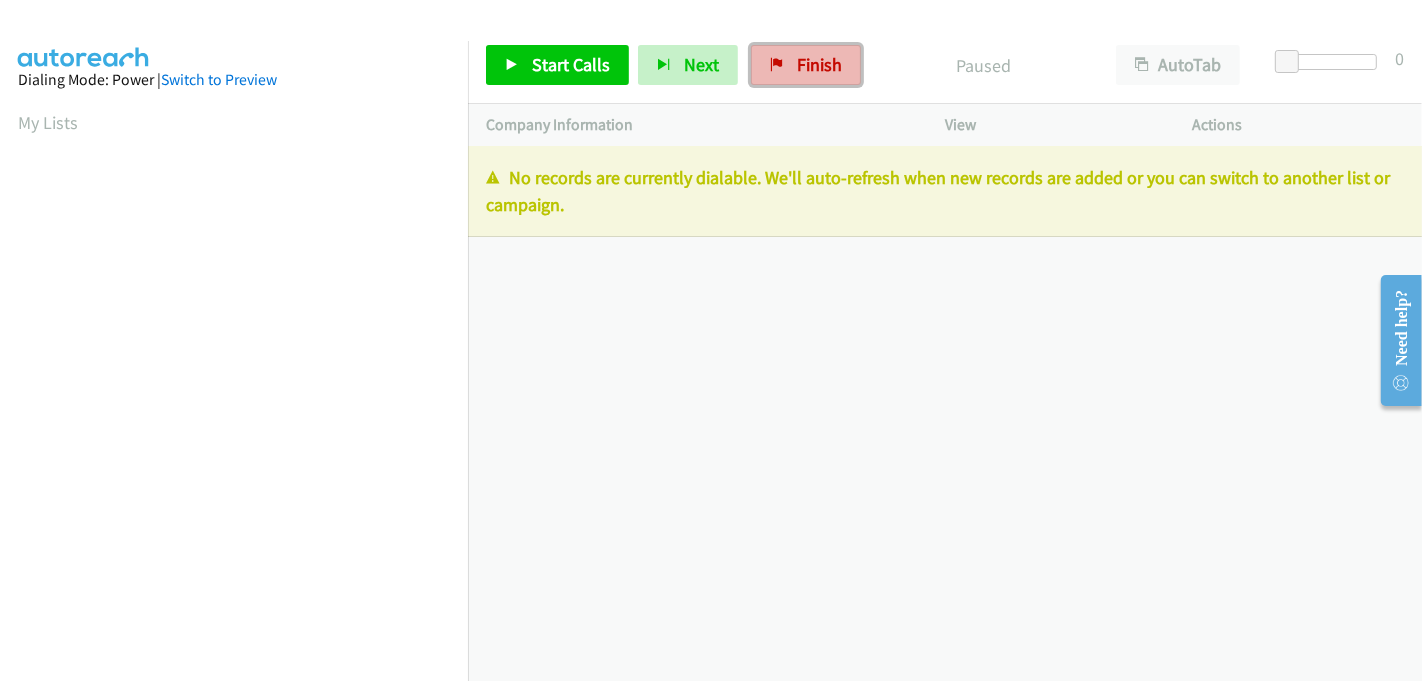 drag, startPoint x: 812, startPoint y: 64, endPoint x: 795, endPoint y: 52, distance: 20.808653 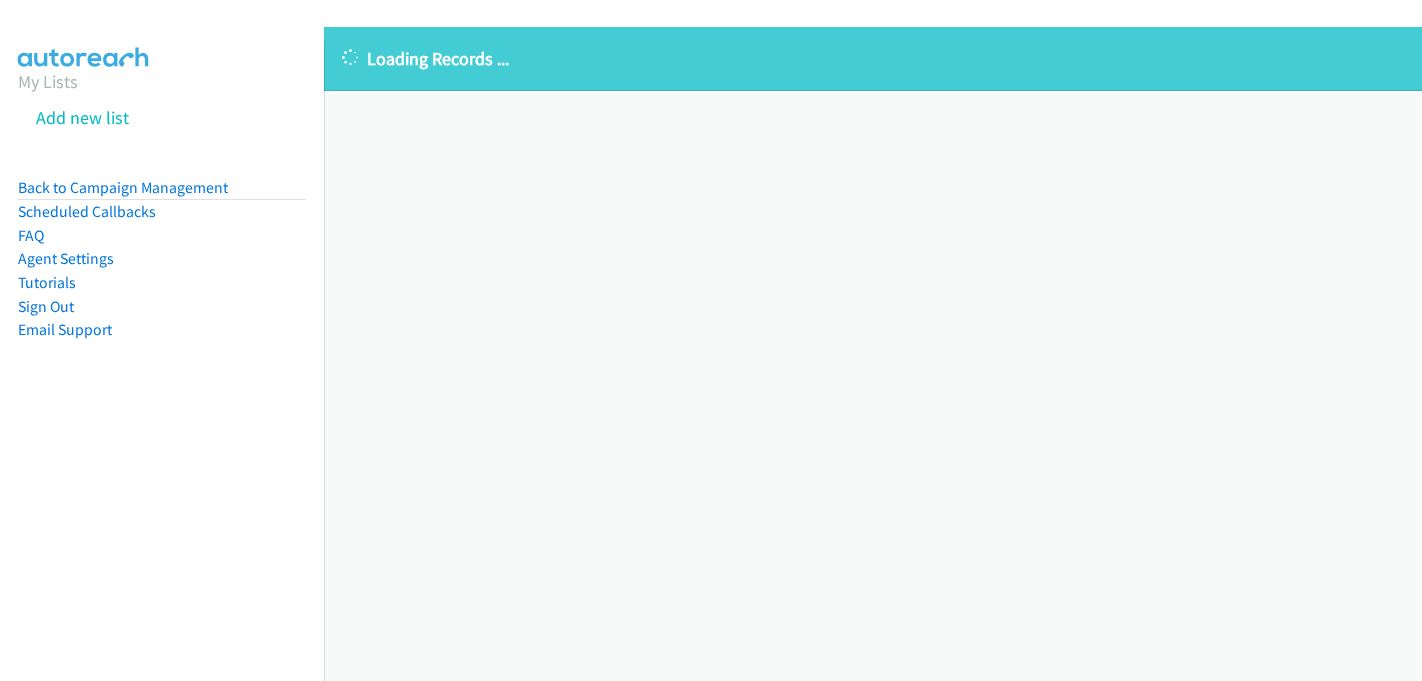 scroll, scrollTop: 0, scrollLeft: 0, axis: both 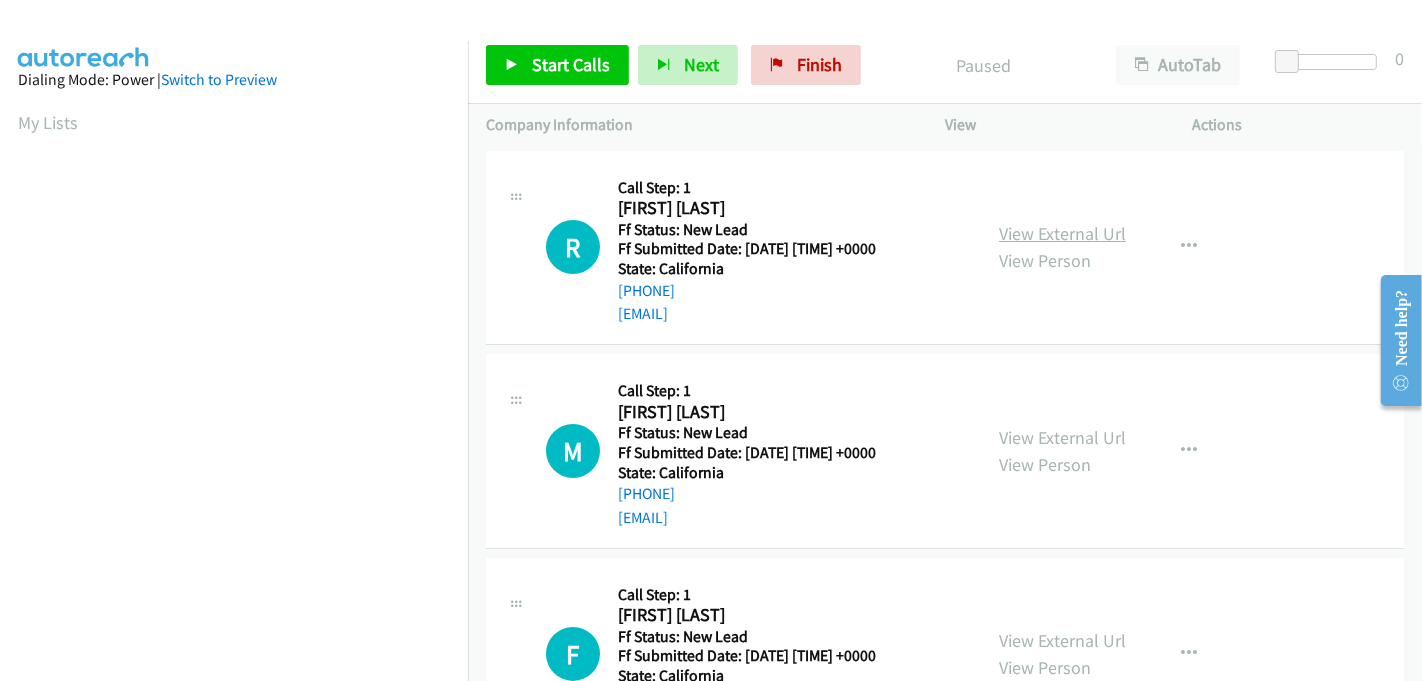 click on "View External Url" at bounding box center [1062, 233] 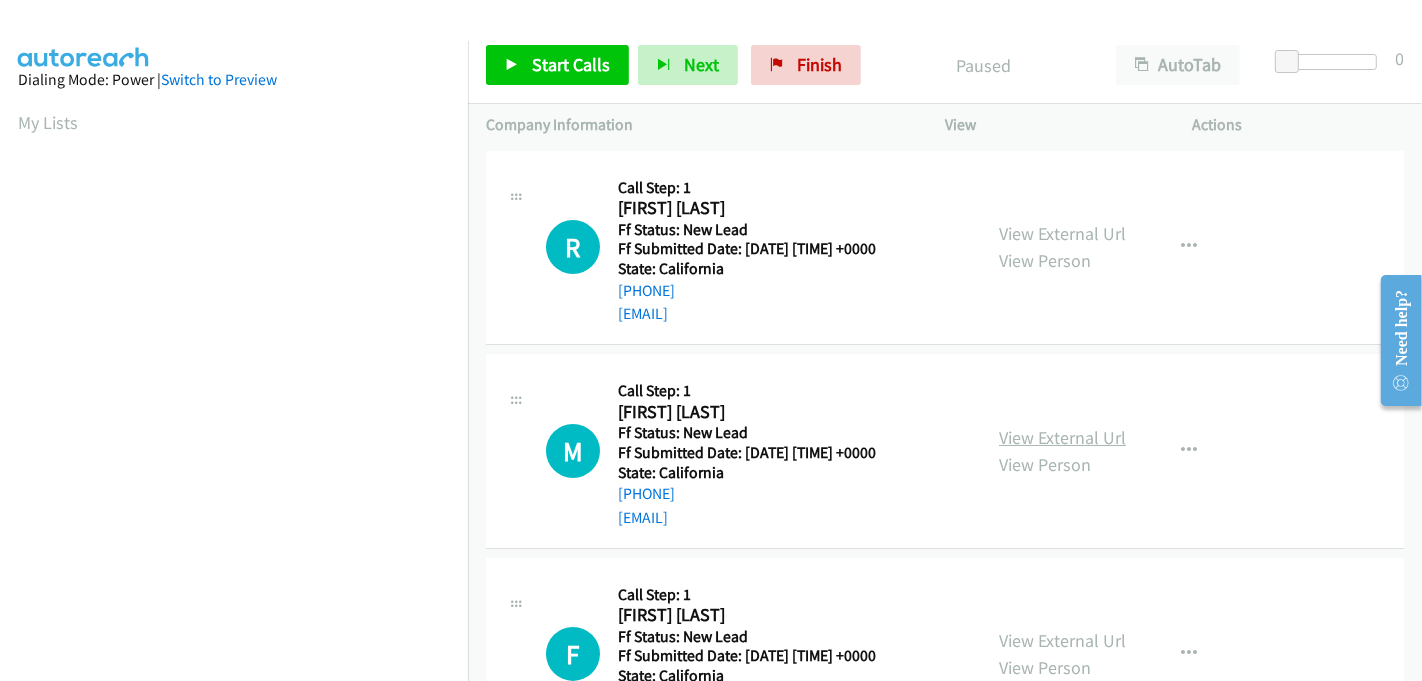 click on "View External Url" at bounding box center (1062, 437) 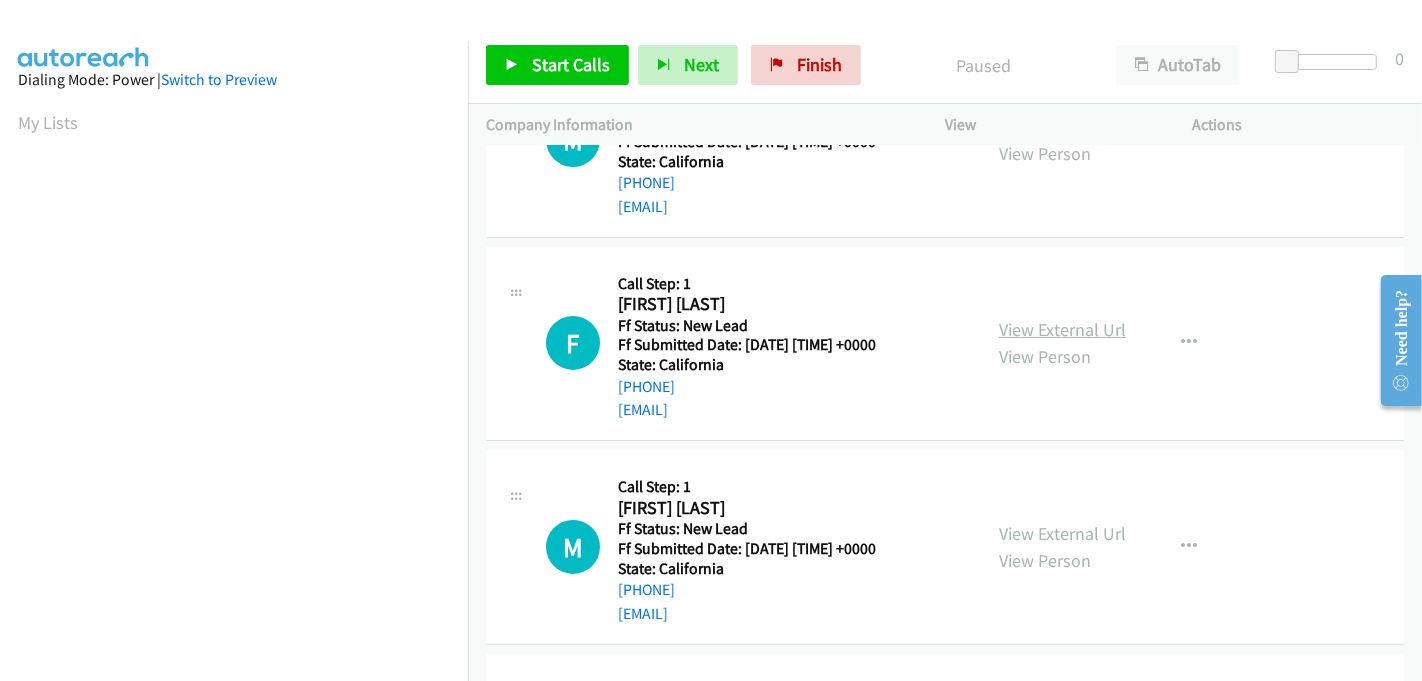 scroll, scrollTop: 333, scrollLeft: 0, axis: vertical 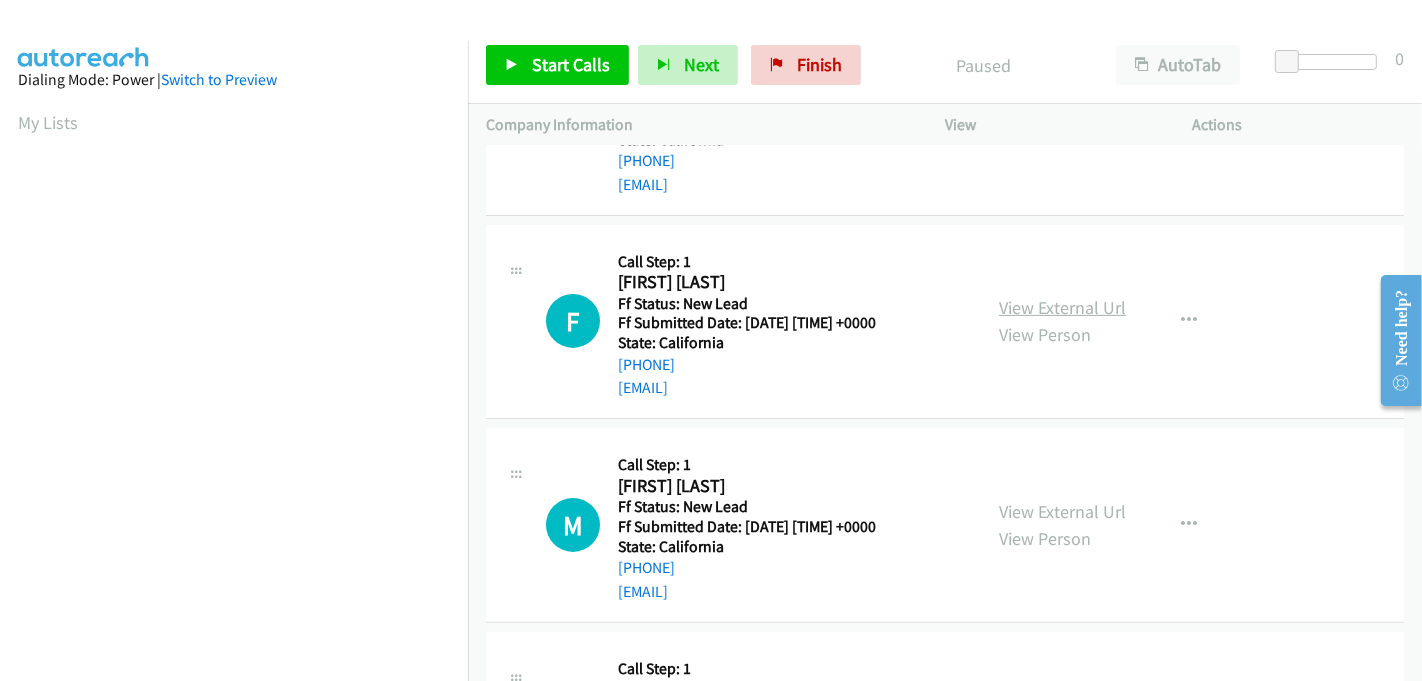 click on "View External Url" at bounding box center [1062, 307] 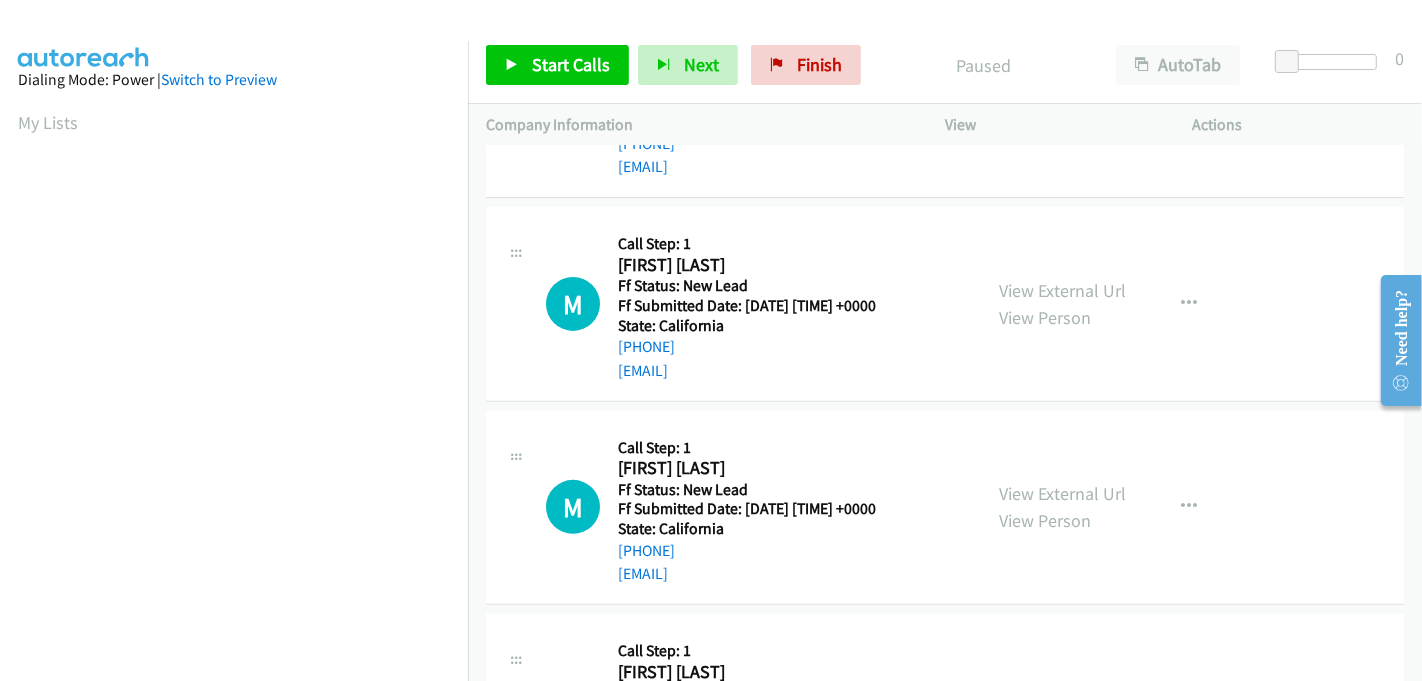 scroll, scrollTop: 555, scrollLeft: 0, axis: vertical 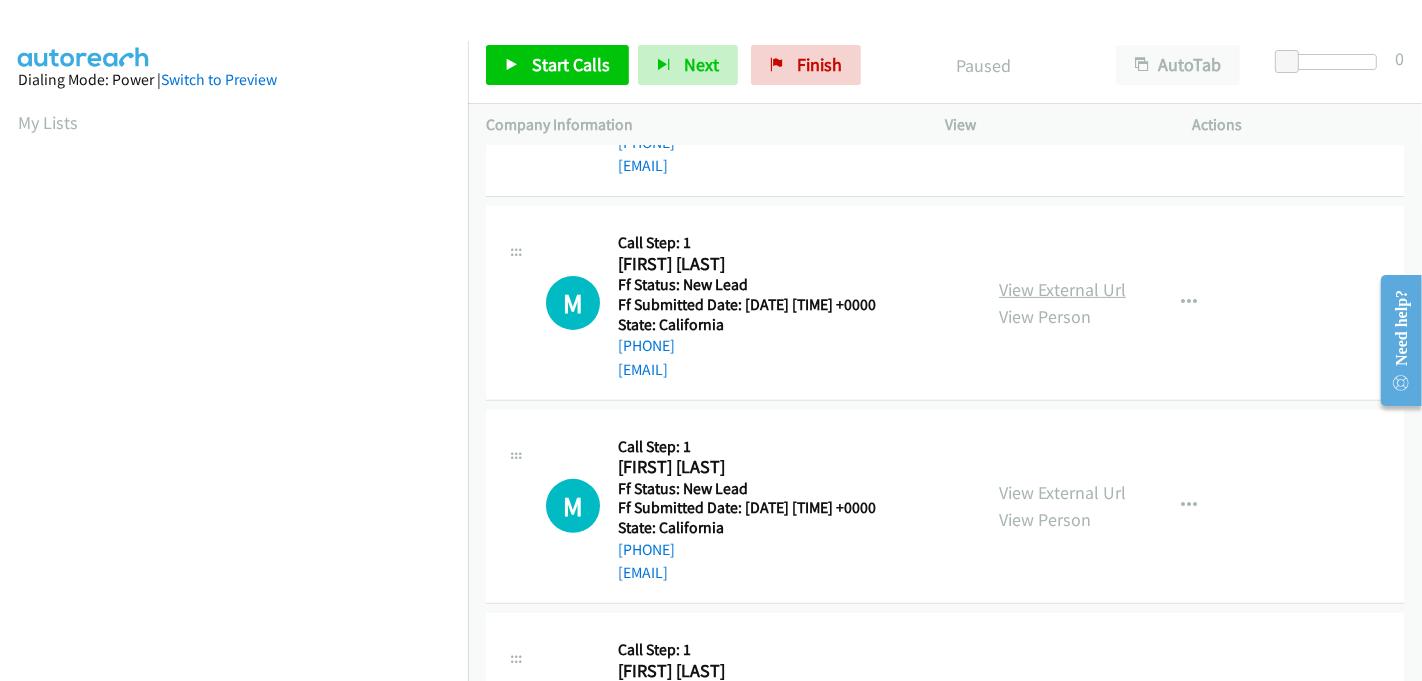 click on "View External Url" at bounding box center [1062, 289] 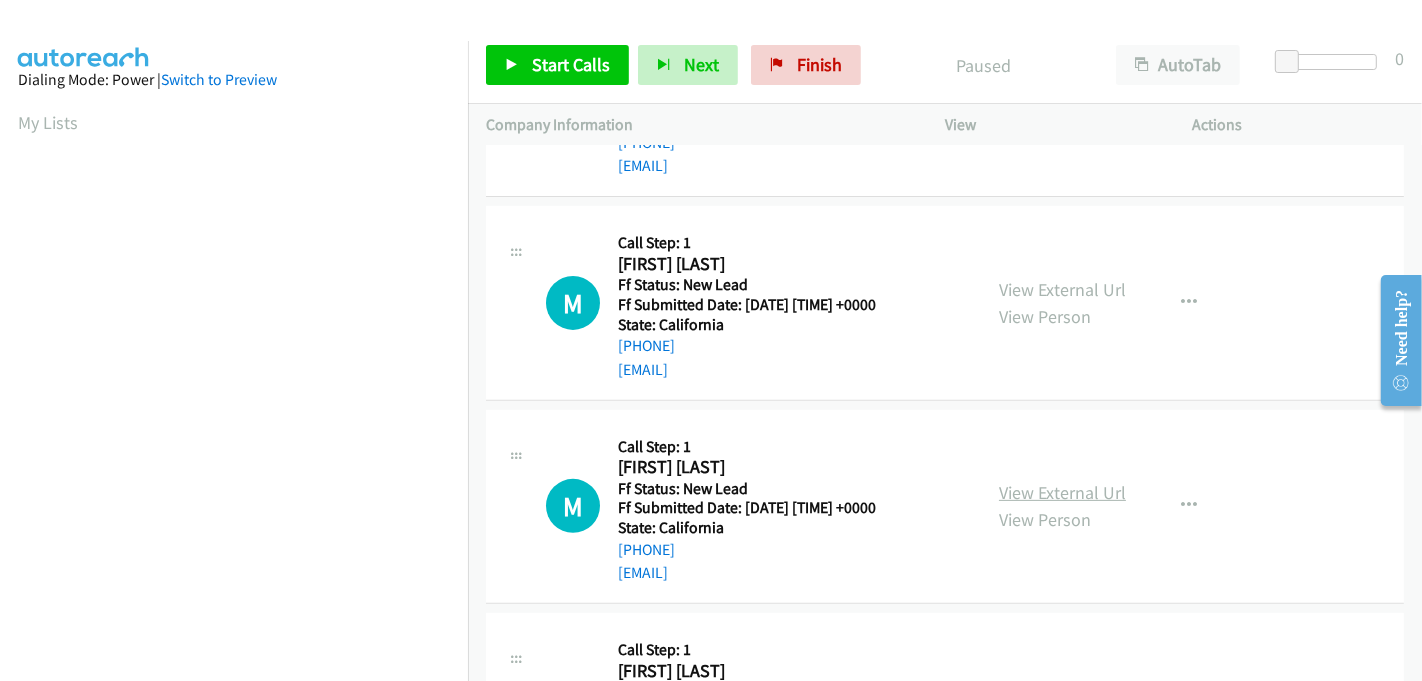 click on "View External Url" at bounding box center (1062, 492) 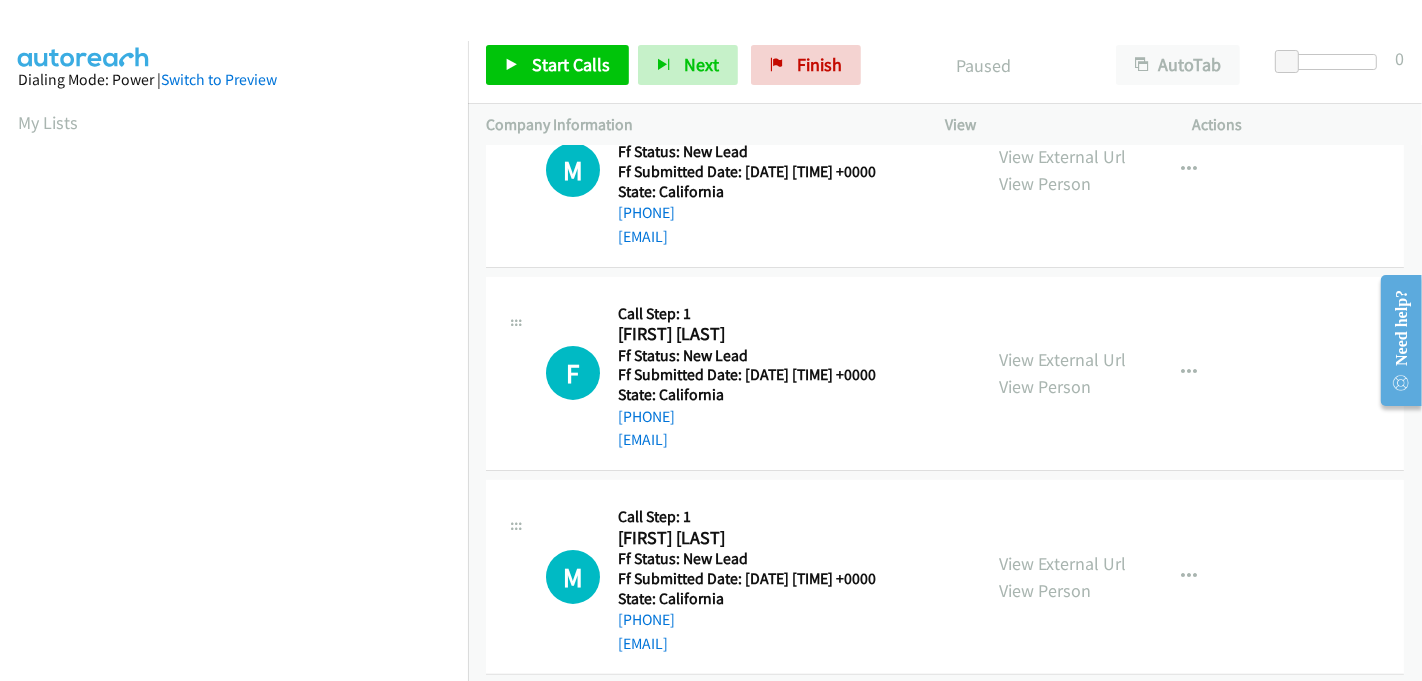 scroll, scrollTop: 0, scrollLeft: 0, axis: both 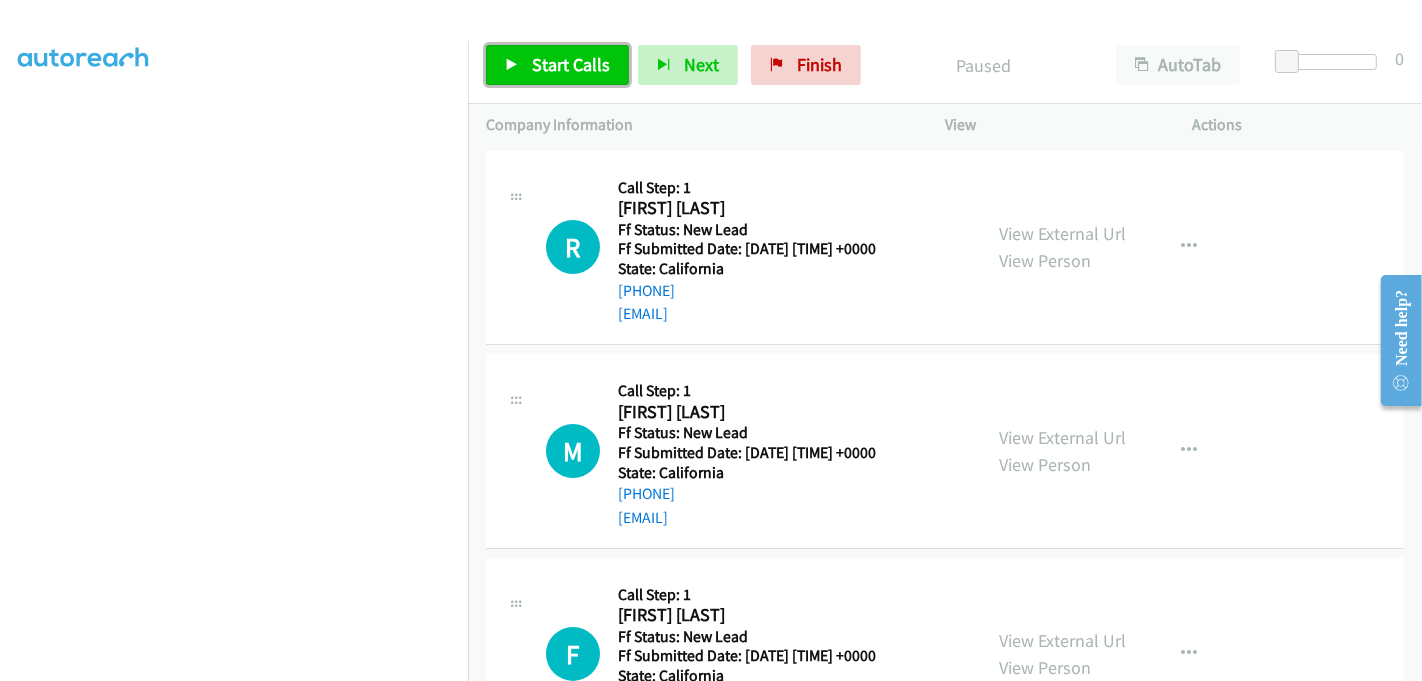click on "Start Calls" at bounding box center (557, 65) 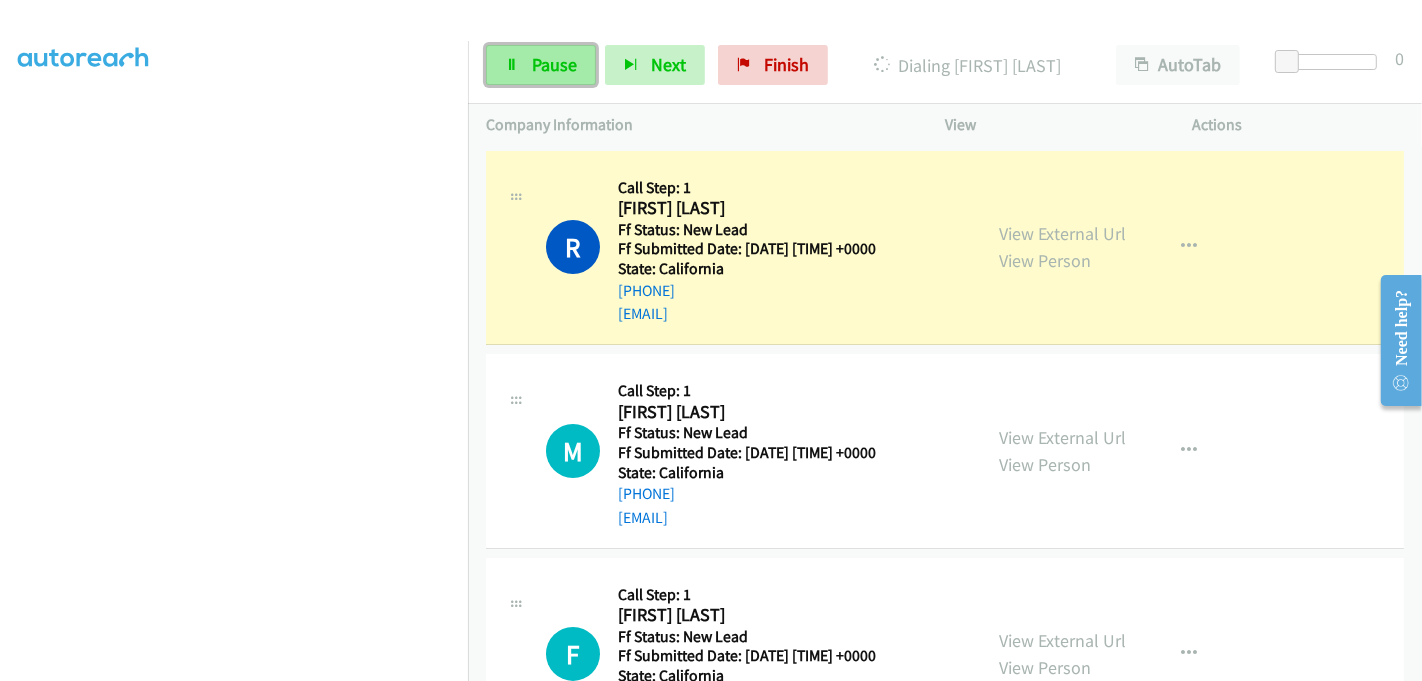 click on "Pause" at bounding box center (554, 64) 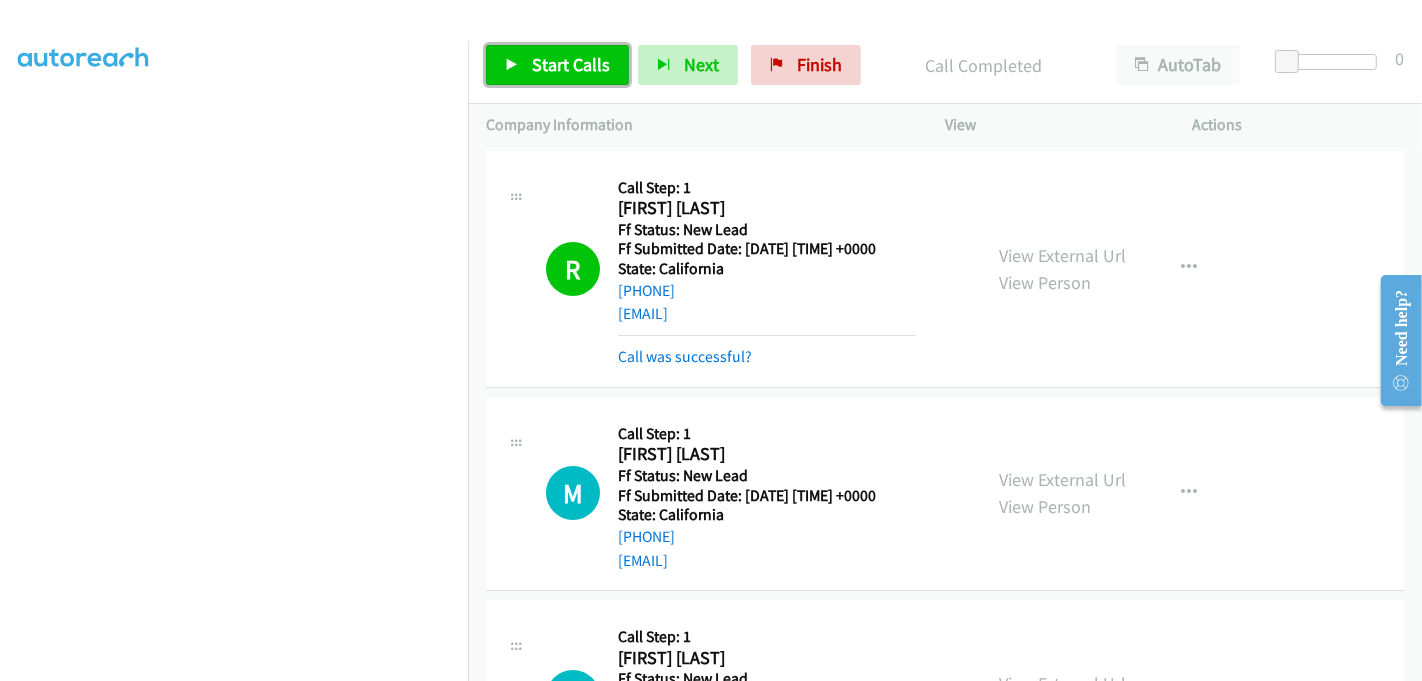 click on "Start Calls" at bounding box center (571, 64) 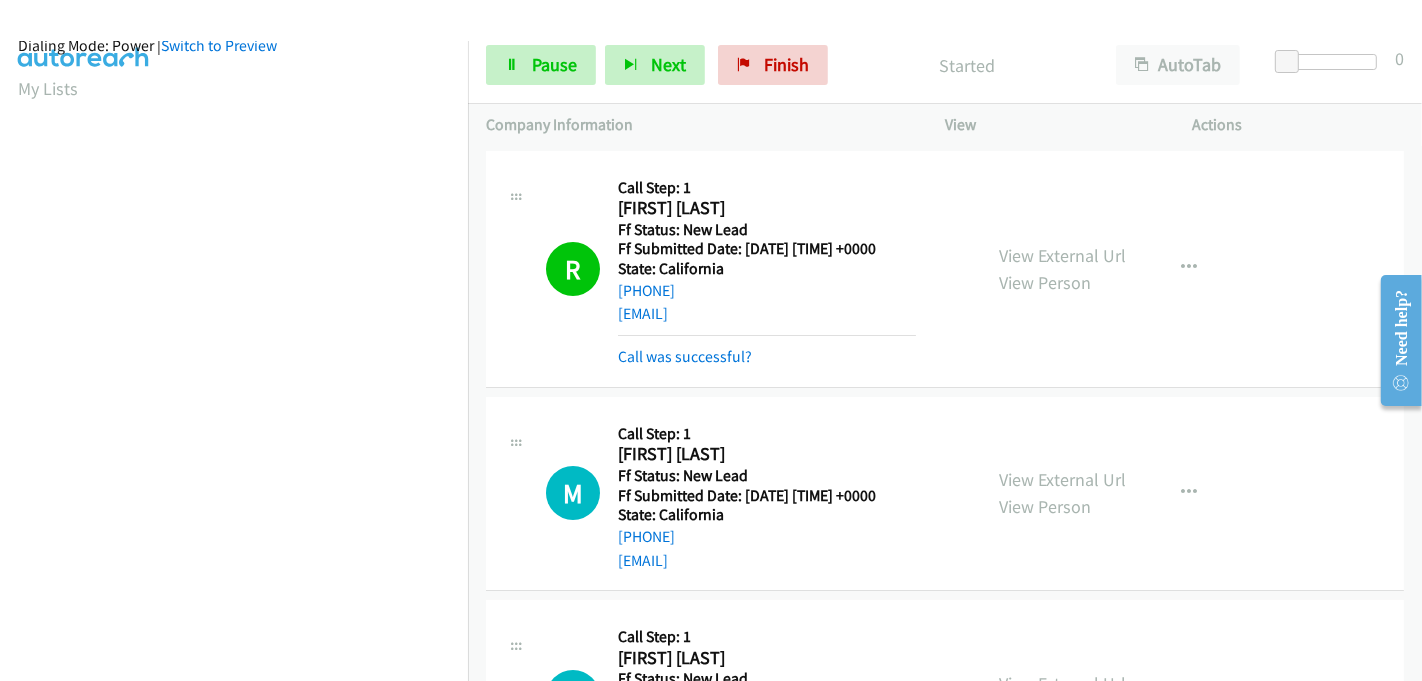 scroll, scrollTop: 0, scrollLeft: 0, axis: both 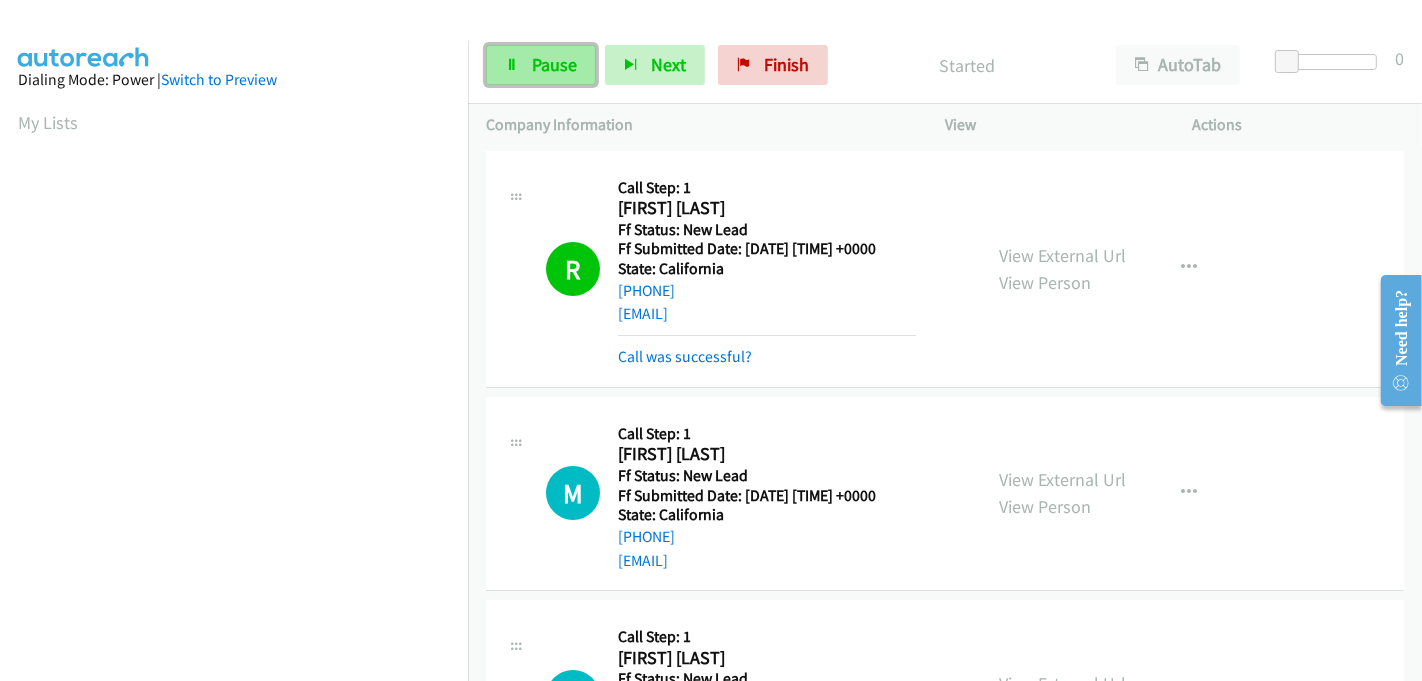 click on "Pause" at bounding box center [554, 64] 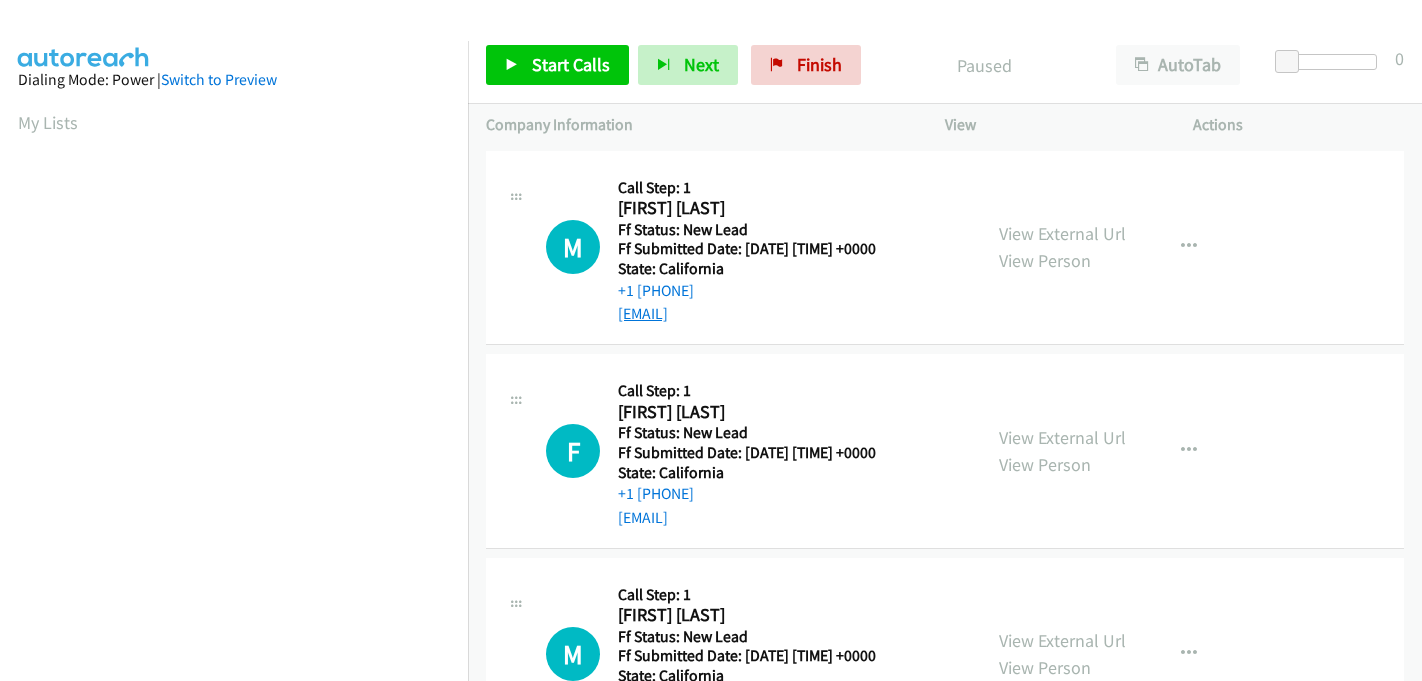 scroll, scrollTop: 0, scrollLeft: 0, axis: both 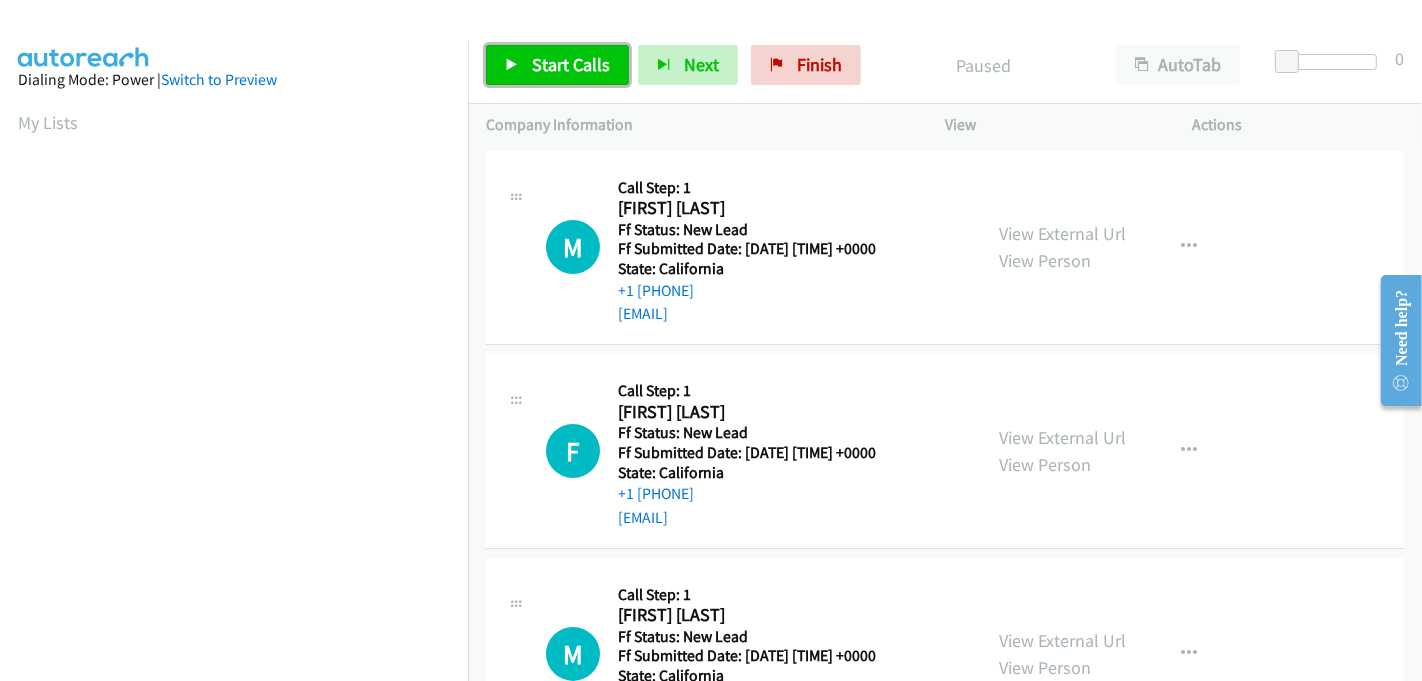 click on "Start Calls" at bounding box center [557, 65] 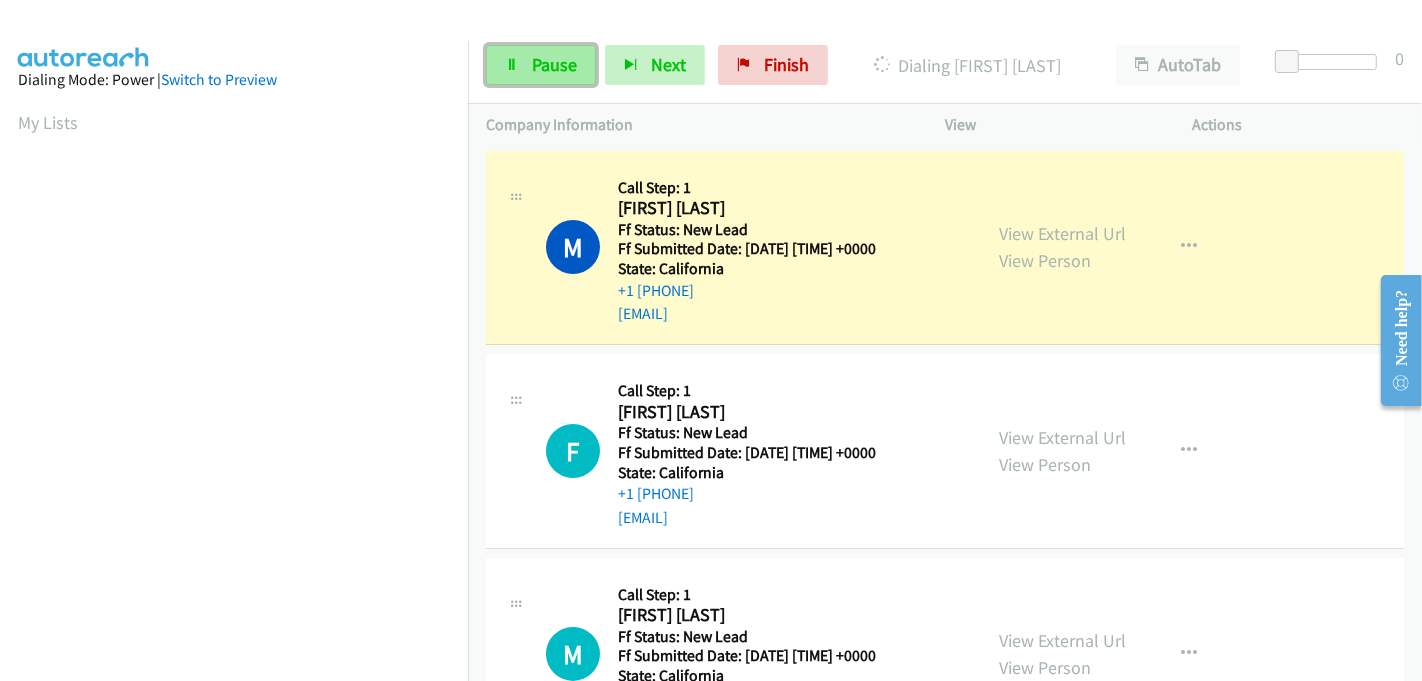click on "Pause" at bounding box center (554, 64) 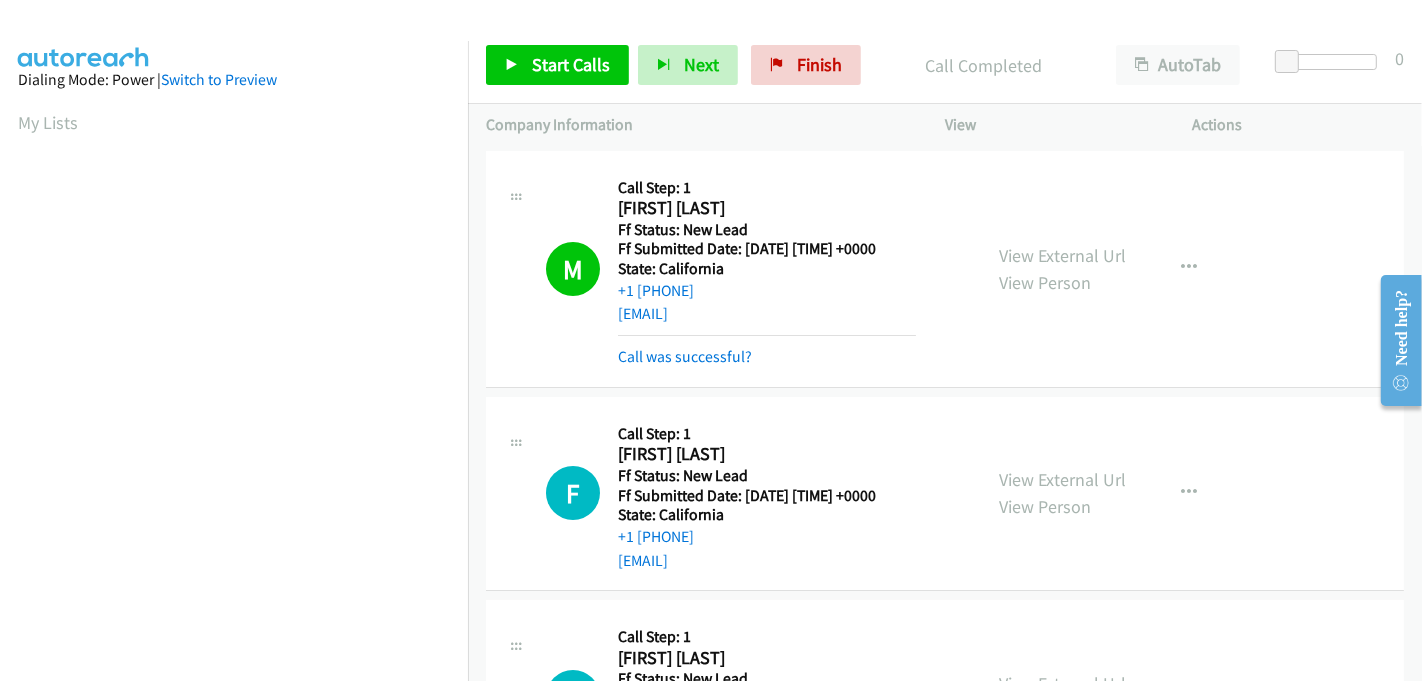scroll, scrollTop: 442, scrollLeft: 0, axis: vertical 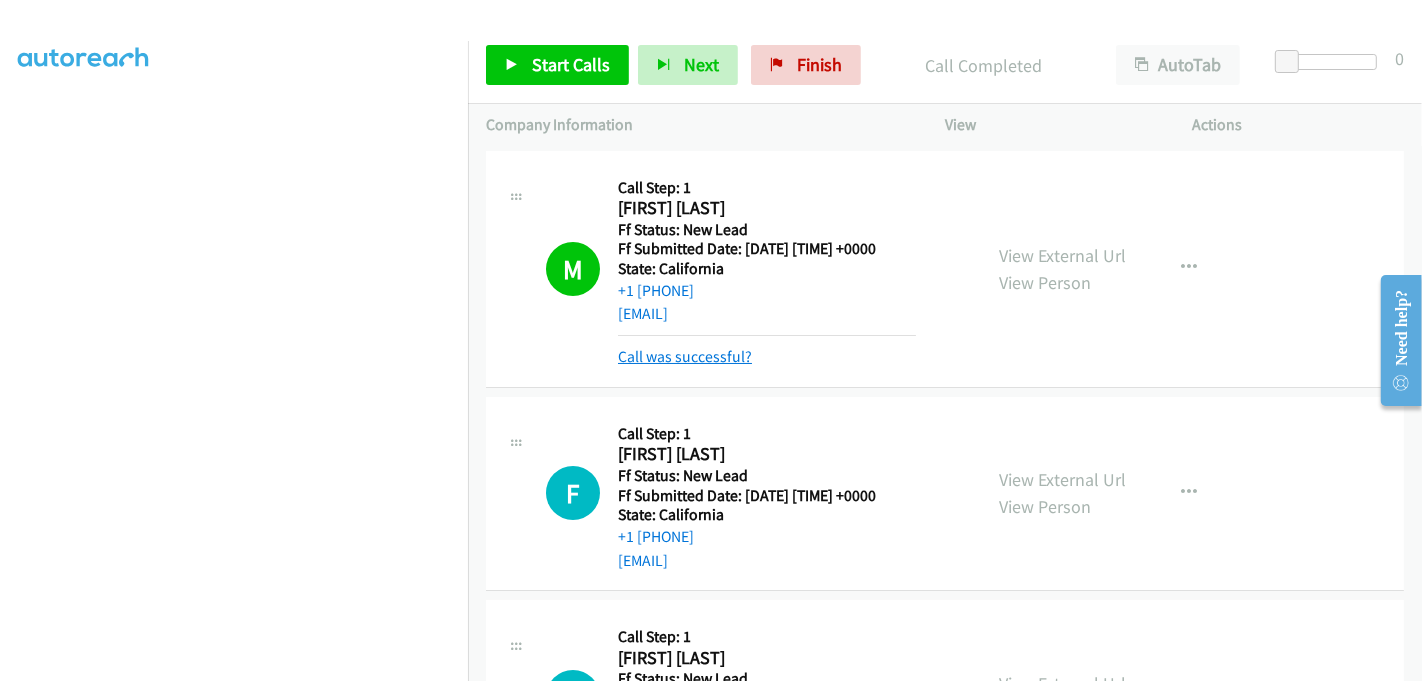 click on "Call was successful?" at bounding box center [685, 356] 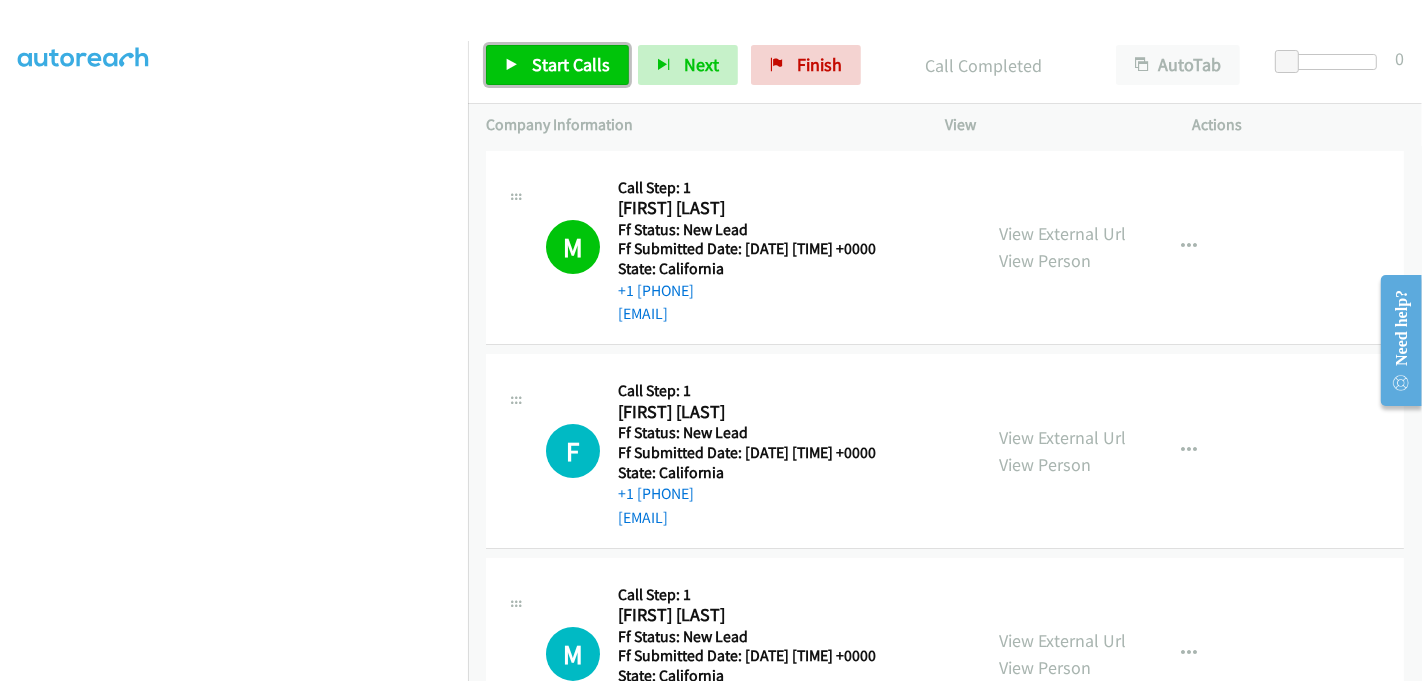 click on "Start Calls" at bounding box center [571, 64] 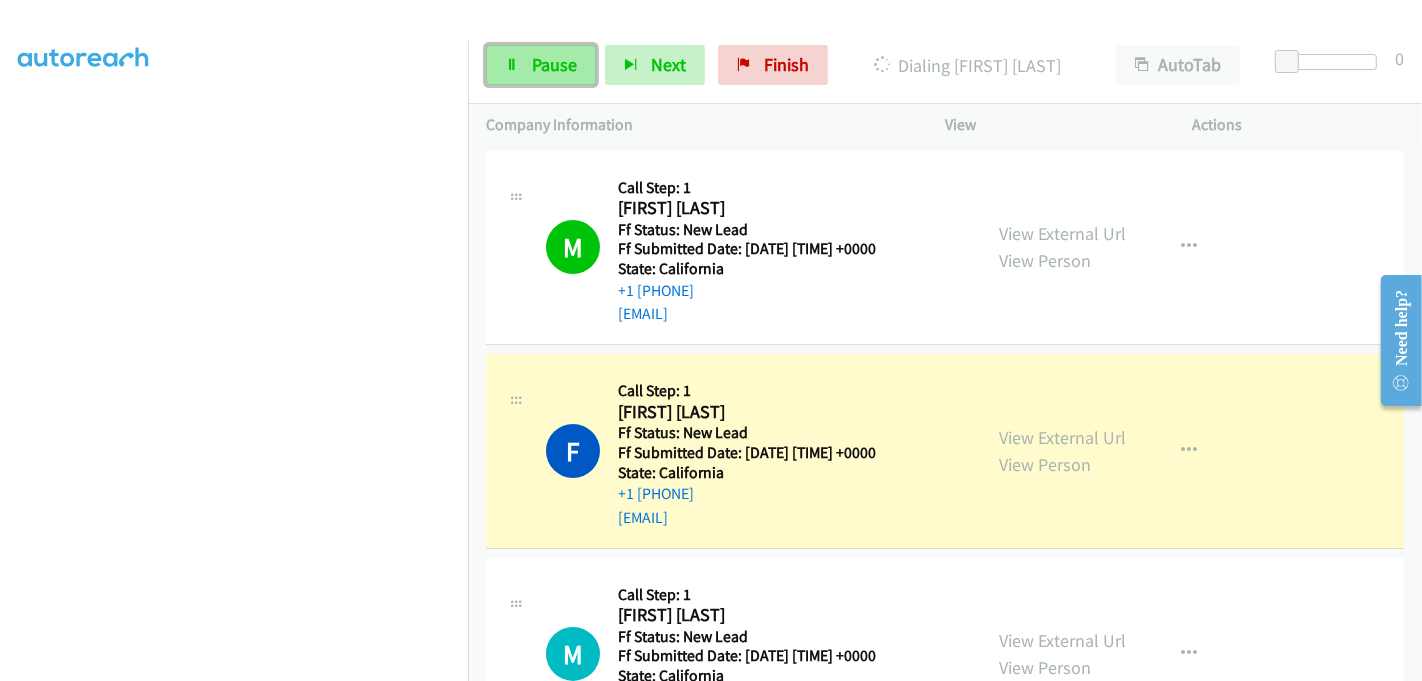 click on "Pause" at bounding box center (554, 64) 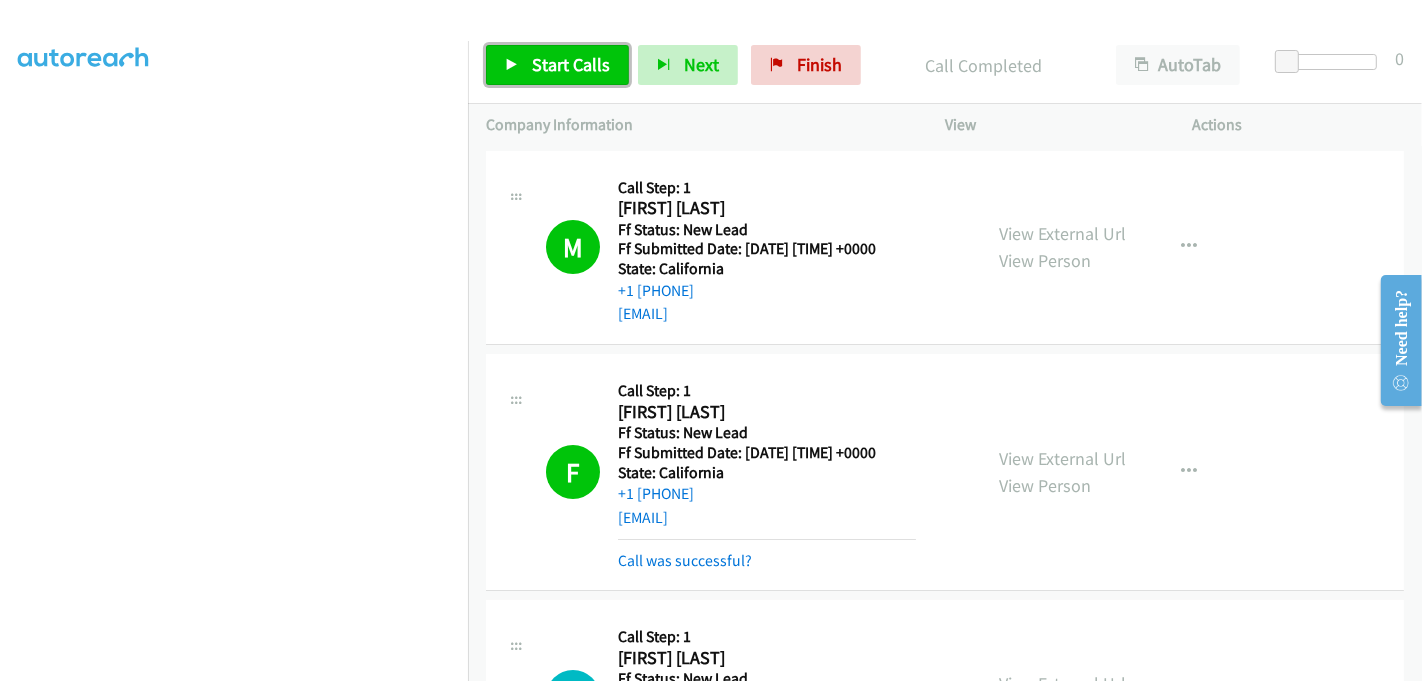 click on "Start Calls" at bounding box center (571, 64) 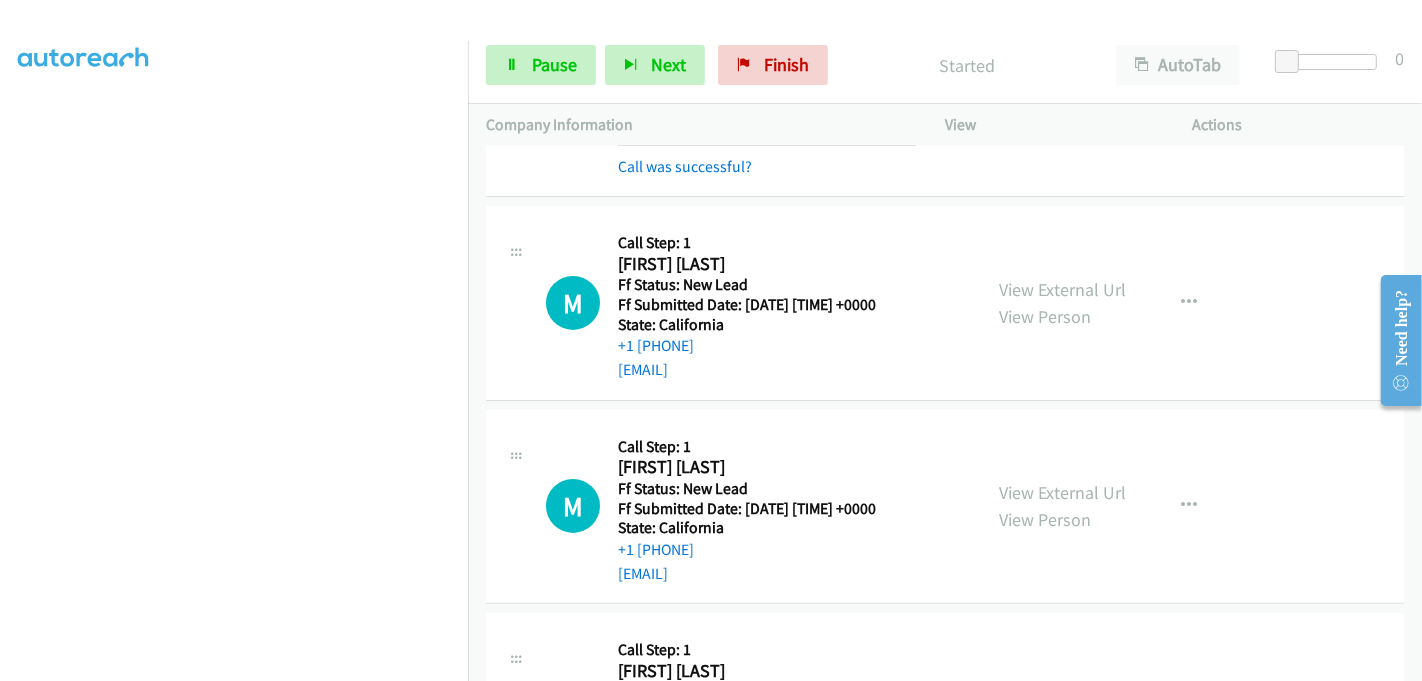 scroll, scrollTop: 444, scrollLeft: 0, axis: vertical 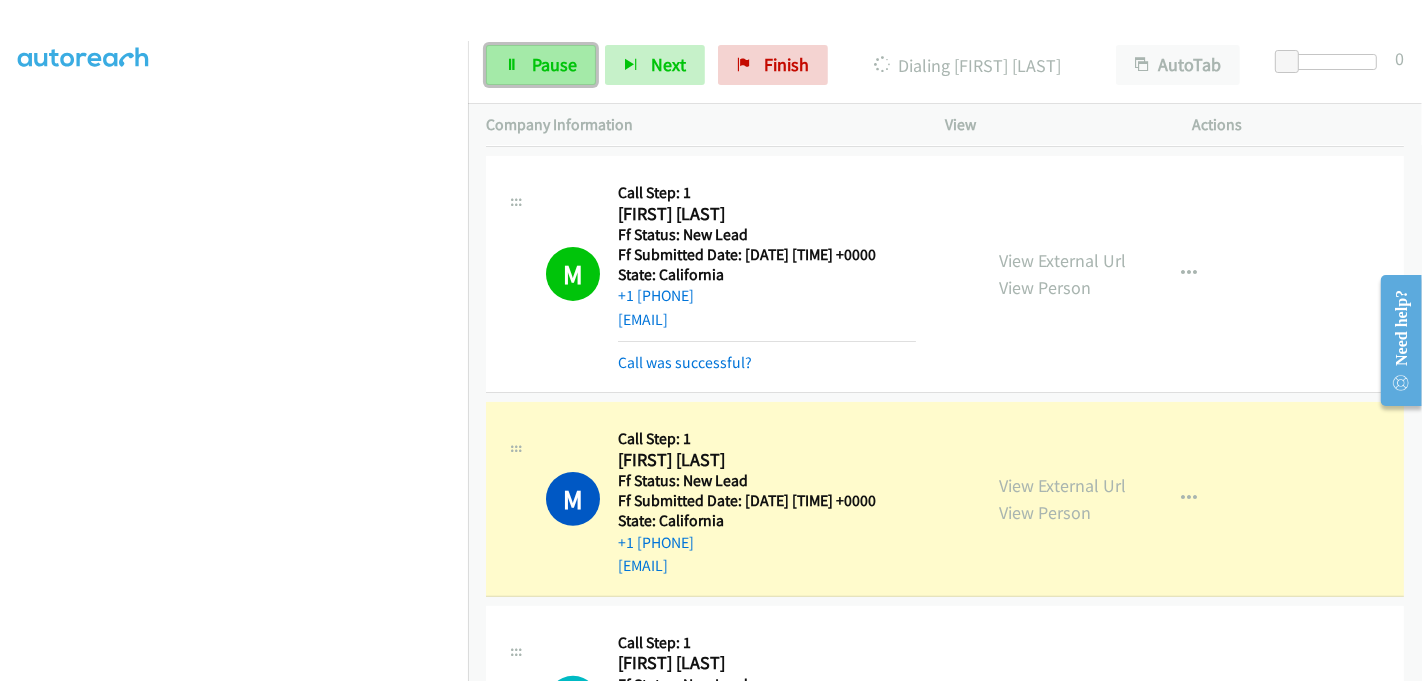 click on "Pause" at bounding box center [554, 64] 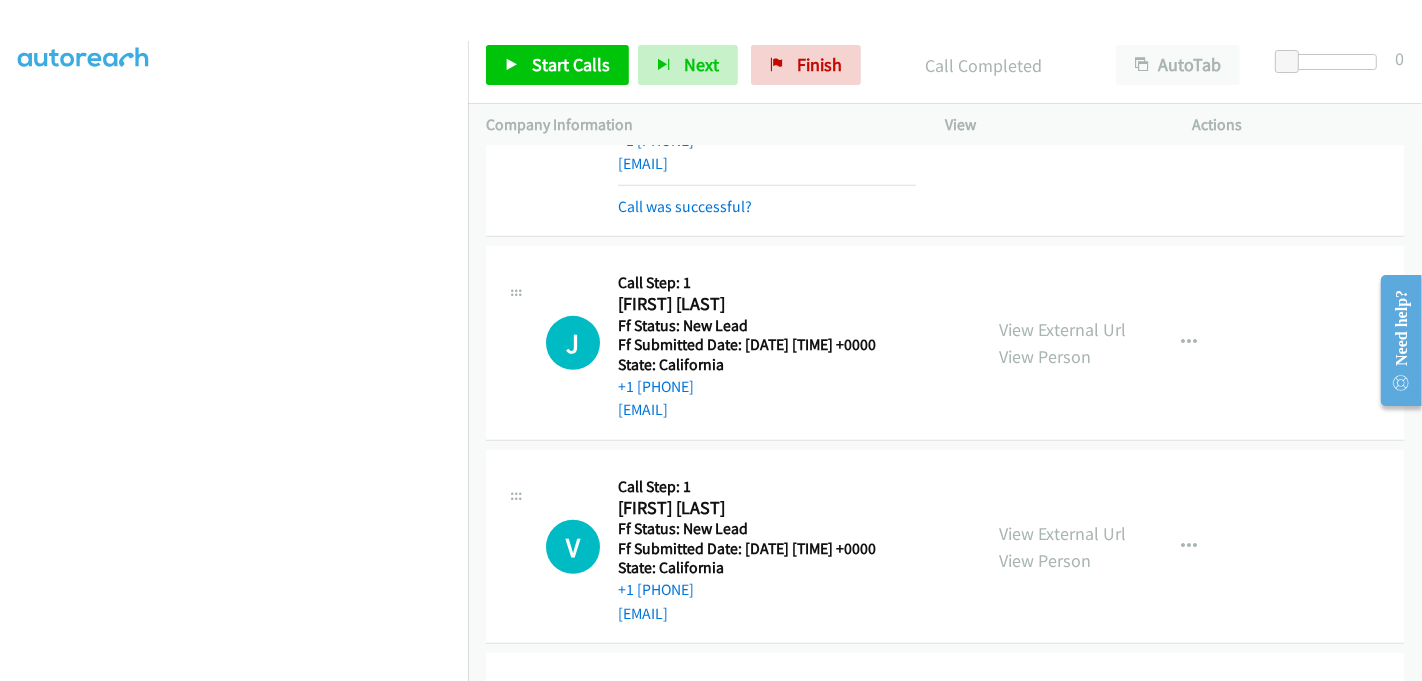 scroll, scrollTop: 1000, scrollLeft: 0, axis: vertical 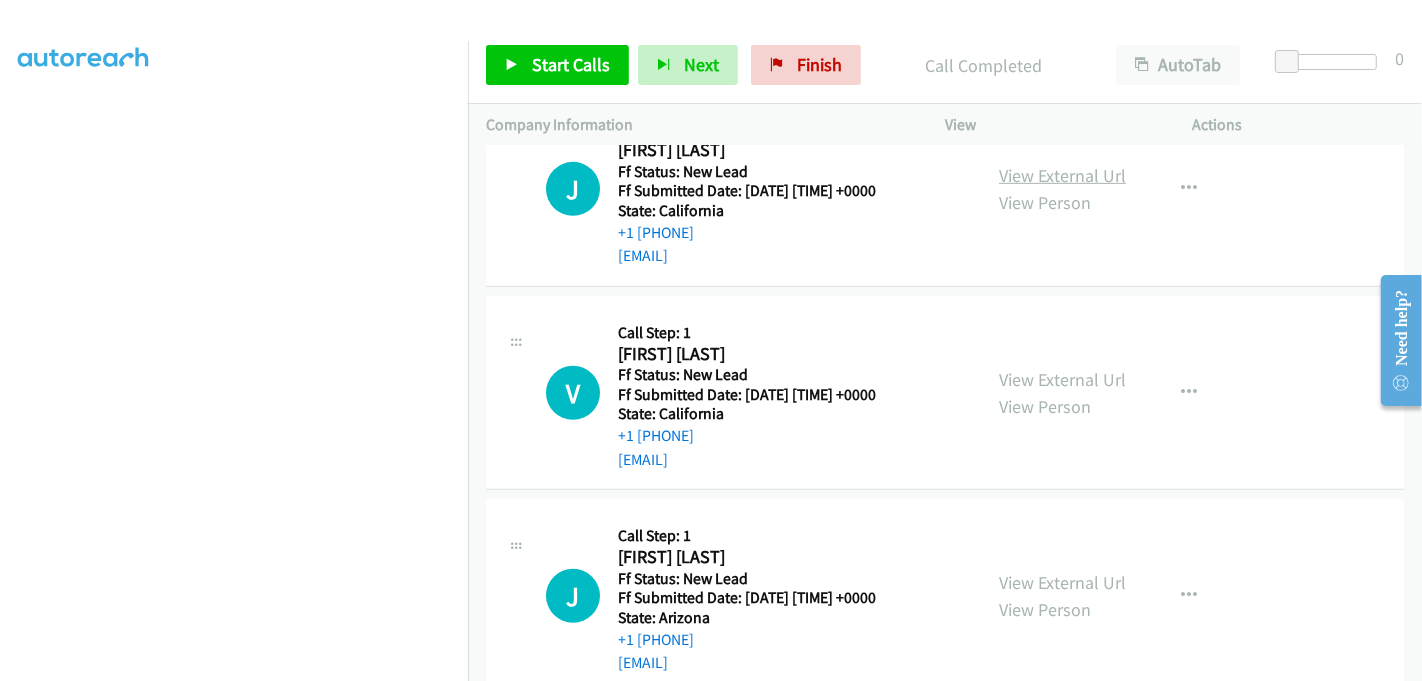 click on "View External Url" at bounding box center (1062, 175) 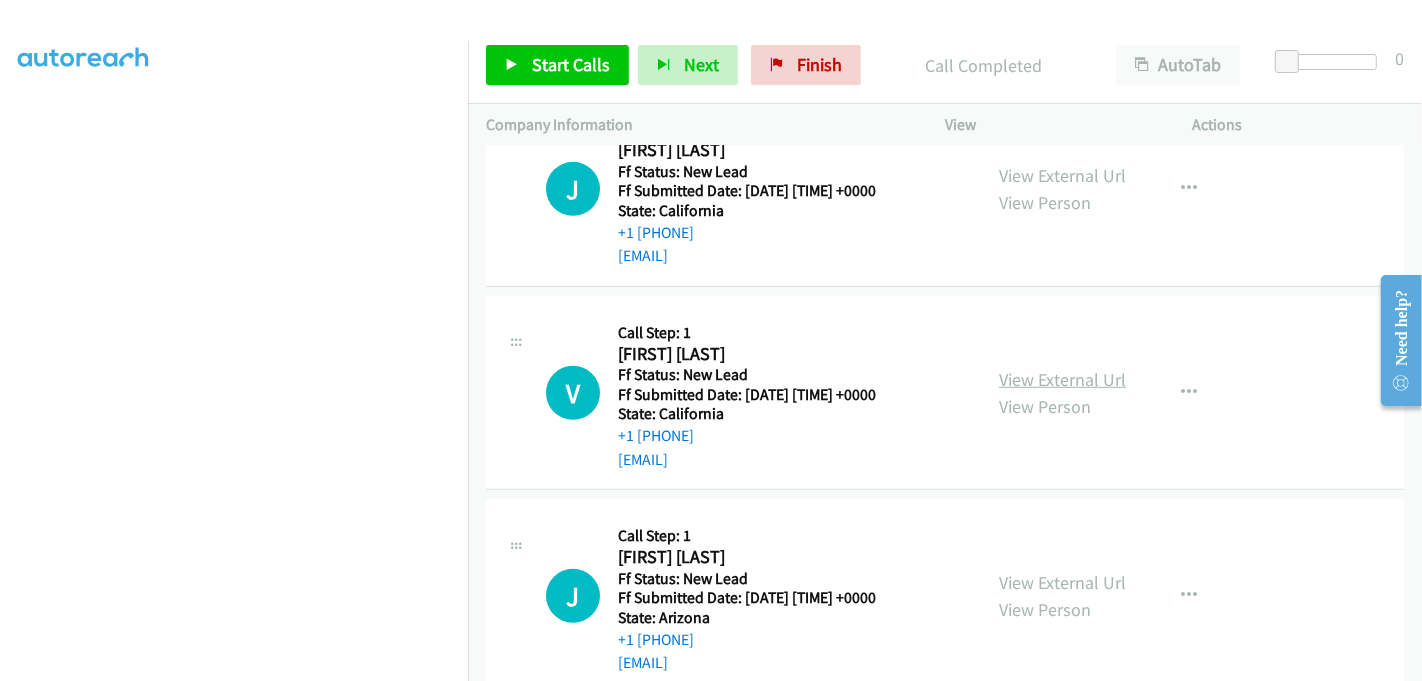 click on "View External Url" at bounding box center [1062, 379] 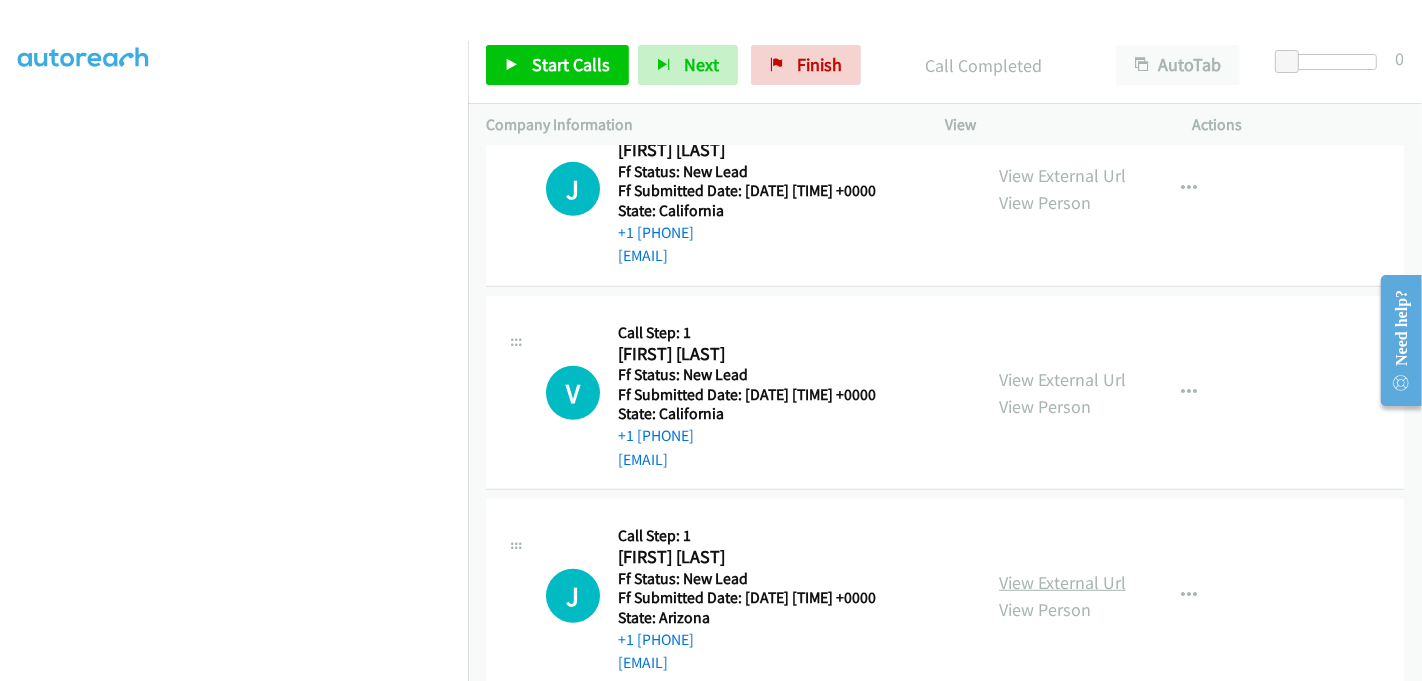 click on "View External Url" at bounding box center (1062, 582) 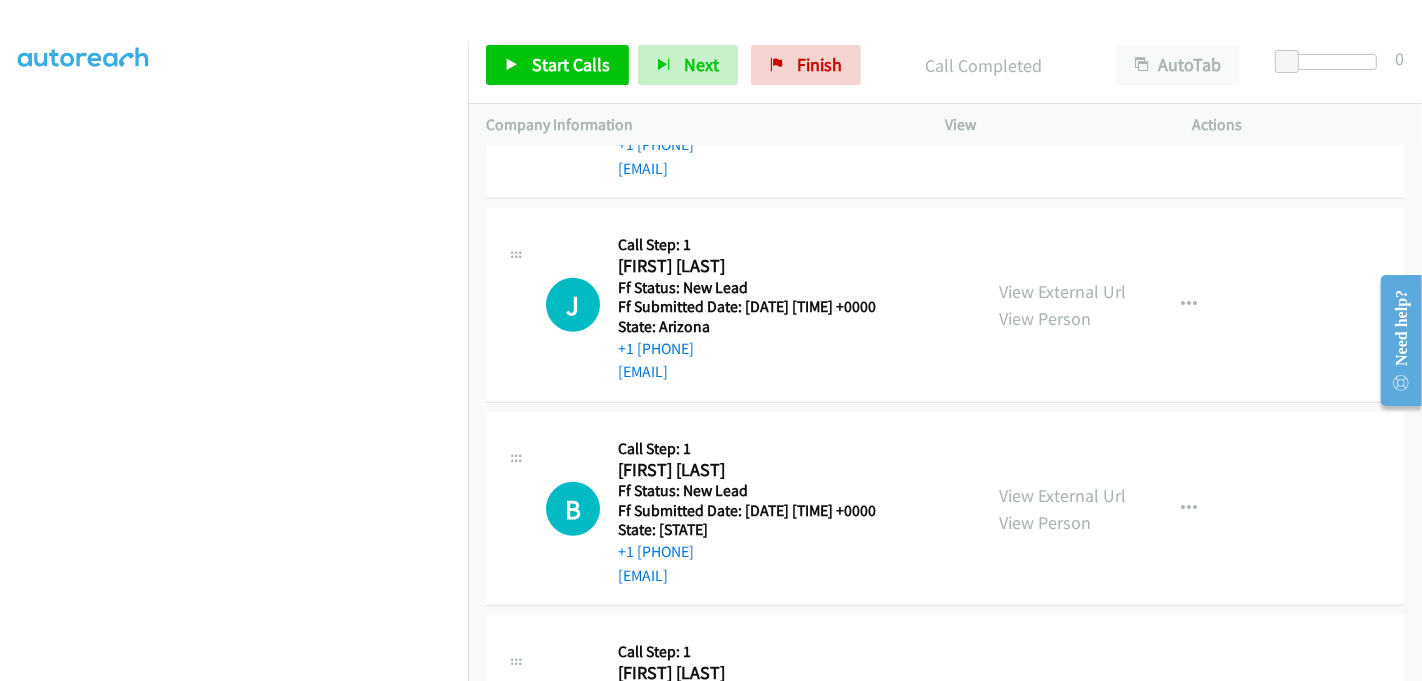 scroll, scrollTop: 1333, scrollLeft: 0, axis: vertical 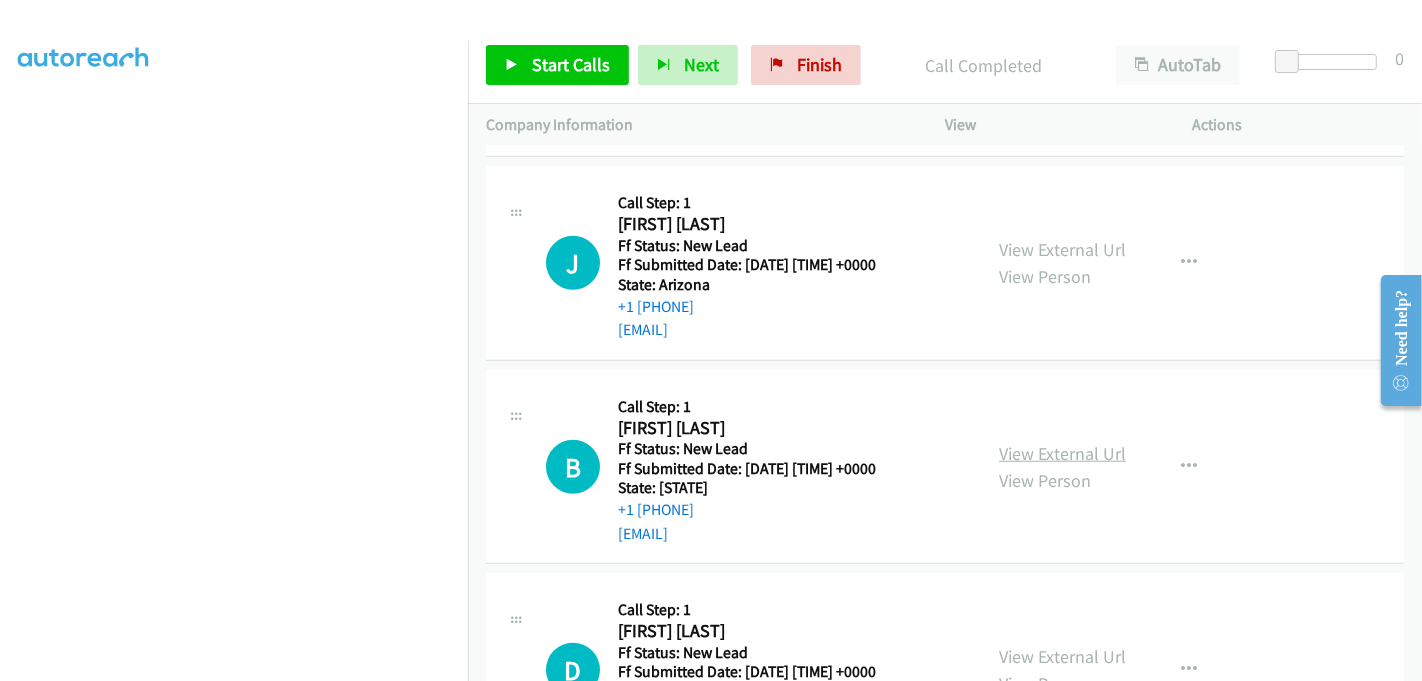click on "View External Url" at bounding box center [1062, 453] 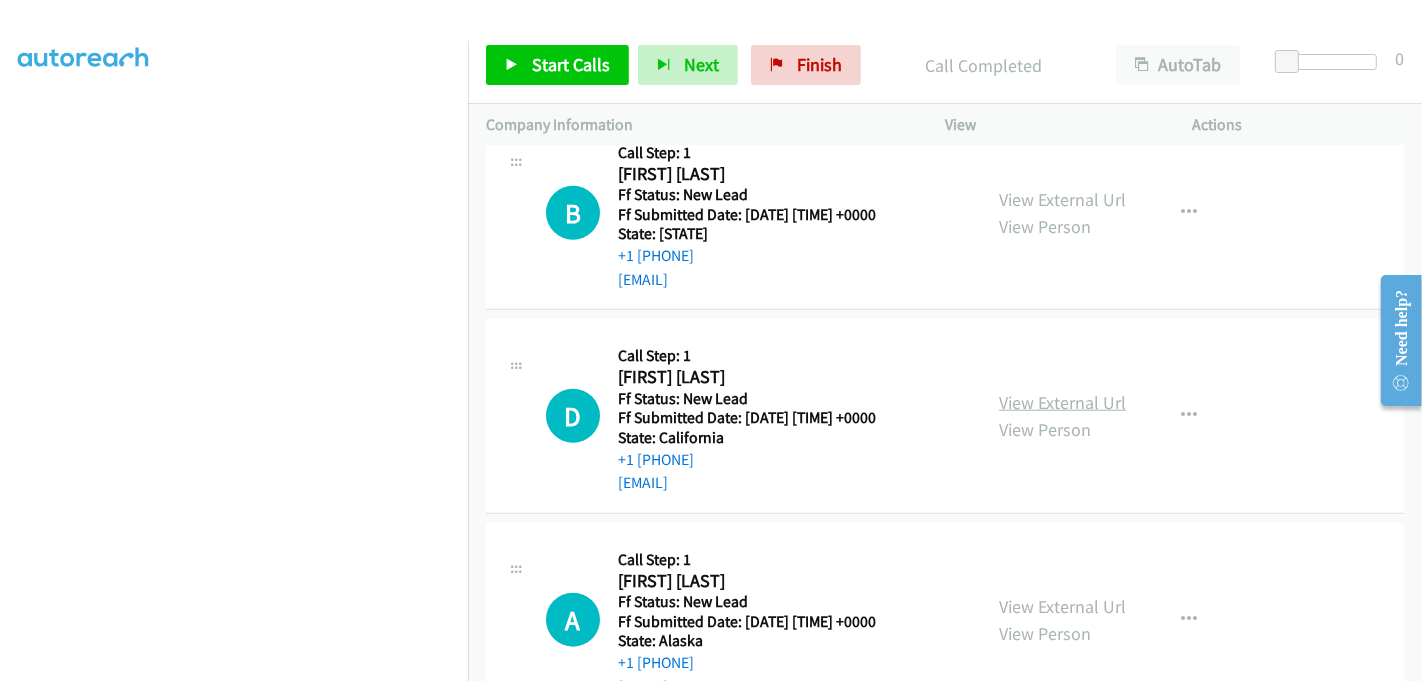 scroll, scrollTop: 1666, scrollLeft: 0, axis: vertical 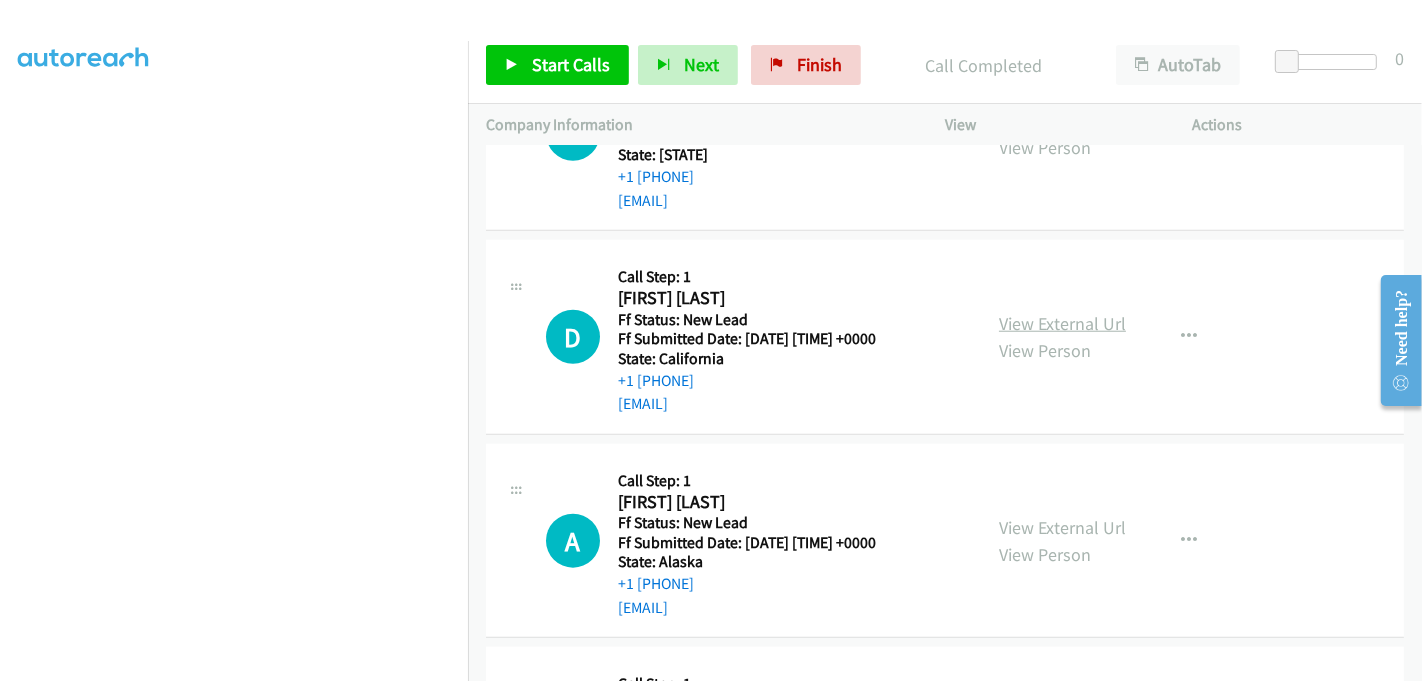 click on "View External Url" at bounding box center [1062, 323] 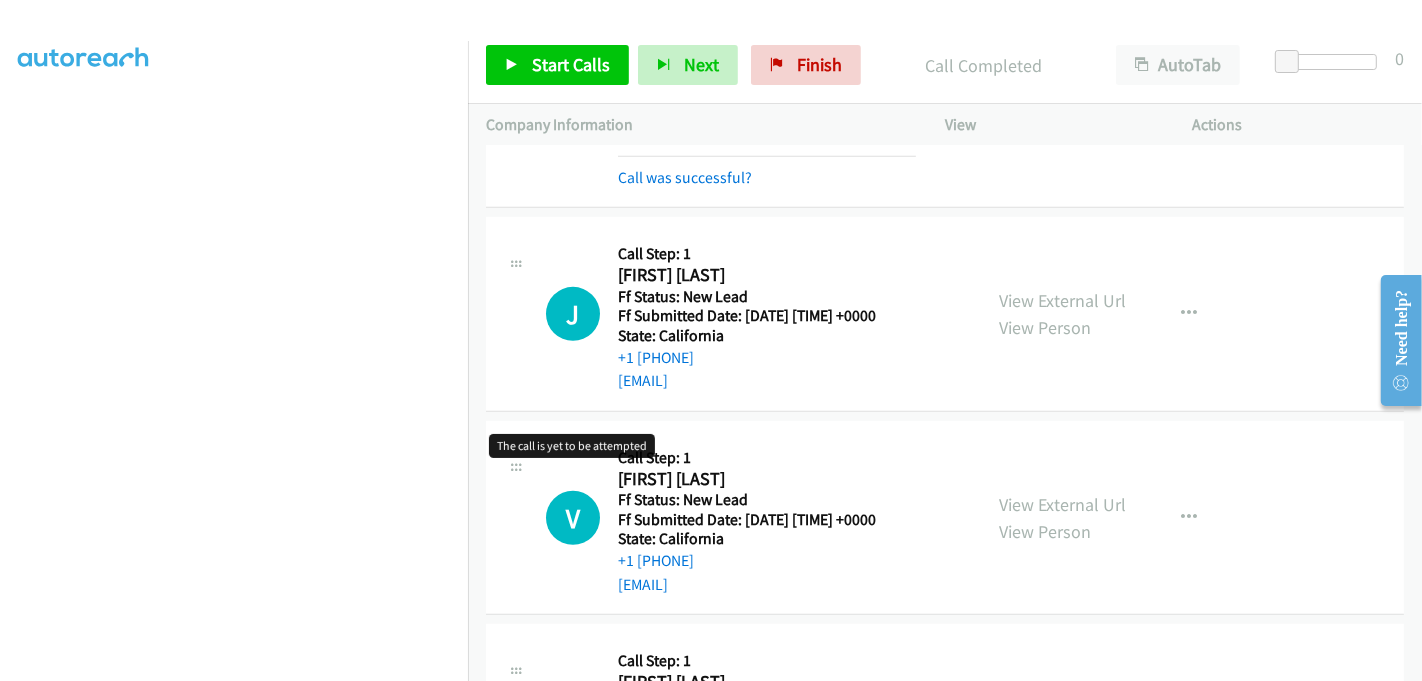 scroll, scrollTop: 777, scrollLeft: 0, axis: vertical 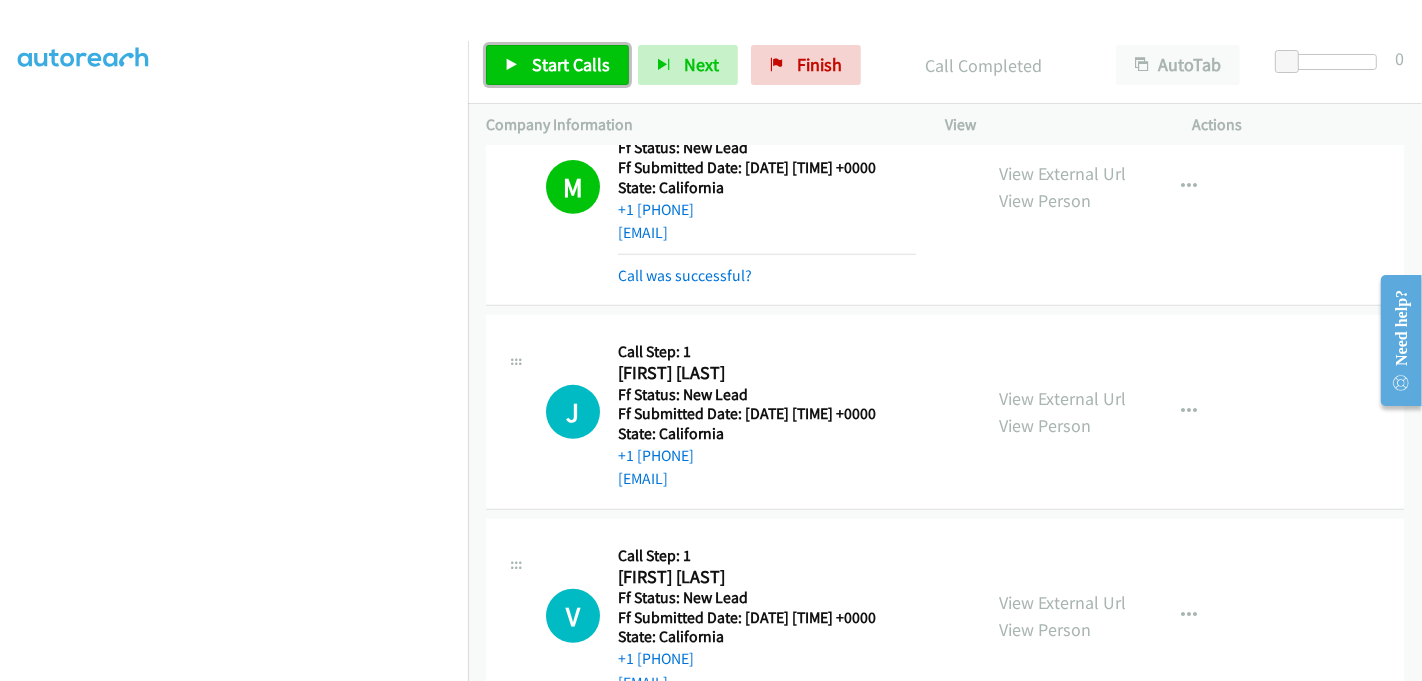 click on "Start Calls" at bounding box center (571, 64) 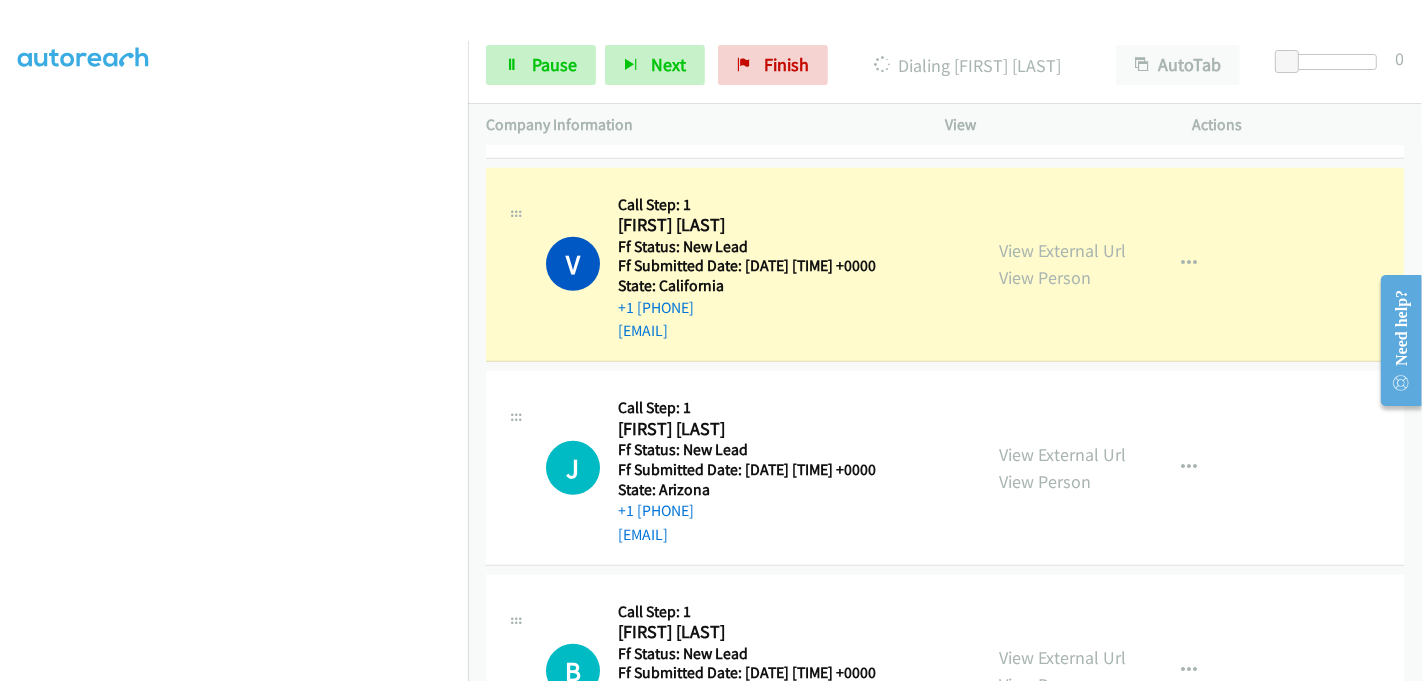 scroll, scrollTop: 1222, scrollLeft: 0, axis: vertical 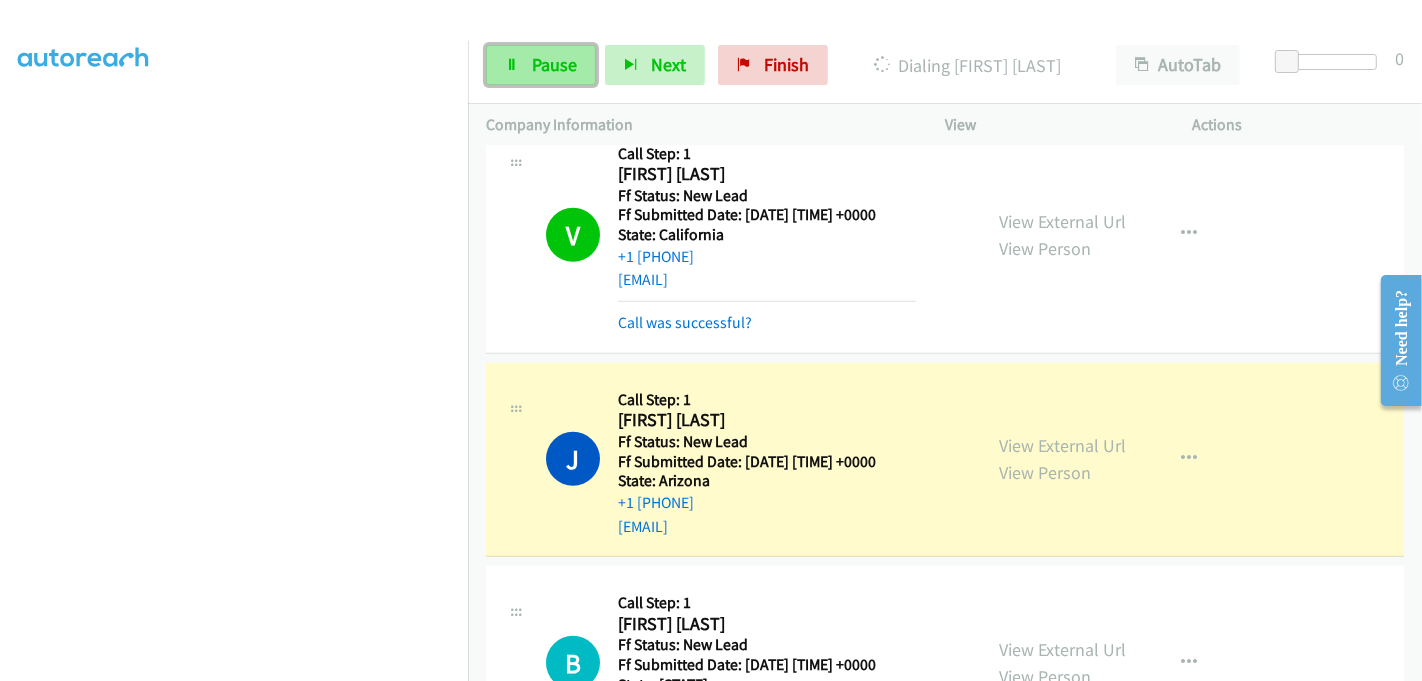 click on "Pause" at bounding box center (554, 64) 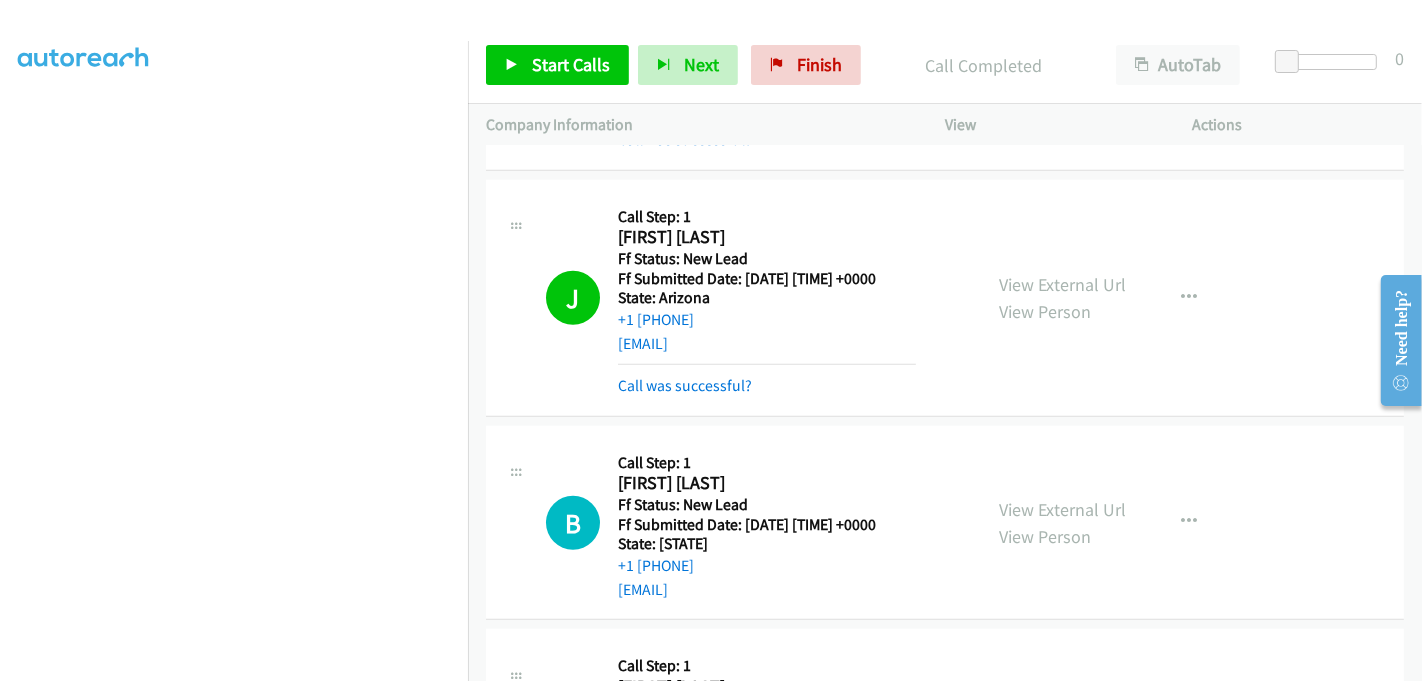 scroll, scrollTop: 1444, scrollLeft: 0, axis: vertical 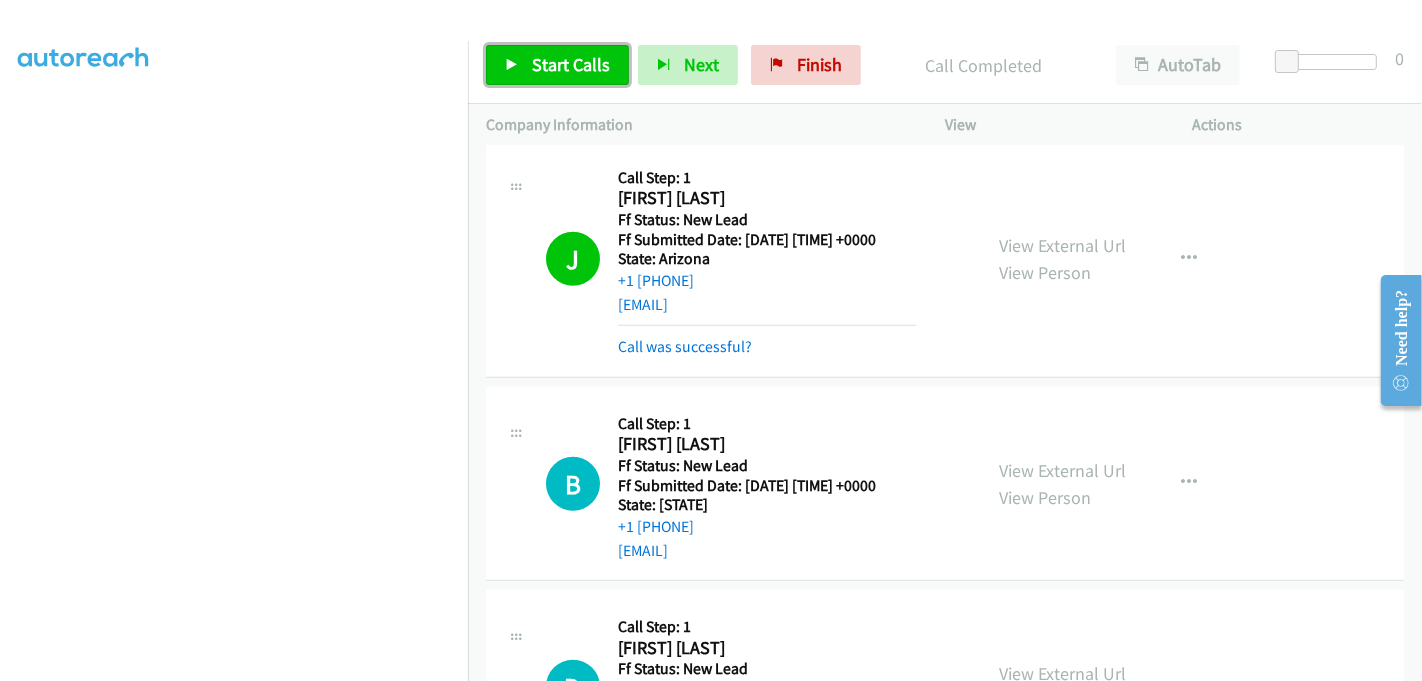 click on "Start Calls" at bounding box center (557, 65) 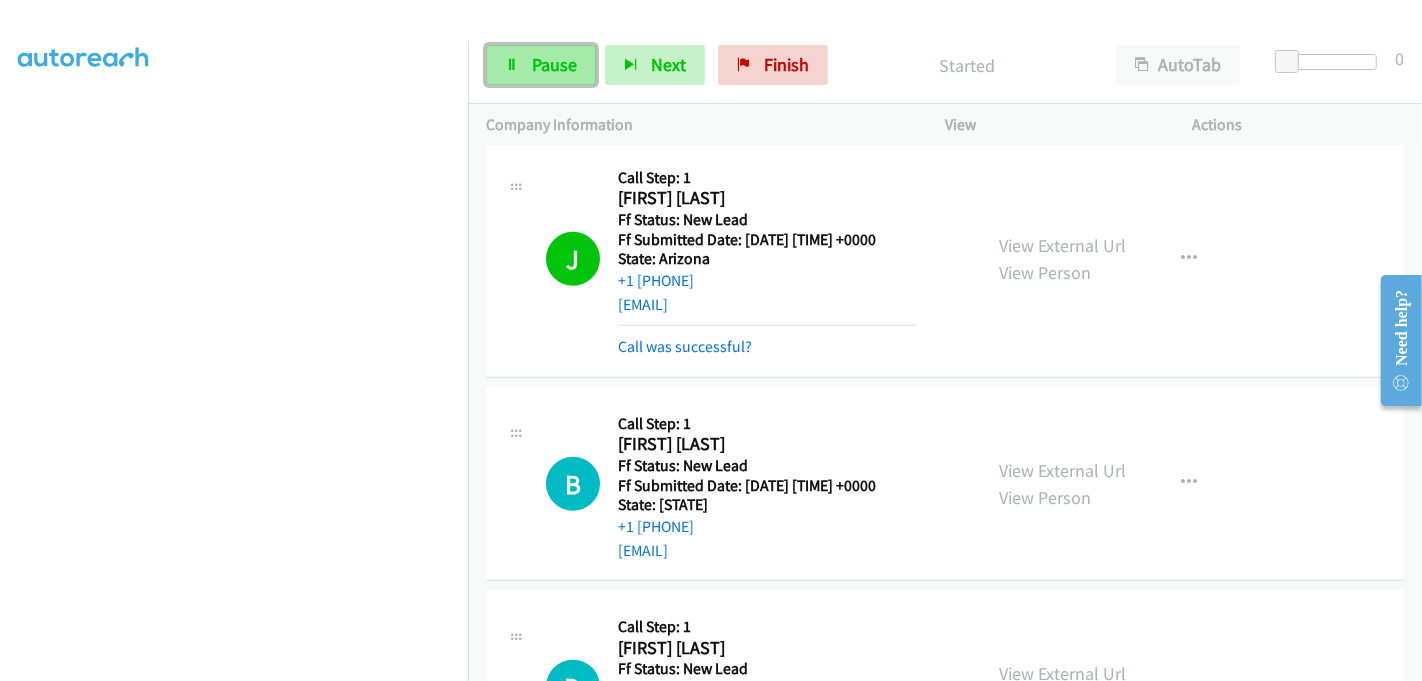 click on "Pause" at bounding box center [554, 64] 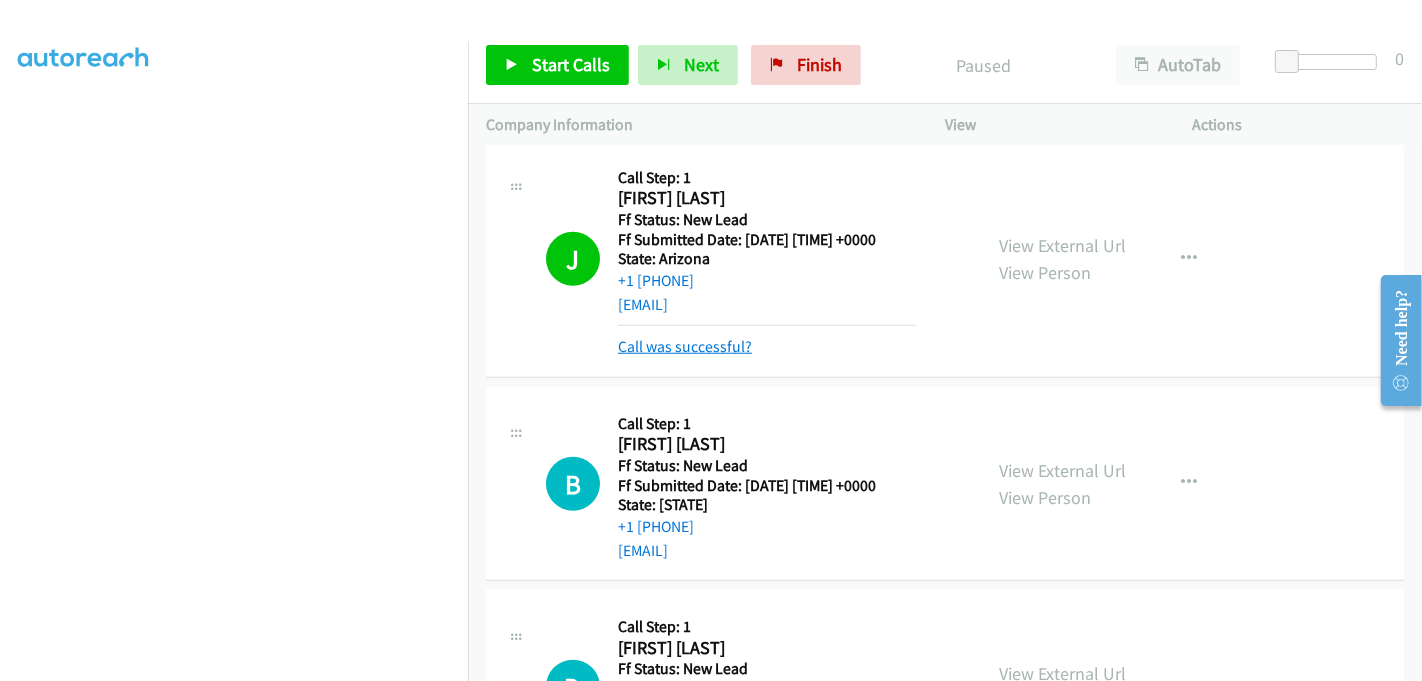 click on "Call was successful?" at bounding box center [685, 346] 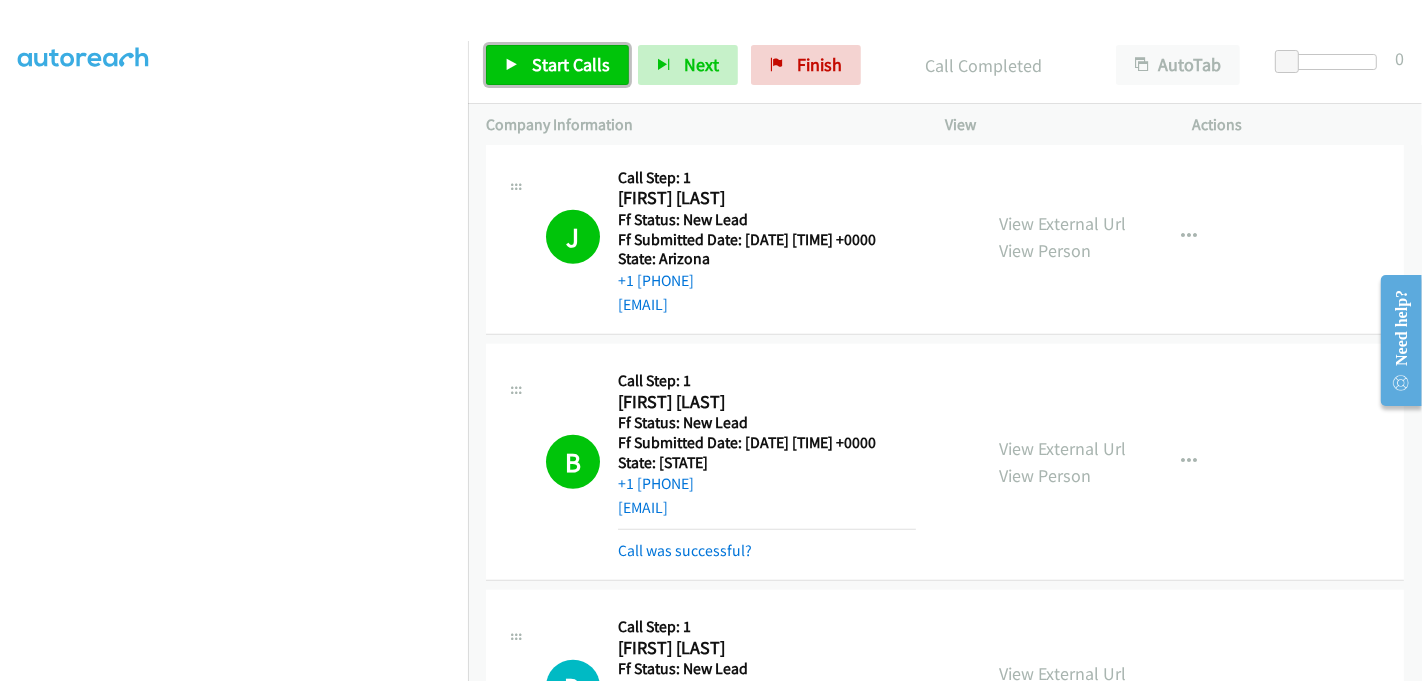 click on "Start Calls" at bounding box center (571, 64) 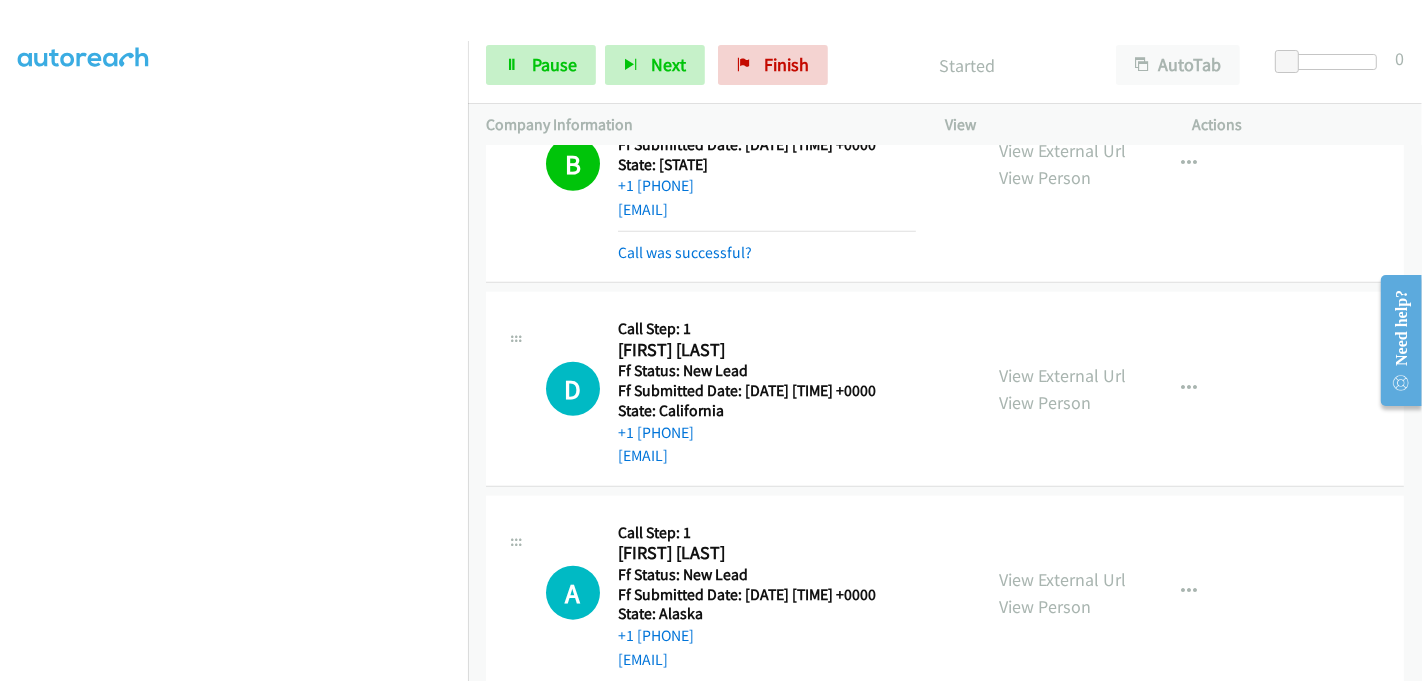 scroll, scrollTop: 1777, scrollLeft: 0, axis: vertical 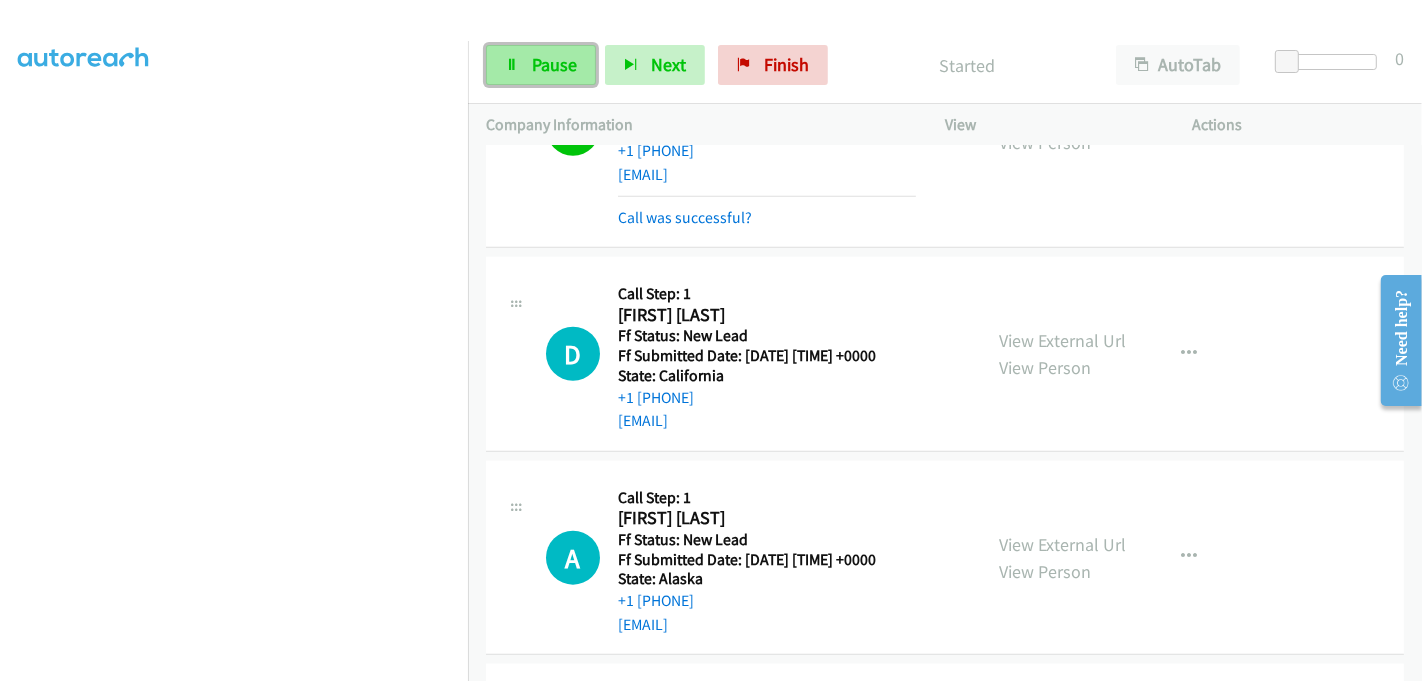 click on "Pause" at bounding box center (554, 64) 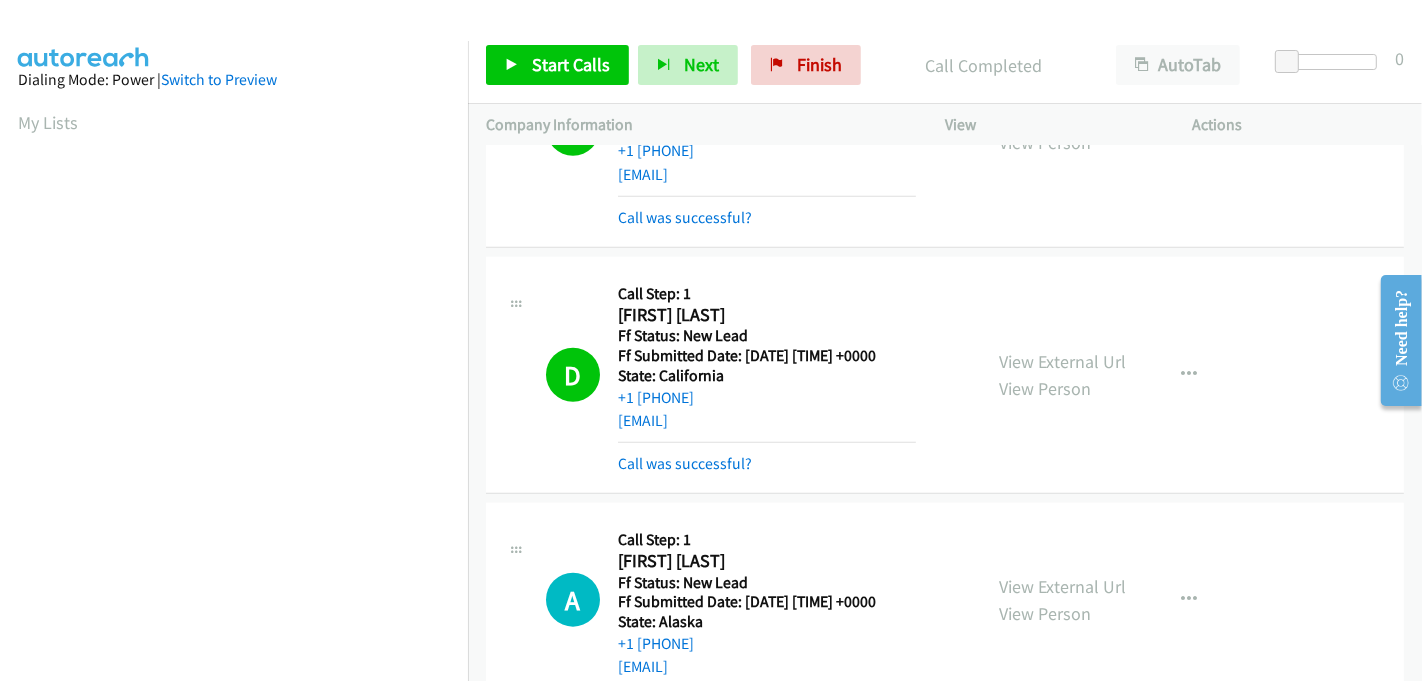scroll, scrollTop: 442, scrollLeft: 0, axis: vertical 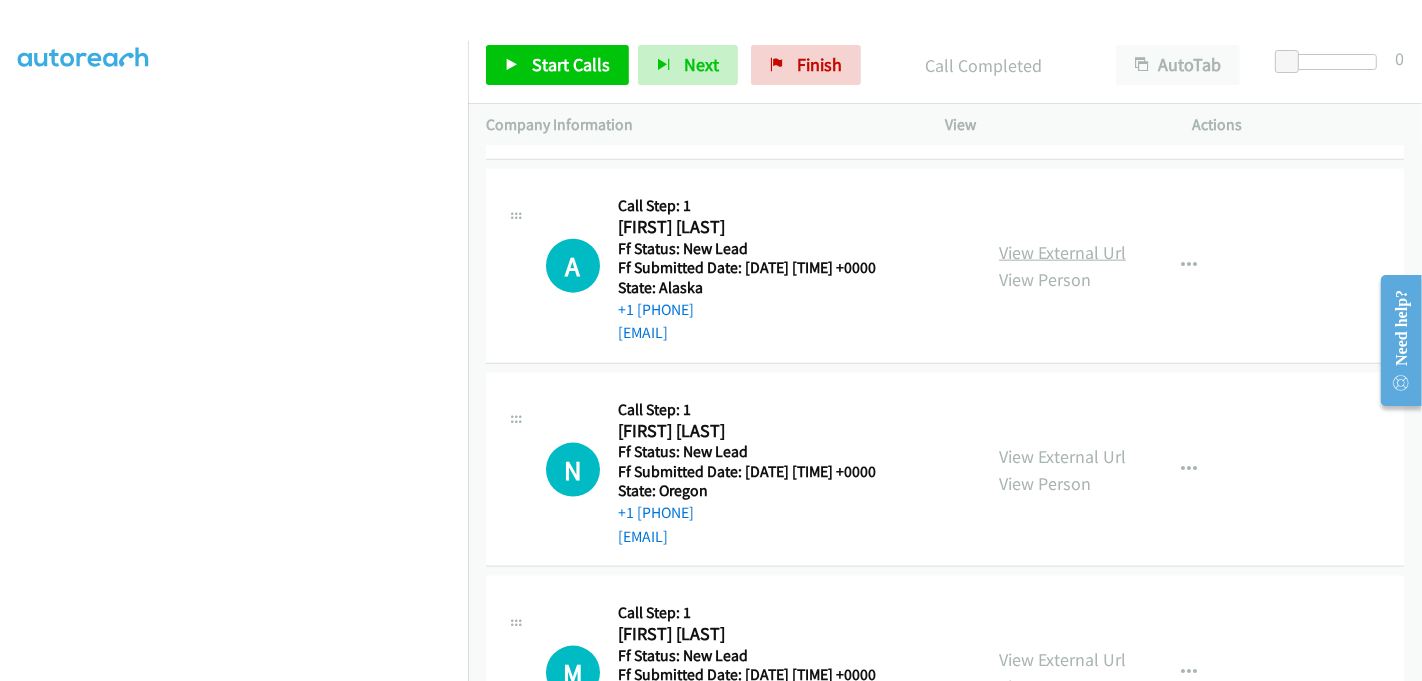 click on "View External Url" at bounding box center [1062, 252] 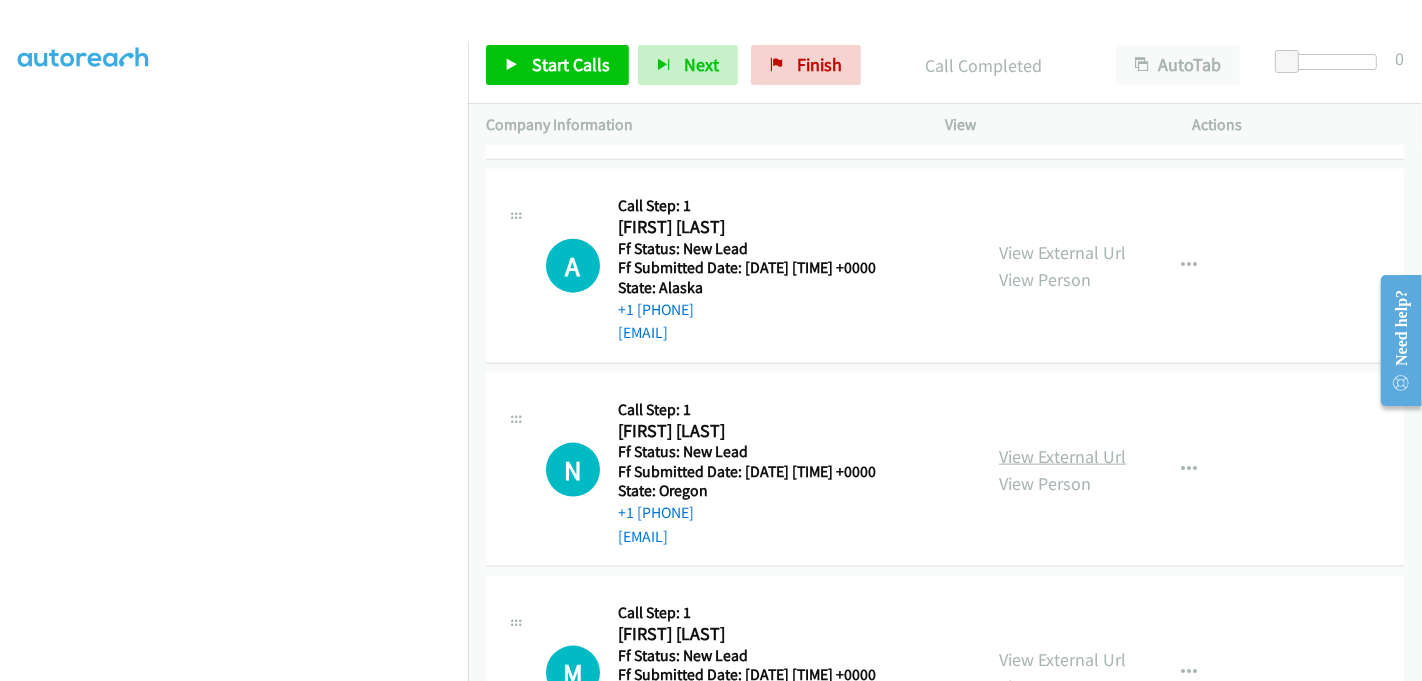 click on "View External Url" at bounding box center [1062, 456] 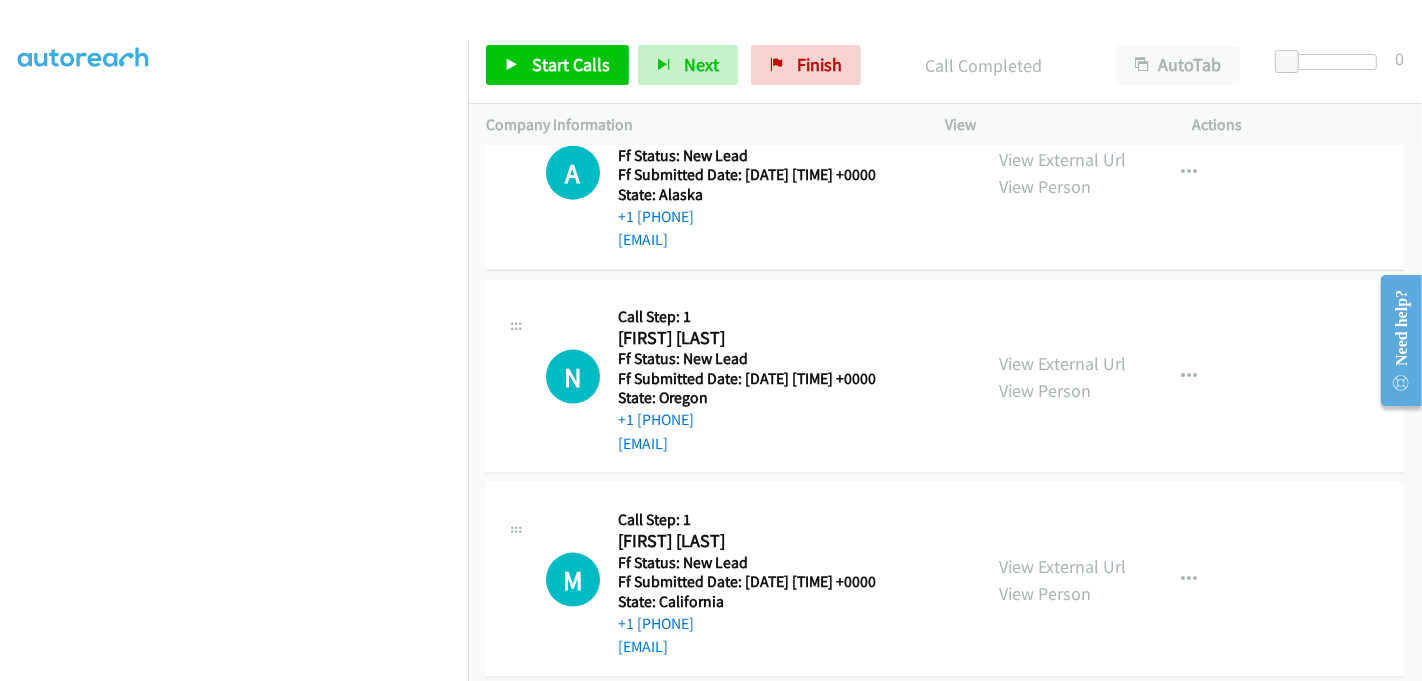 scroll, scrollTop: 2444, scrollLeft: 0, axis: vertical 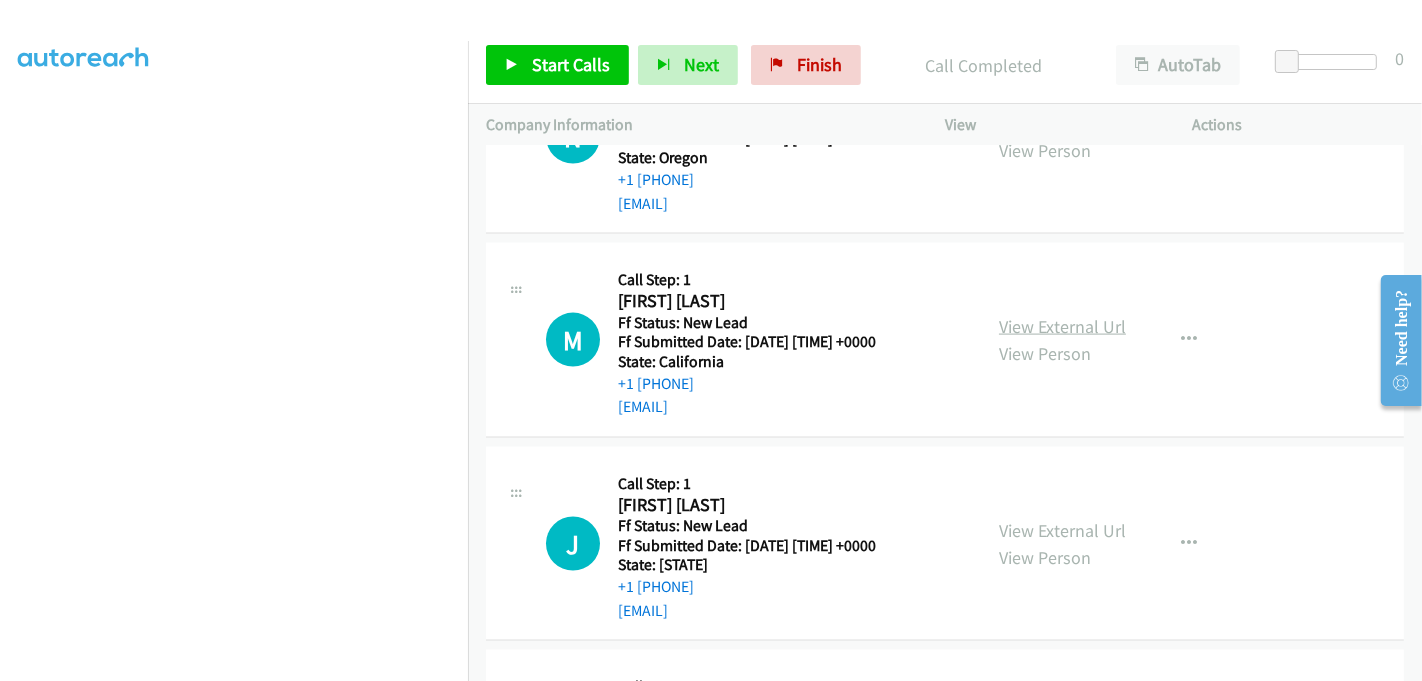 click on "View External Url" at bounding box center (1062, 326) 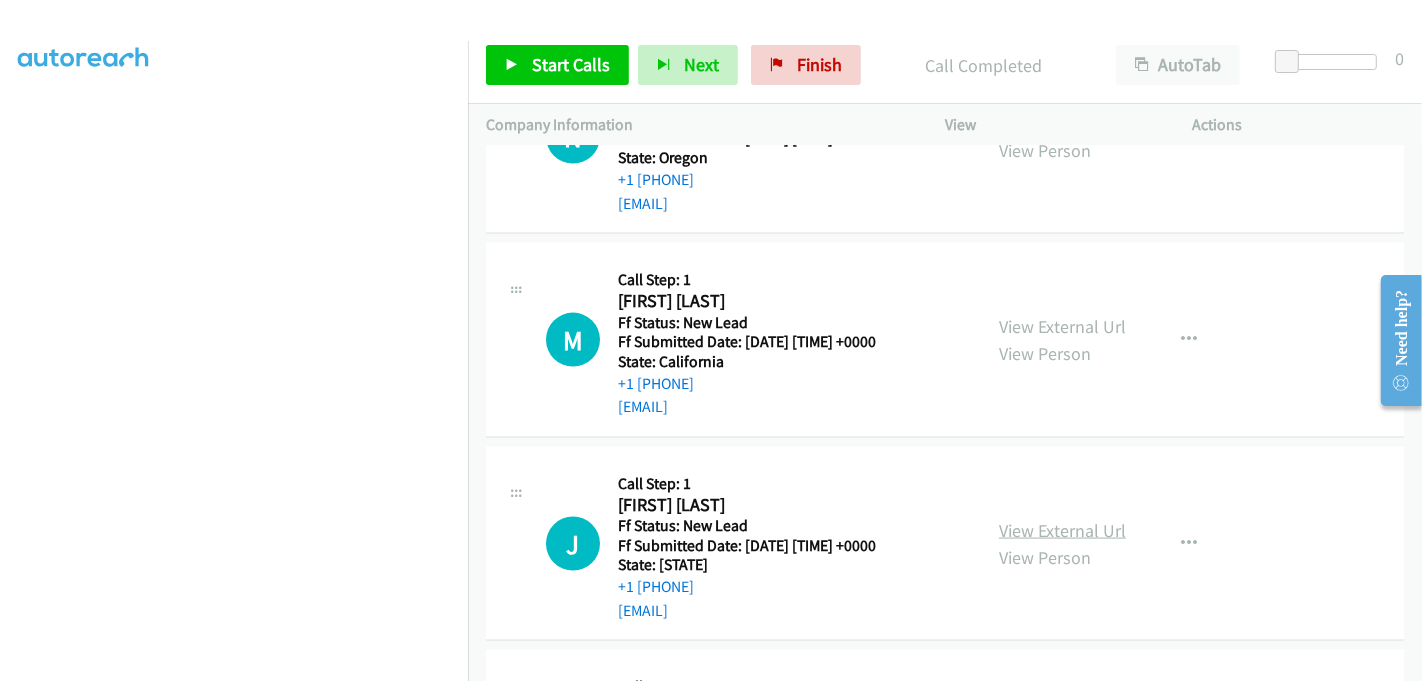 click on "View External Url" at bounding box center [1062, 530] 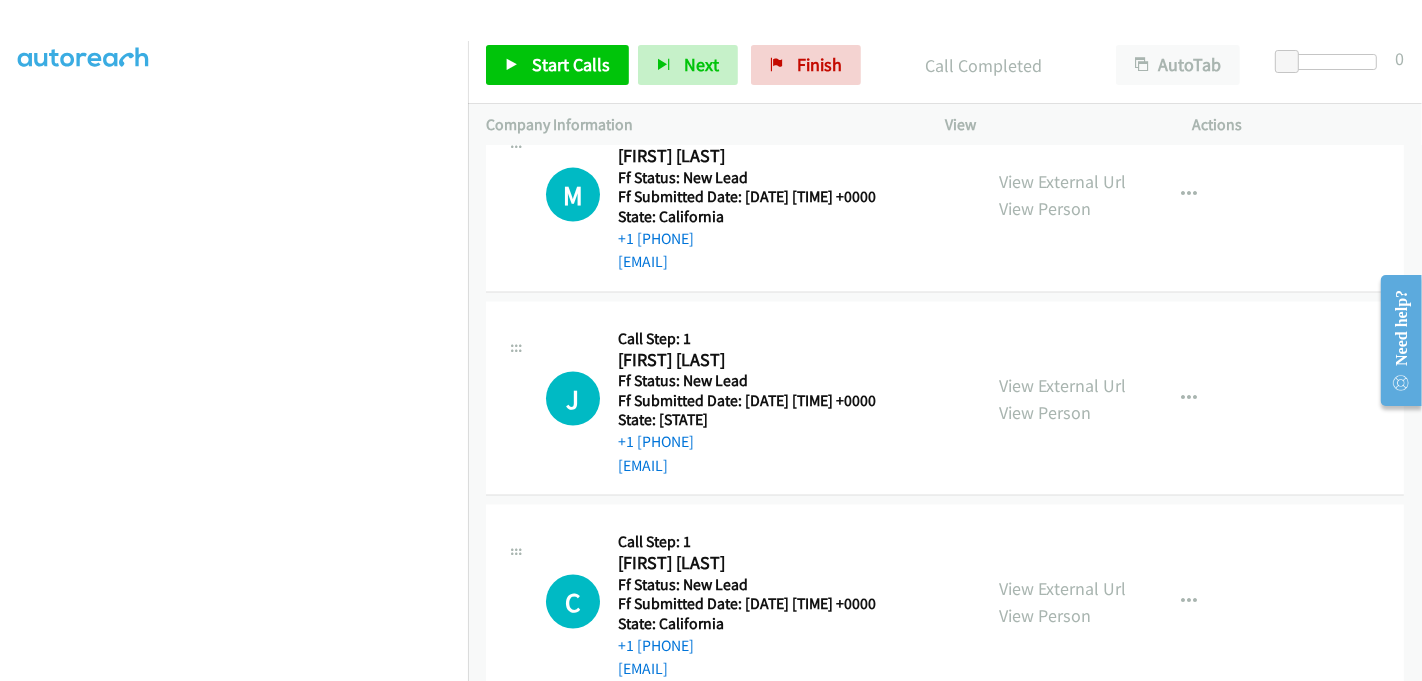 scroll, scrollTop: 2666, scrollLeft: 0, axis: vertical 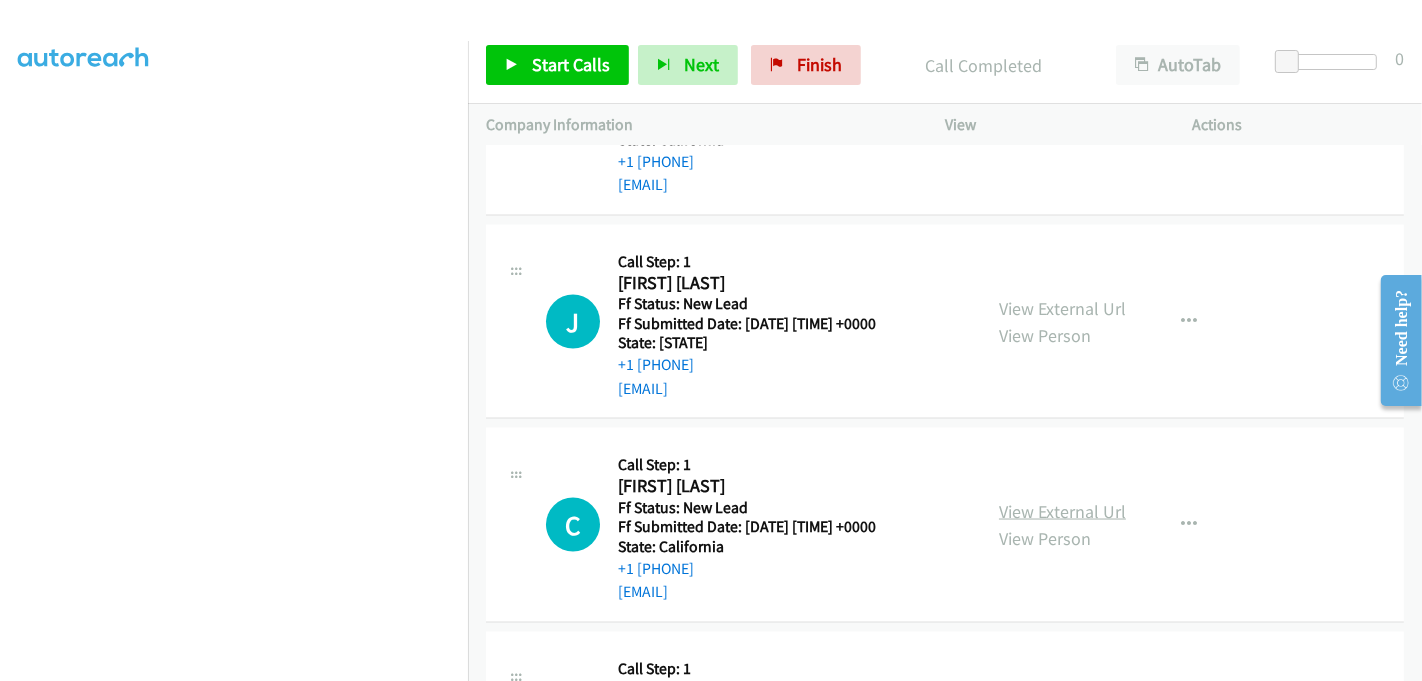 click on "View External Url" at bounding box center (1062, 511) 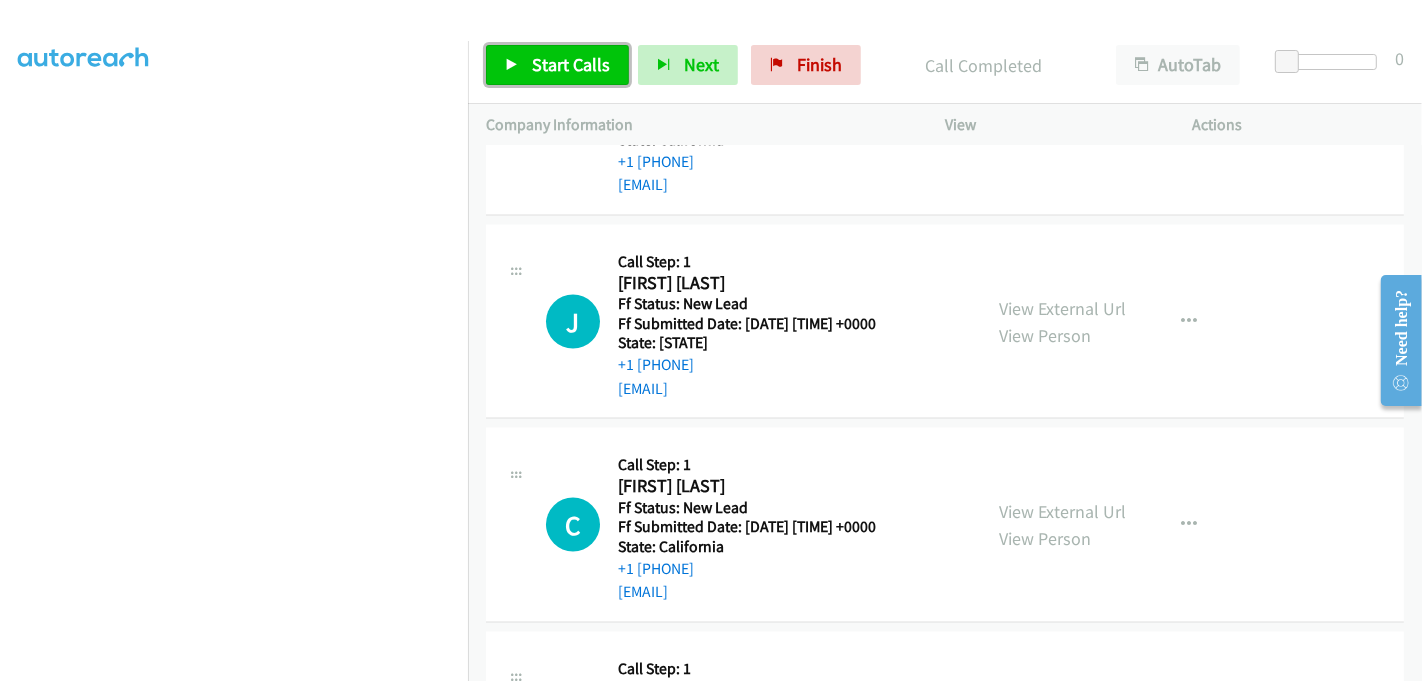 click on "Start Calls" at bounding box center [557, 65] 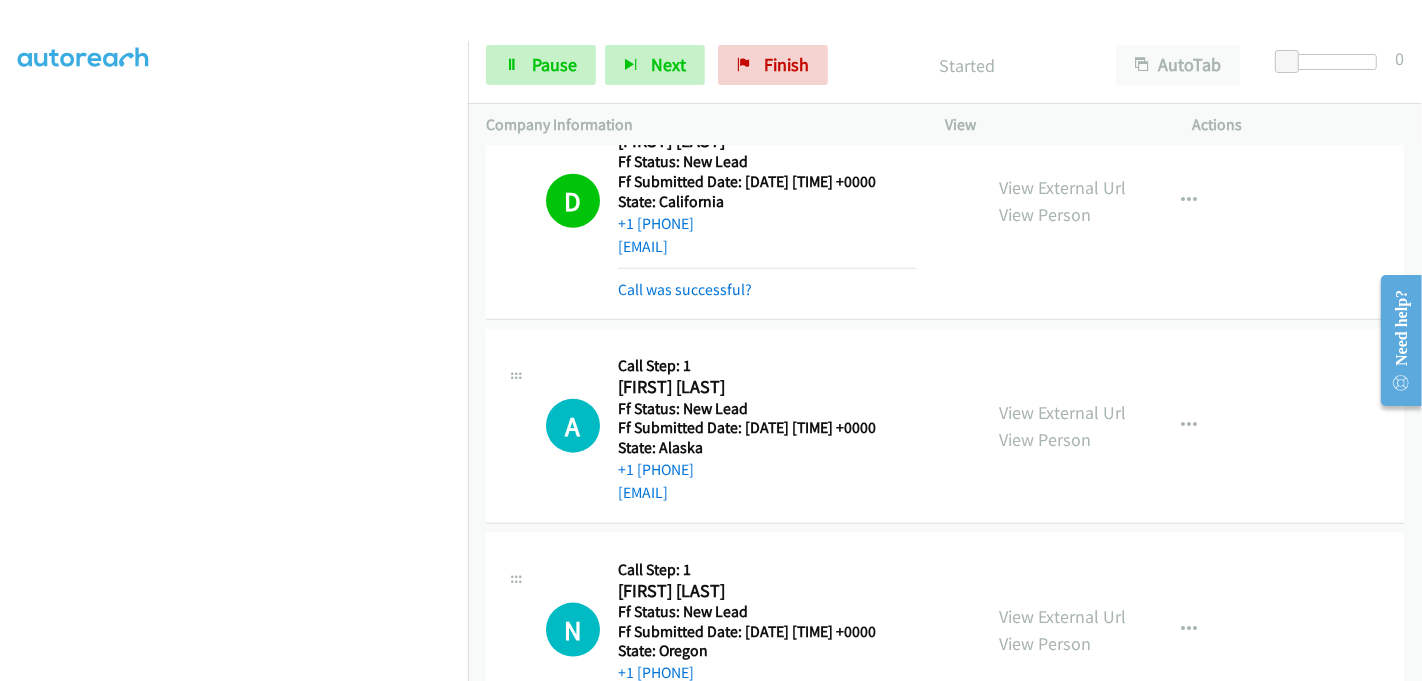 scroll, scrollTop: 2000, scrollLeft: 0, axis: vertical 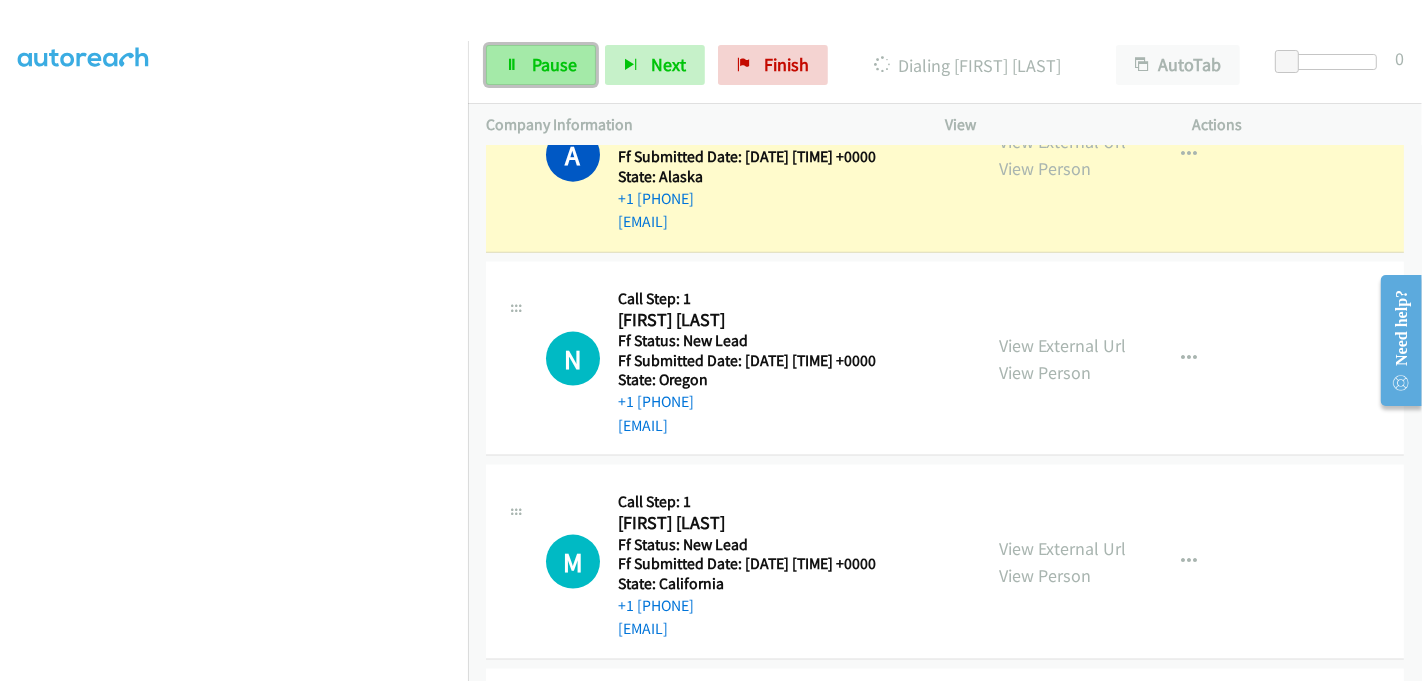 click on "Pause" at bounding box center [554, 64] 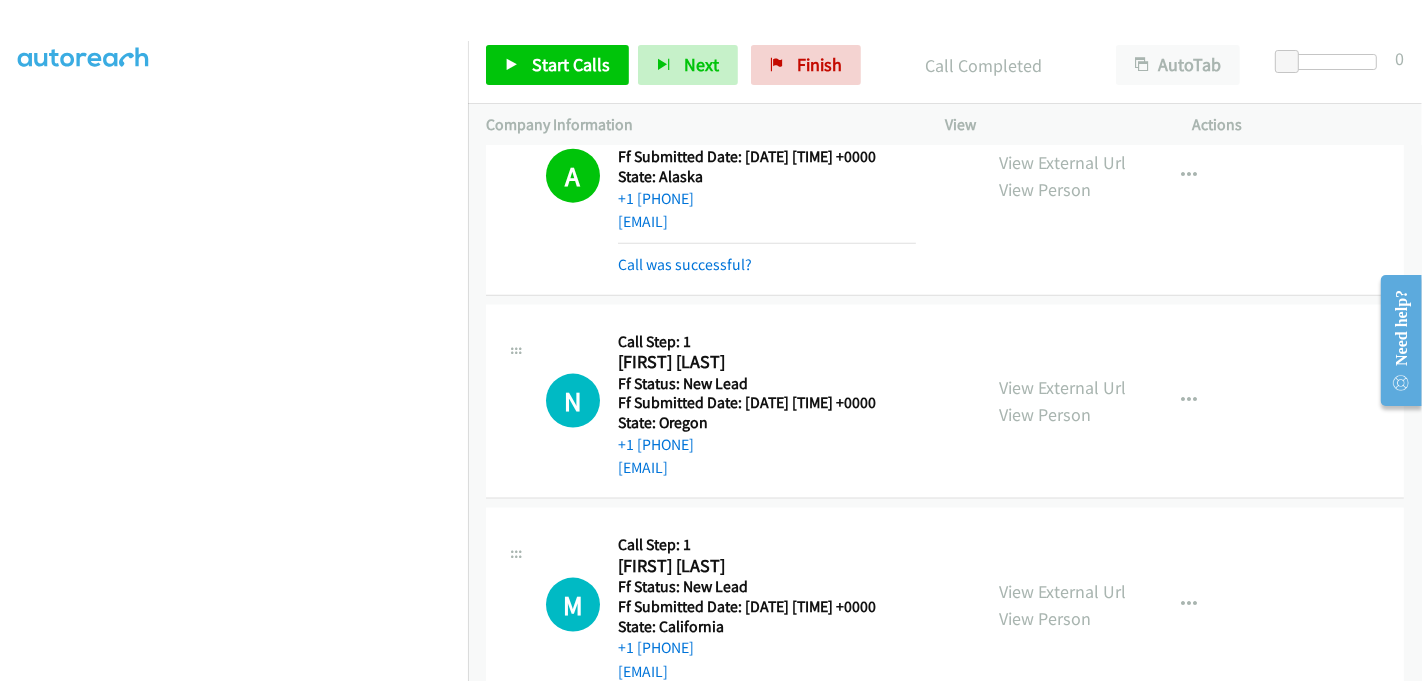 scroll, scrollTop: 2243, scrollLeft: 0, axis: vertical 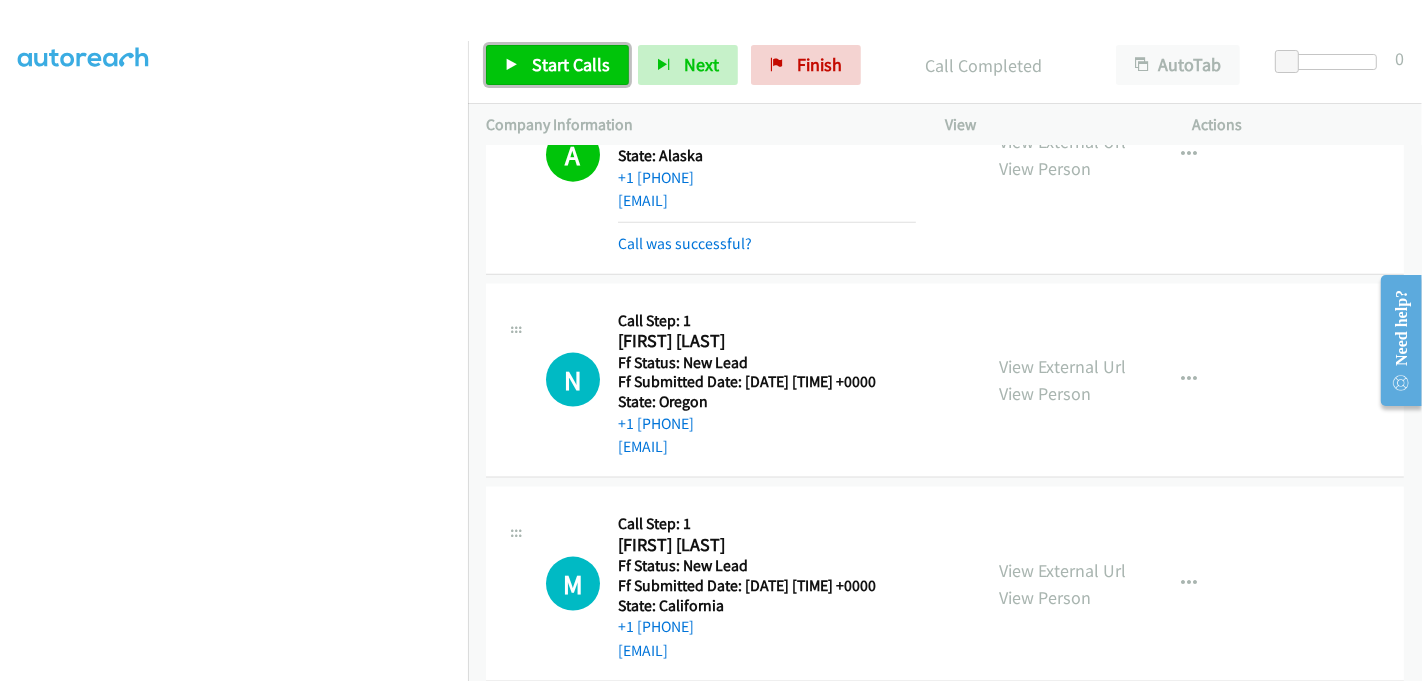 click on "Start Calls" at bounding box center (571, 64) 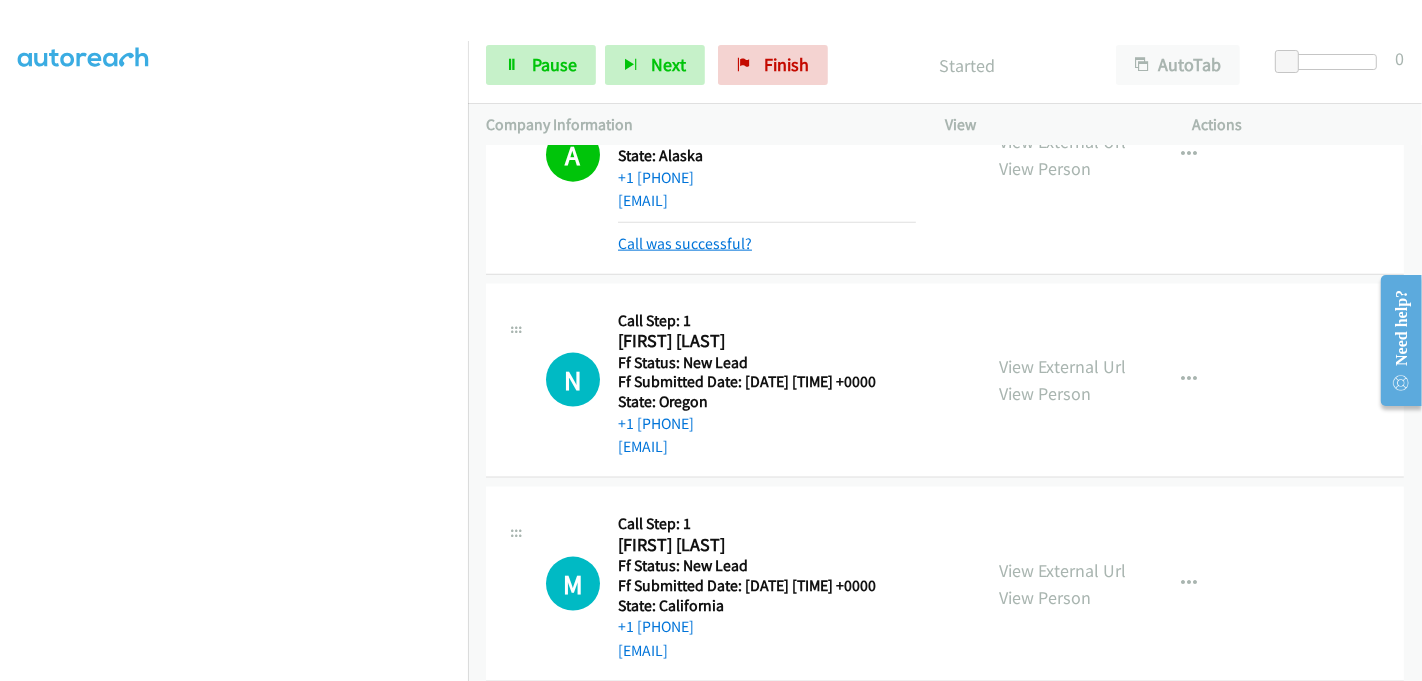 click on "Call was successful?" at bounding box center [685, 243] 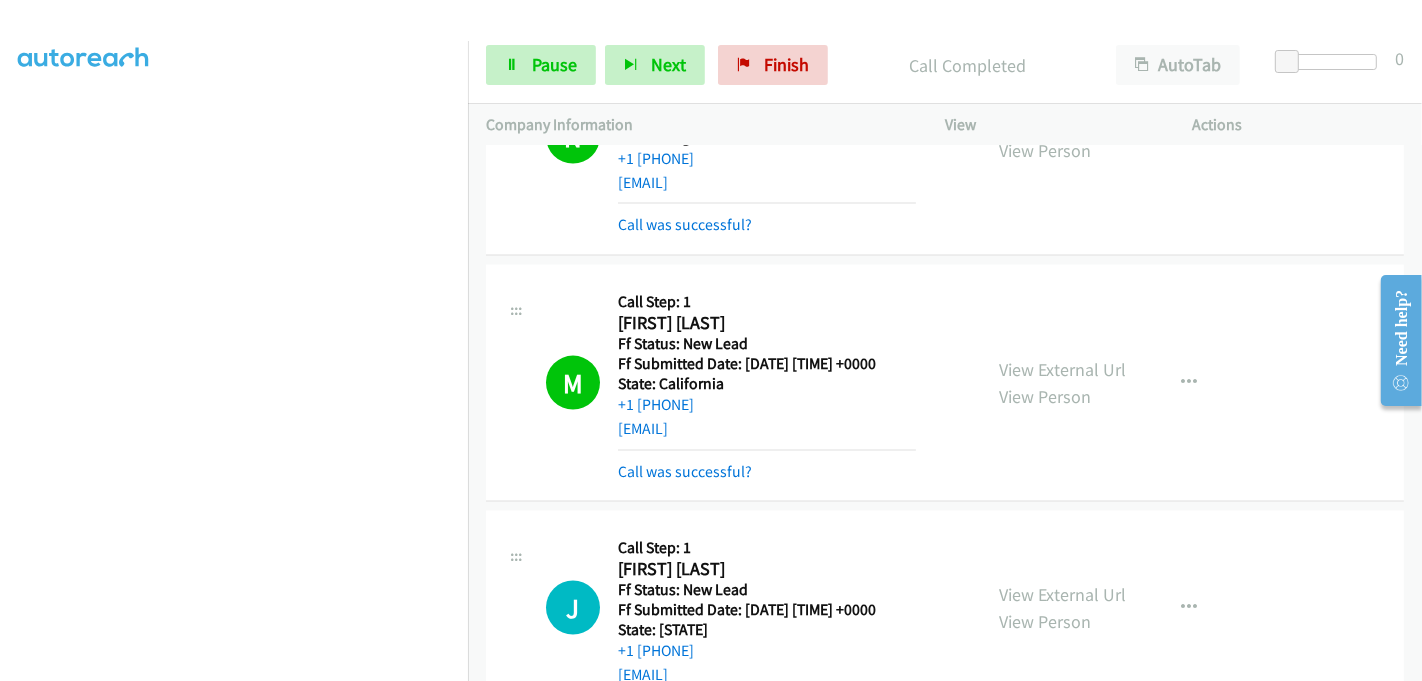 scroll, scrollTop: 2798, scrollLeft: 0, axis: vertical 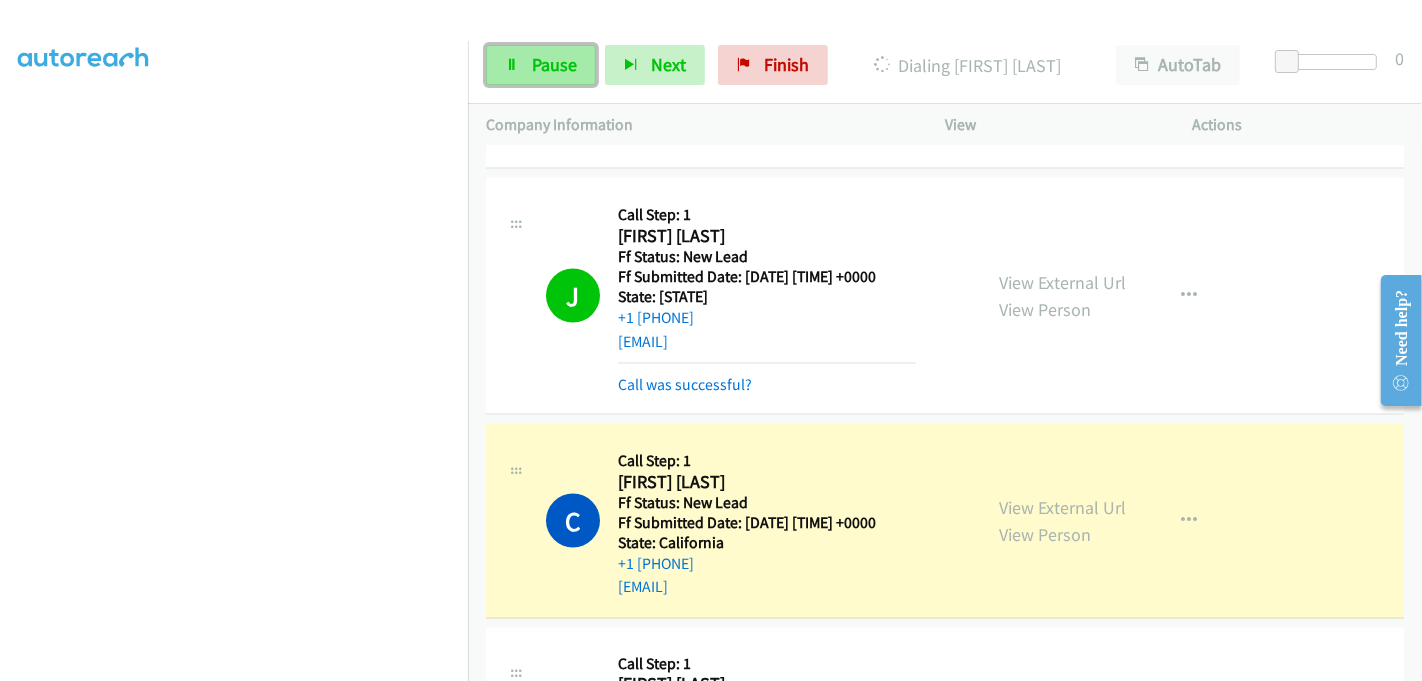 click on "Pause" at bounding box center (554, 64) 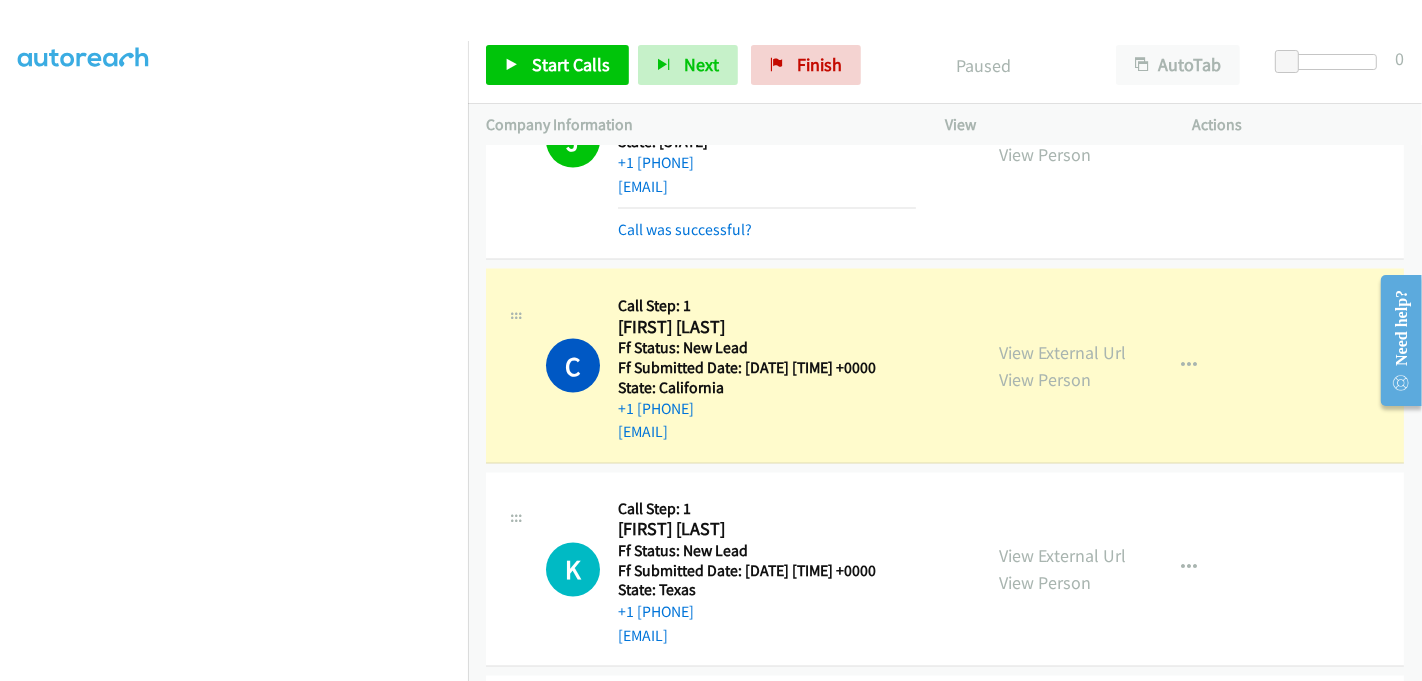 scroll, scrollTop: 3020, scrollLeft: 0, axis: vertical 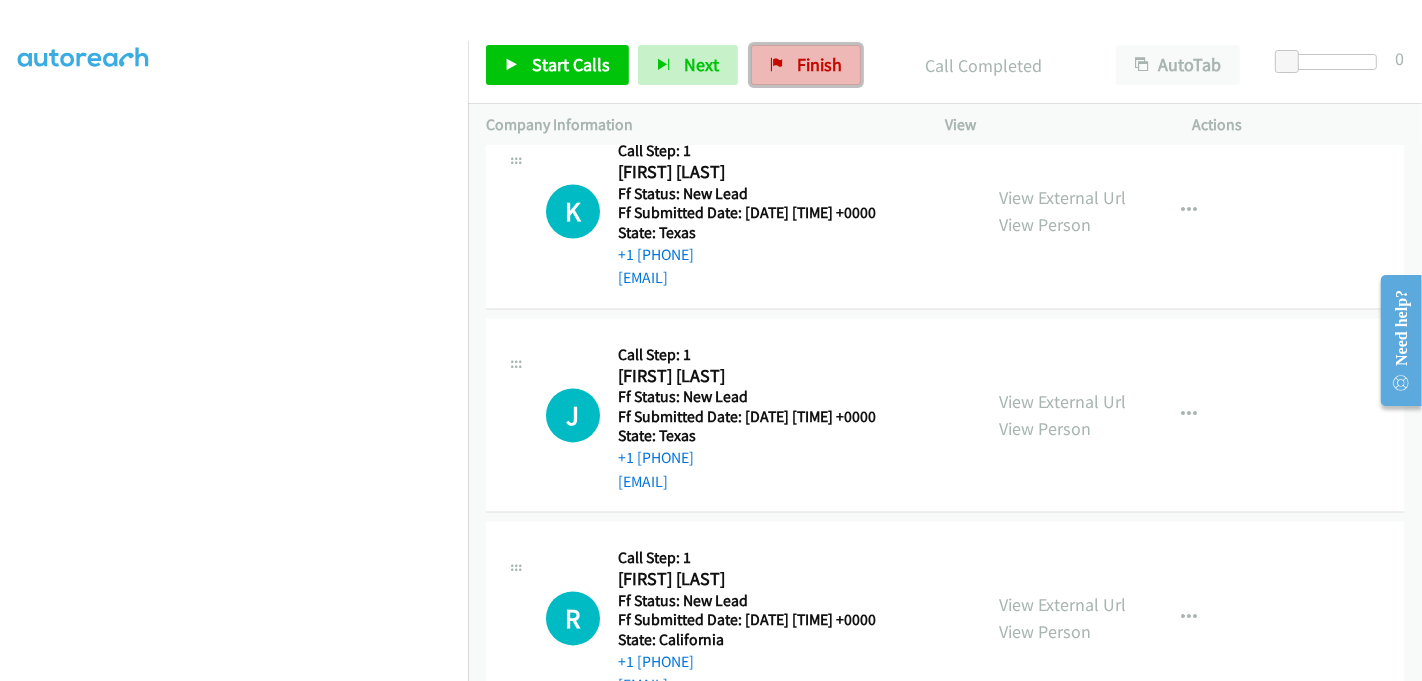 click on "Finish" at bounding box center [819, 64] 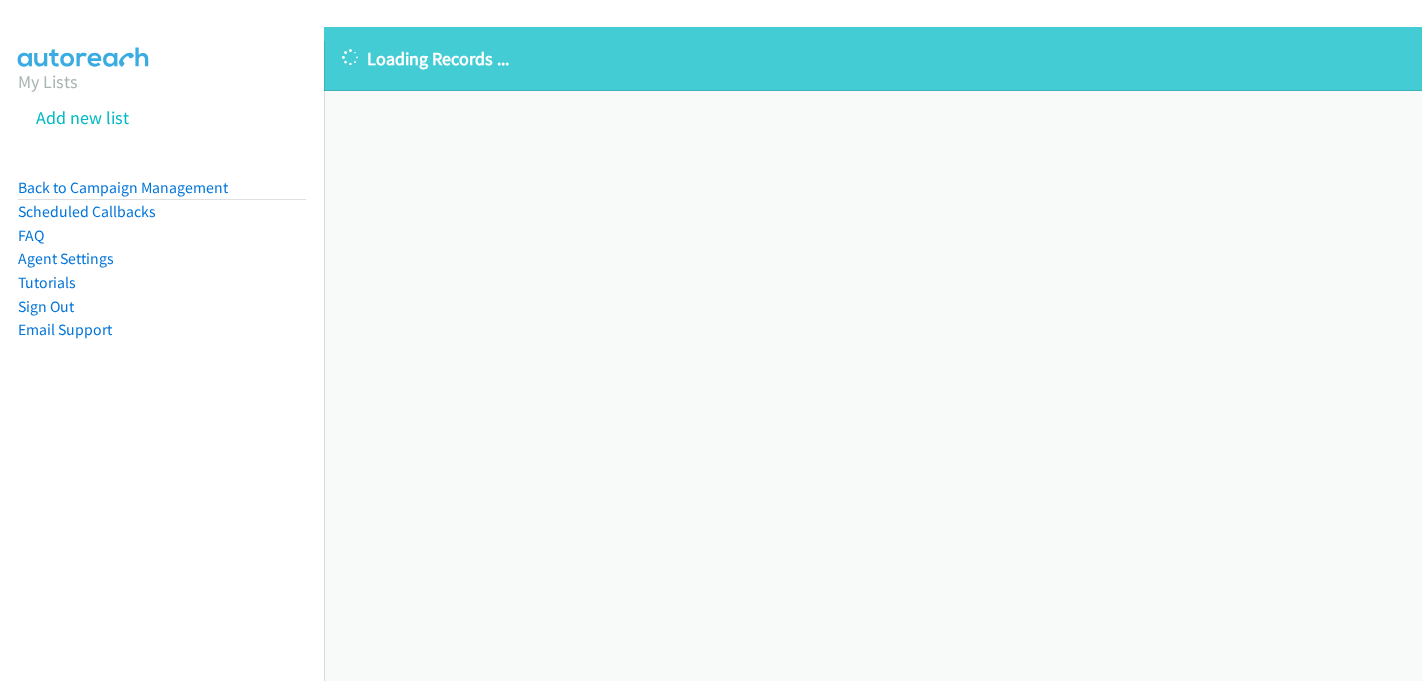 scroll, scrollTop: 0, scrollLeft: 0, axis: both 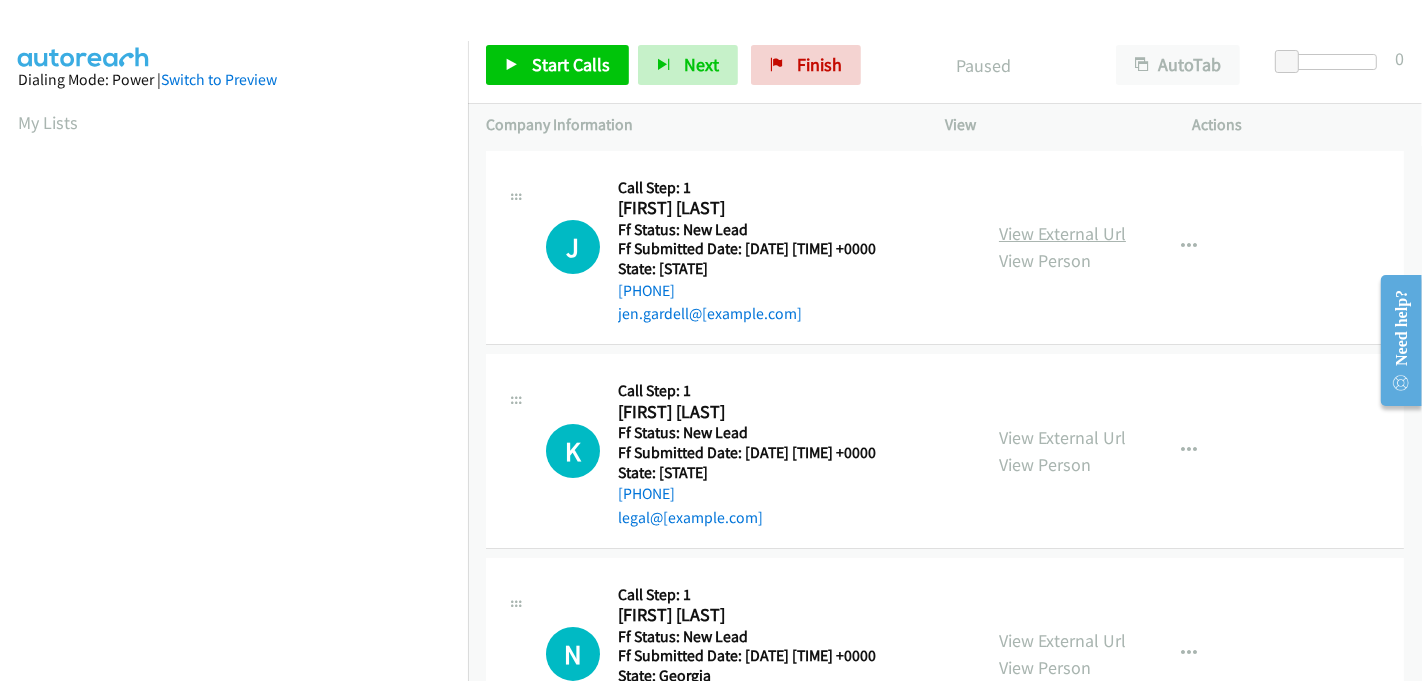 click on "View External Url" at bounding box center (1062, 233) 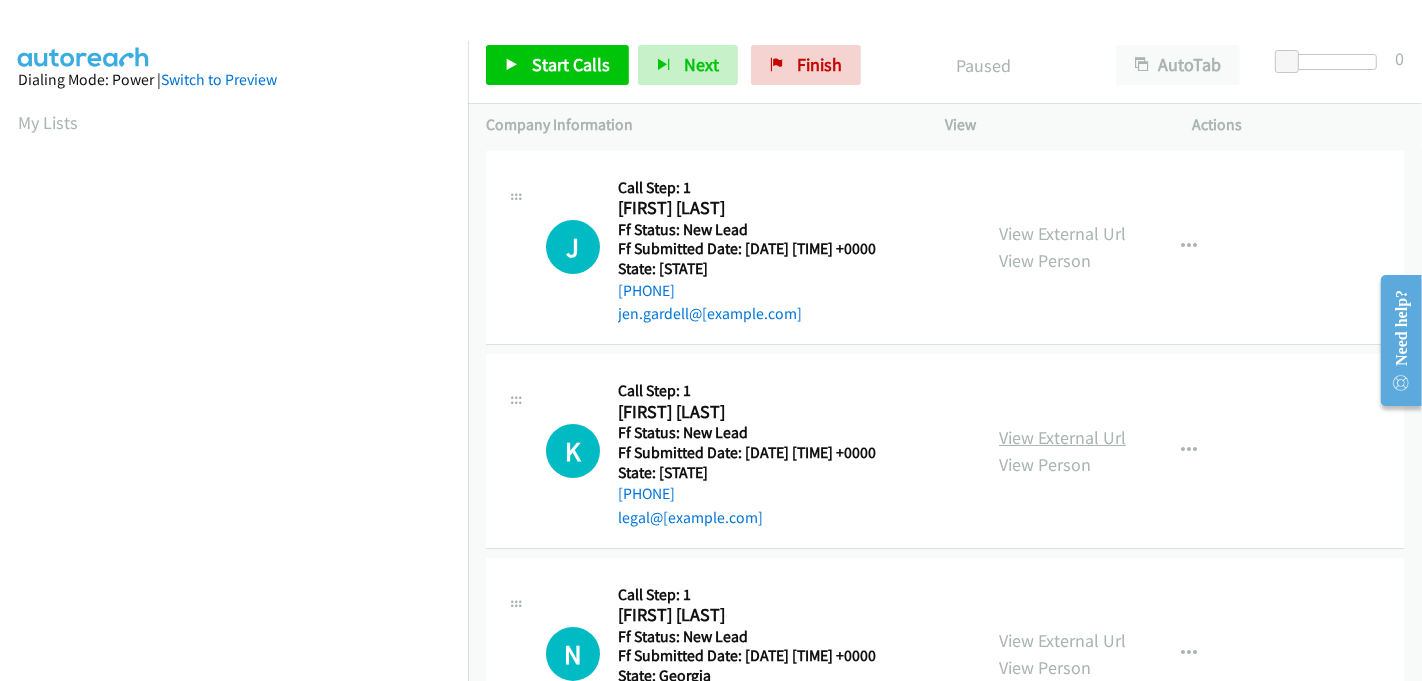 click on "View External Url" at bounding box center (1062, 437) 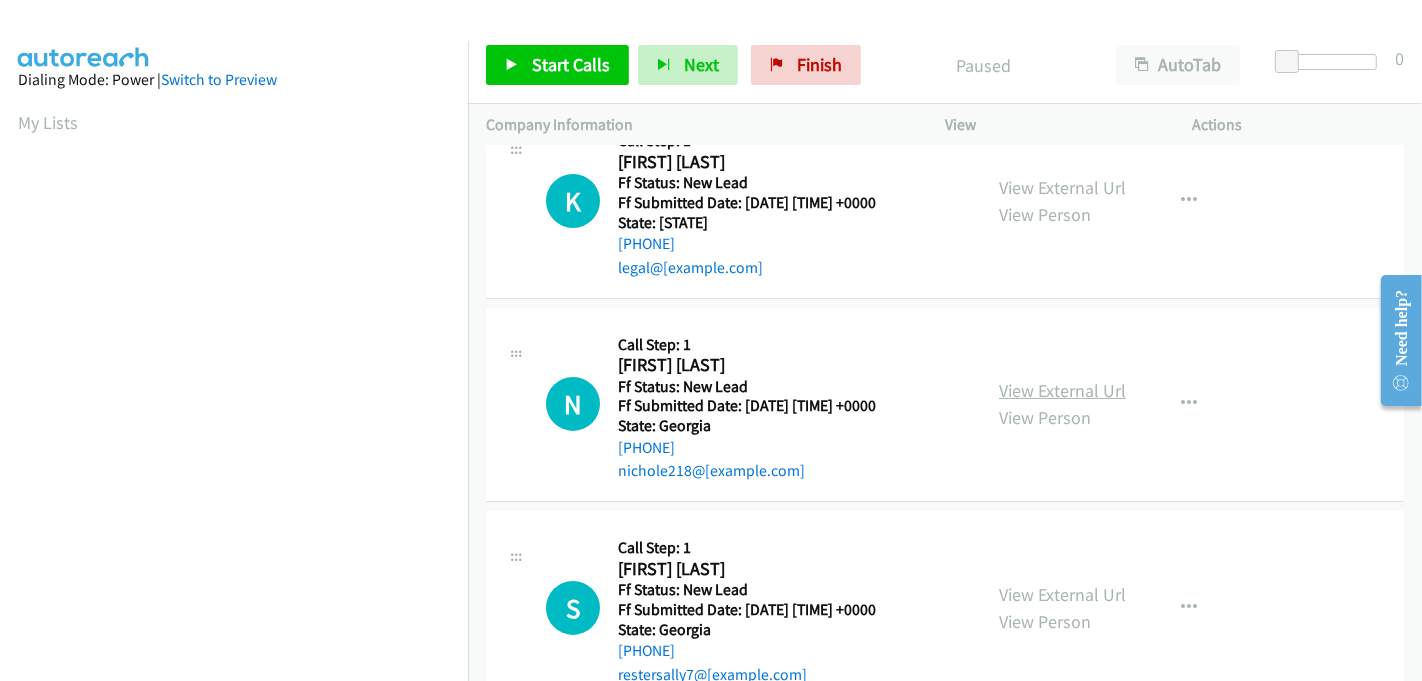 scroll, scrollTop: 333, scrollLeft: 0, axis: vertical 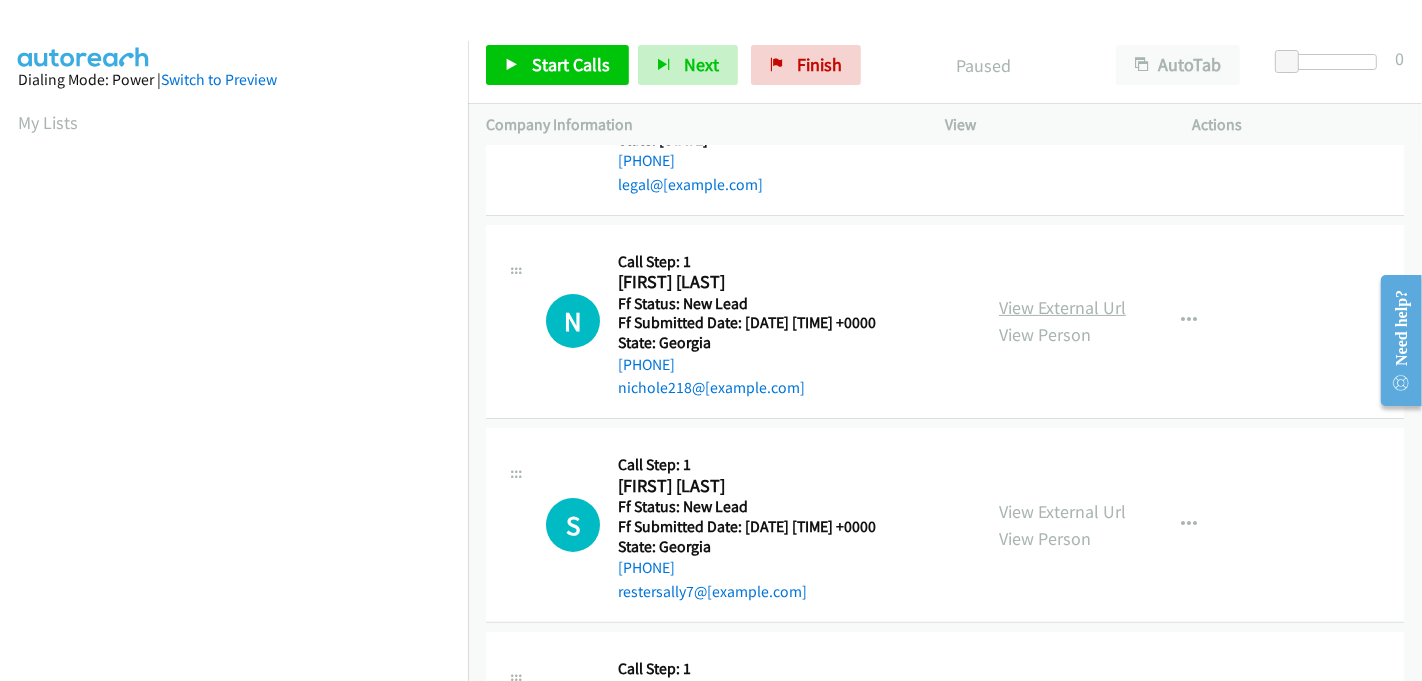 click on "View External Url" at bounding box center (1062, 307) 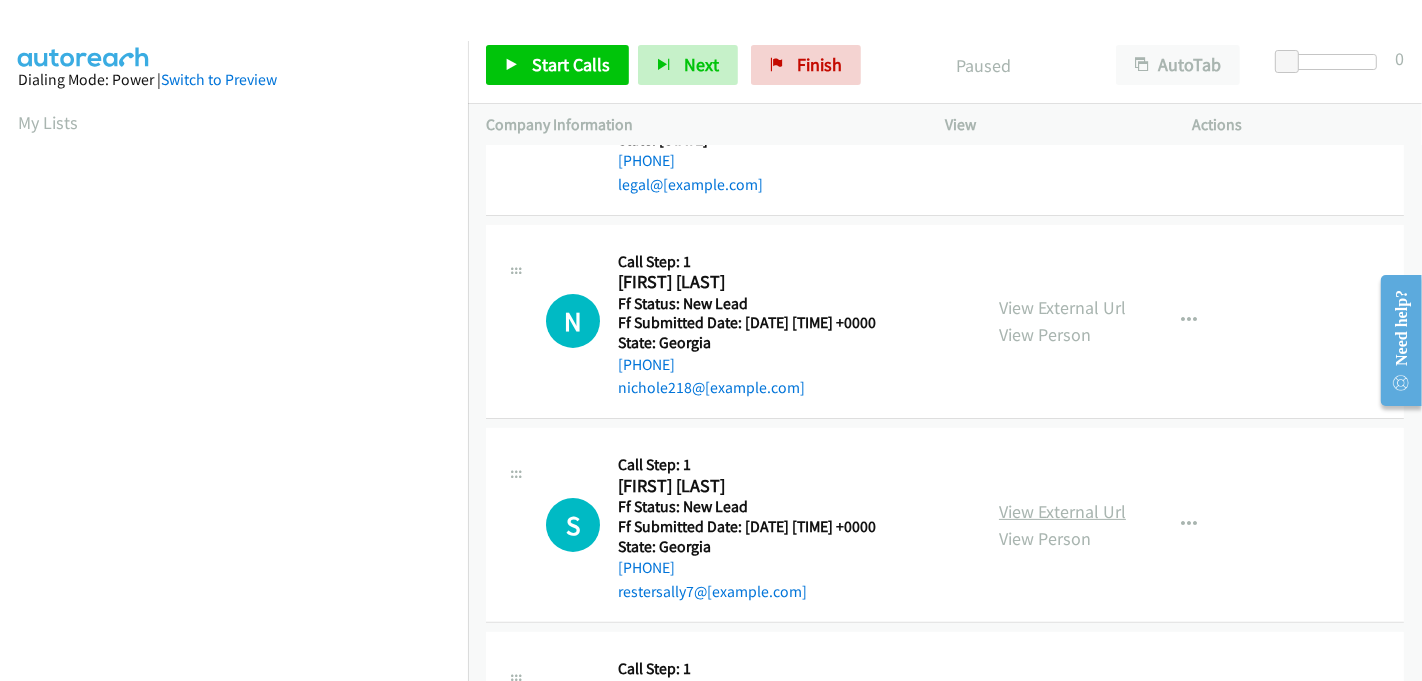click on "View External Url" at bounding box center (1062, 511) 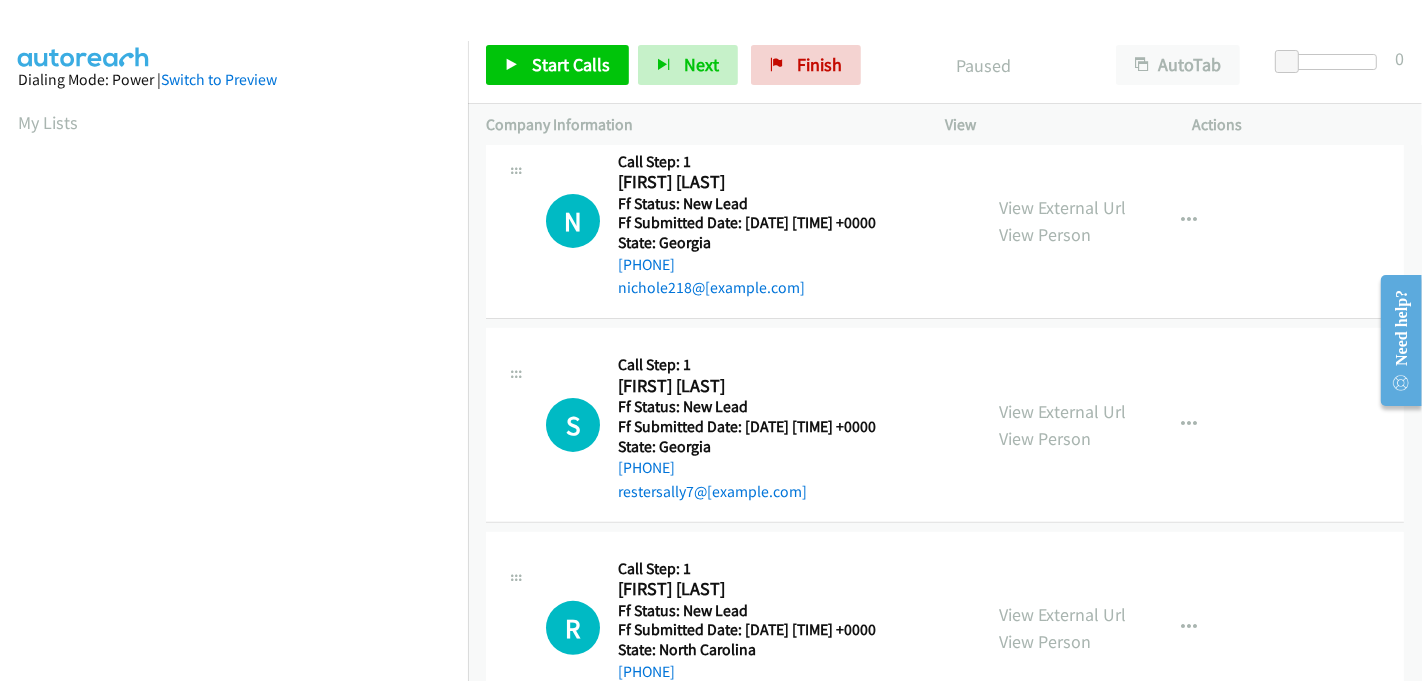 scroll, scrollTop: 507, scrollLeft: 0, axis: vertical 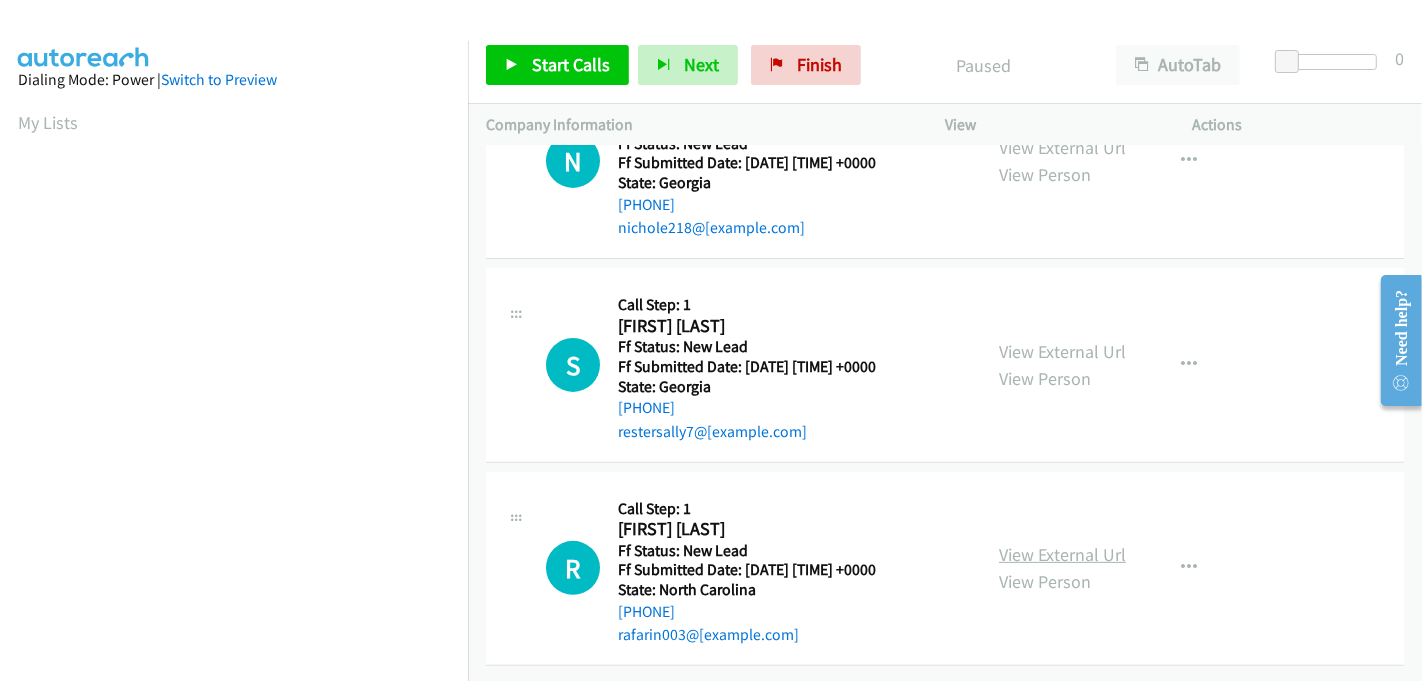 click on "View External Url" at bounding box center [1062, 554] 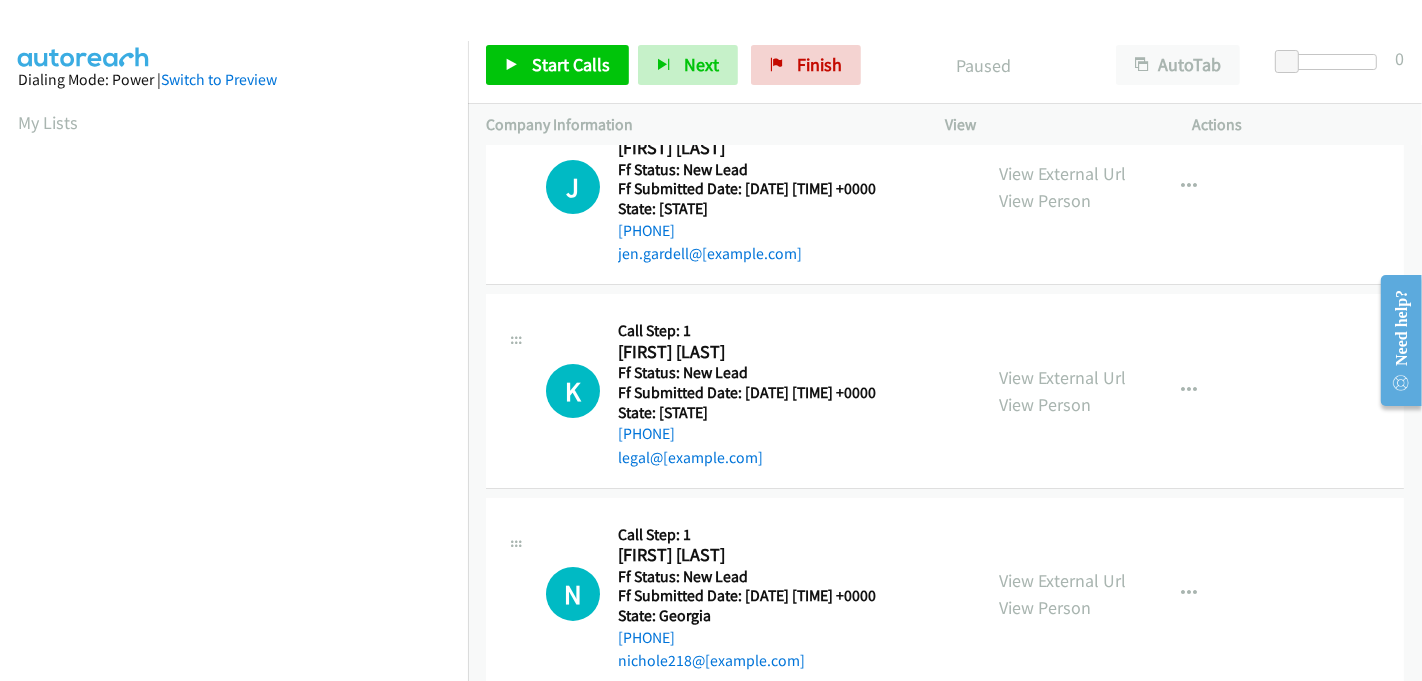 scroll, scrollTop: 0, scrollLeft: 0, axis: both 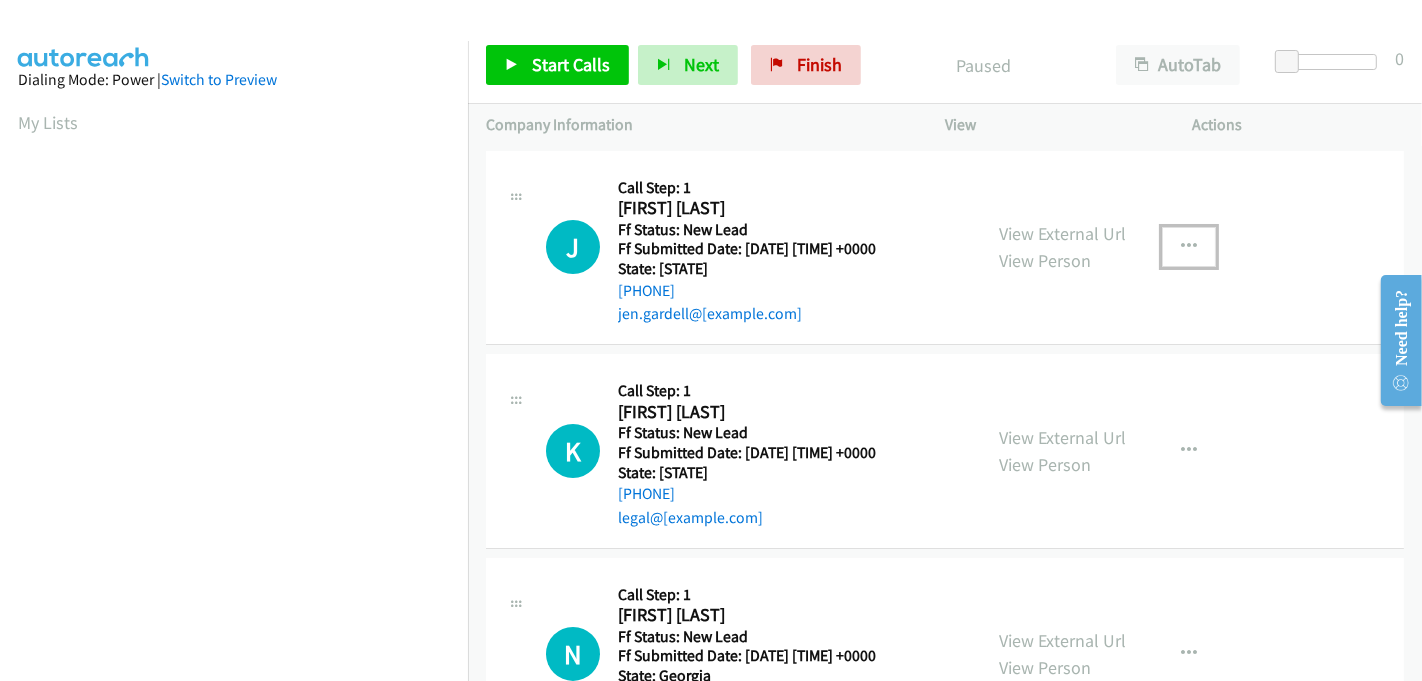 click at bounding box center (1189, 247) 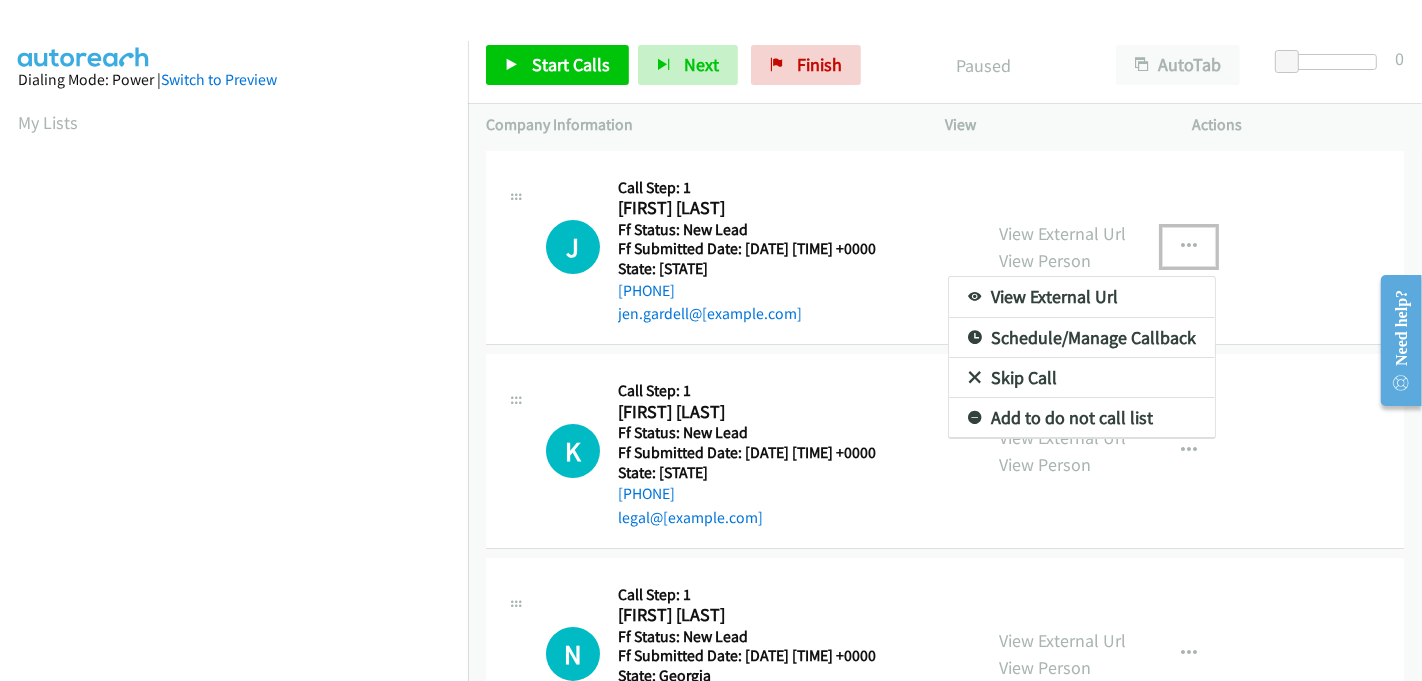 click on "Skip Call" at bounding box center (1082, 378) 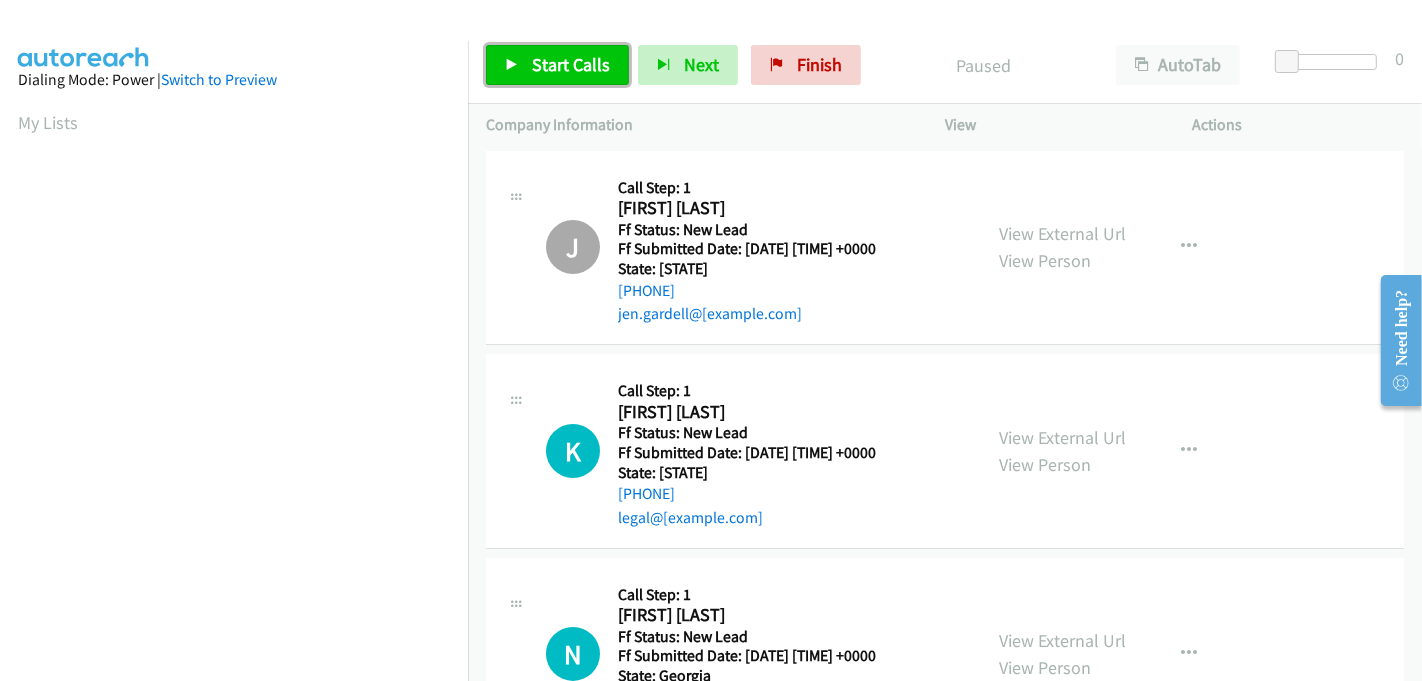 click on "Start Calls" at bounding box center (571, 64) 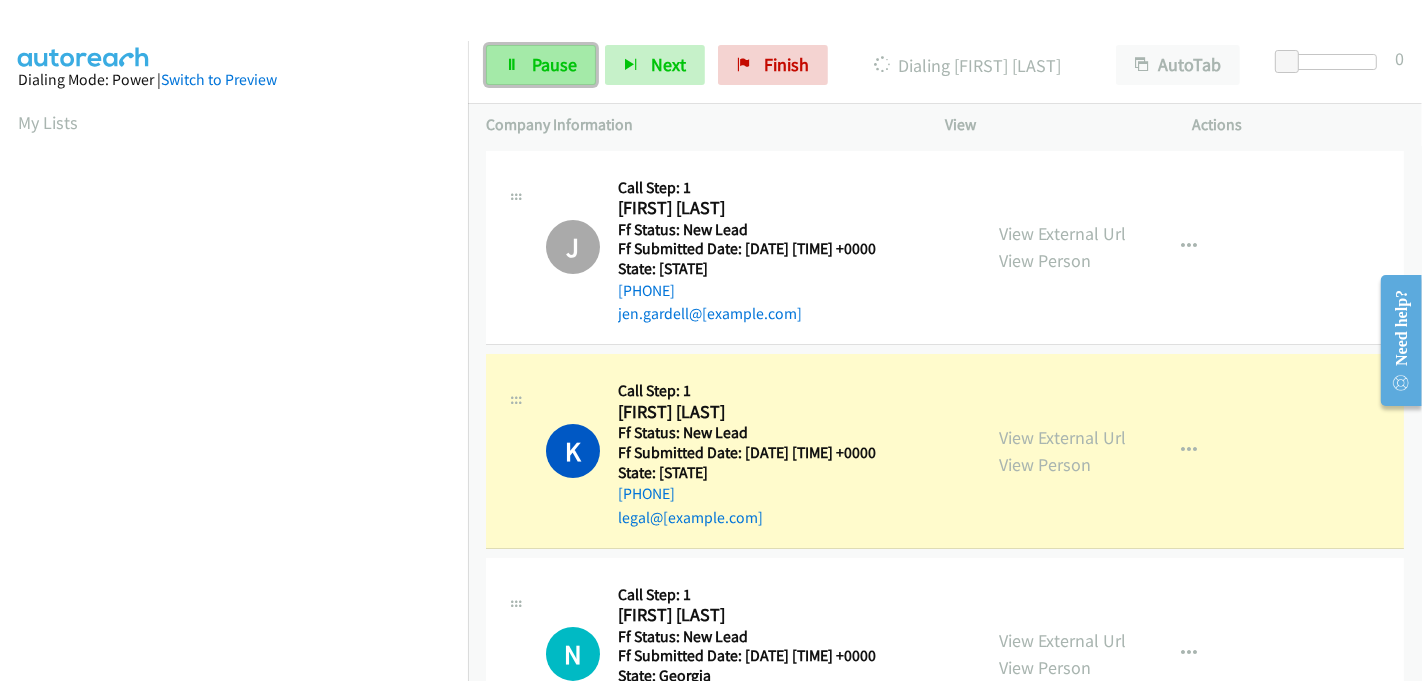 click on "Pause" at bounding box center (554, 64) 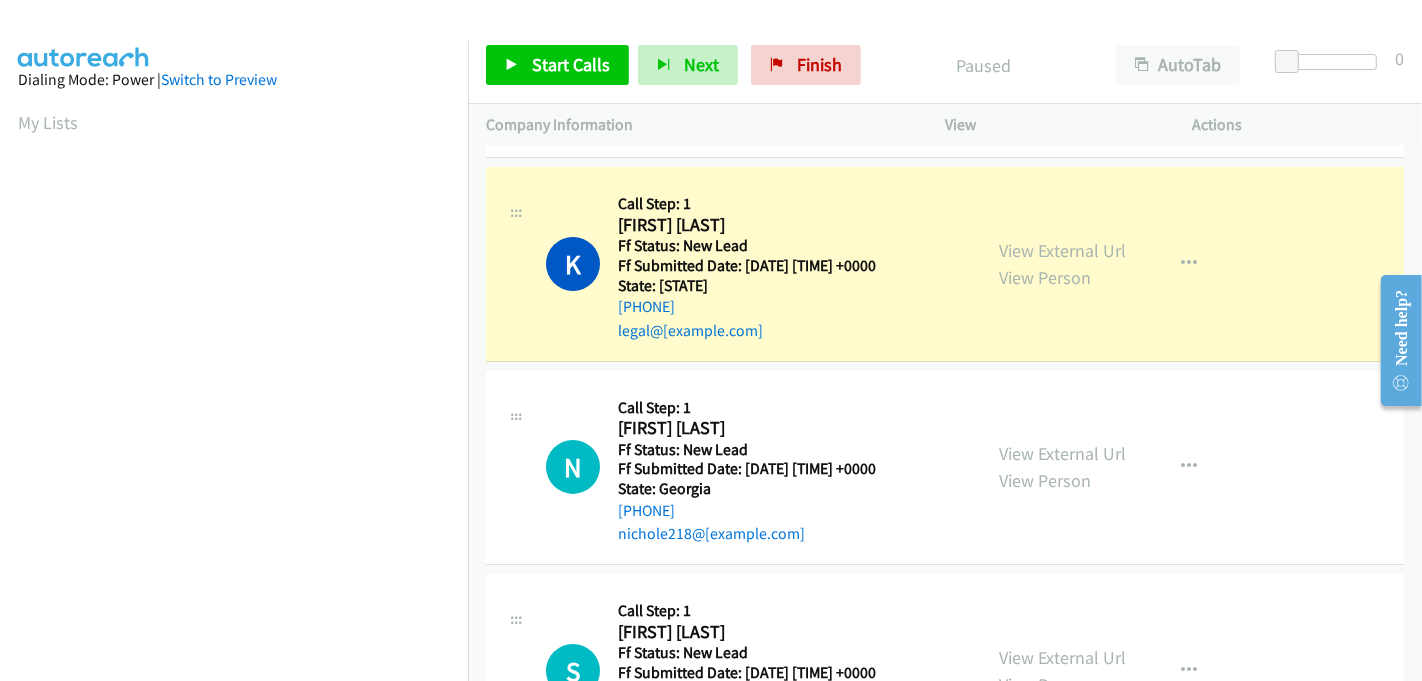 scroll, scrollTop: 222, scrollLeft: 0, axis: vertical 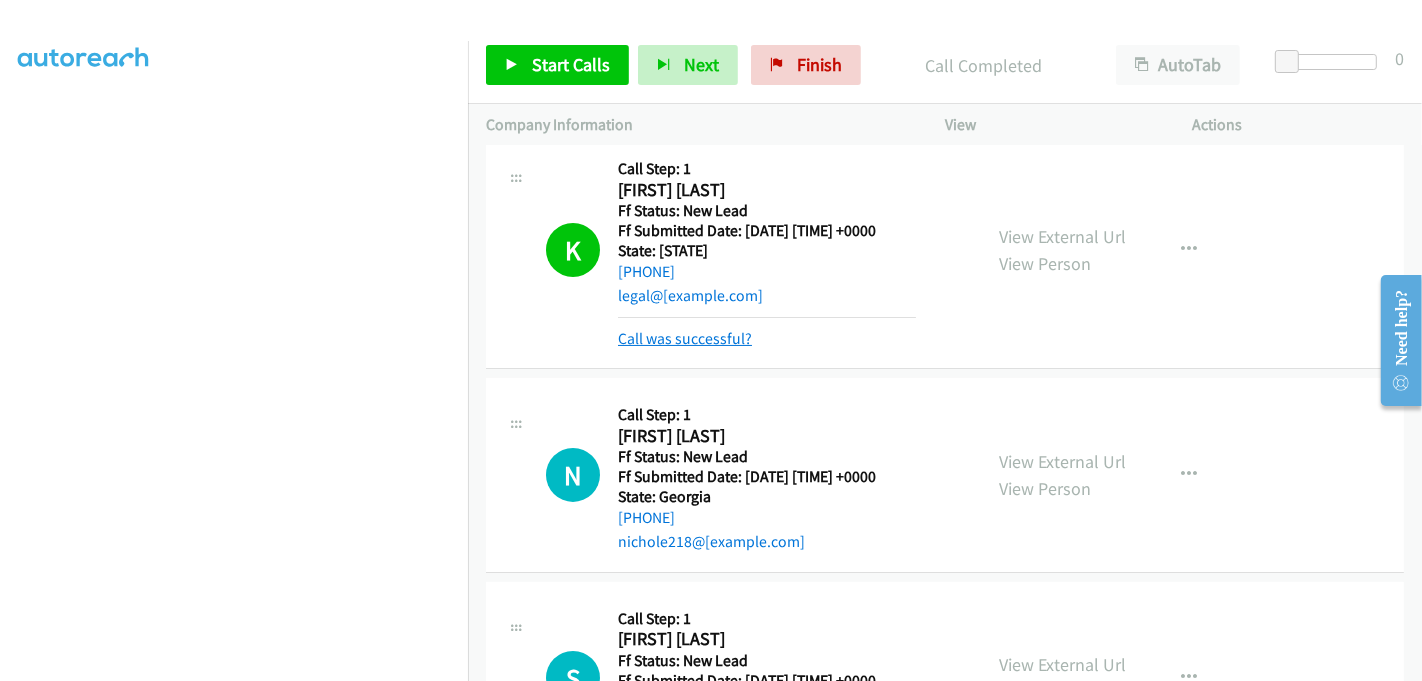 click on "Call was successful?" at bounding box center (685, 338) 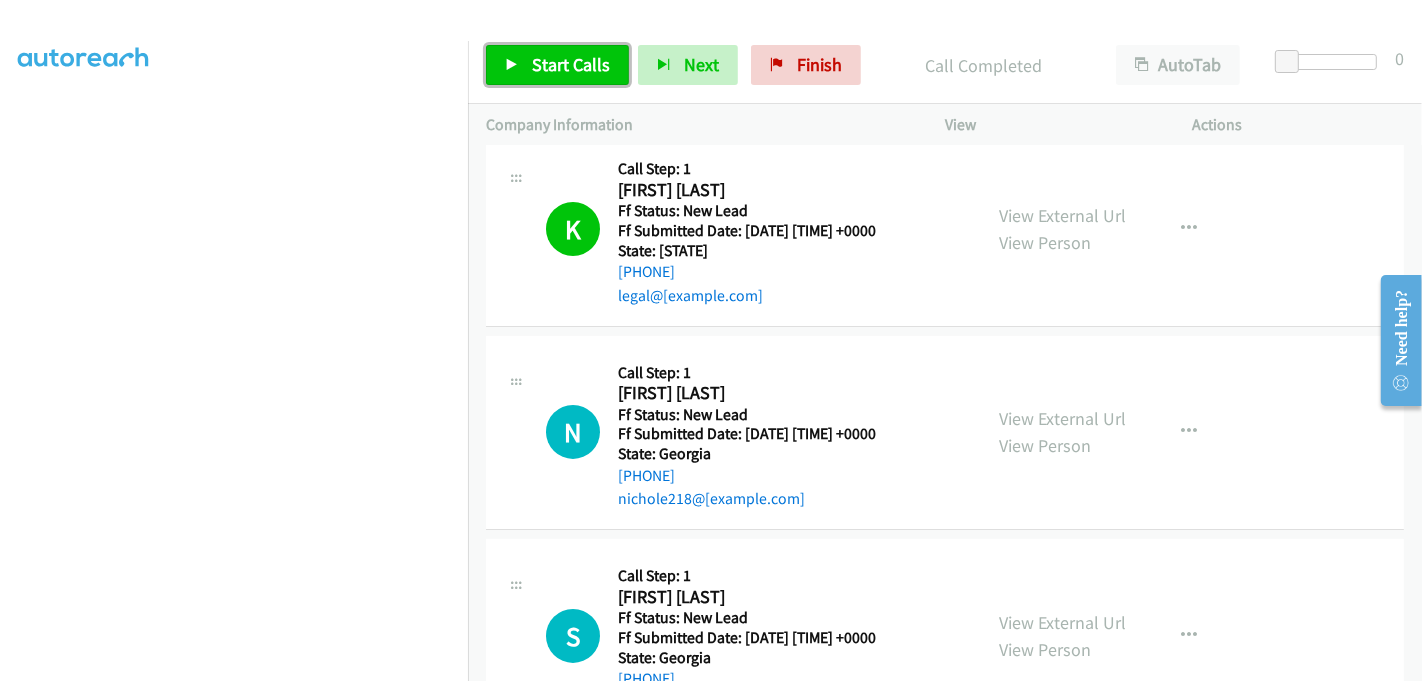 click on "Start Calls" at bounding box center [571, 64] 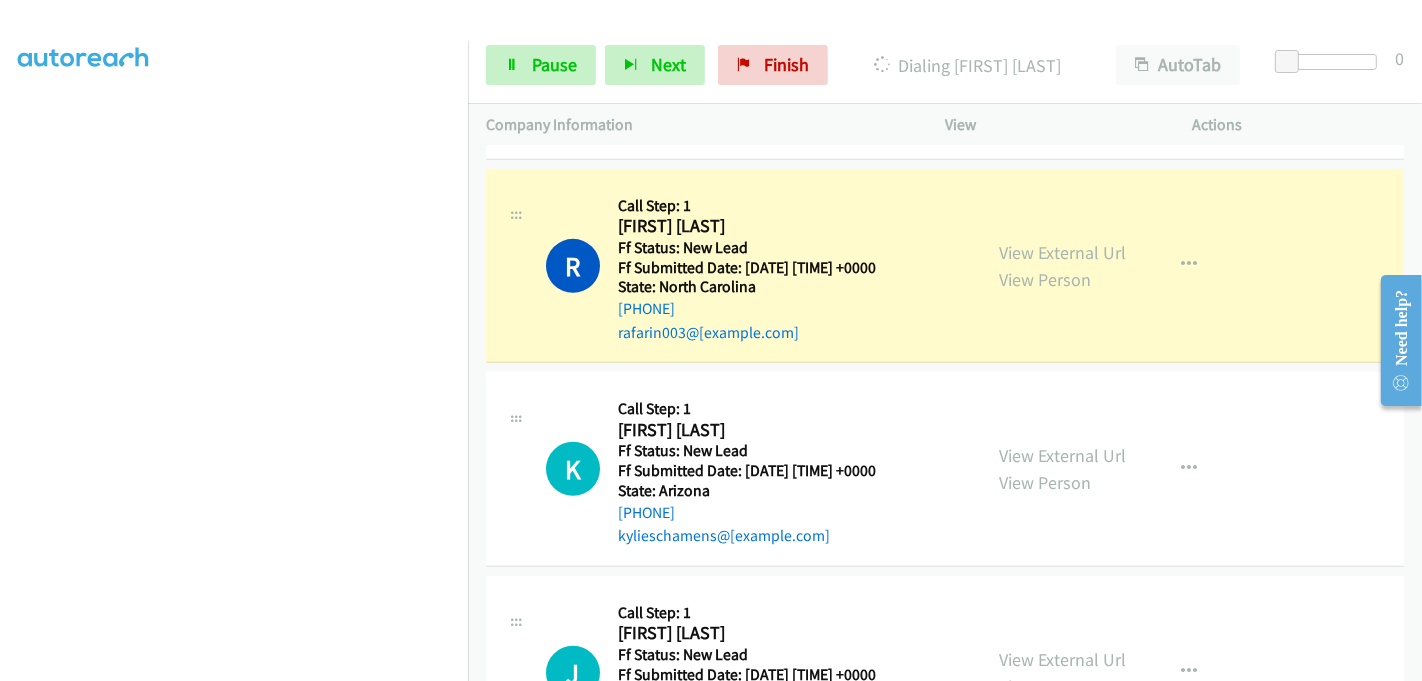 scroll, scrollTop: 888, scrollLeft: 0, axis: vertical 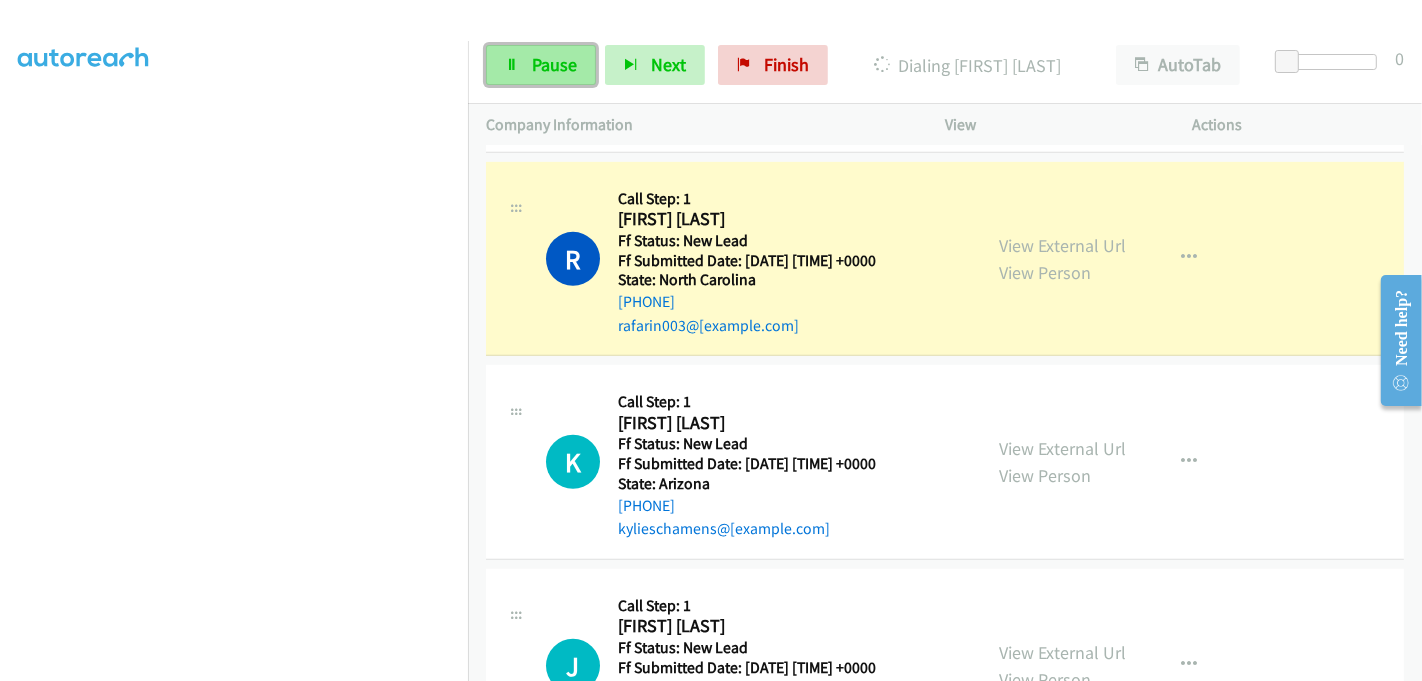 click on "Pause" at bounding box center (554, 64) 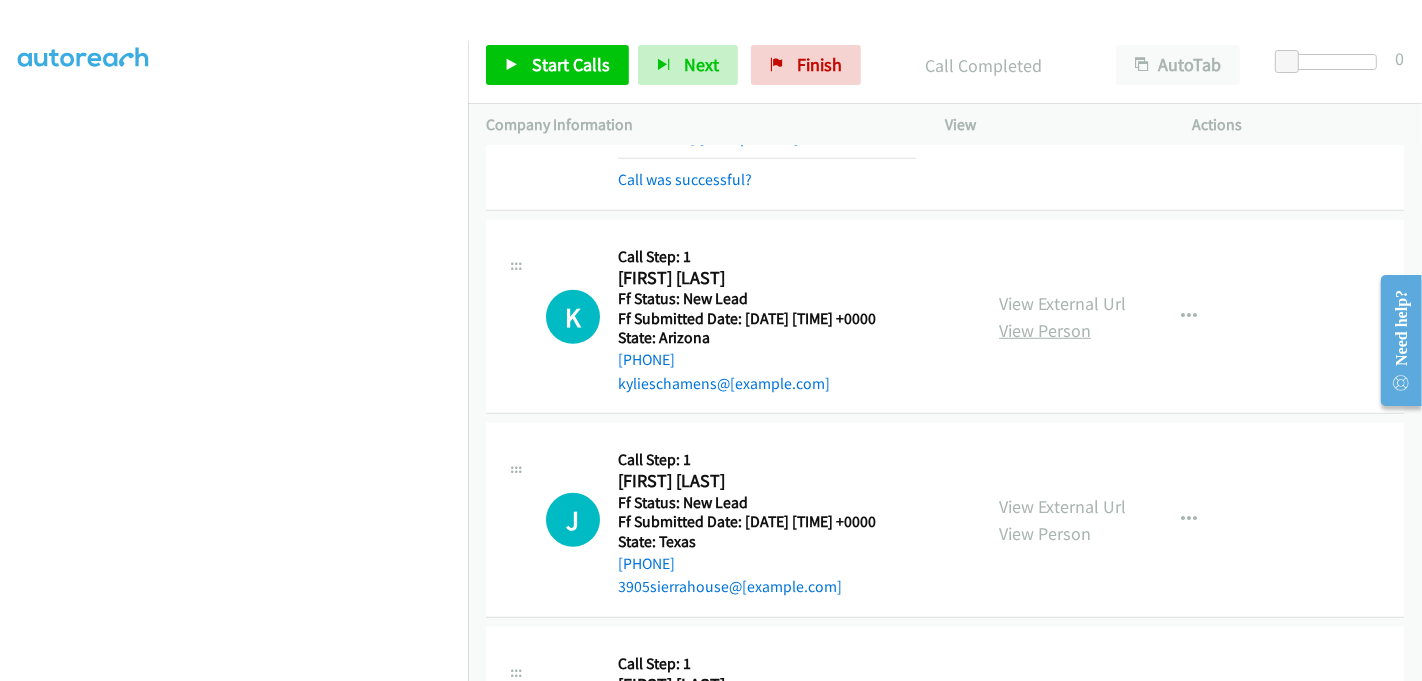 scroll, scrollTop: 1111, scrollLeft: 0, axis: vertical 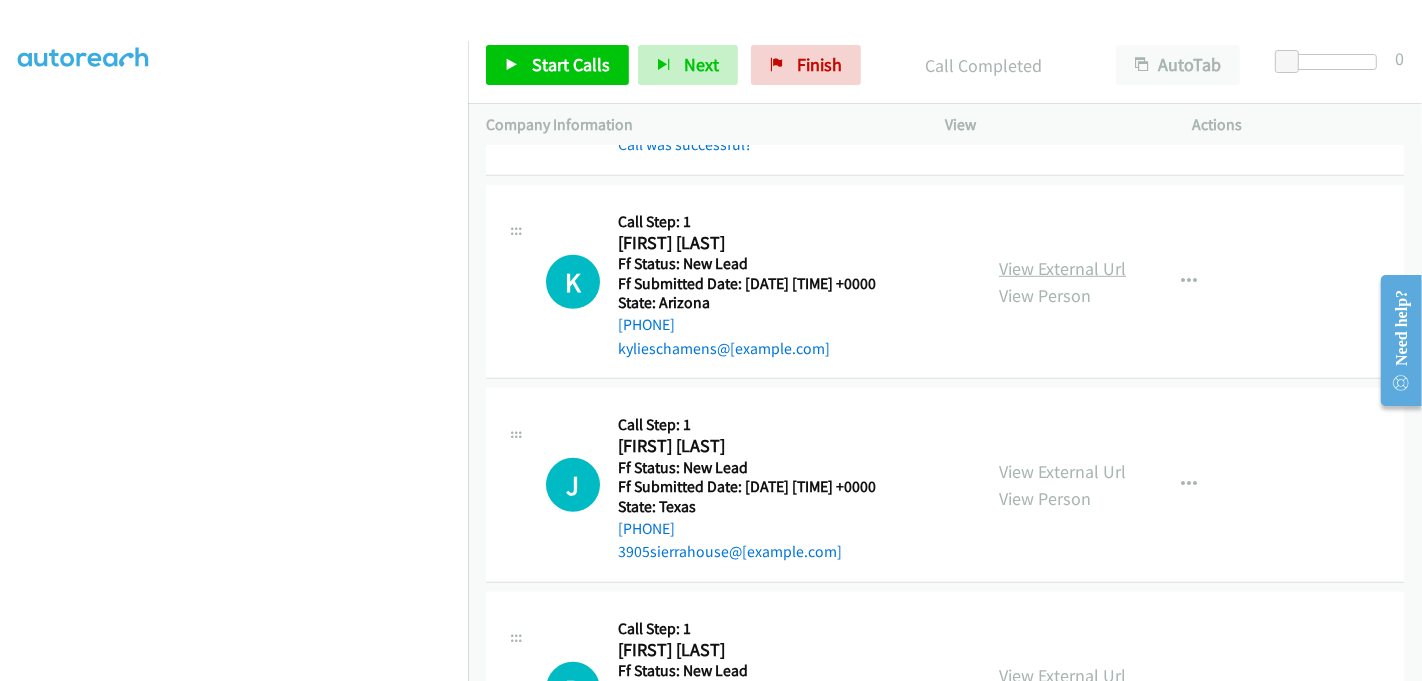 click on "View External Url" at bounding box center (1062, 268) 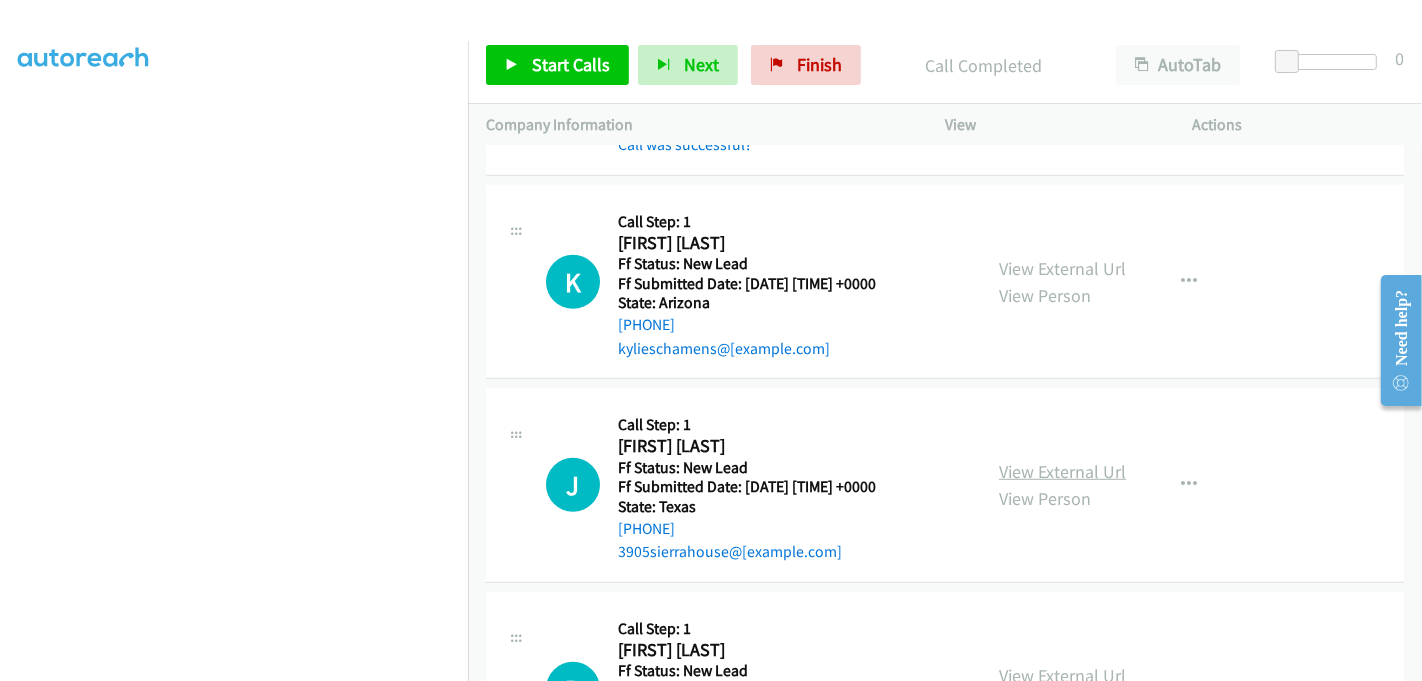 click on "View External Url" at bounding box center [1062, 471] 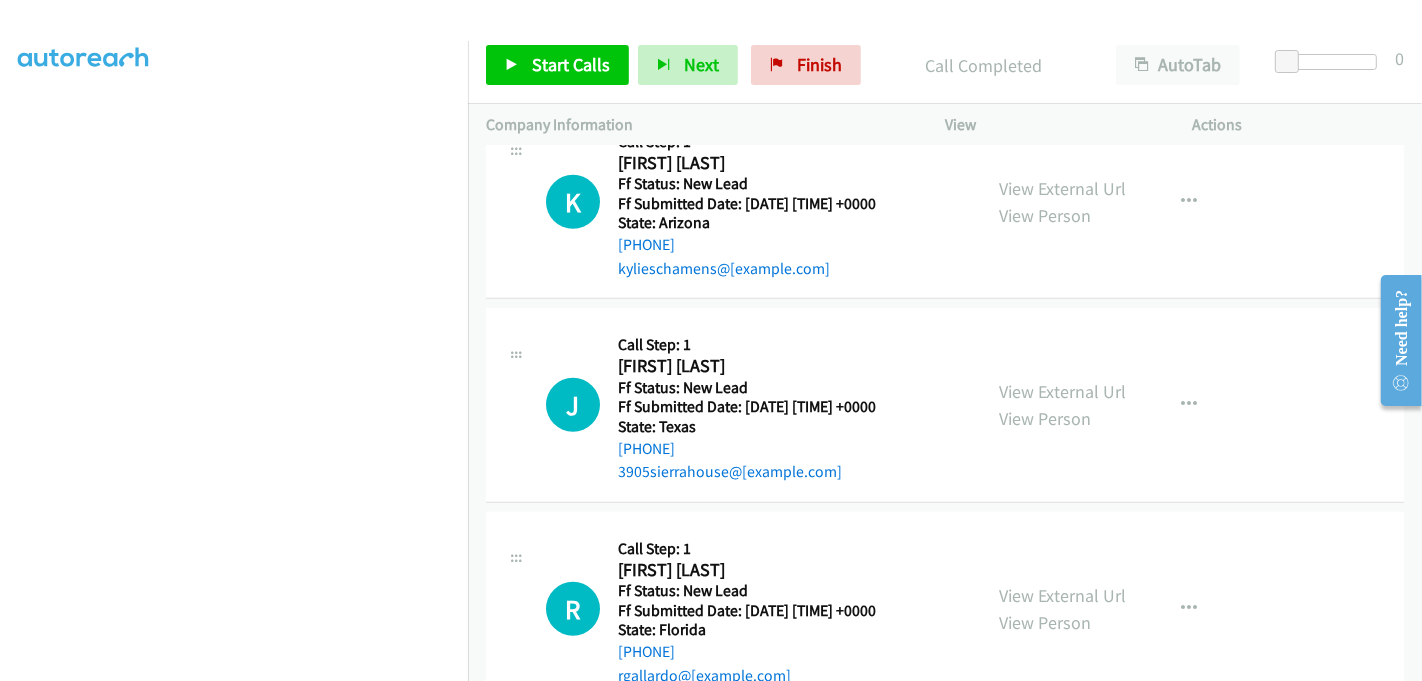 scroll, scrollTop: 1444, scrollLeft: 0, axis: vertical 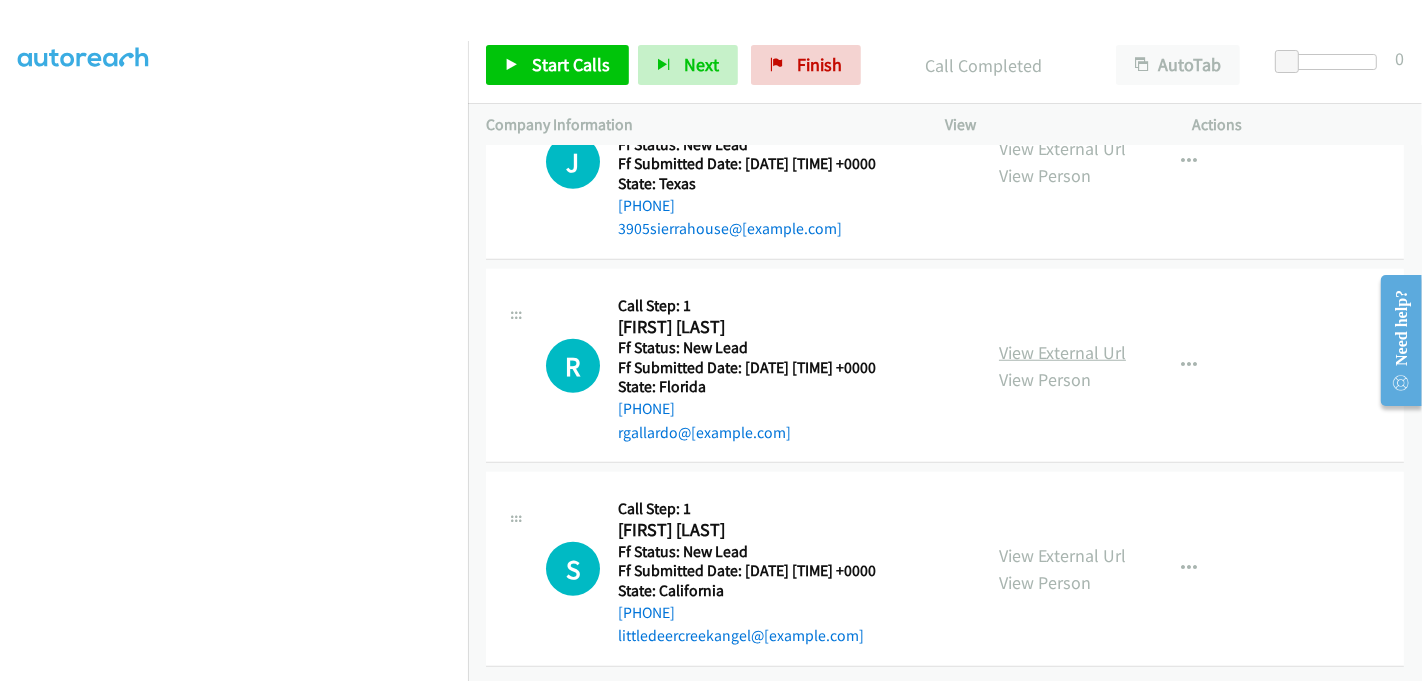 click on "View External Url" at bounding box center (1062, 352) 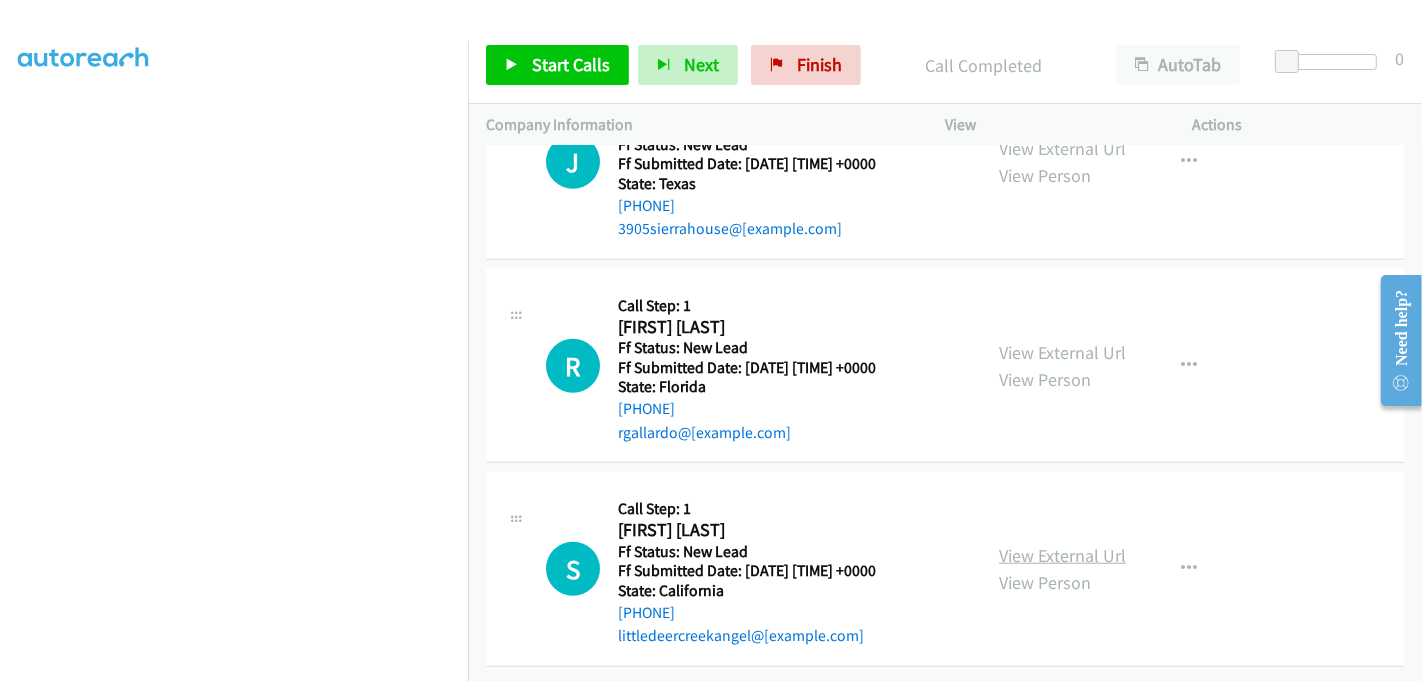 click on "View External Url" at bounding box center [1062, 555] 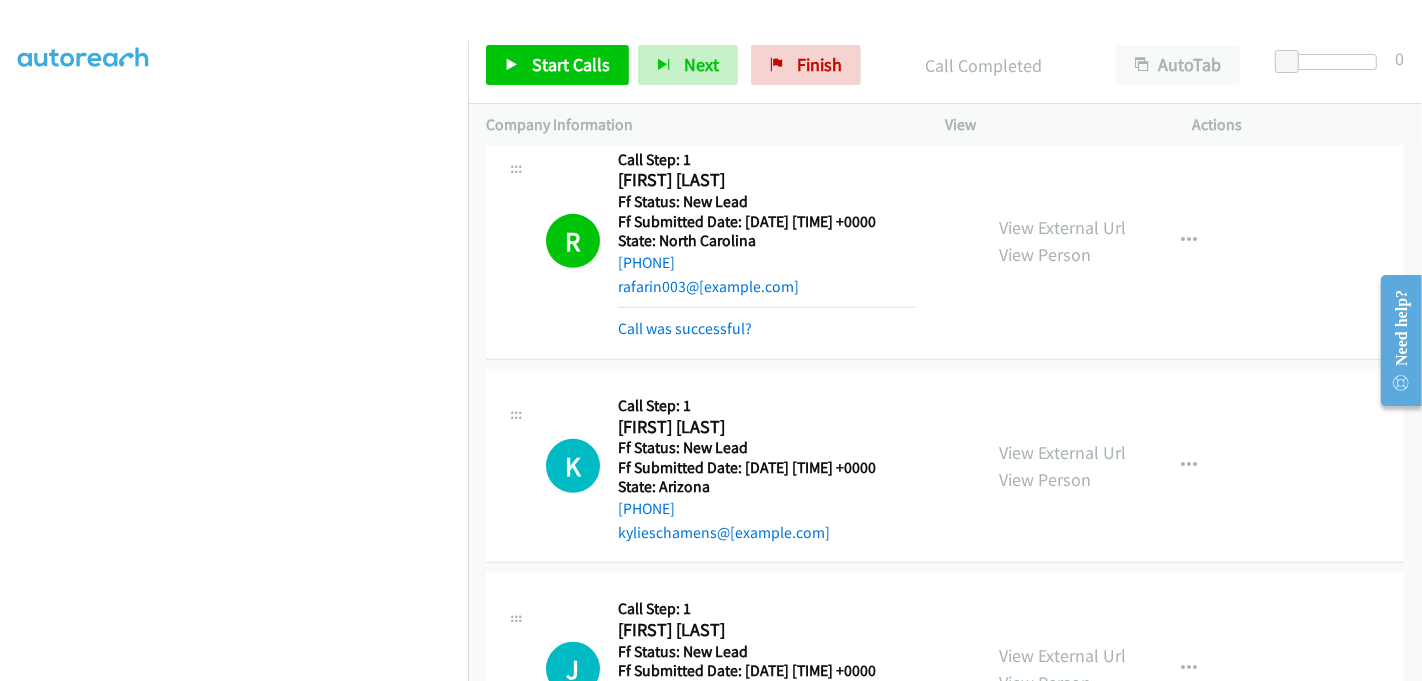 scroll, scrollTop: 891, scrollLeft: 0, axis: vertical 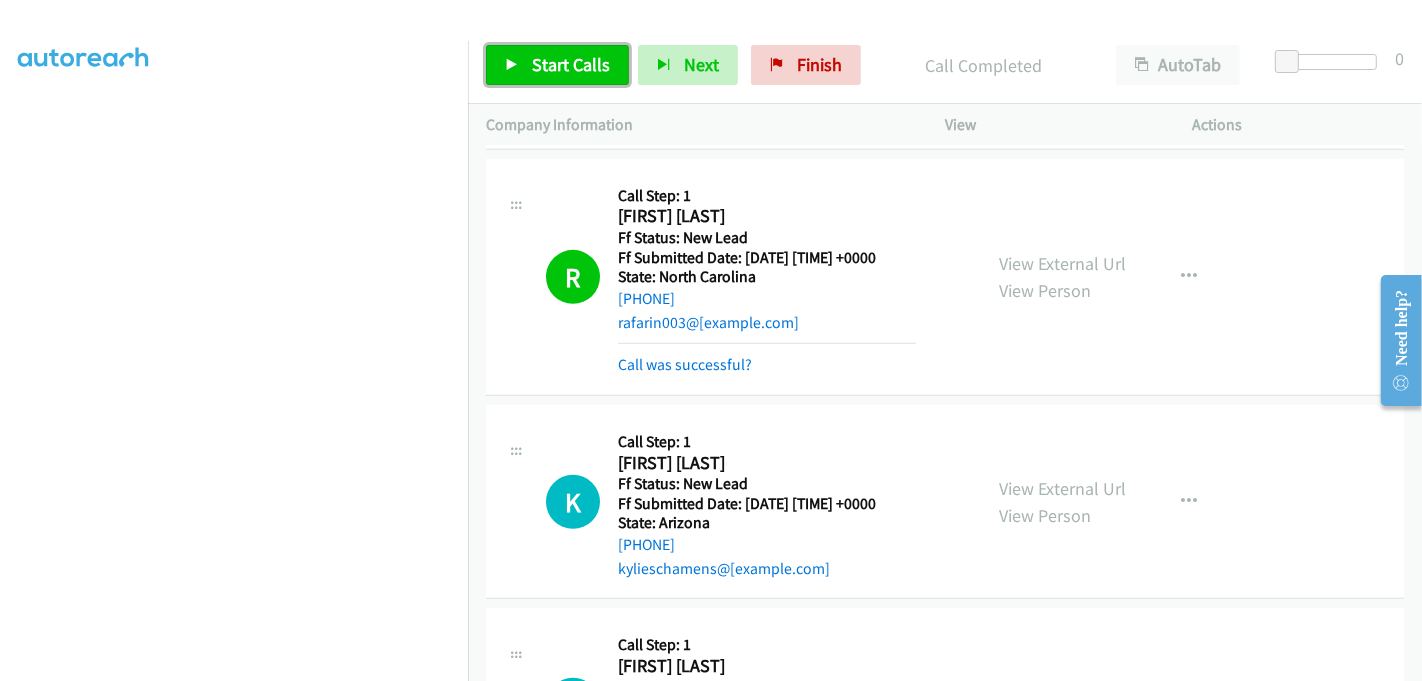 click on "Start Calls" at bounding box center [571, 64] 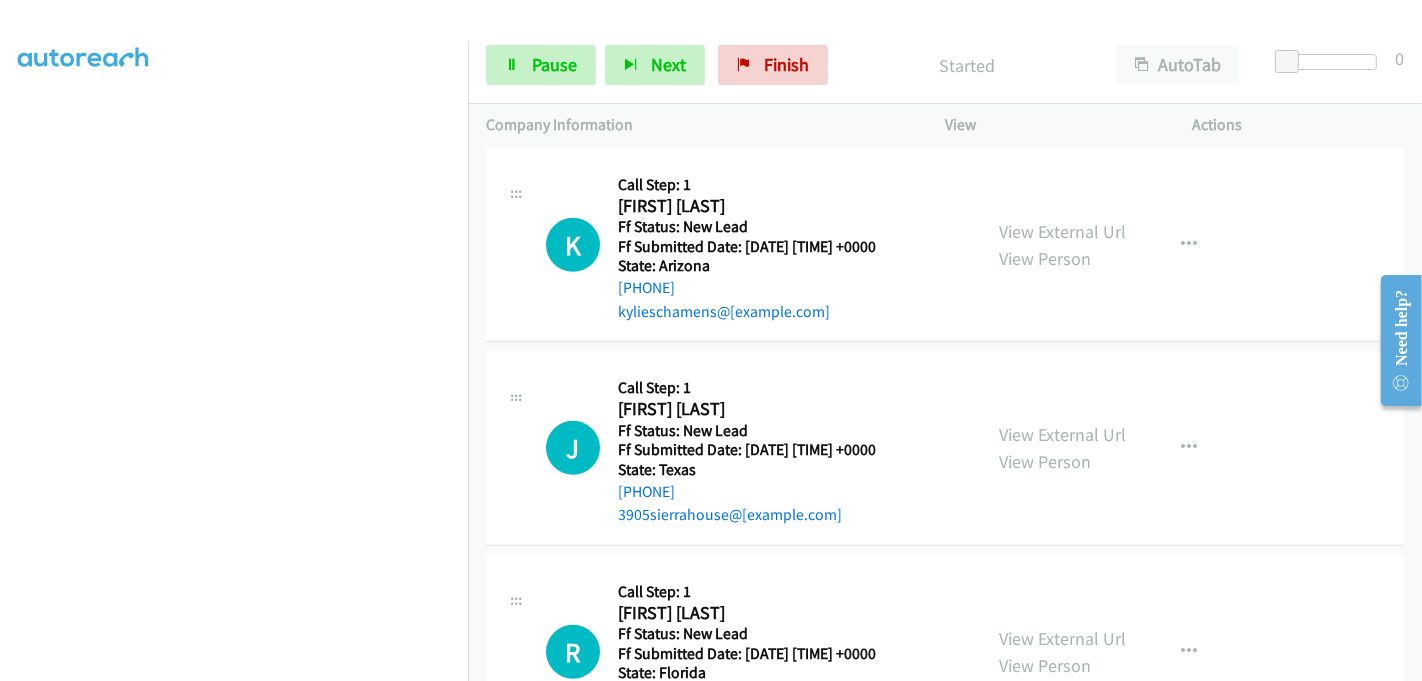 scroll, scrollTop: 1114, scrollLeft: 0, axis: vertical 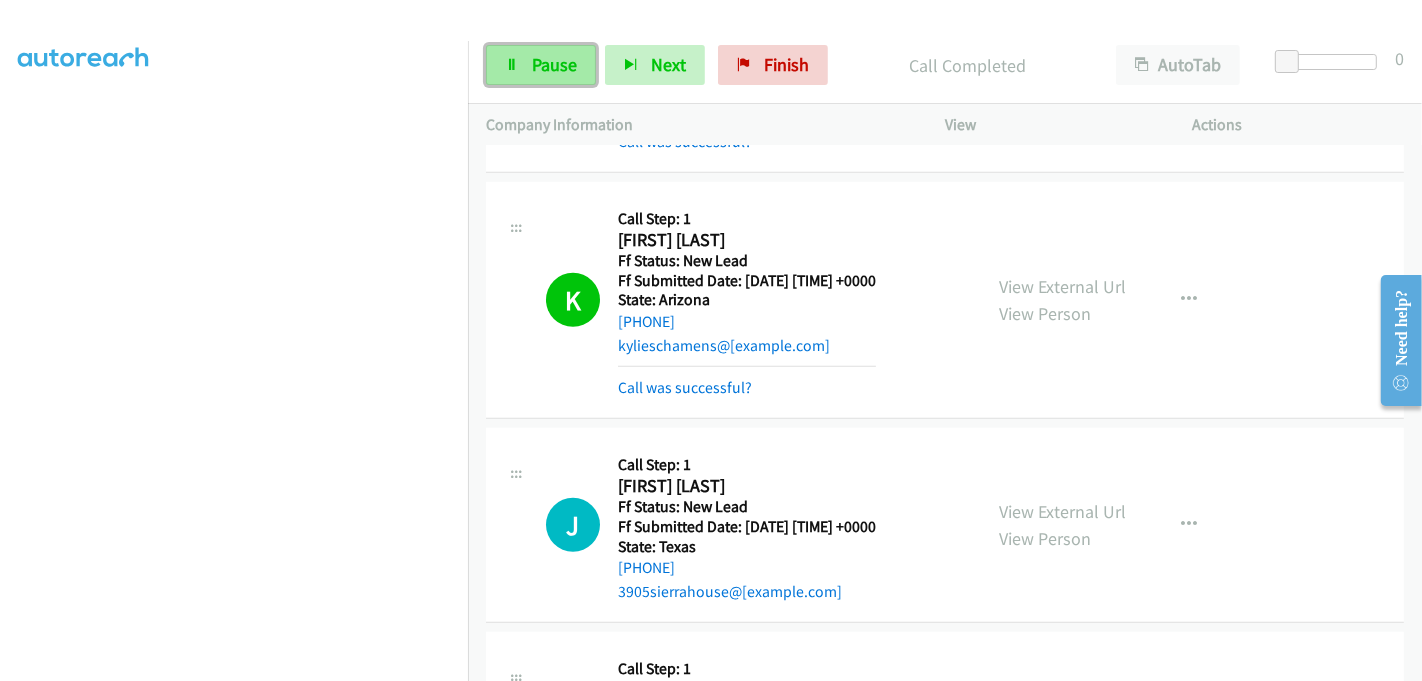 click on "Pause" at bounding box center [541, 65] 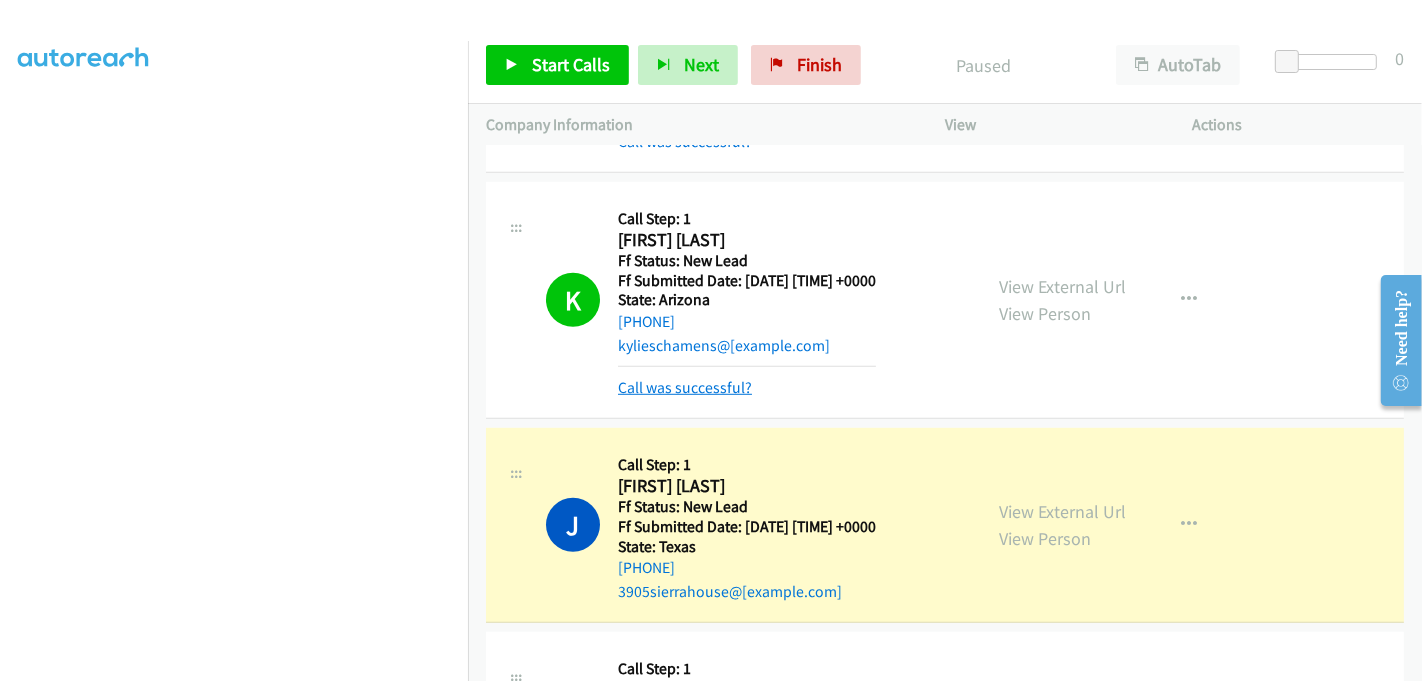 click on "Call was successful?" at bounding box center (685, 387) 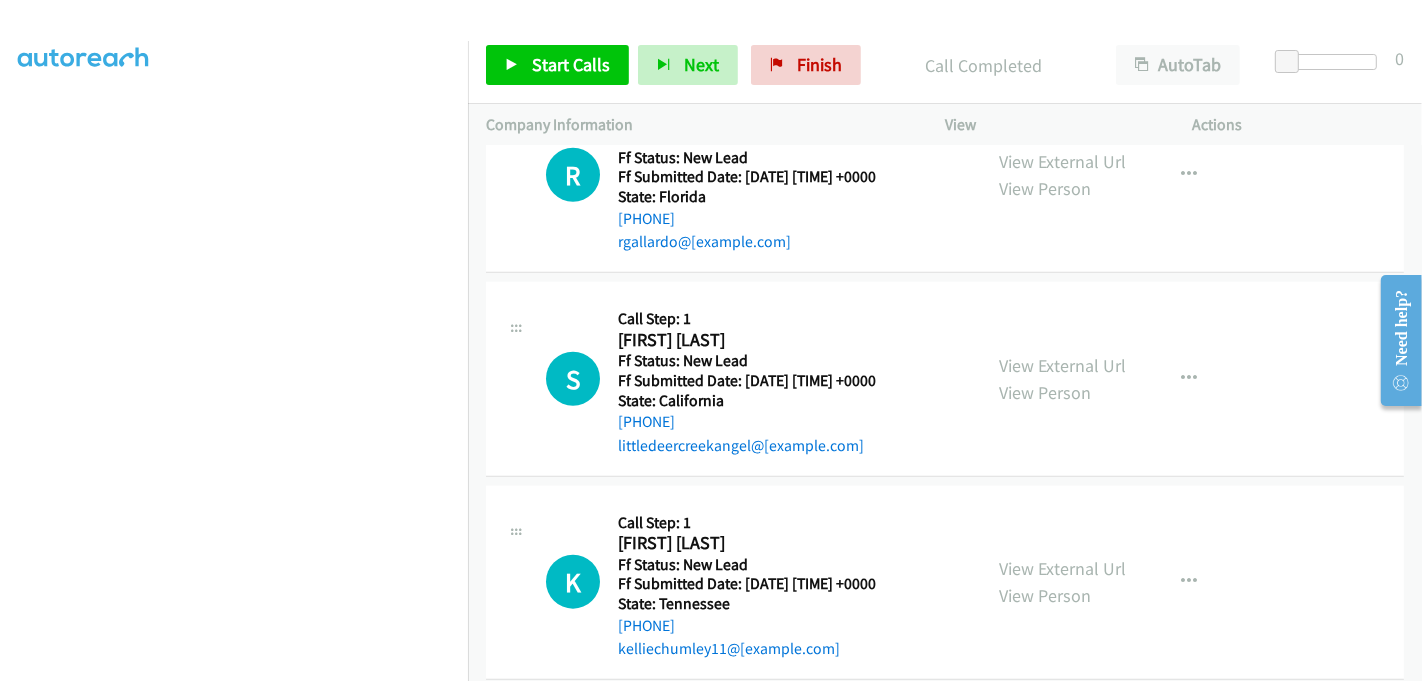 scroll, scrollTop: 1558, scrollLeft: 0, axis: vertical 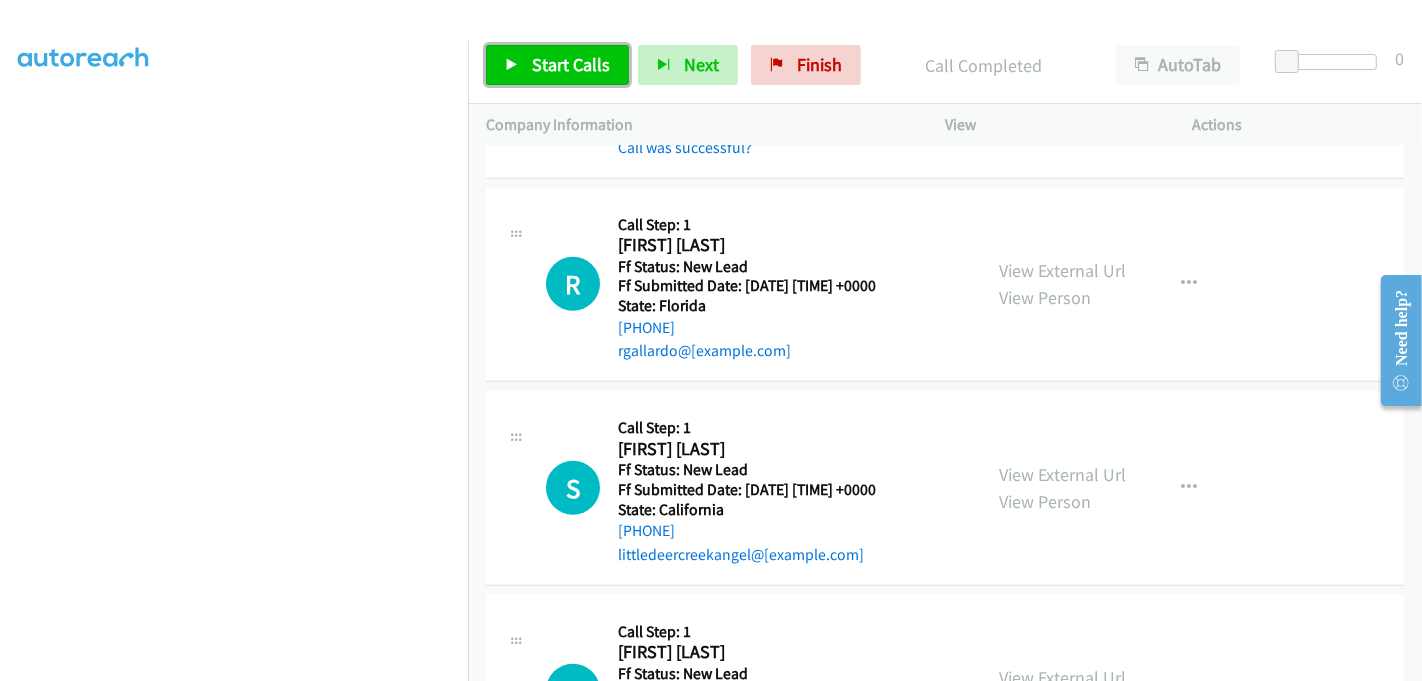 click on "Start Calls" at bounding box center (571, 64) 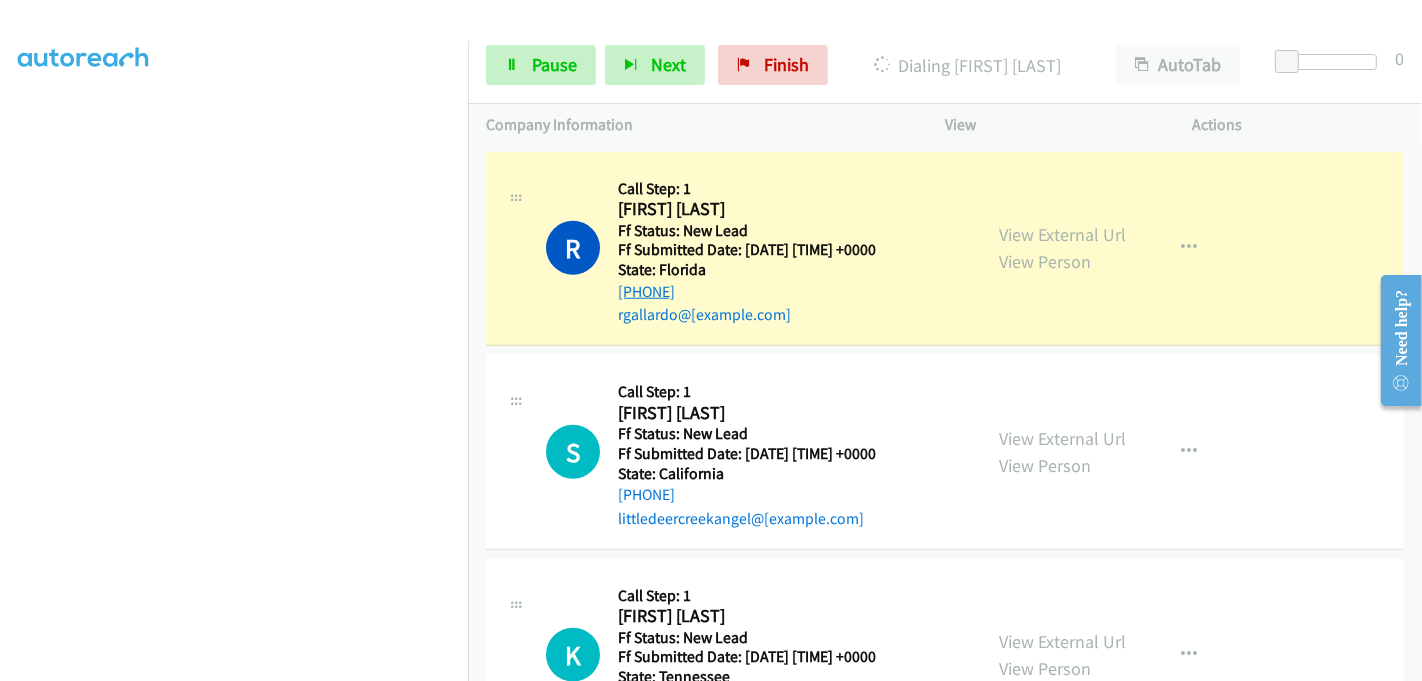 scroll, scrollTop: 1543, scrollLeft: 0, axis: vertical 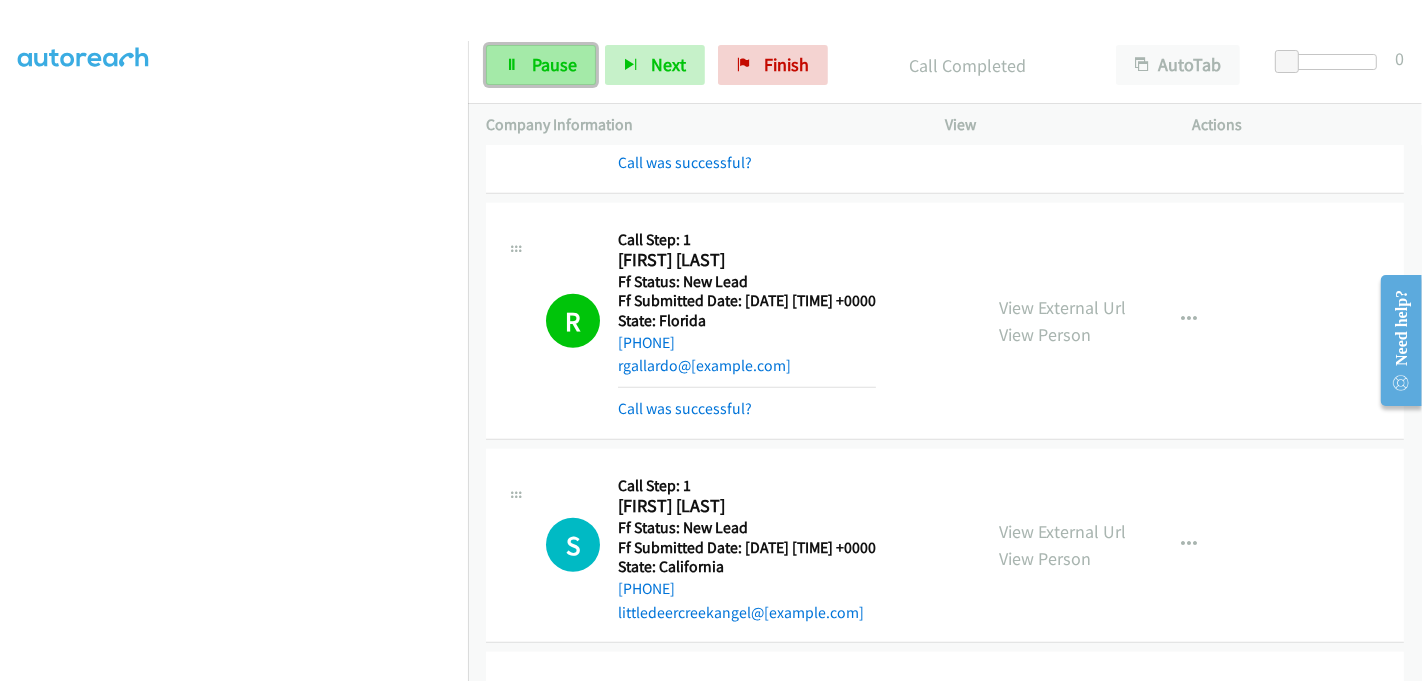 click on "Pause" at bounding box center (541, 65) 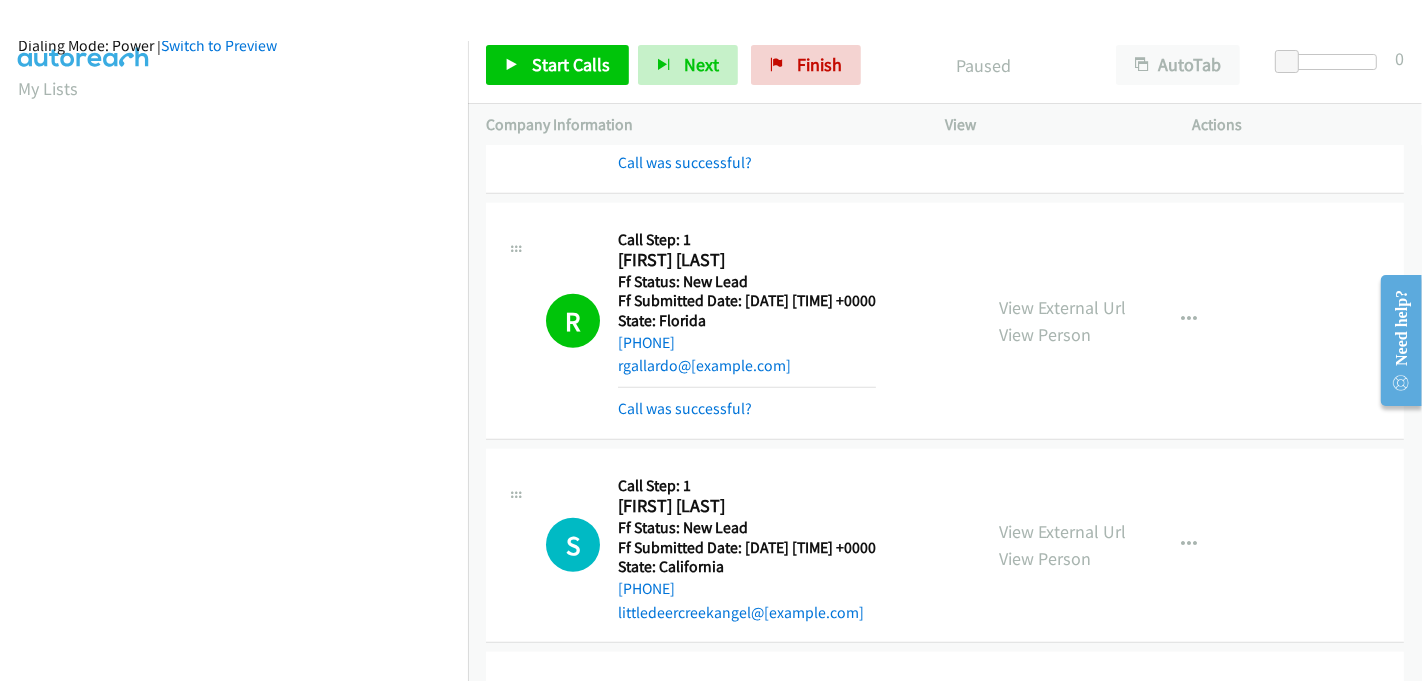scroll, scrollTop: 0, scrollLeft: 0, axis: both 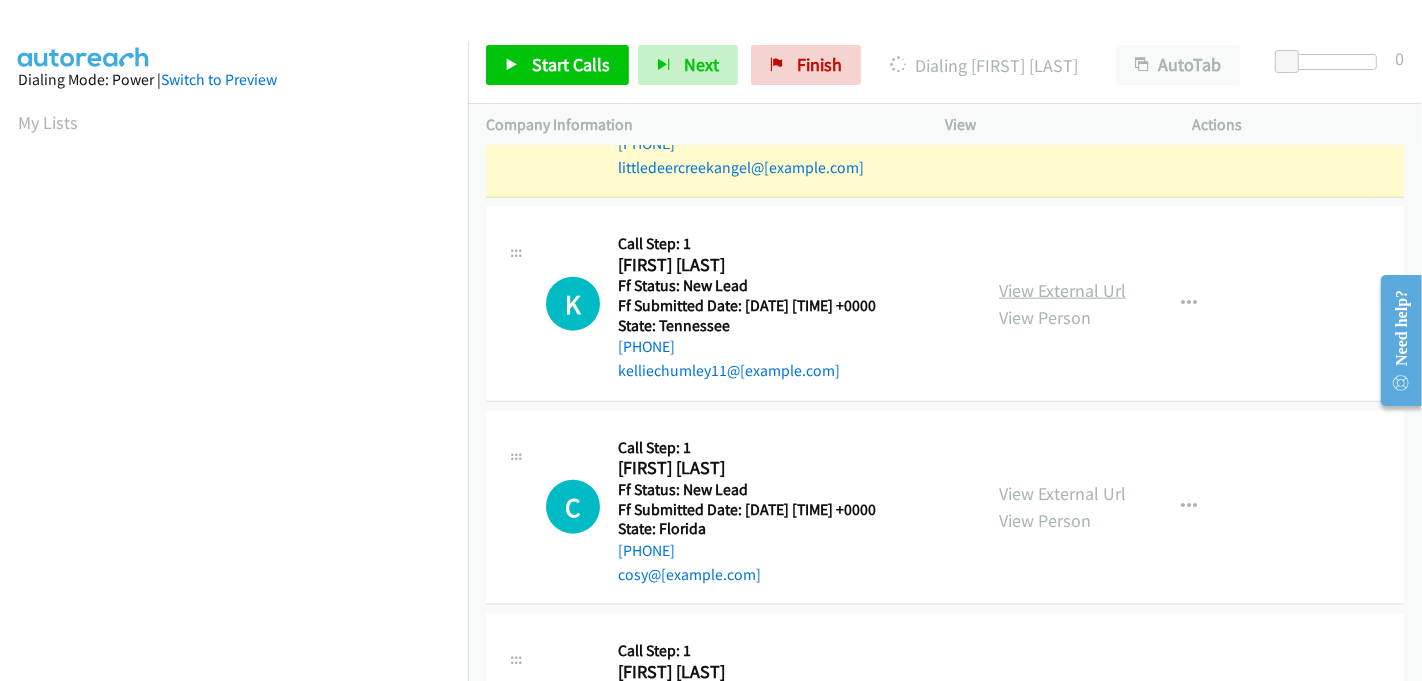 click on "View External Url" at bounding box center (1062, 290) 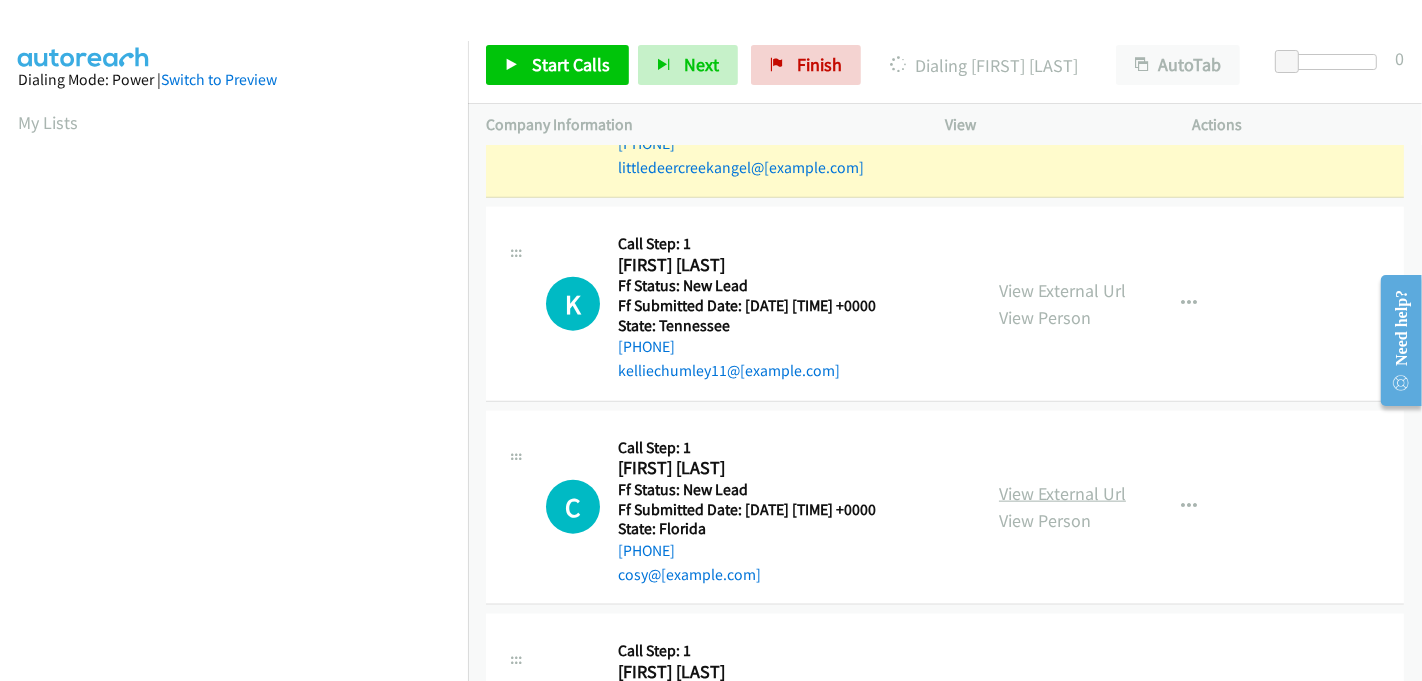 click on "View External Url" at bounding box center (1062, 493) 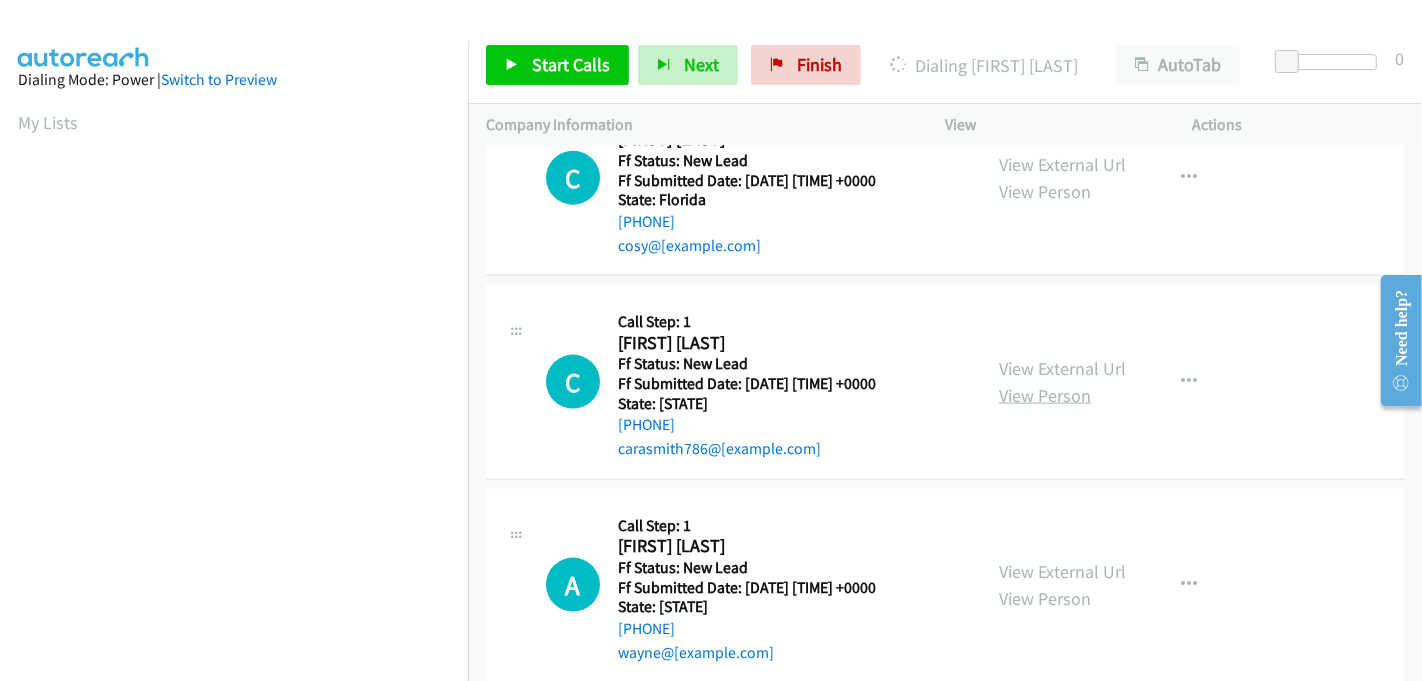 scroll, scrollTop: 2321, scrollLeft: 0, axis: vertical 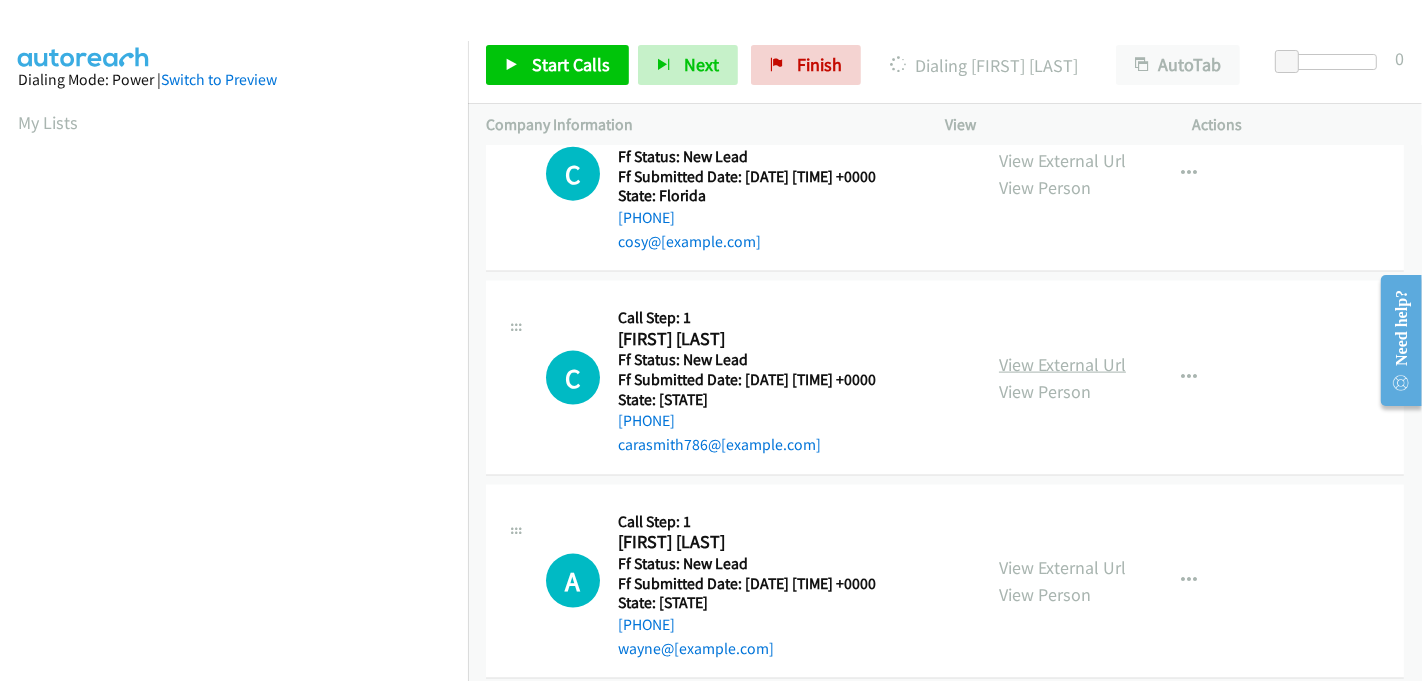 click on "View External Url" at bounding box center (1062, 364) 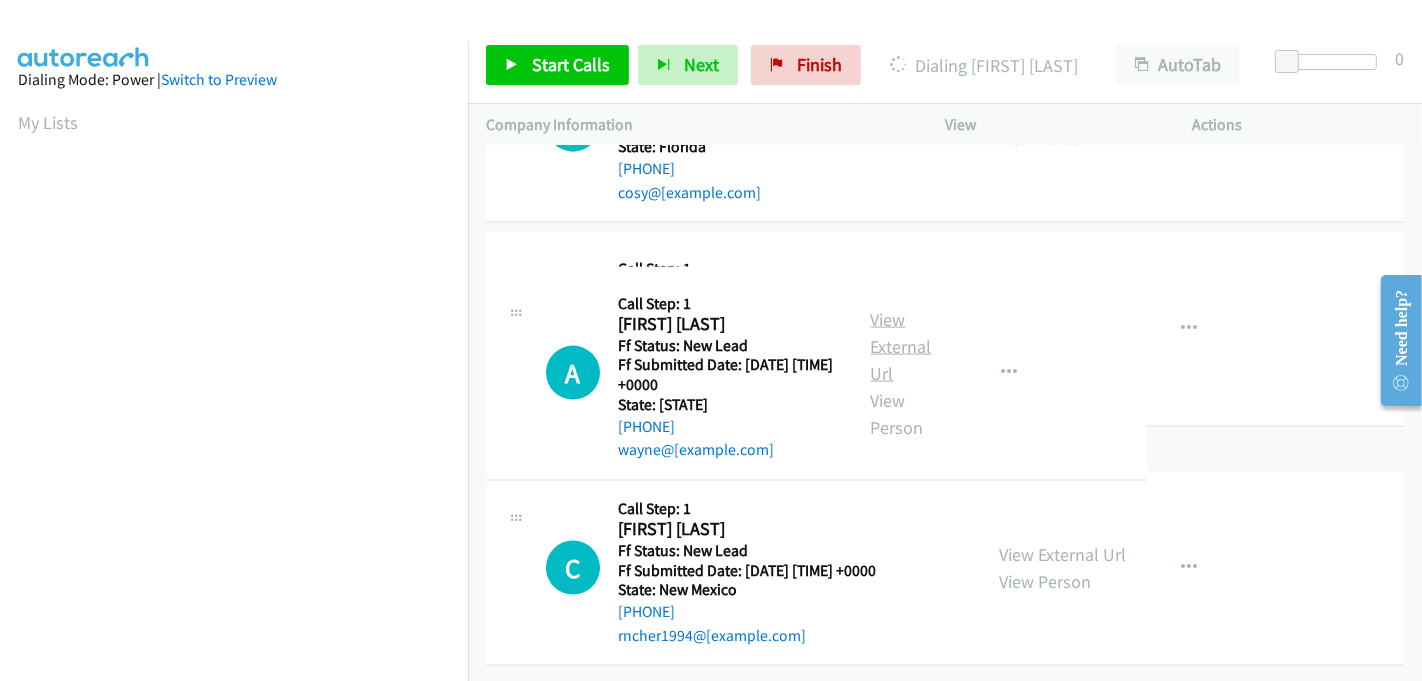 scroll, scrollTop: 2543, scrollLeft: 0, axis: vertical 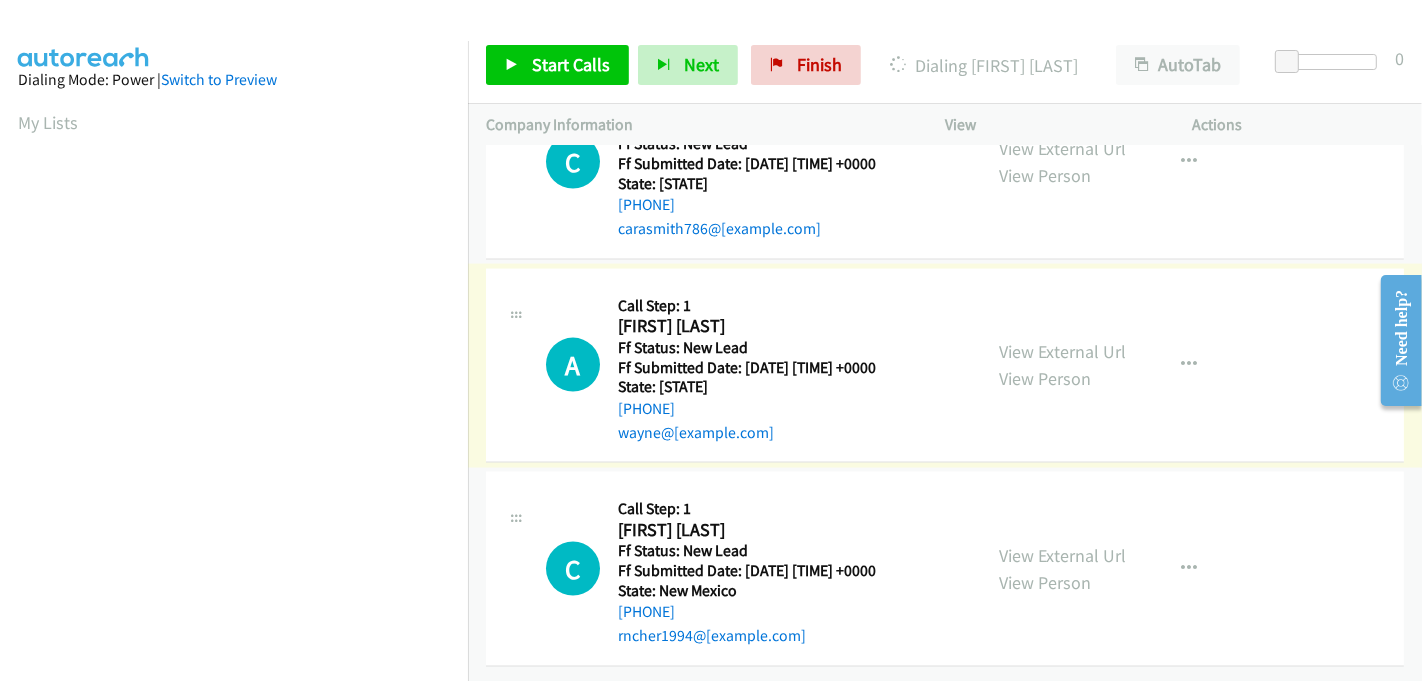 click on "View External Url" at bounding box center (1062, 351) 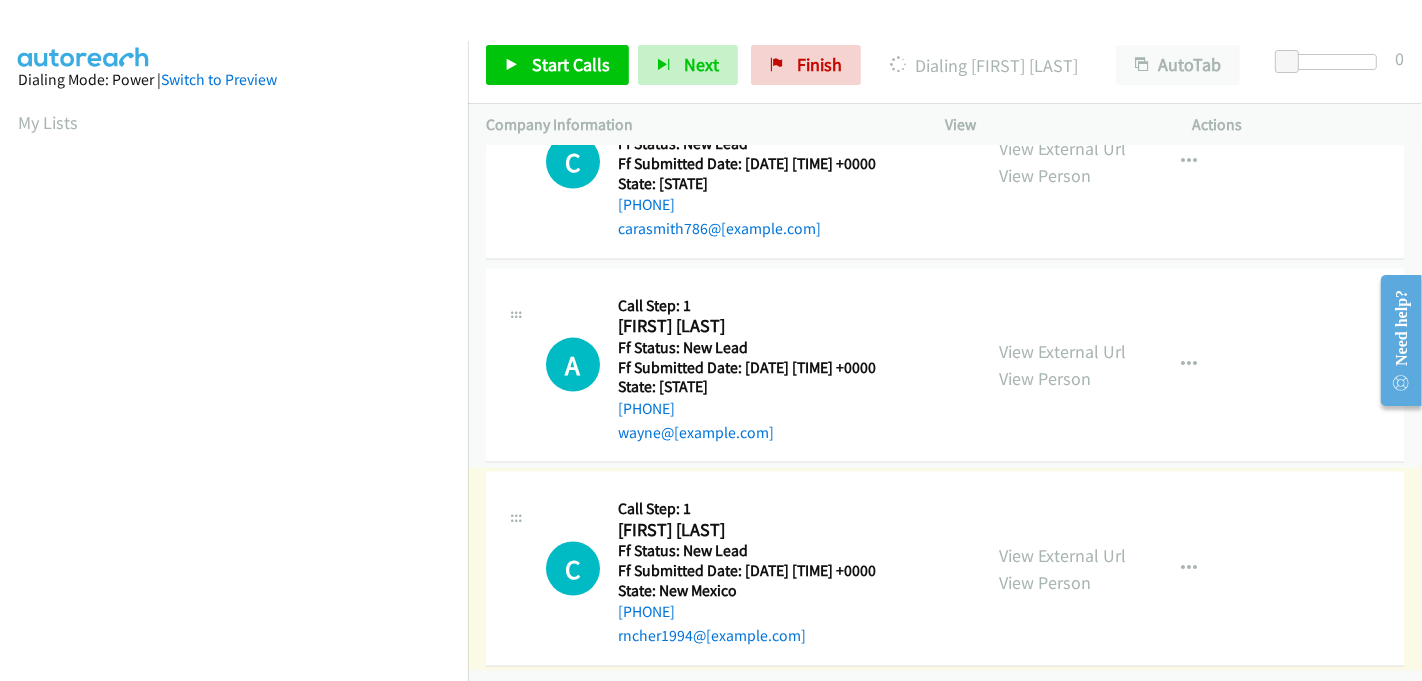 click on "View External Url" at bounding box center [1062, 555] 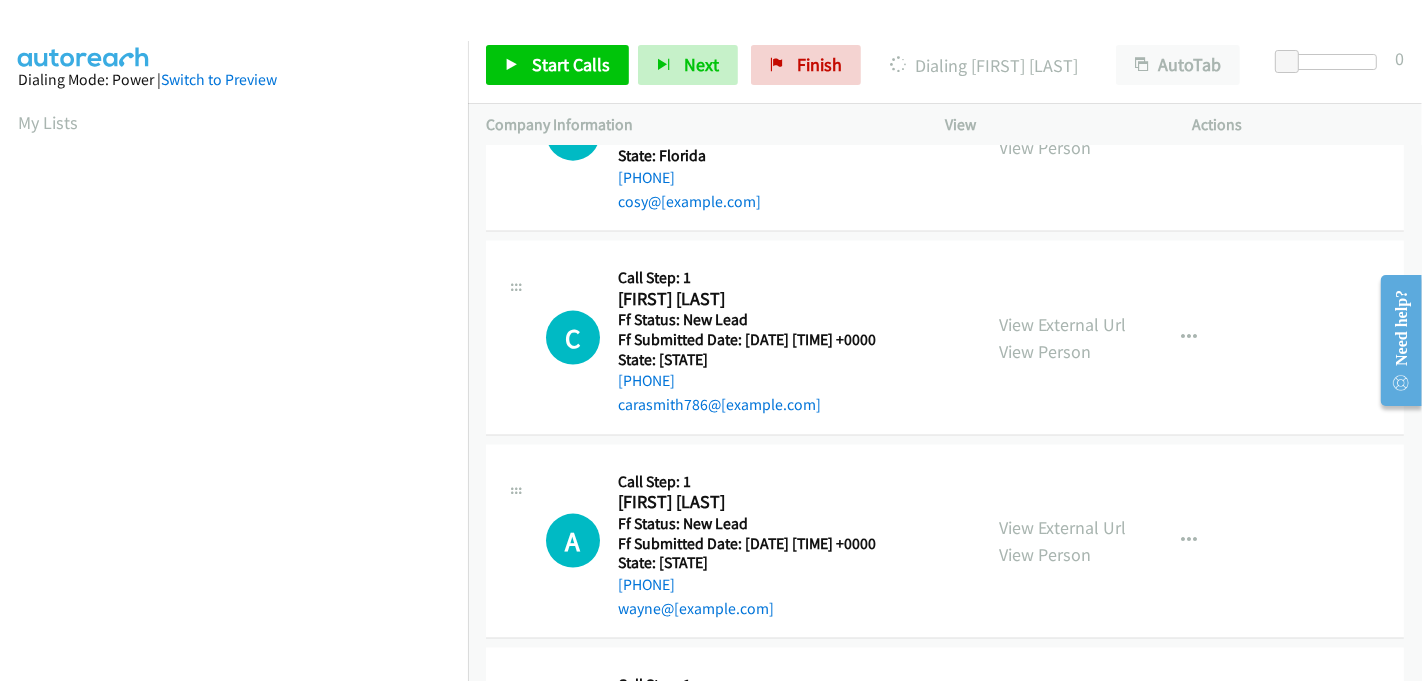 scroll, scrollTop: 2325, scrollLeft: 0, axis: vertical 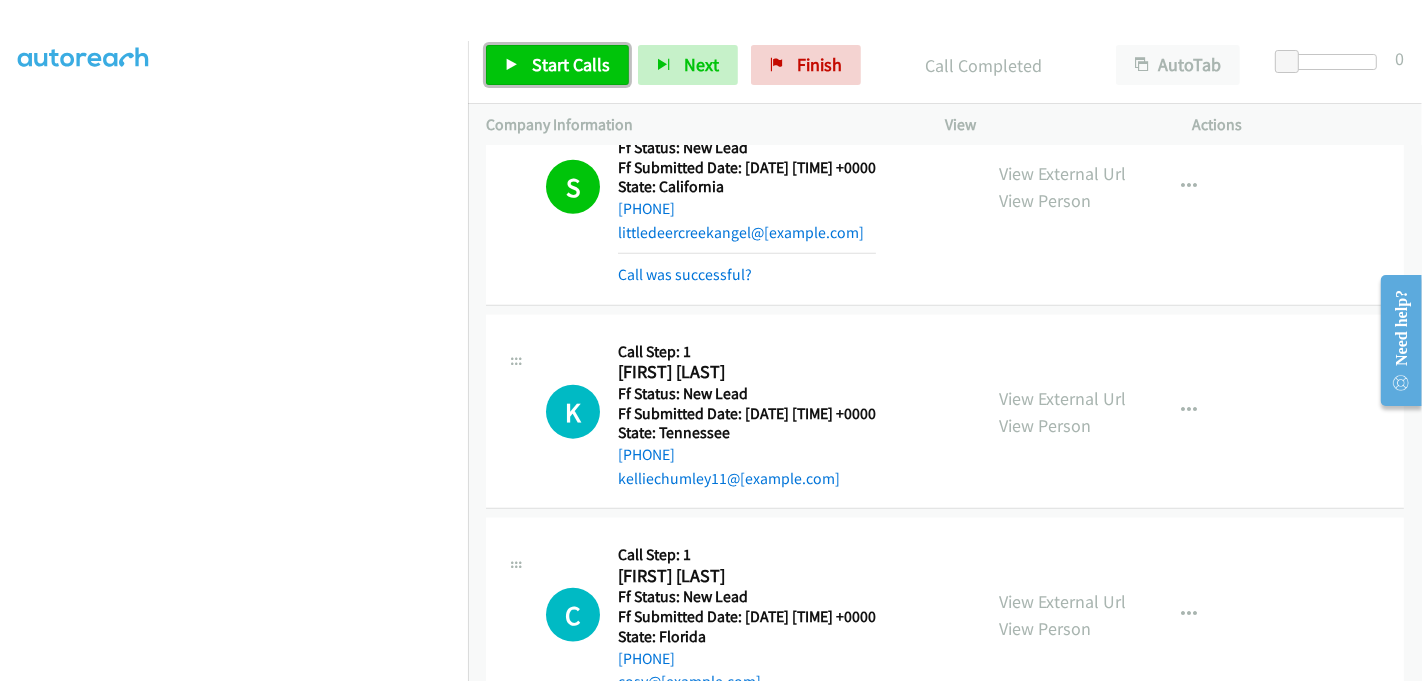 click on "Start Calls" at bounding box center [571, 64] 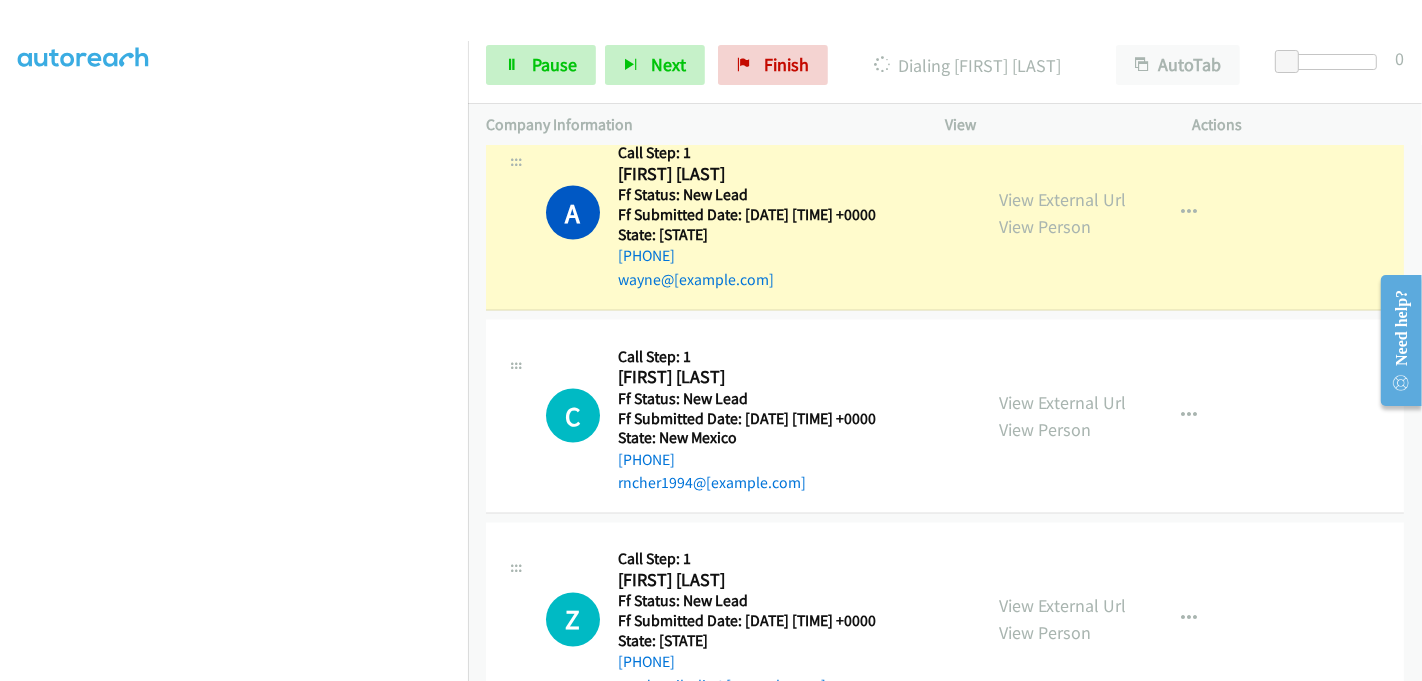 scroll, scrollTop: 2807, scrollLeft: 0, axis: vertical 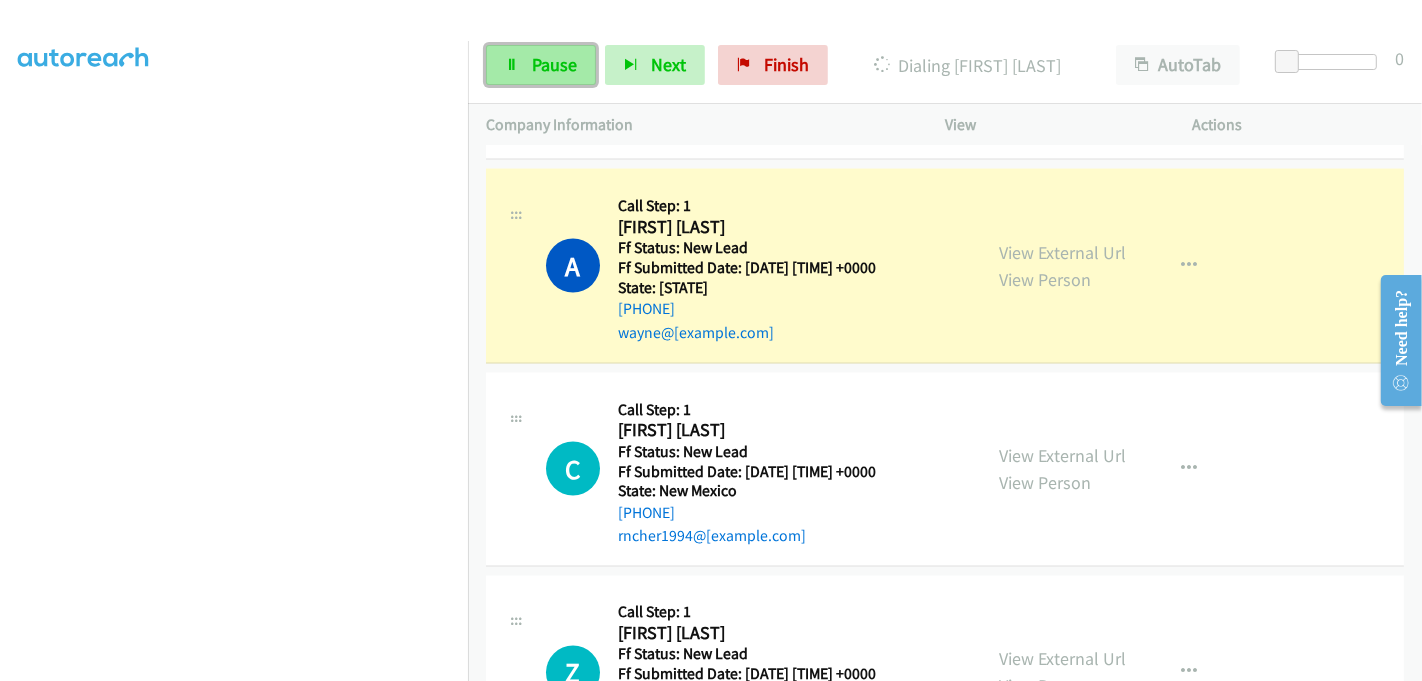 click on "Pause" at bounding box center [554, 64] 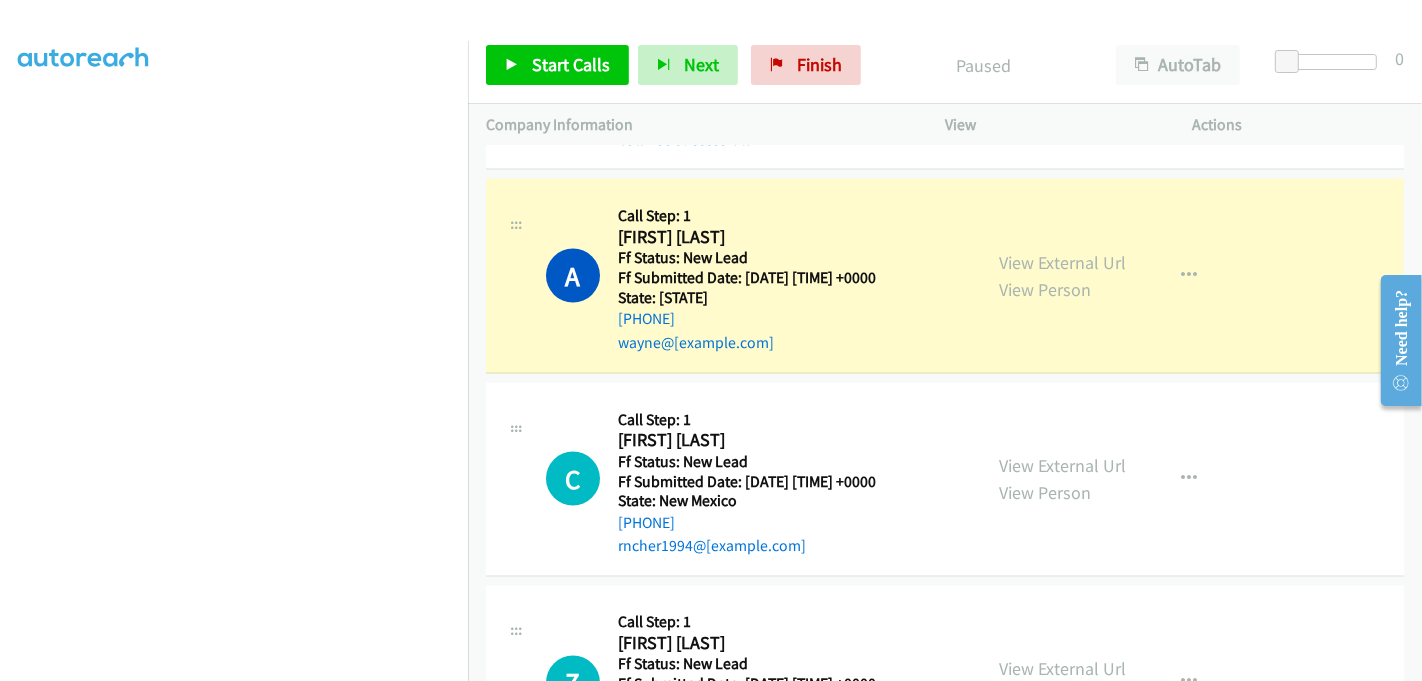 scroll, scrollTop: 2641, scrollLeft: 0, axis: vertical 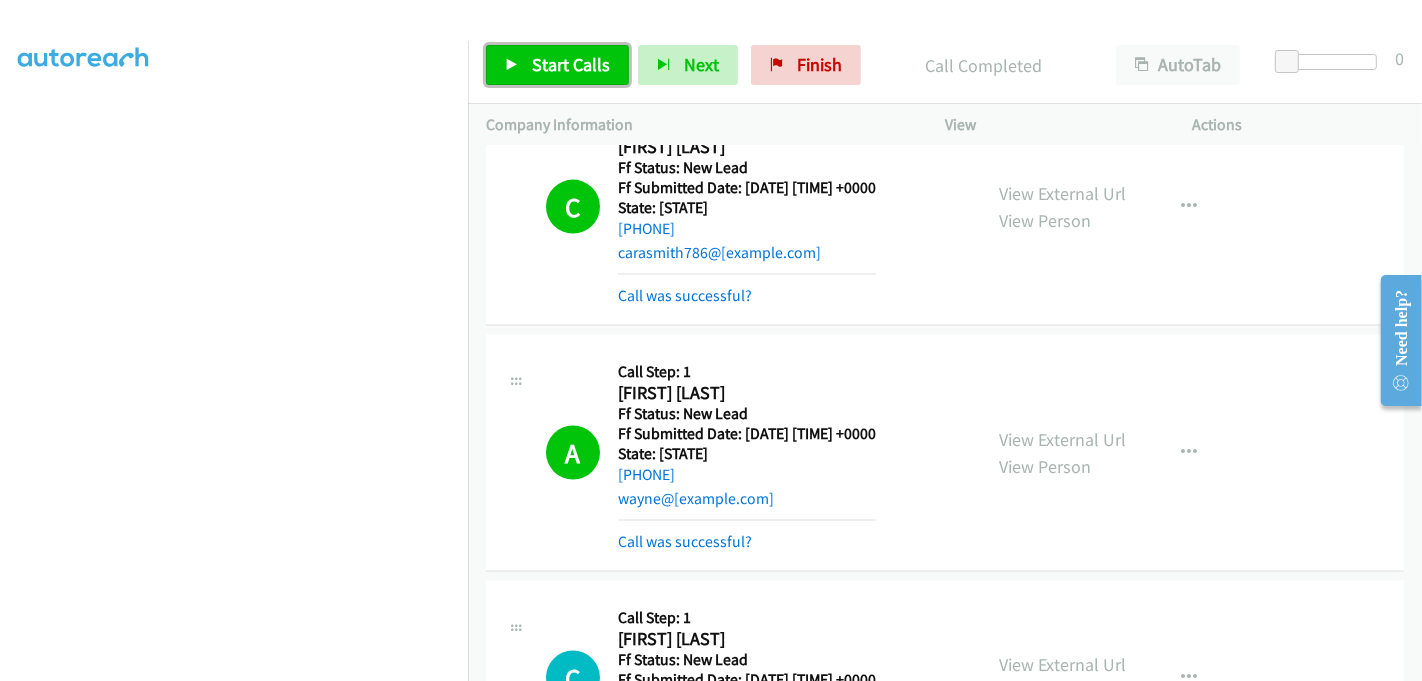 click on "Start Calls" at bounding box center (571, 64) 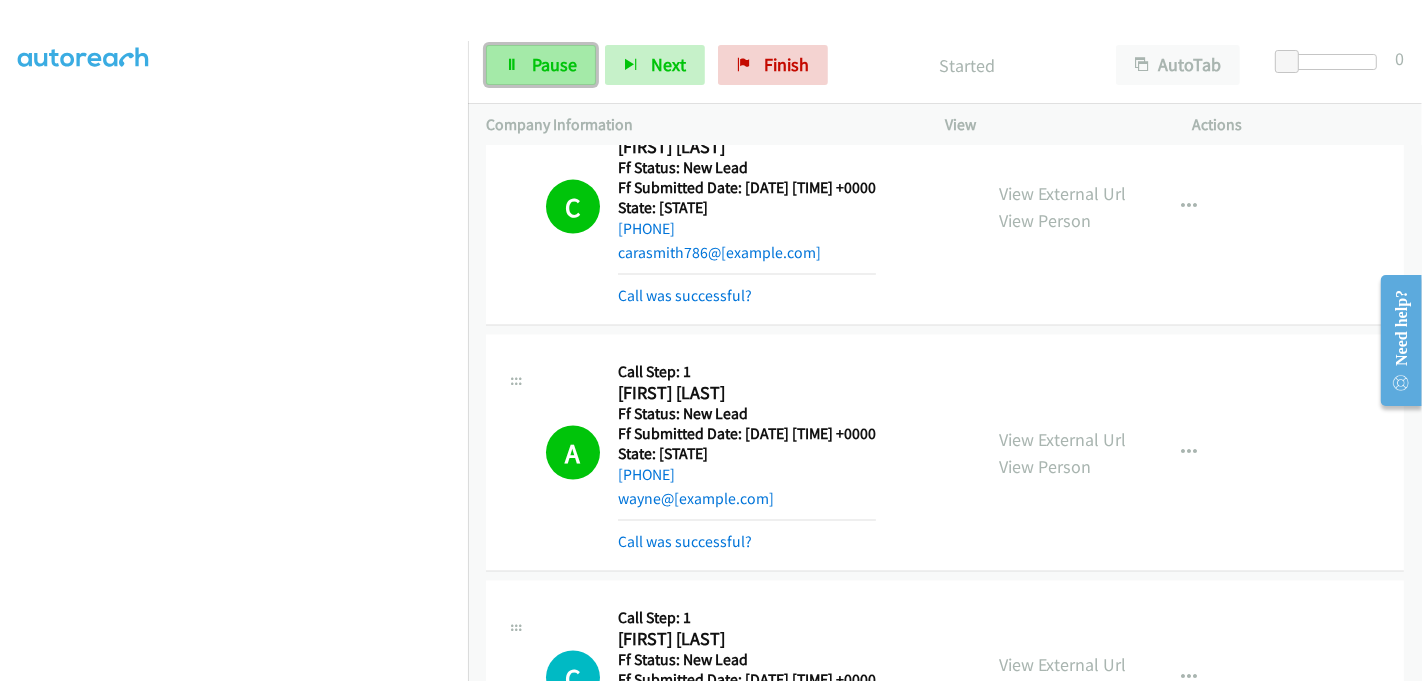 click on "Pause" at bounding box center (554, 64) 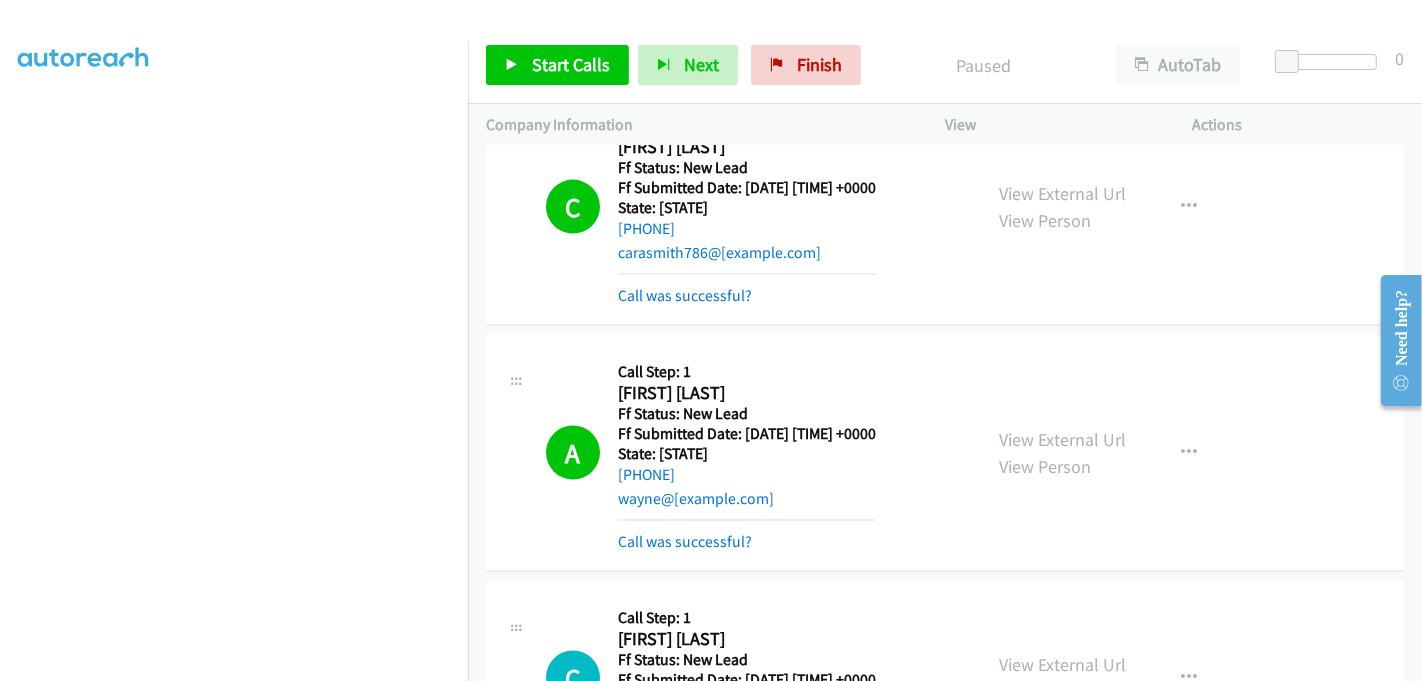scroll, scrollTop: 0, scrollLeft: 0, axis: both 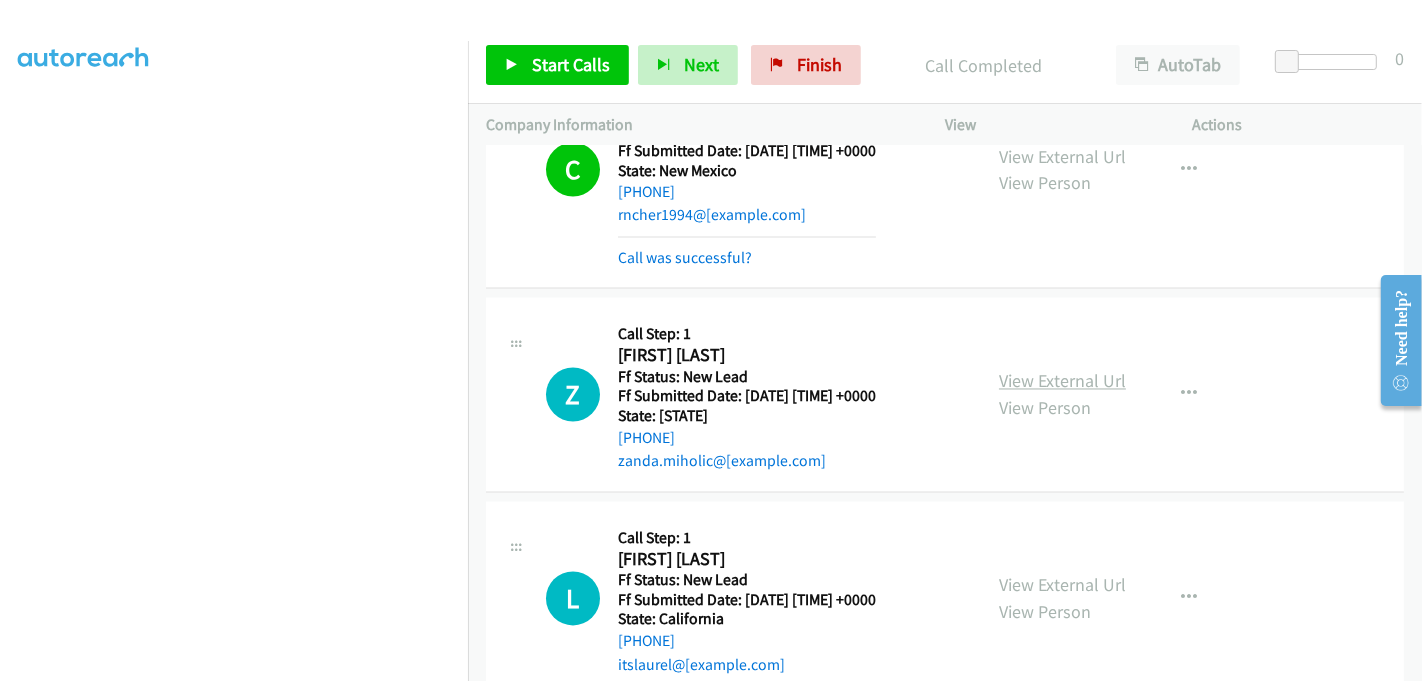 click on "View External Url" at bounding box center [1062, 381] 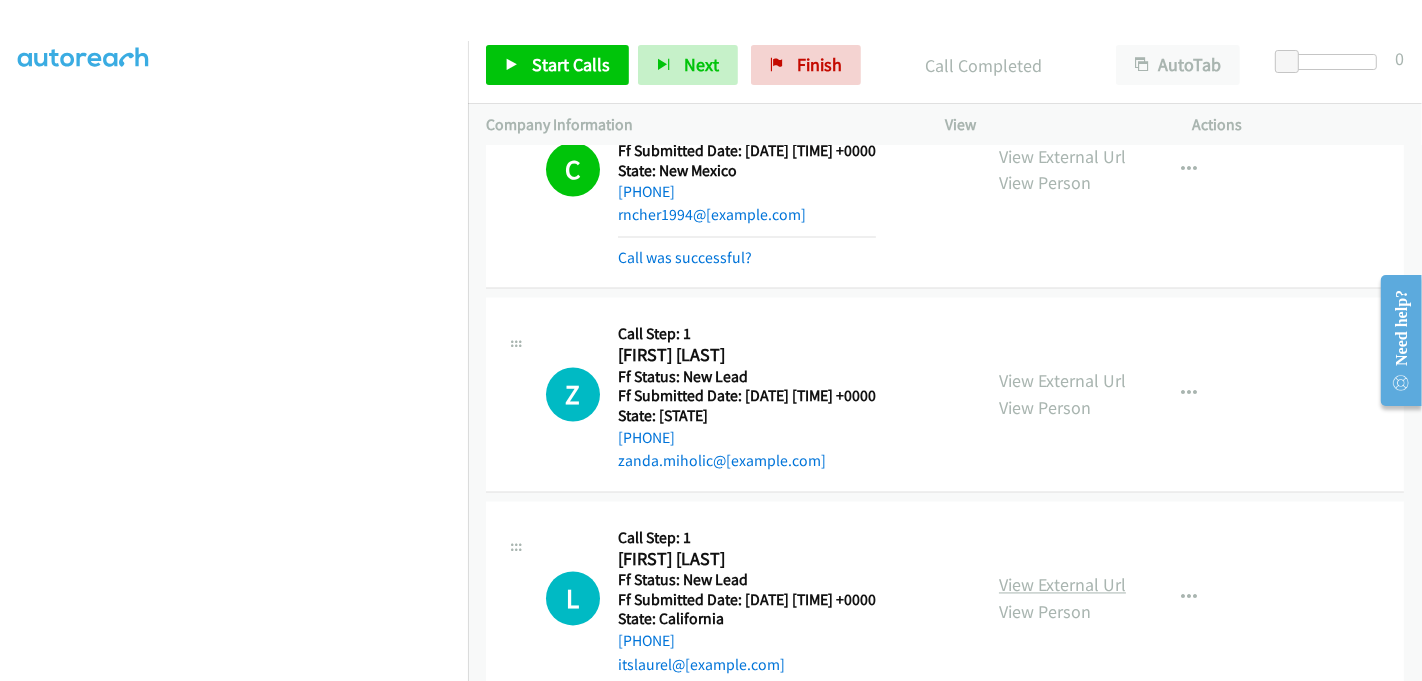 click on "View External Url" at bounding box center [1062, 585] 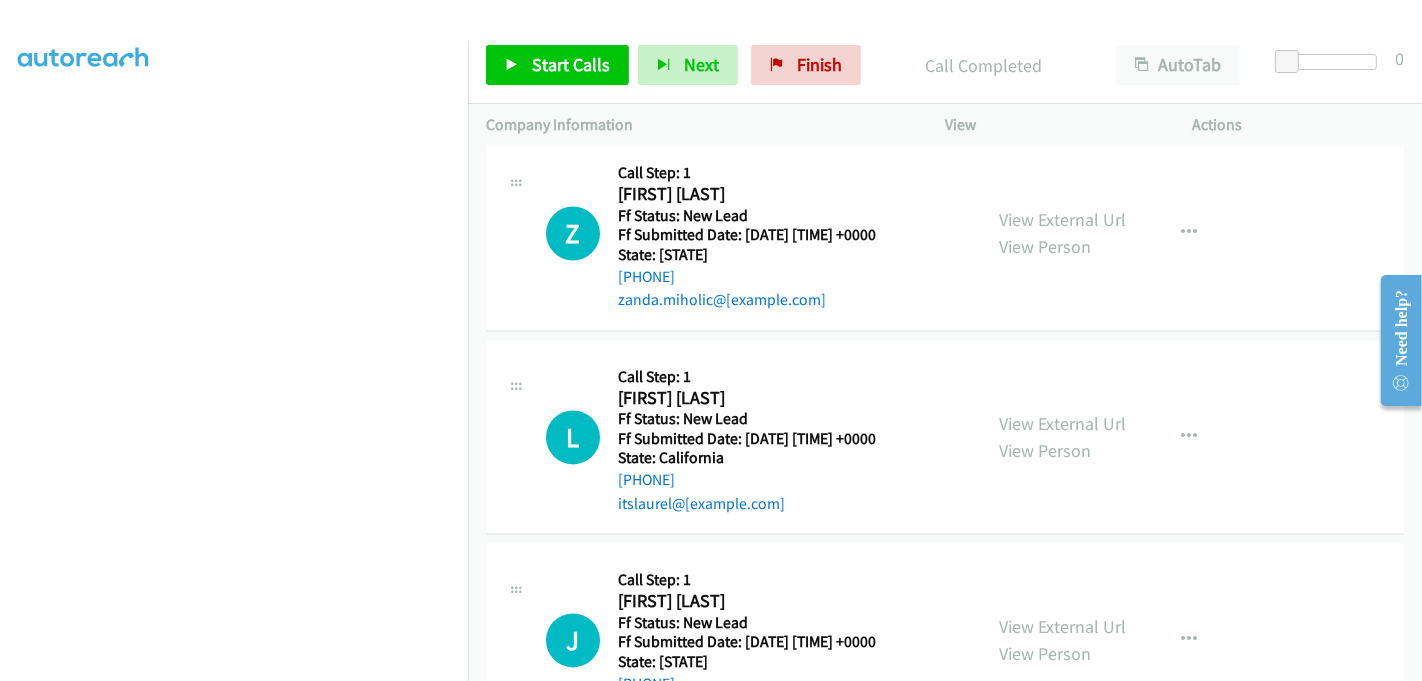 scroll, scrollTop: 3614, scrollLeft: 0, axis: vertical 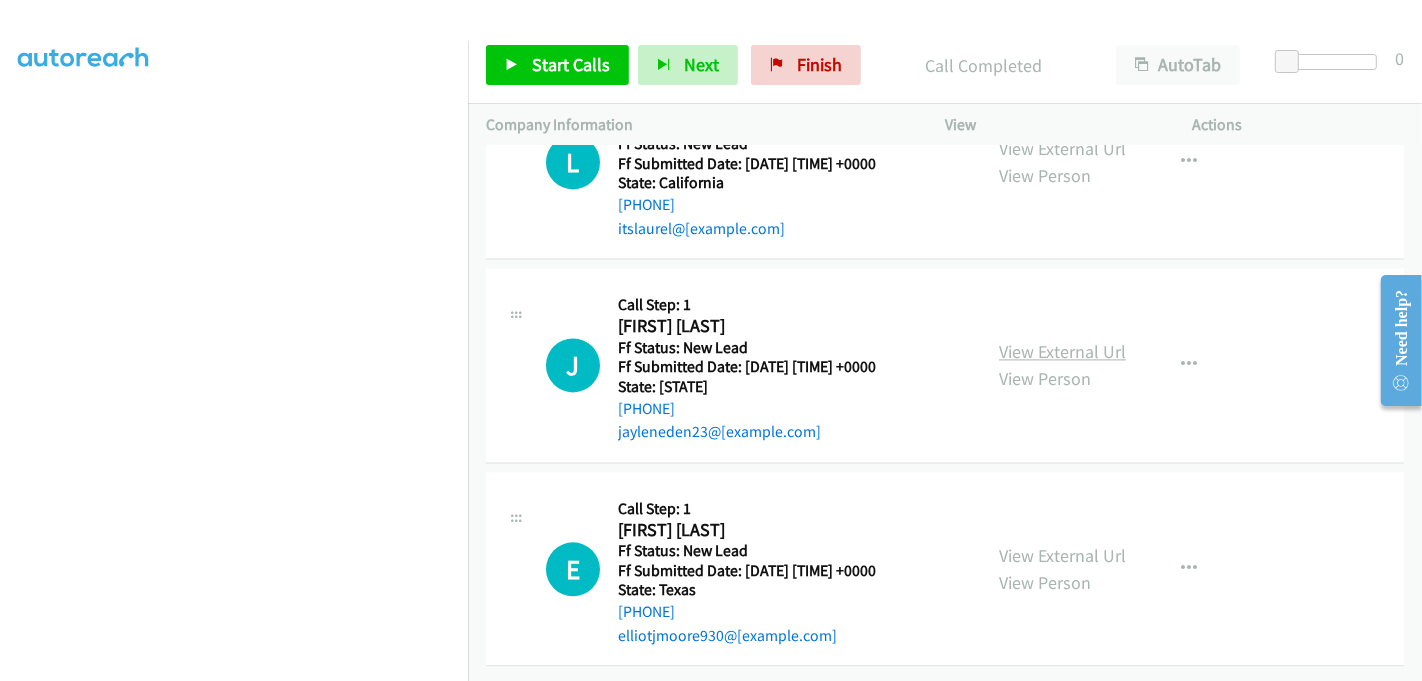 click on "View External Url" at bounding box center (1062, 351) 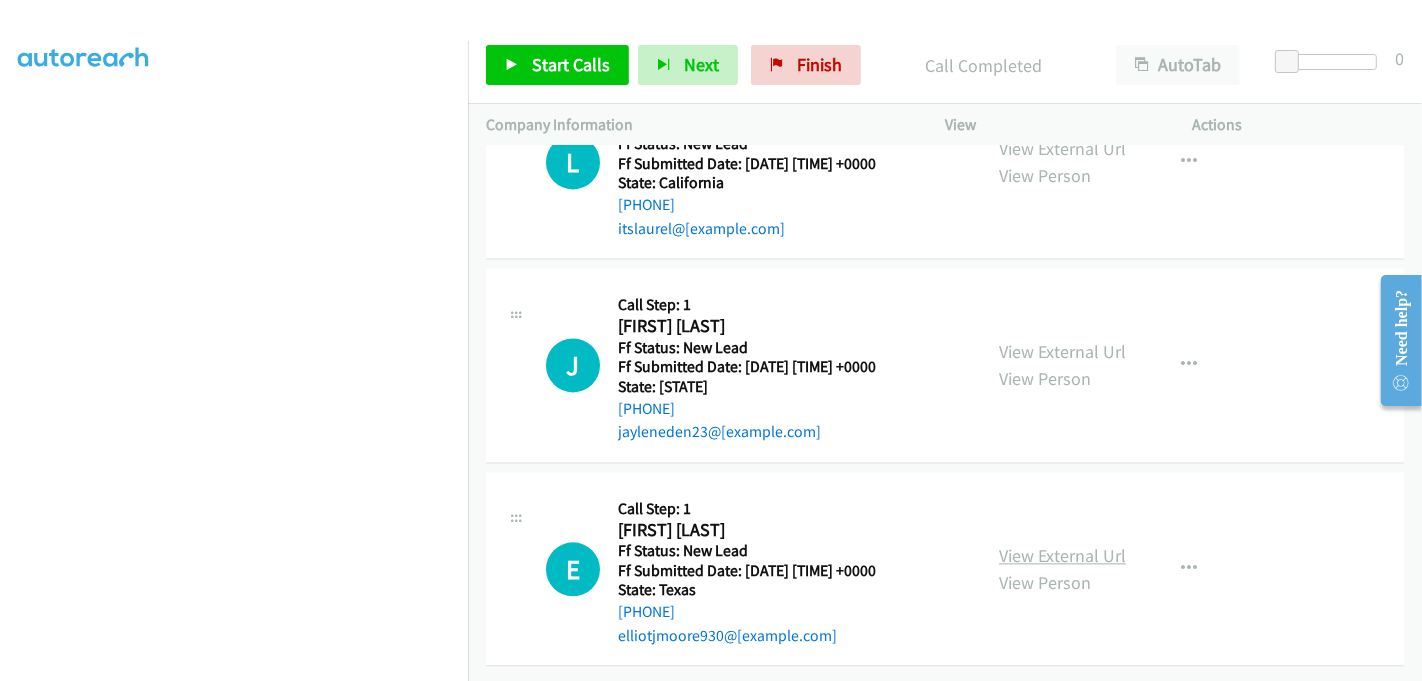 click on "View External Url" at bounding box center [1062, 555] 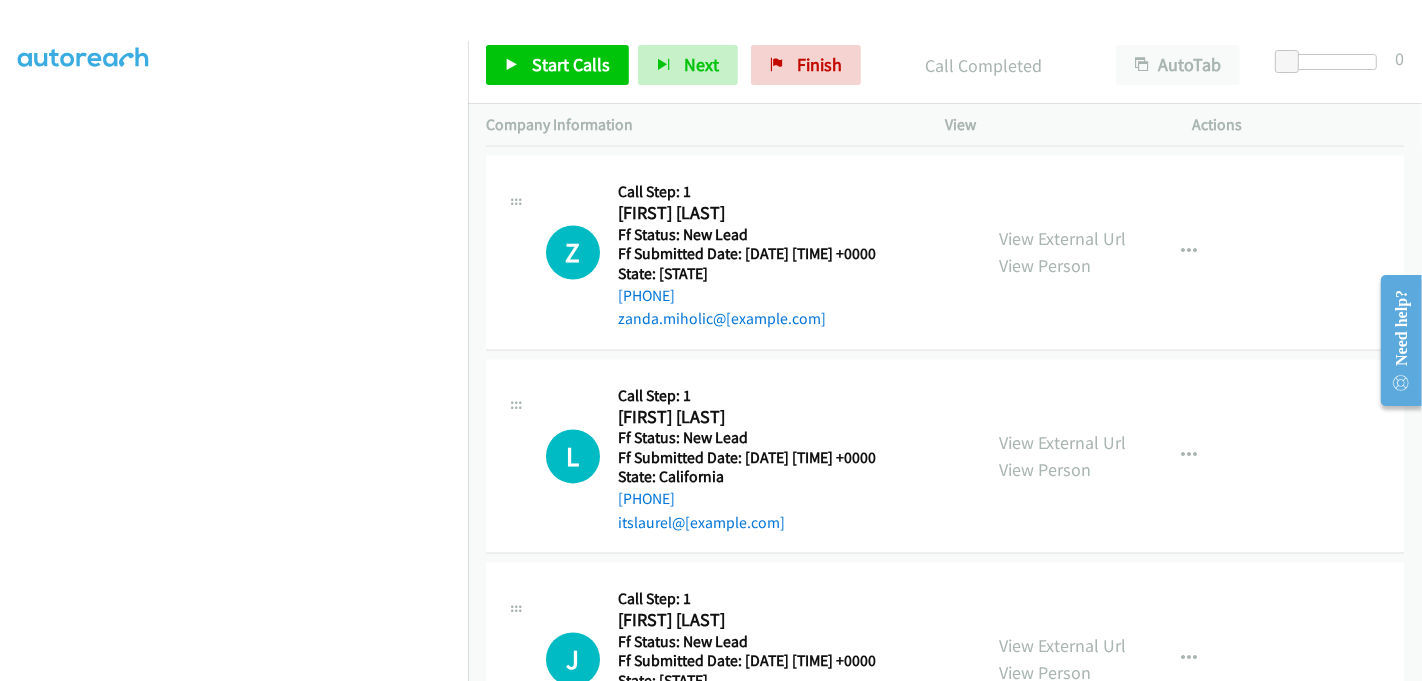 scroll, scrollTop: 3281, scrollLeft: 0, axis: vertical 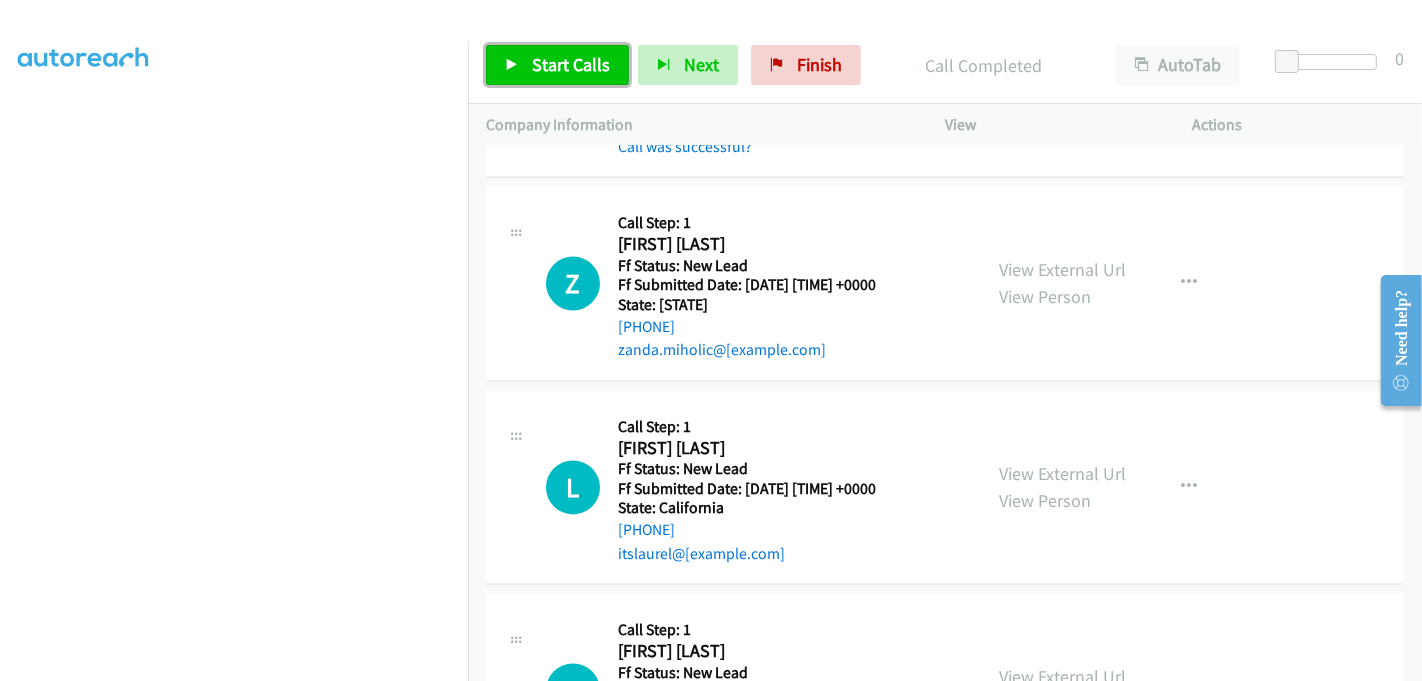 click on "Start Calls" at bounding box center [571, 64] 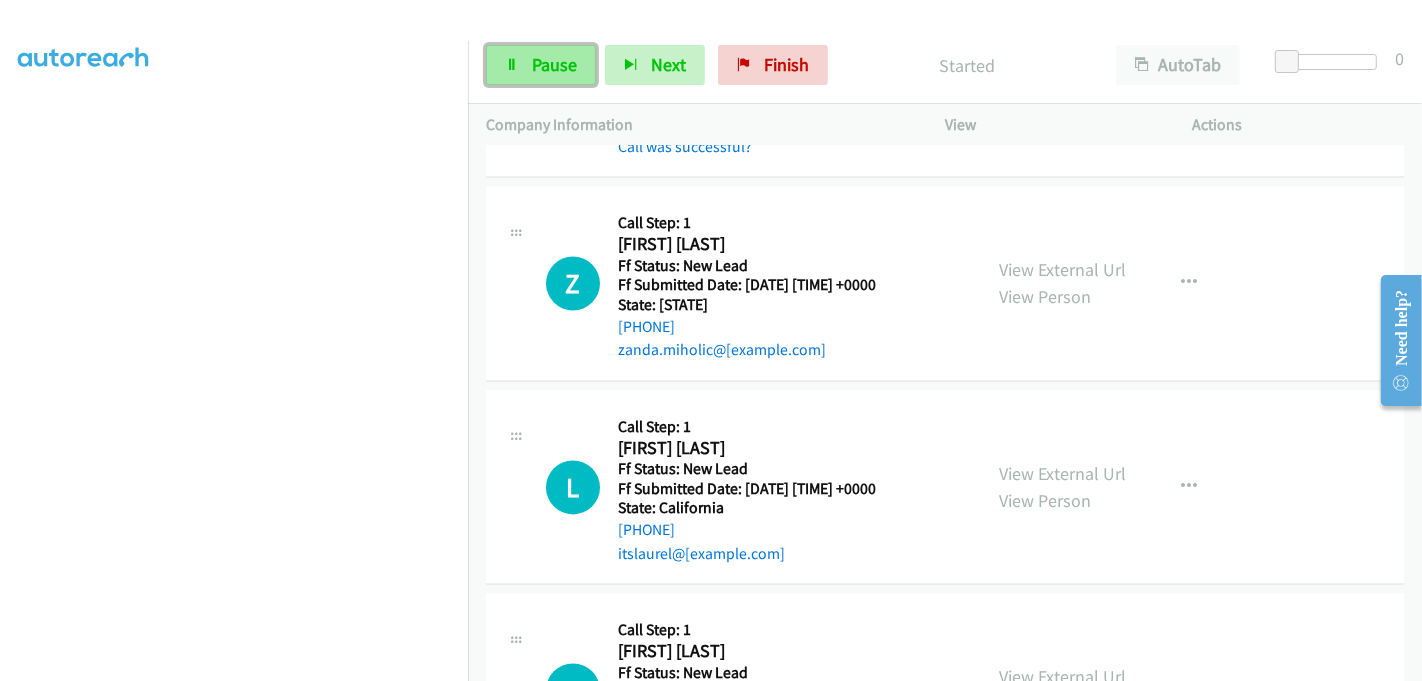 click on "Pause" at bounding box center [554, 64] 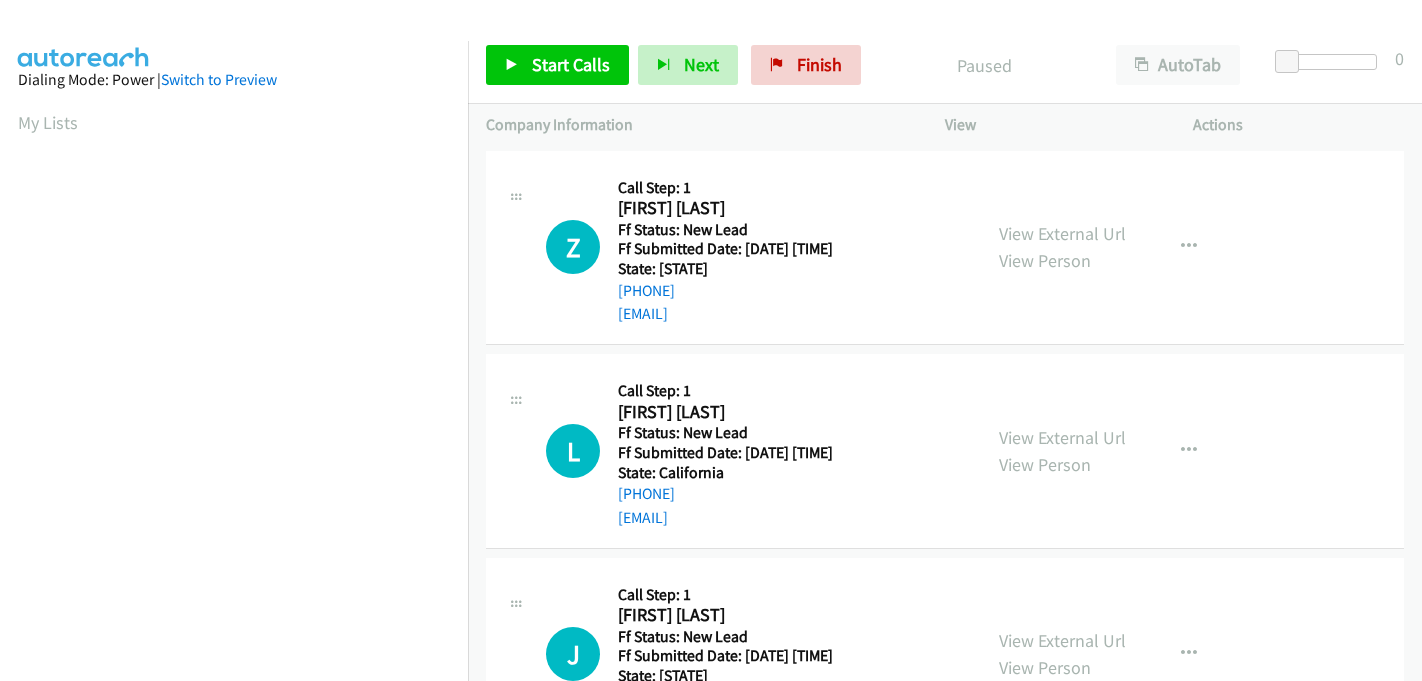 scroll, scrollTop: 0, scrollLeft: 0, axis: both 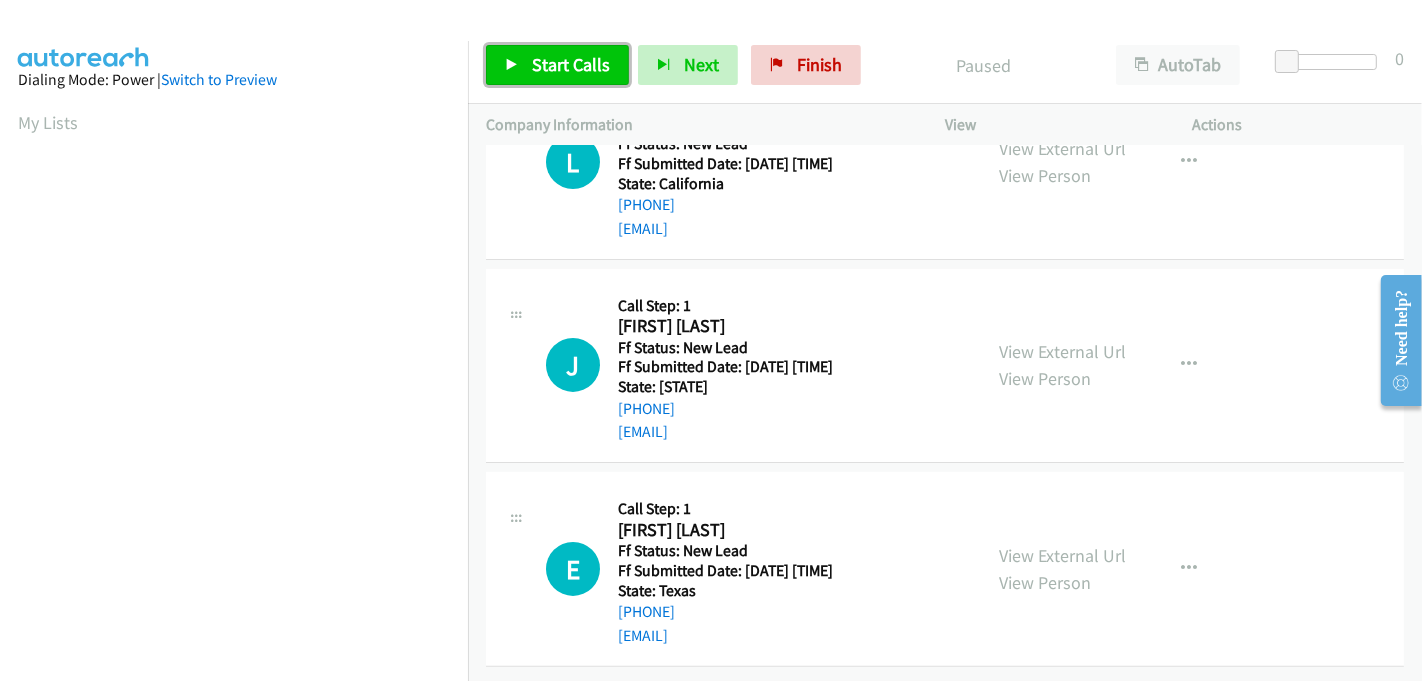 click on "Start Calls" at bounding box center [571, 64] 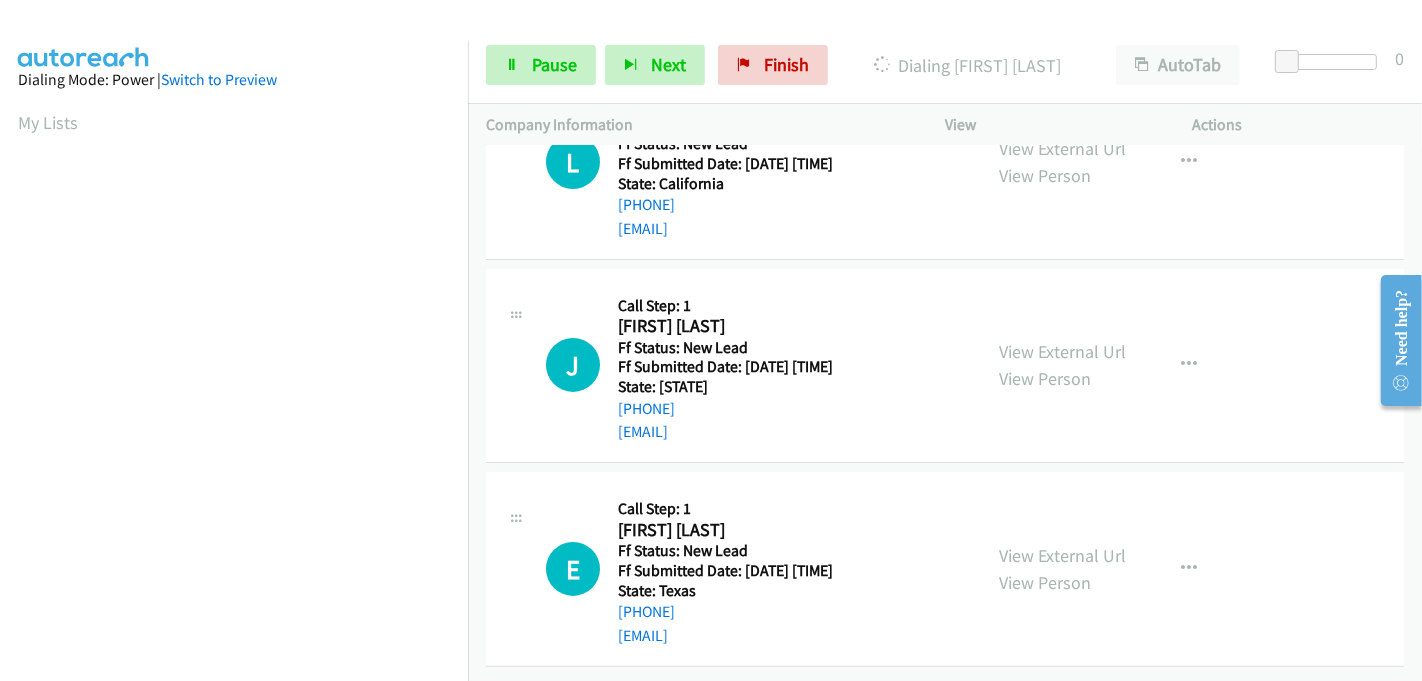scroll, scrollTop: 442, scrollLeft: 0, axis: vertical 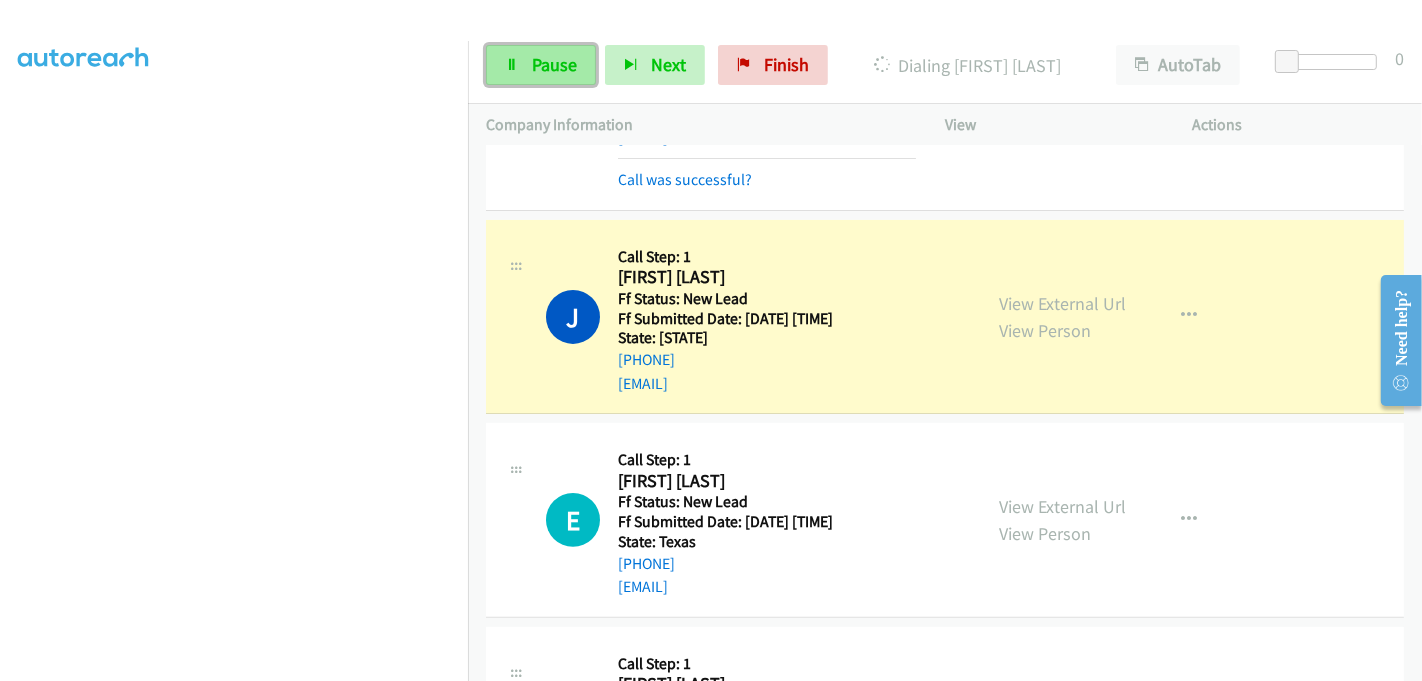 click on "Pause" at bounding box center [554, 64] 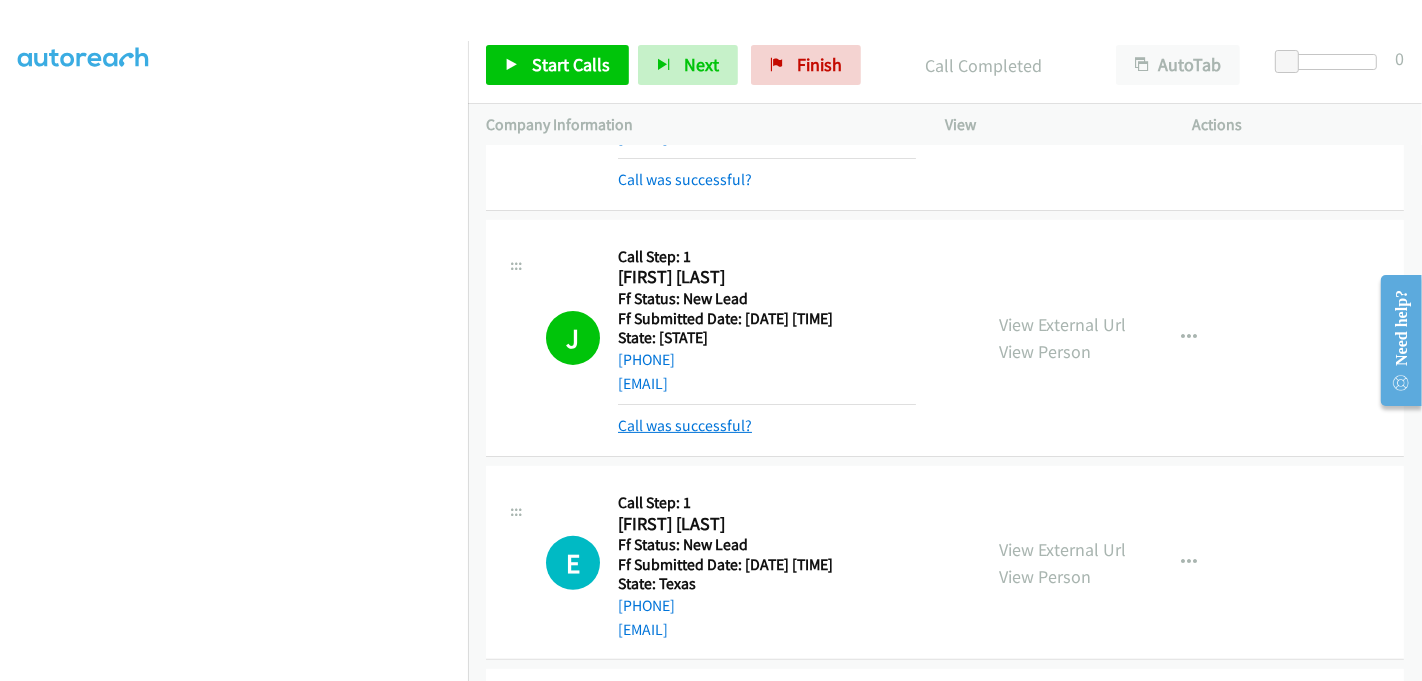 click on "Call was successful?" at bounding box center [685, 425] 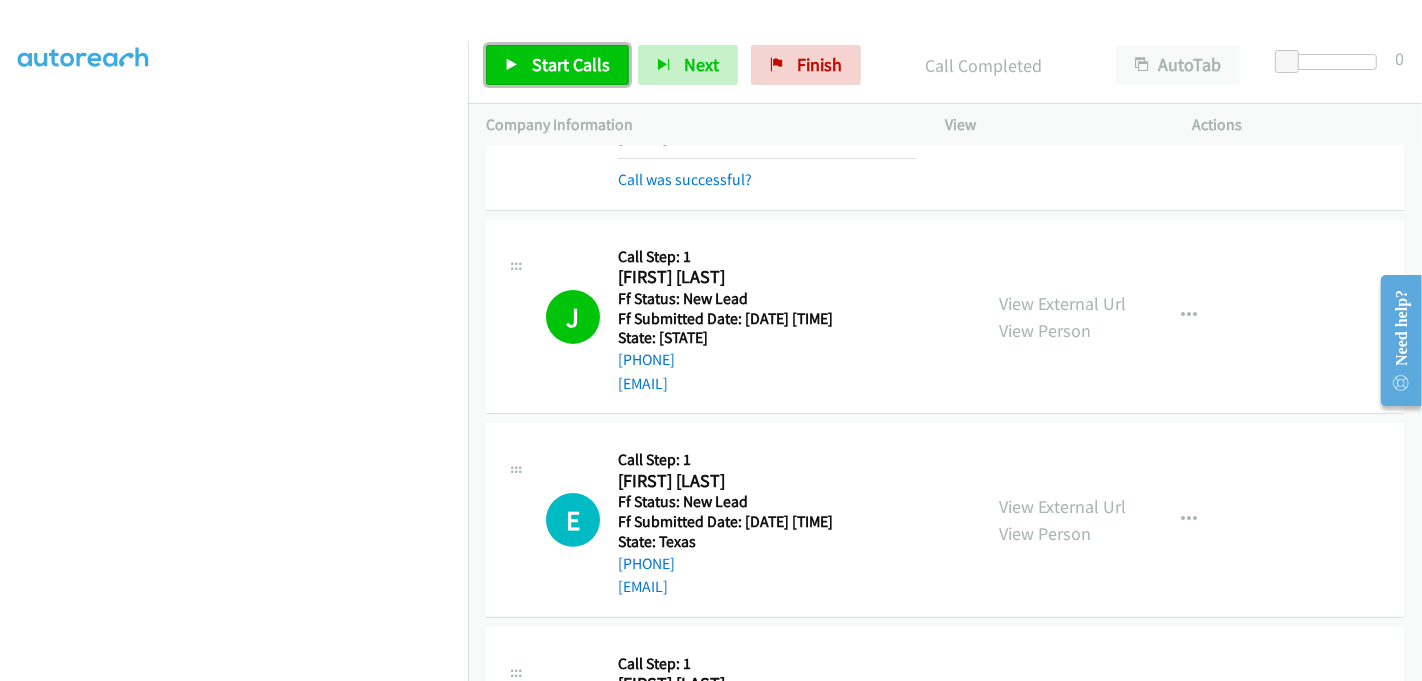 click on "Start Calls" at bounding box center [557, 65] 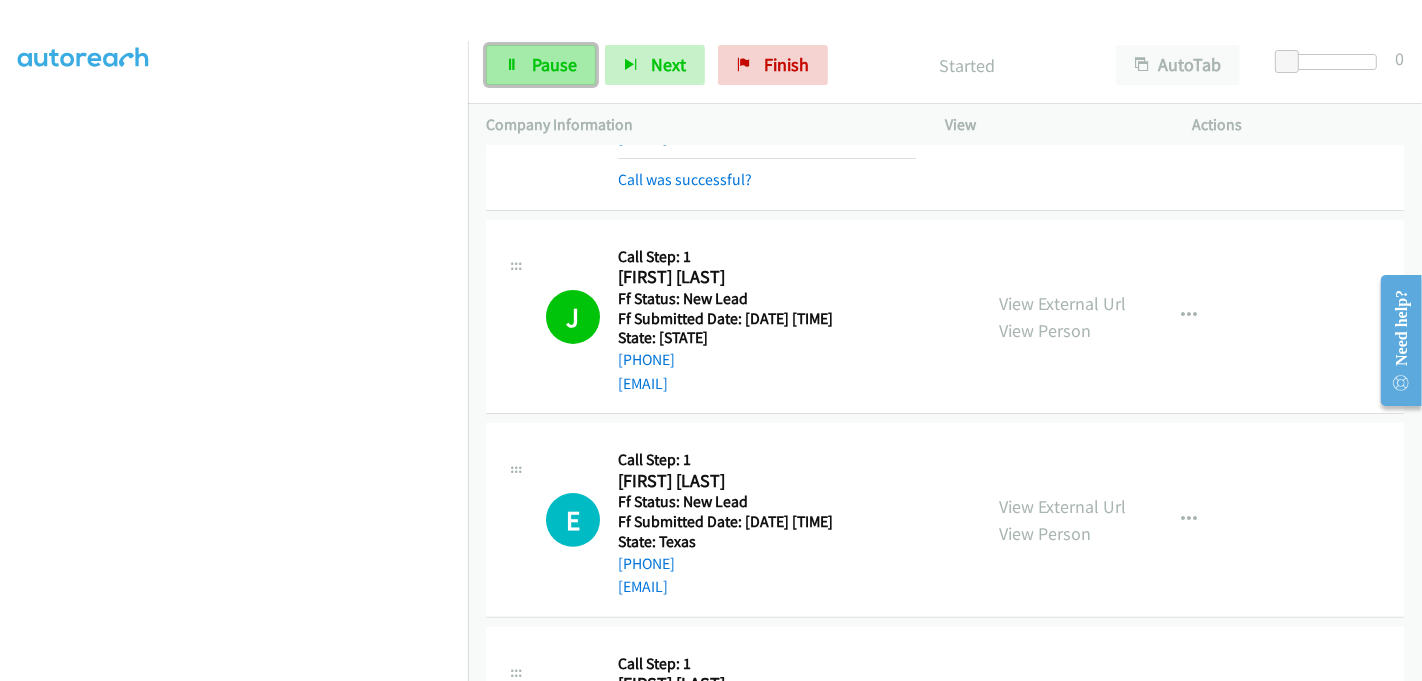 click on "Pause" at bounding box center [541, 65] 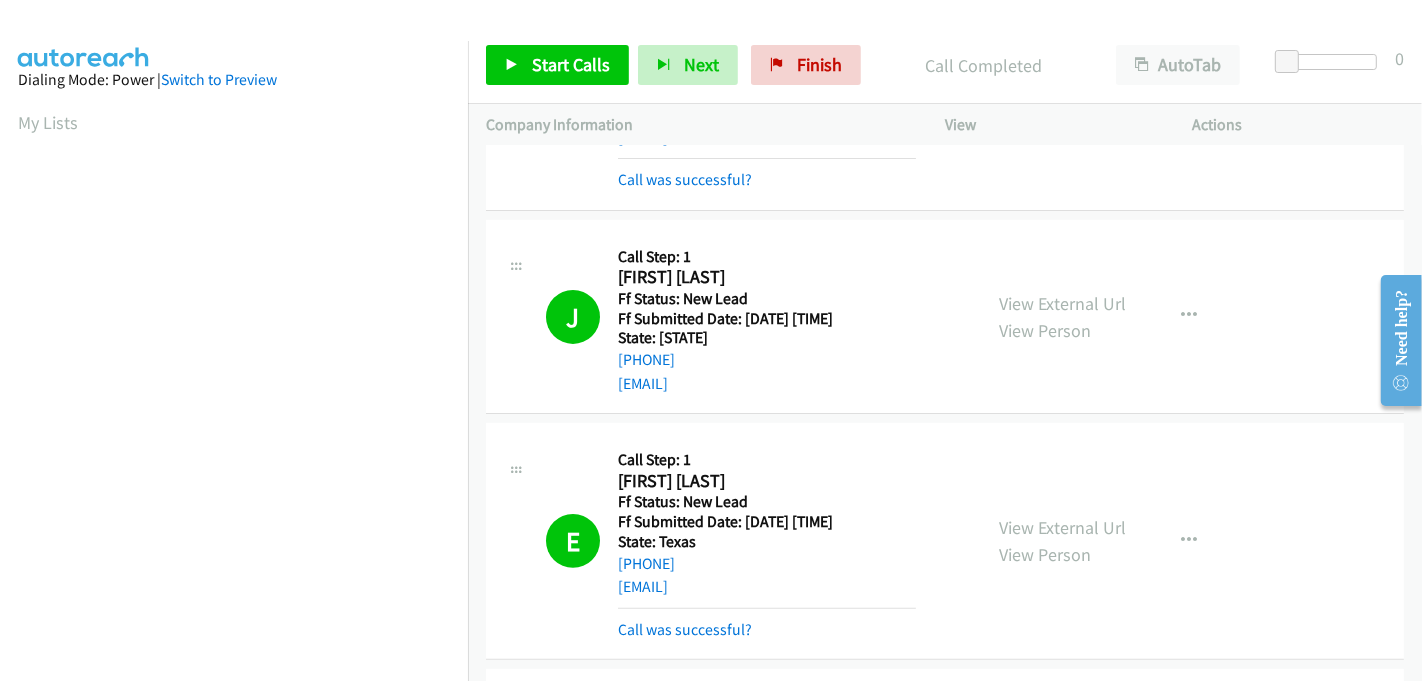 scroll, scrollTop: 442, scrollLeft: 0, axis: vertical 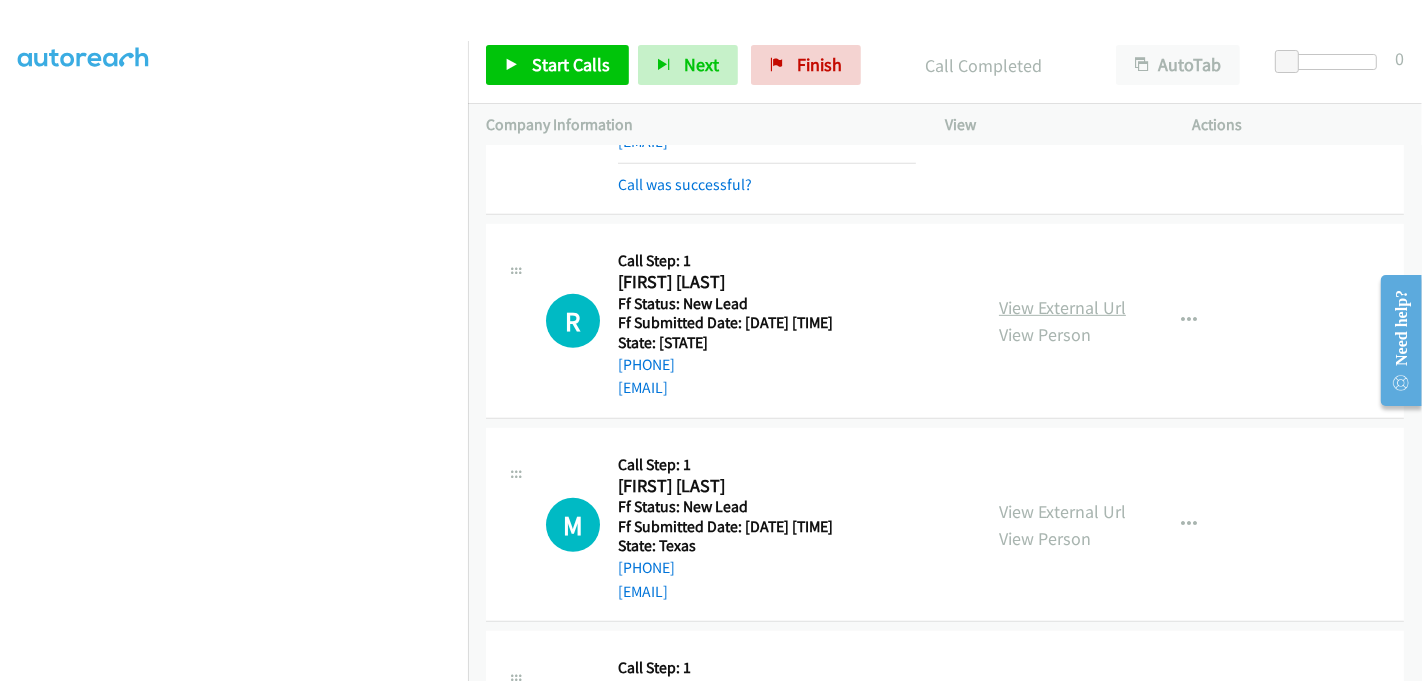 click on "View External Url" at bounding box center (1062, 307) 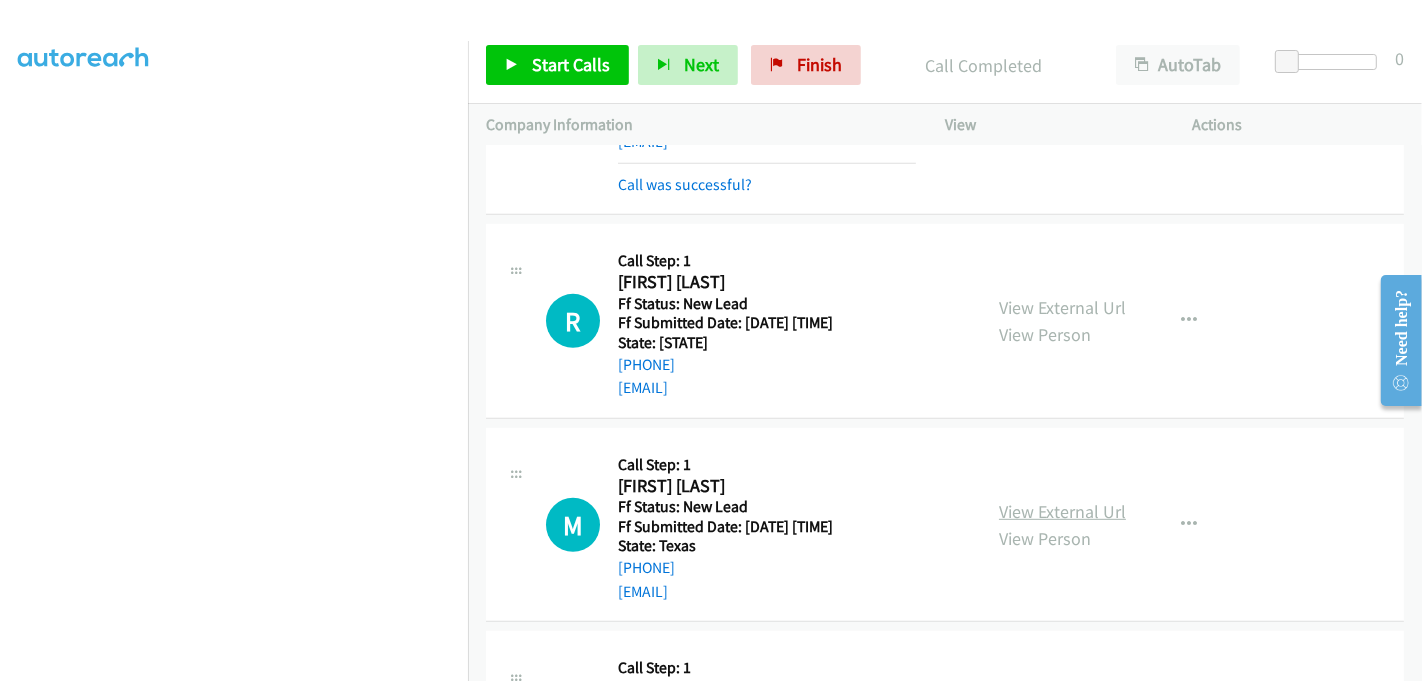 click on "View External Url" at bounding box center (1062, 511) 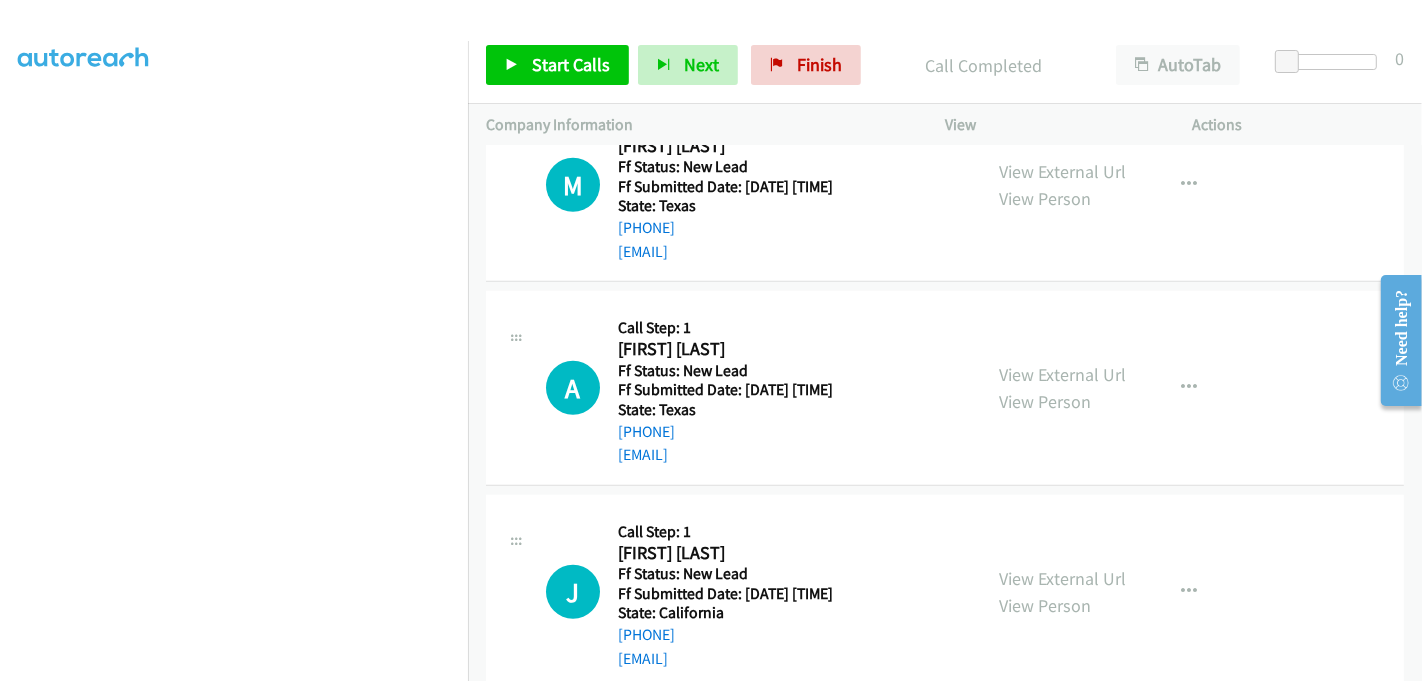 scroll, scrollTop: 1244, scrollLeft: 0, axis: vertical 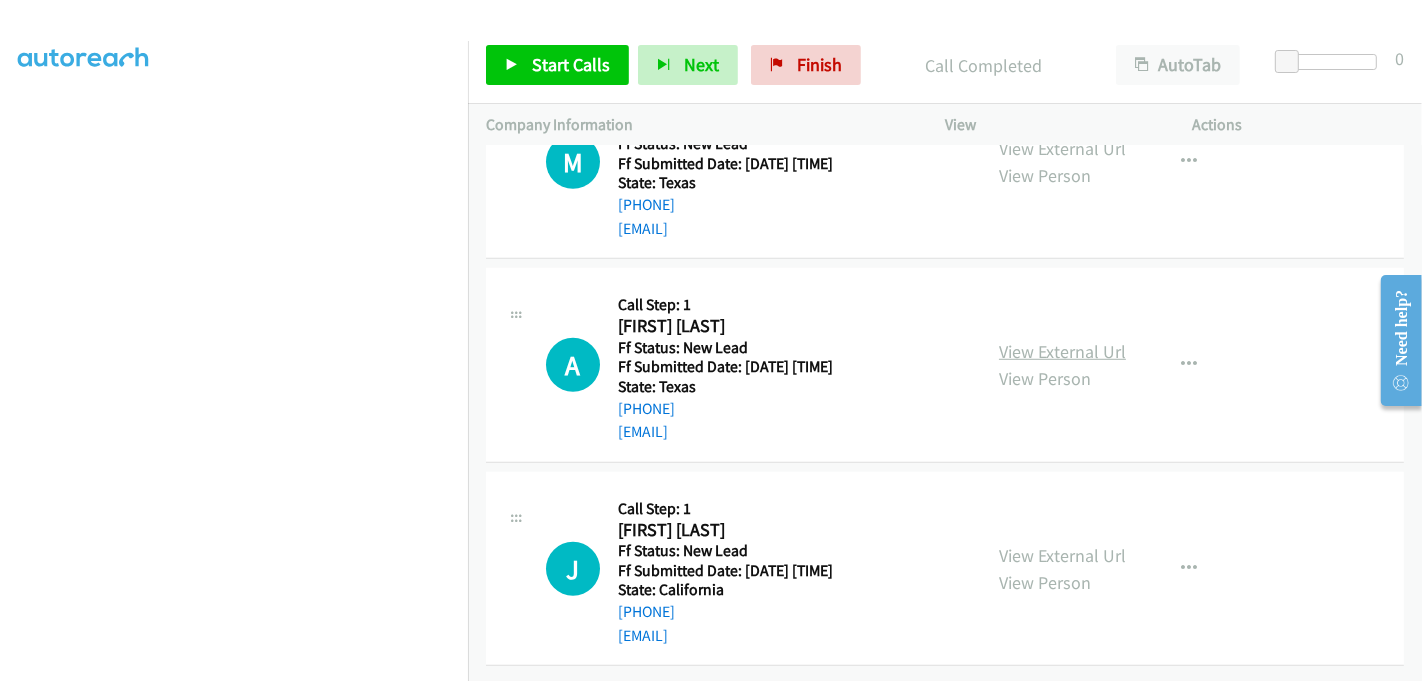 click on "View External Url" at bounding box center (1062, 351) 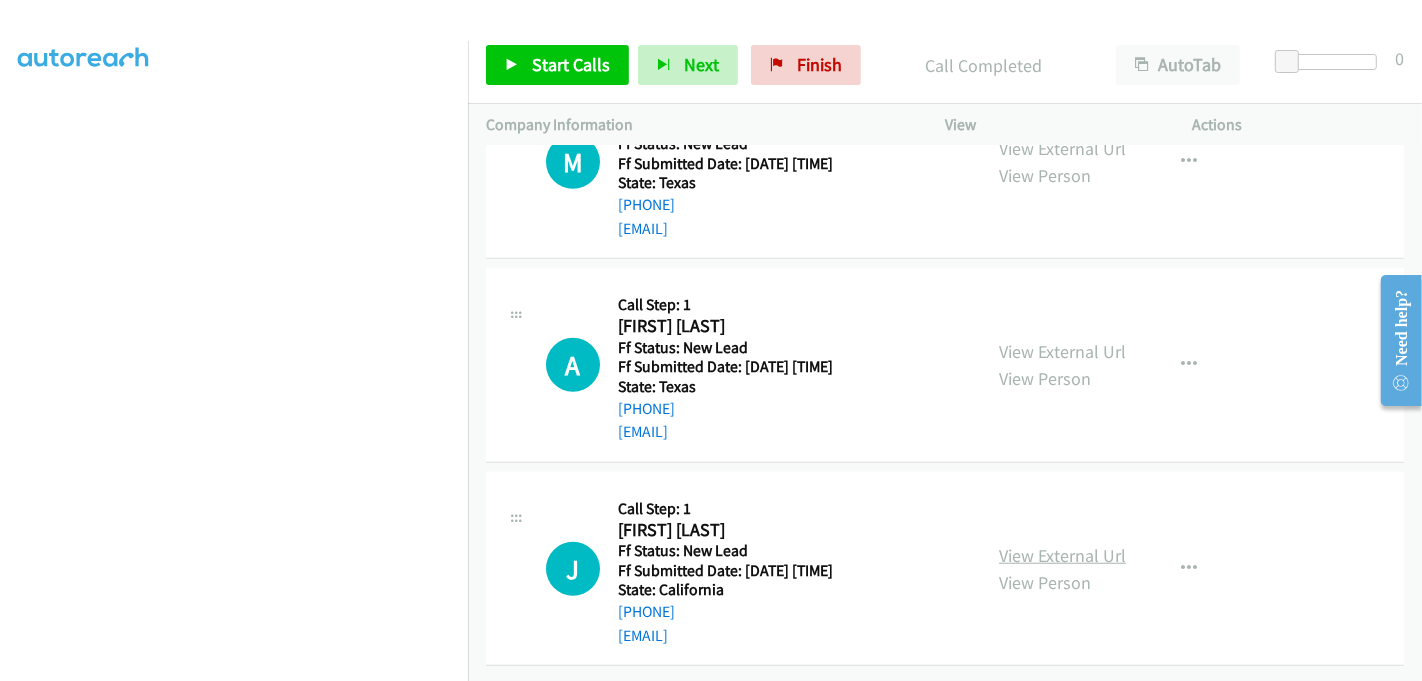 click on "View External Url" at bounding box center [1062, 555] 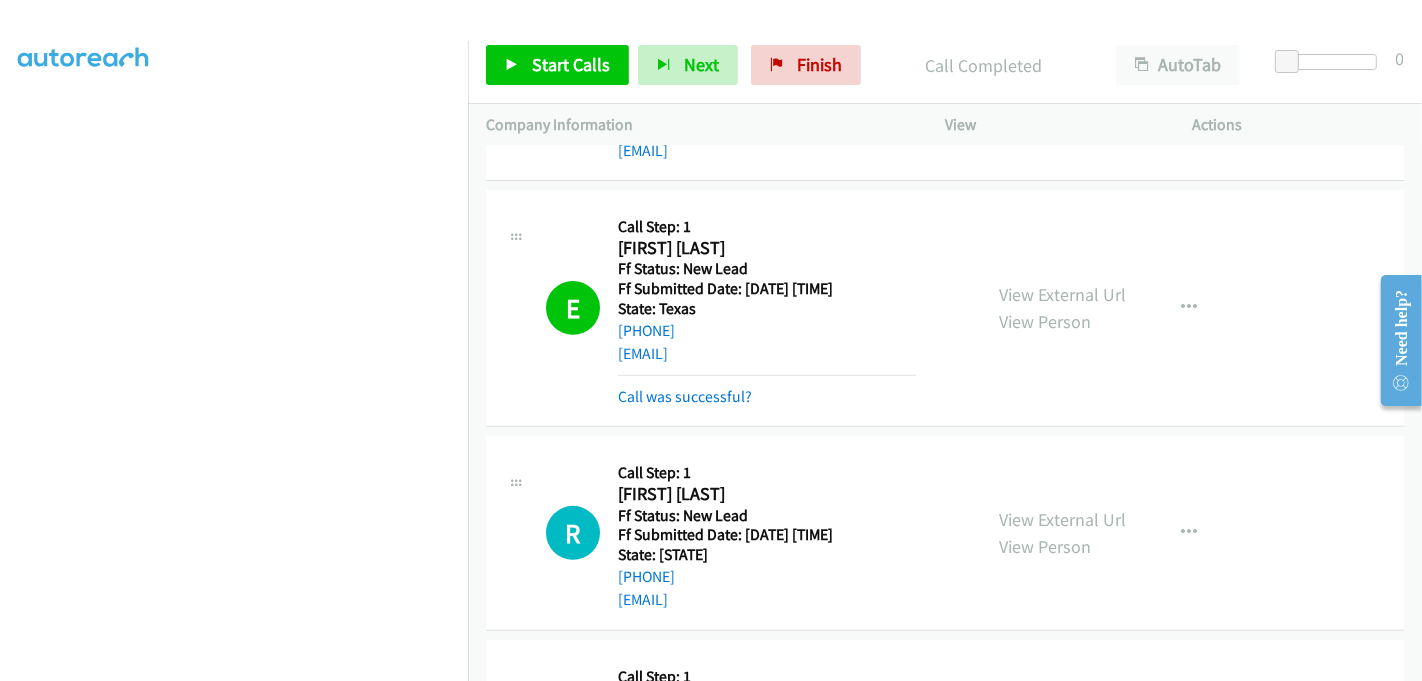 scroll, scrollTop: 466, scrollLeft: 0, axis: vertical 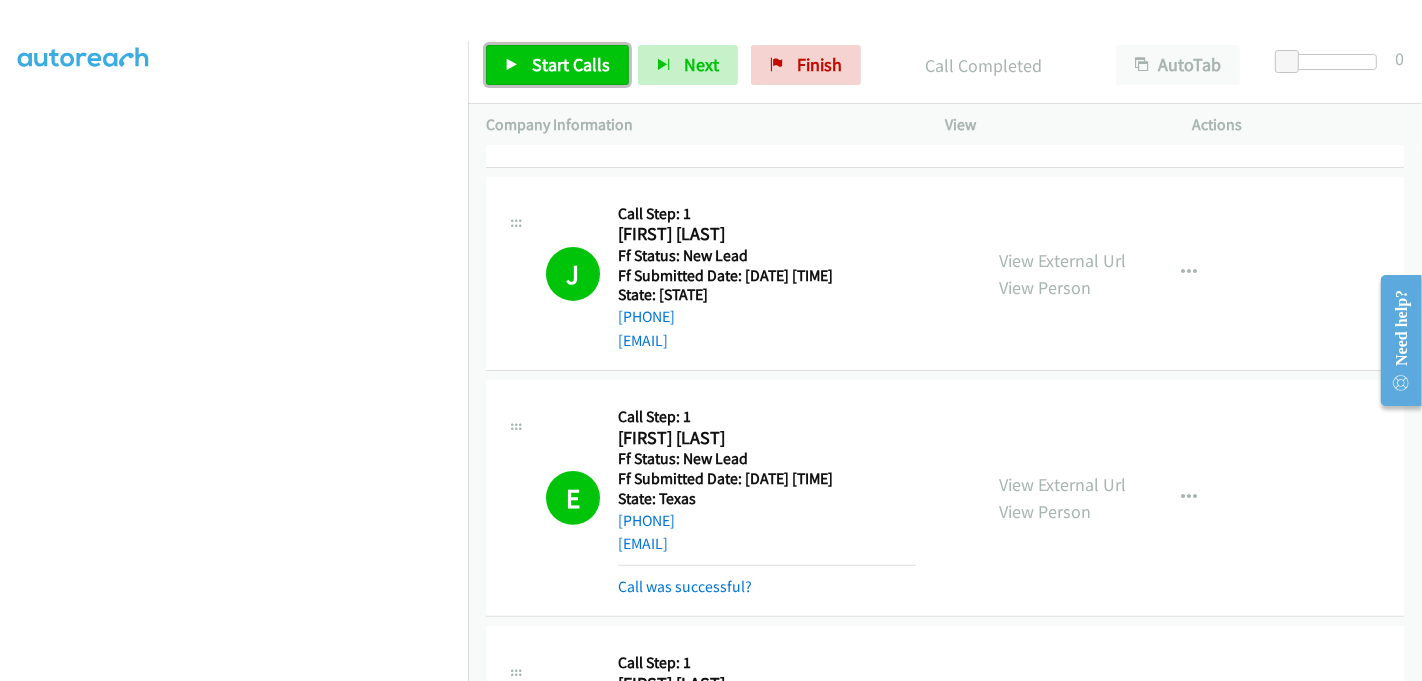 click on "Start Calls" at bounding box center [571, 64] 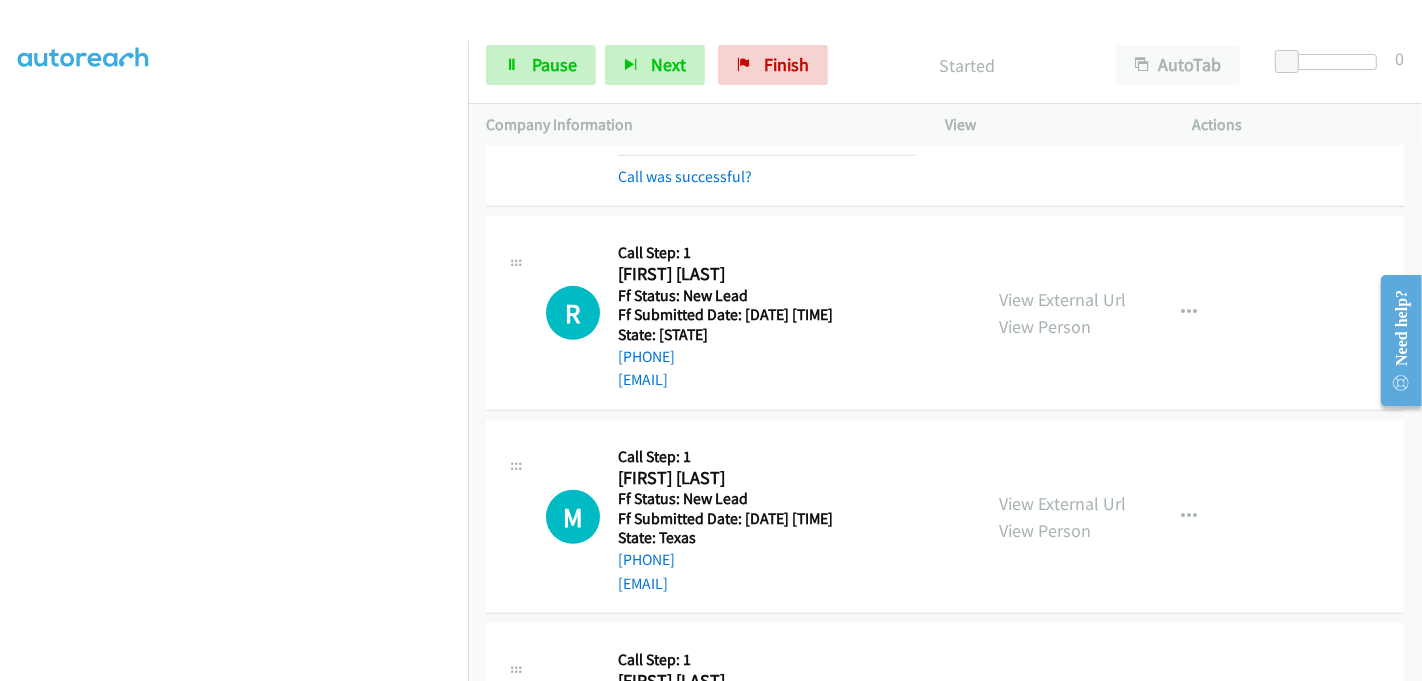 scroll, scrollTop: 911, scrollLeft: 0, axis: vertical 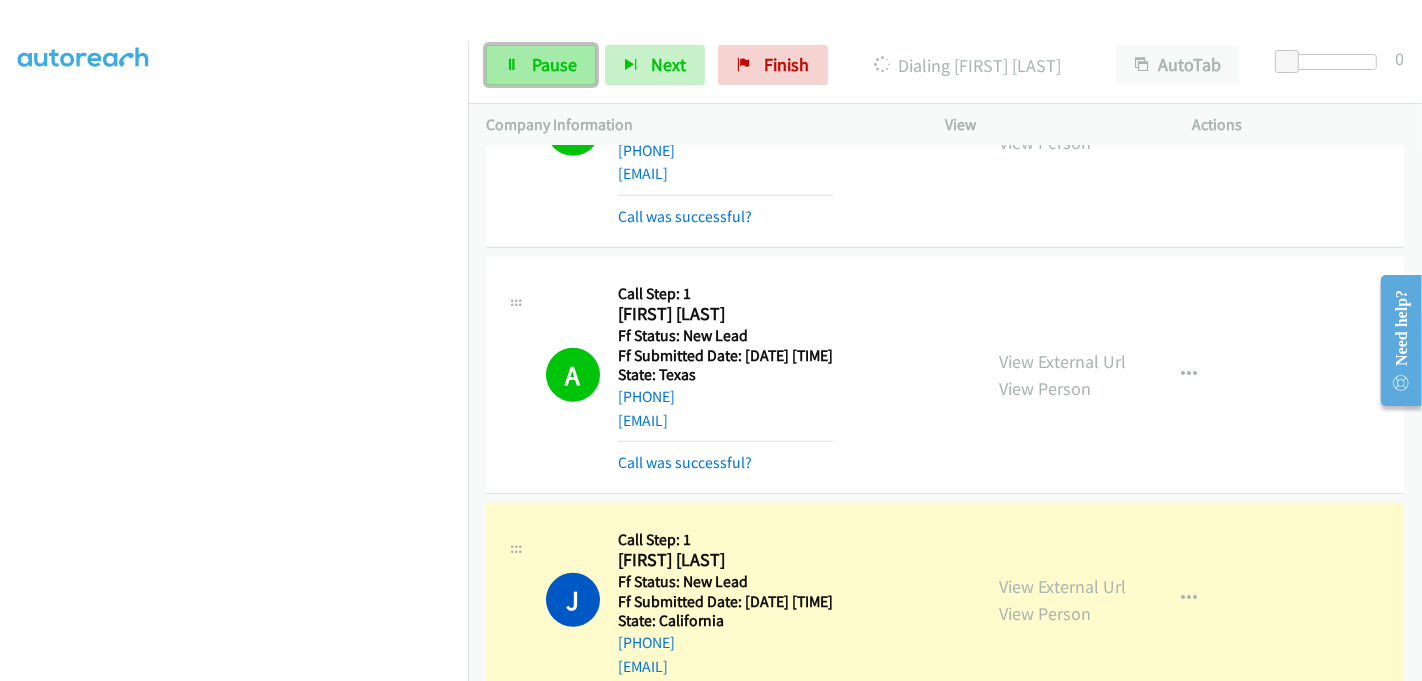 click on "Pause" at bounding box center (554, 64) 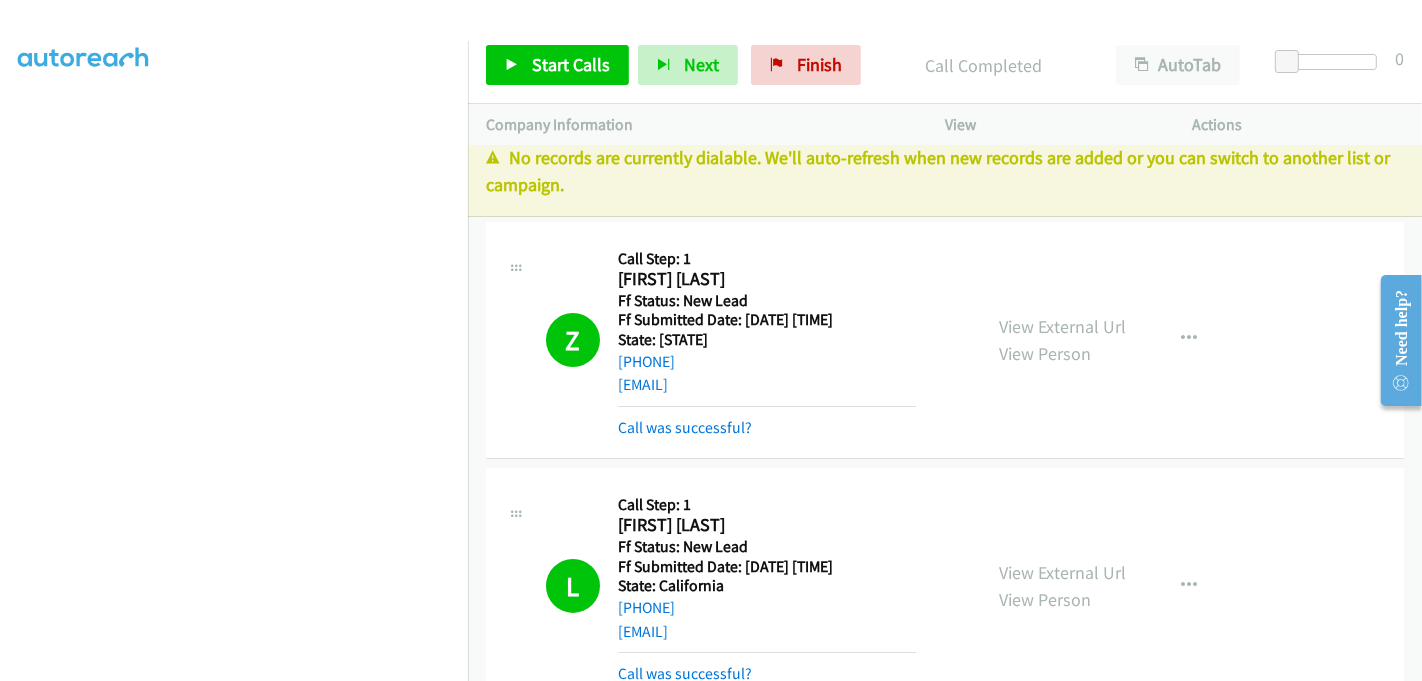 scroll, scrollTop: 0, scrollLeft: 0, axis: both 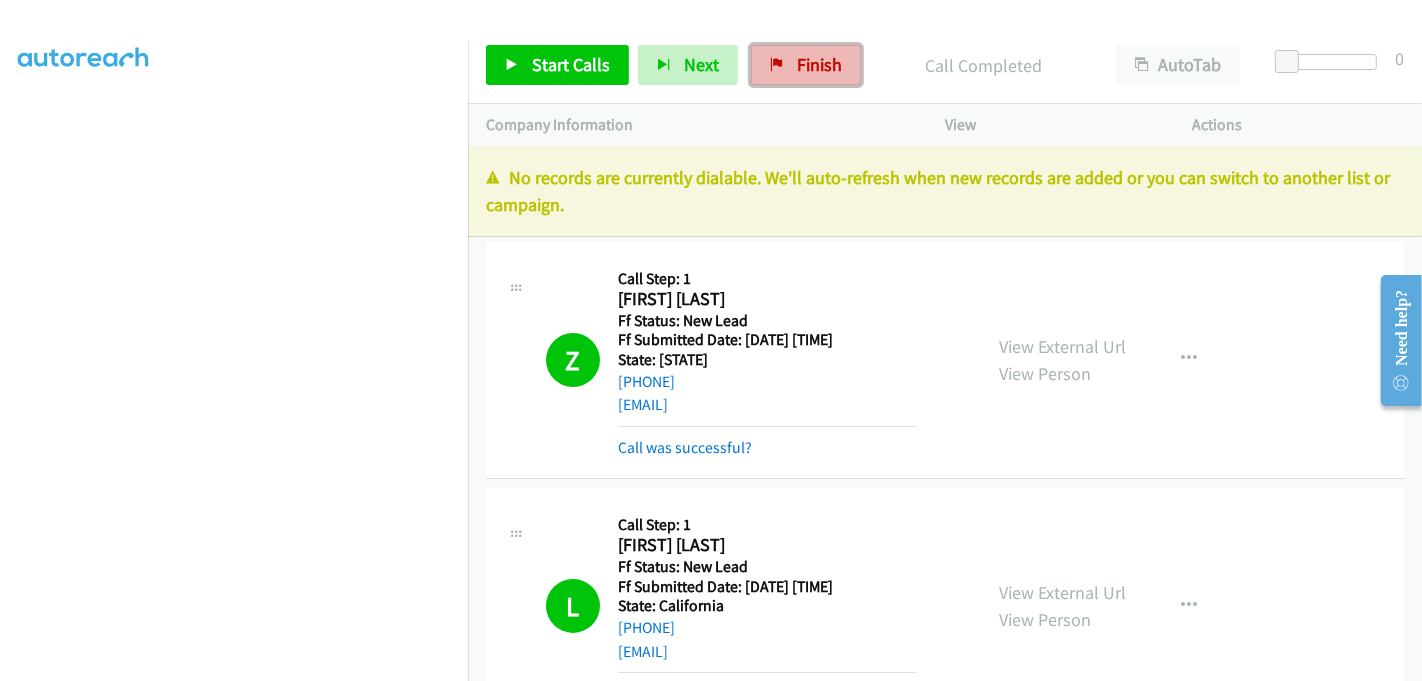click on "Finish" at bounding box center (819, 64) 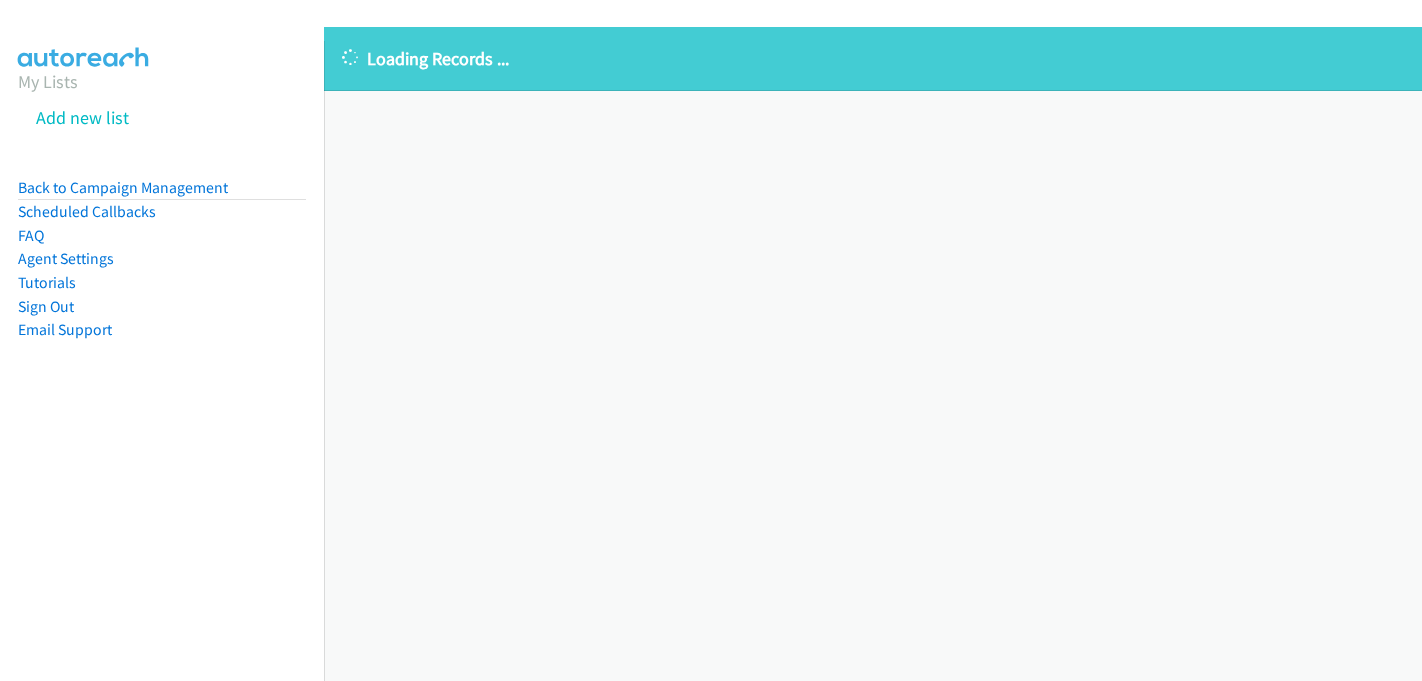 scroll, scrollTop: 0, scrollLeft: 0, axis: both 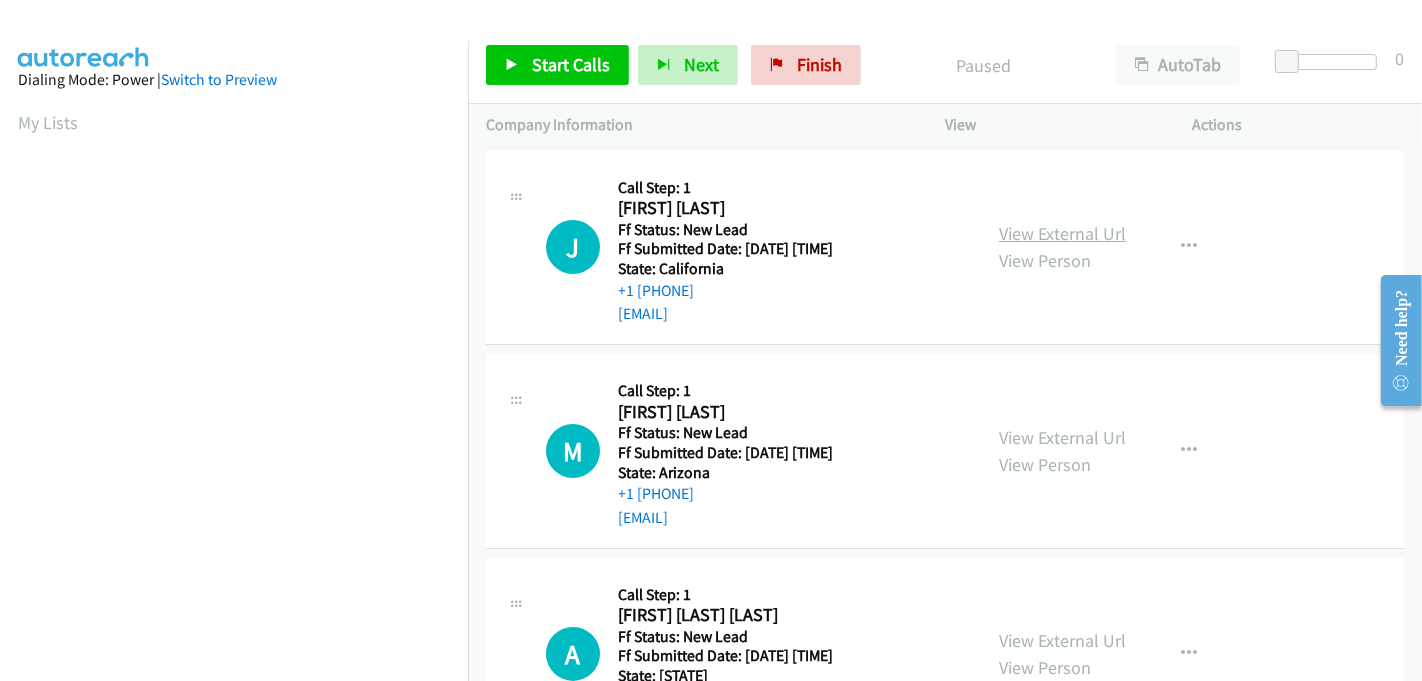 click on "View External Url" at bounding box center [1062, 233] 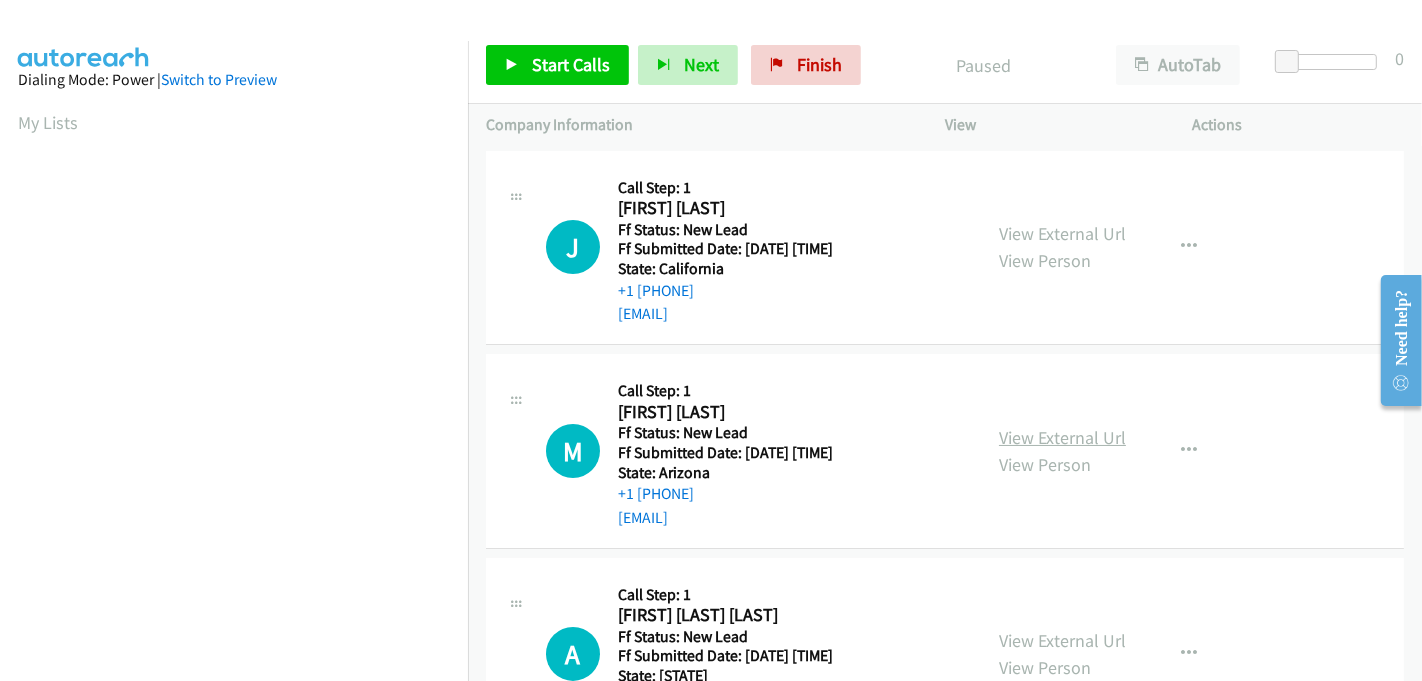 click on "View External Url" at bounding box center [1062, 437] 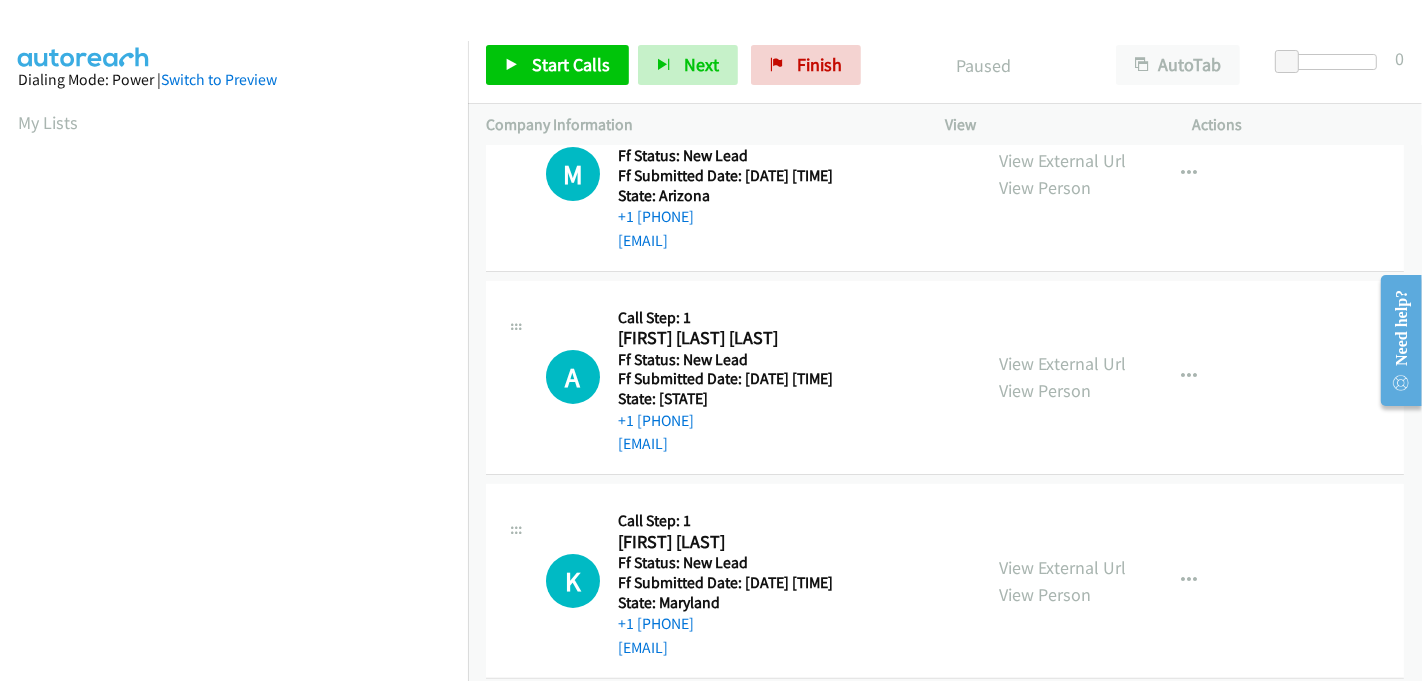 scroll, scrollTop: 333, scrollLeft: 0, axis: vertical 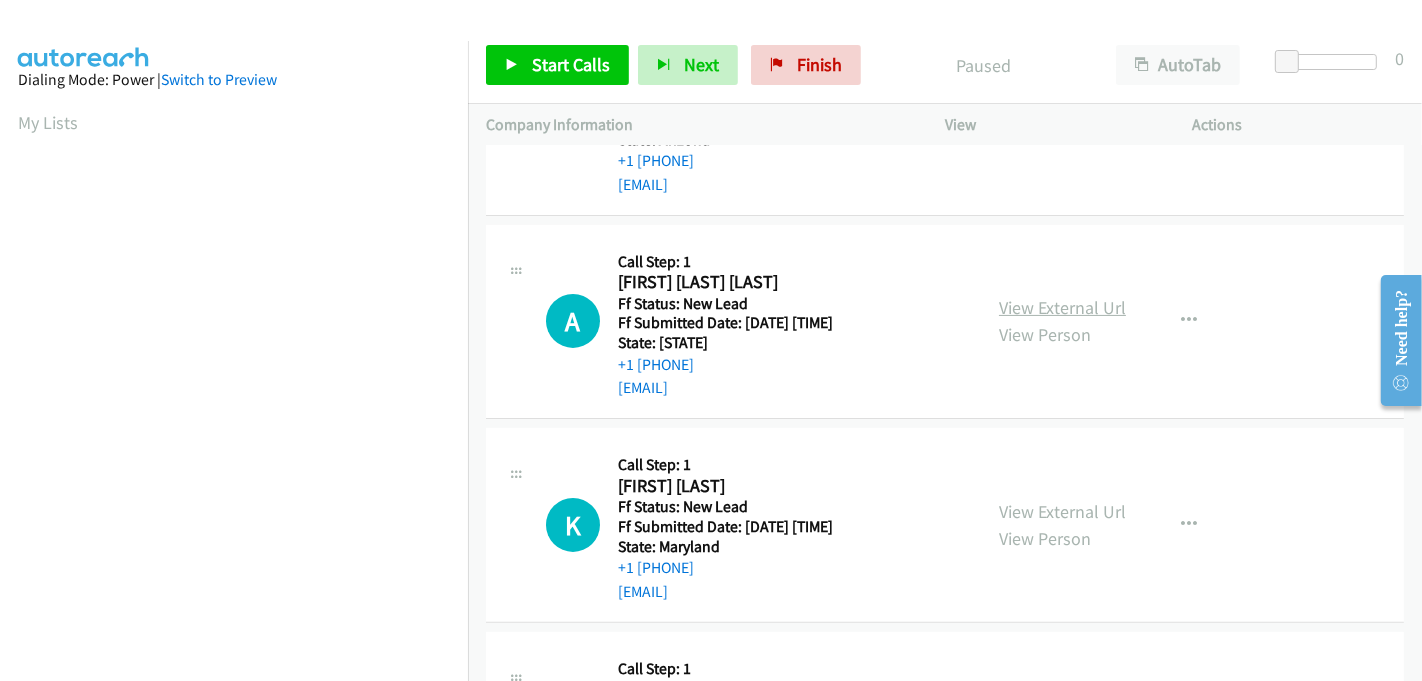 click on "View External Url" at bounding box center (1062, 307) 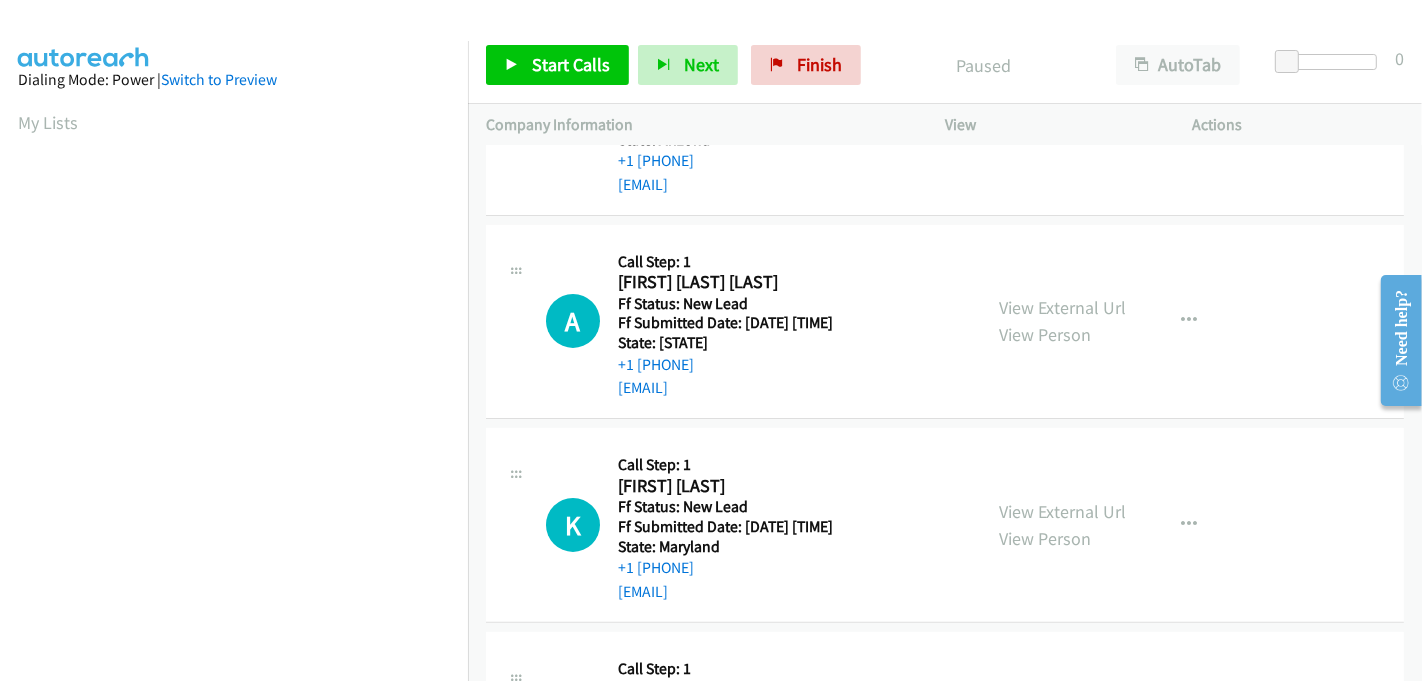 click on "View External Url
View Person" at bounding box center (1062, 525) 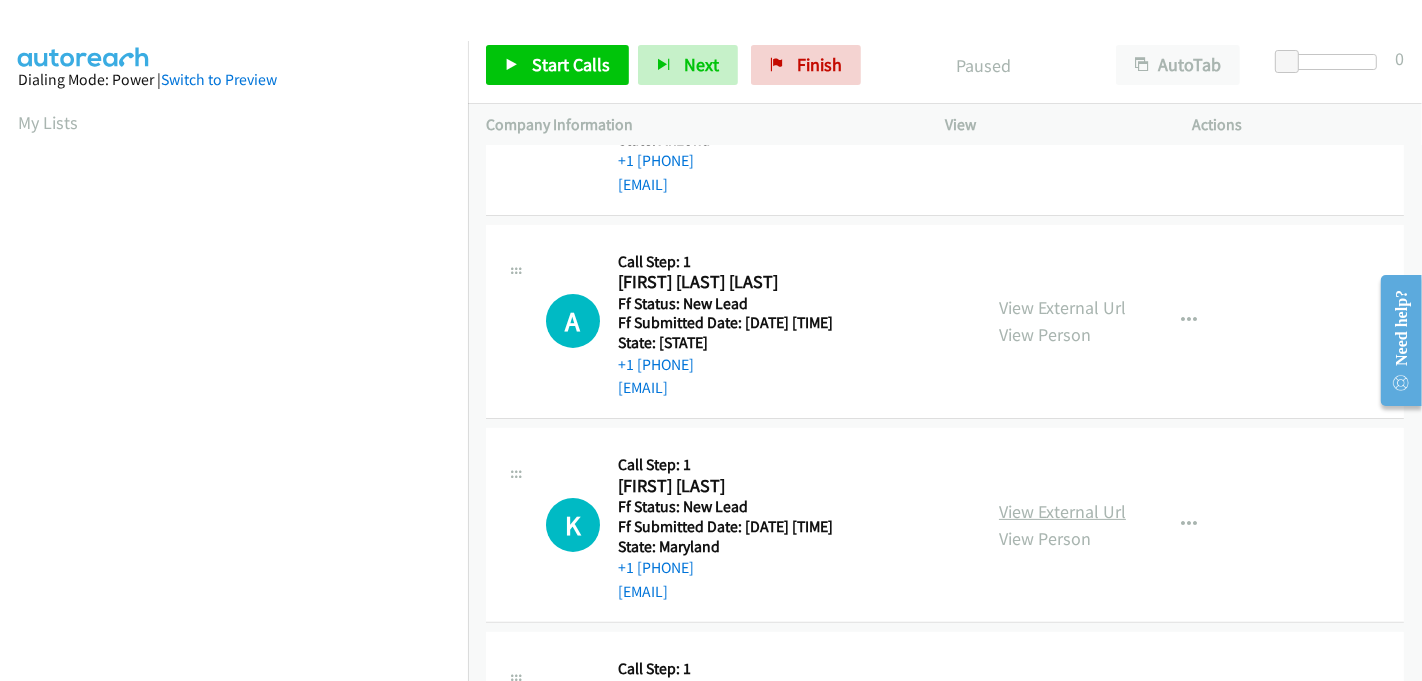 click on "View External Url" at bounding box center [1062, 511] 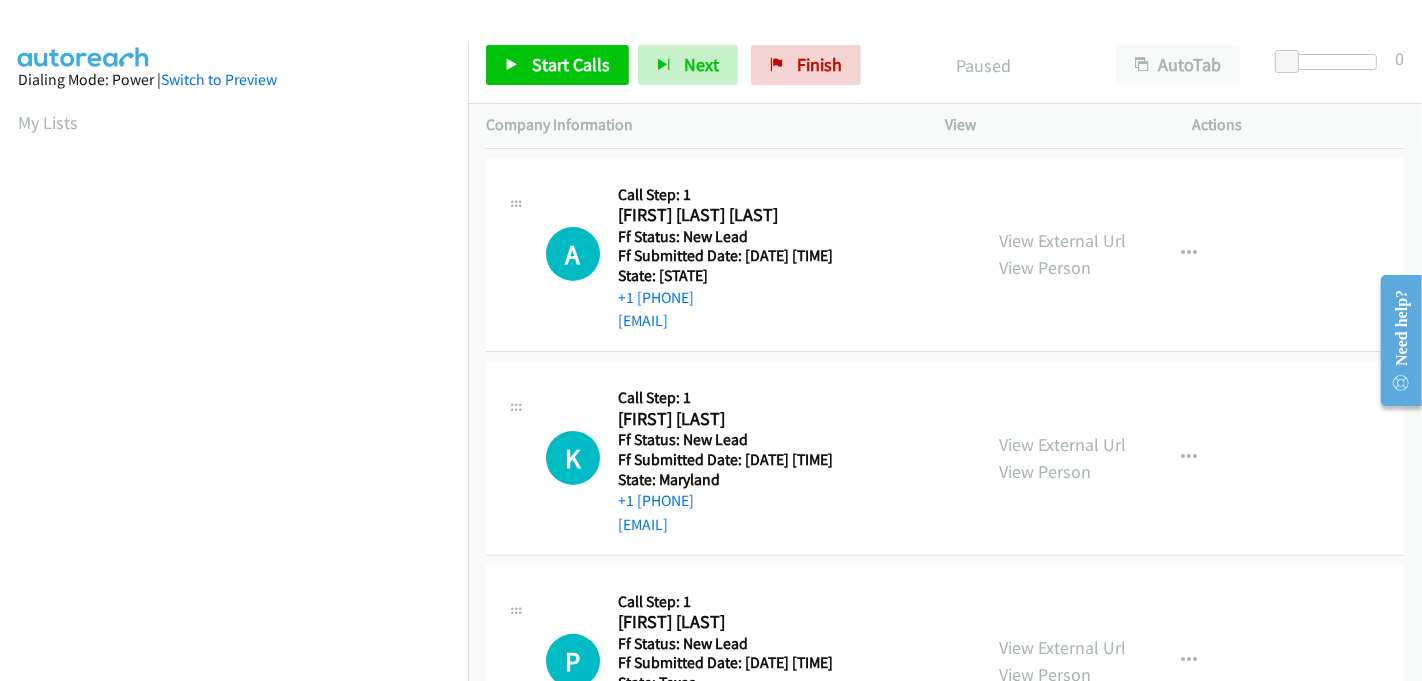 scroll, scrollTop: 555, scrollLeft: 0, axis: vertical 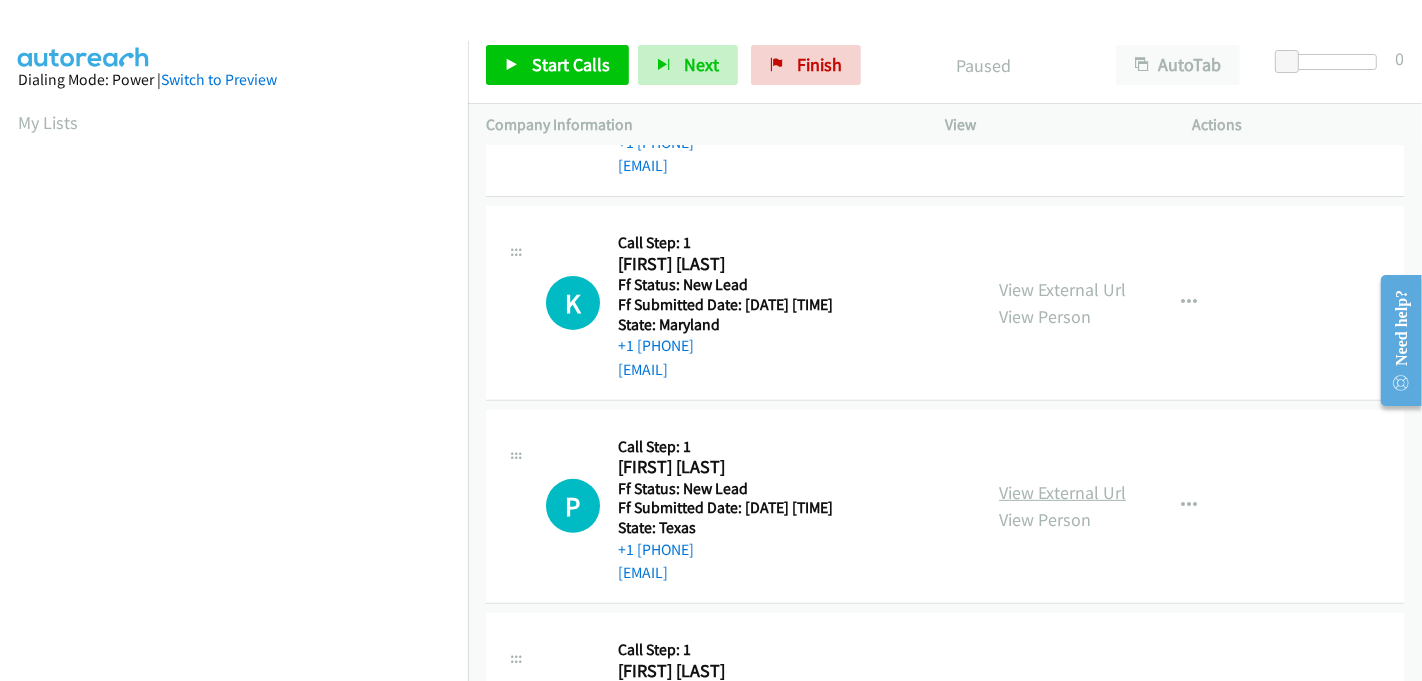 click on "View External Url" at bounding box center [1062, 492] 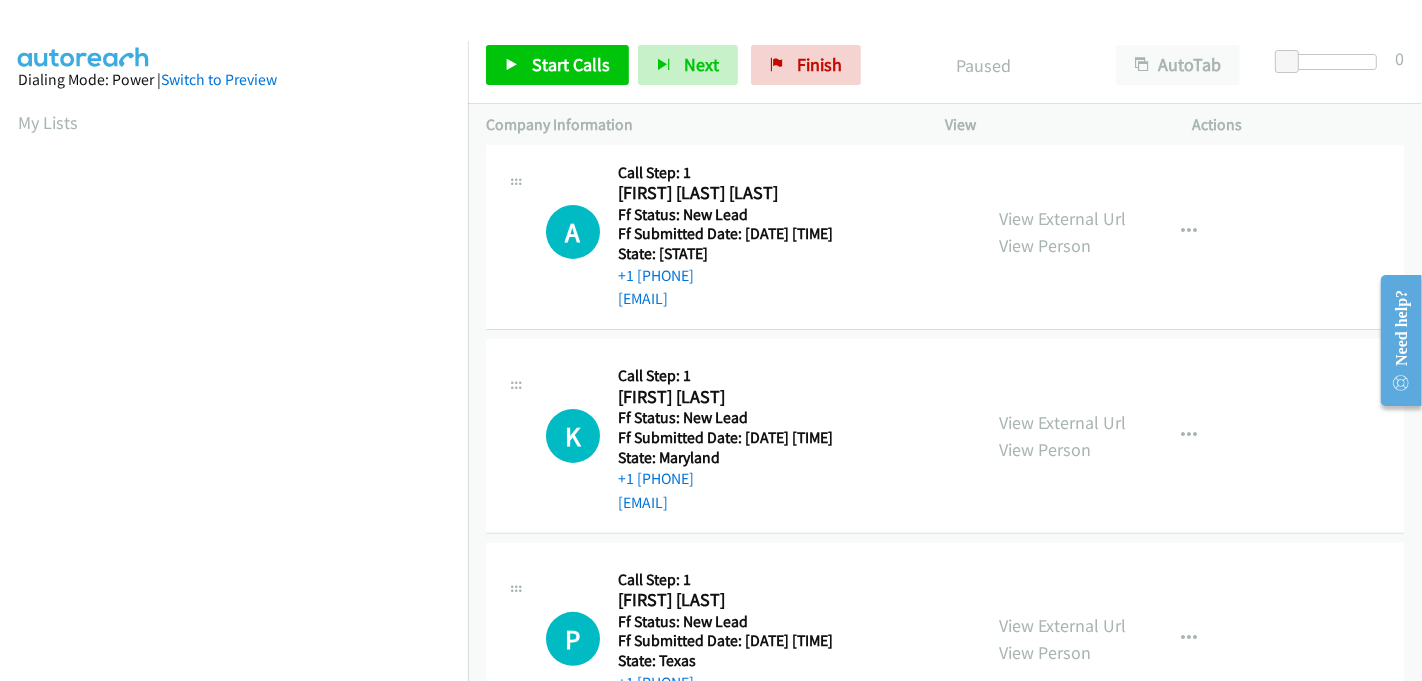 scroll, scrollTop: 0, scrollLeft: 0, axis: both 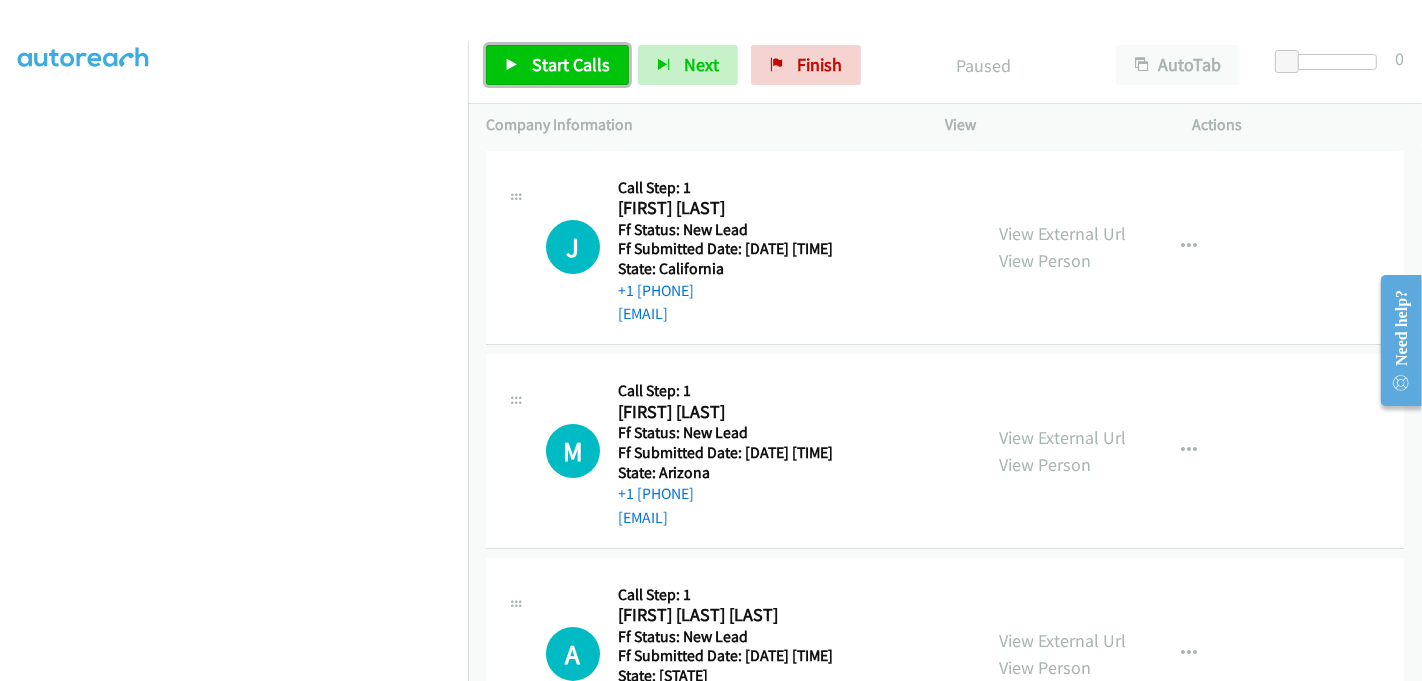 click on "Start Calls" at bounding box center (571, 64) 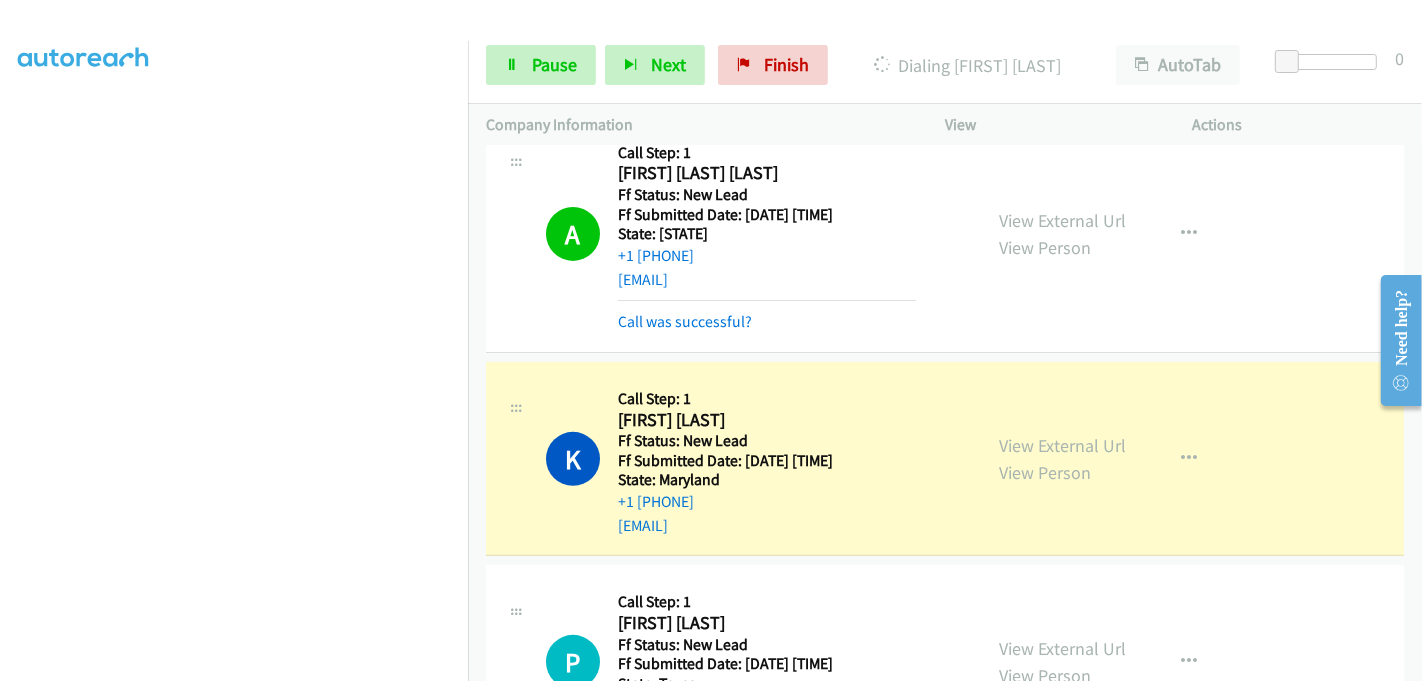 scroll, scrollTop: 666, scrollLeft: 0, axis: vertical 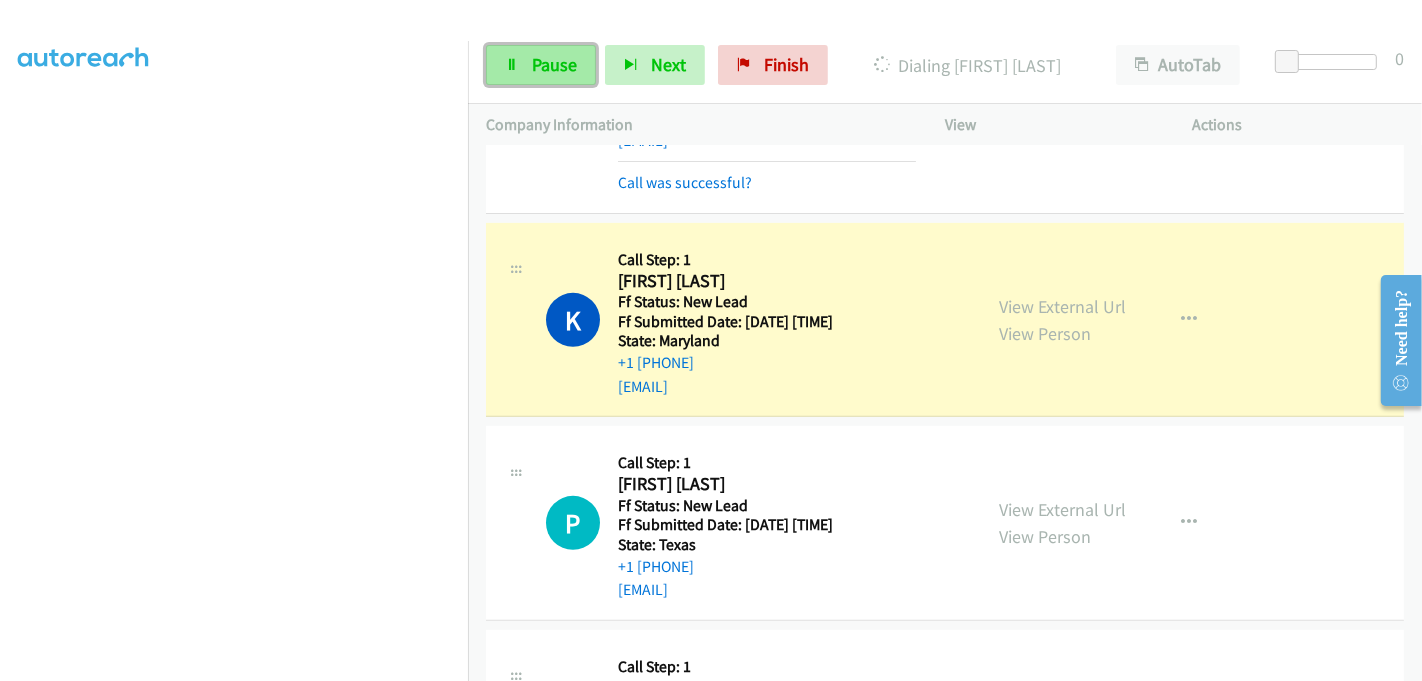 click on "Pause" at bounding box center (554, 64) 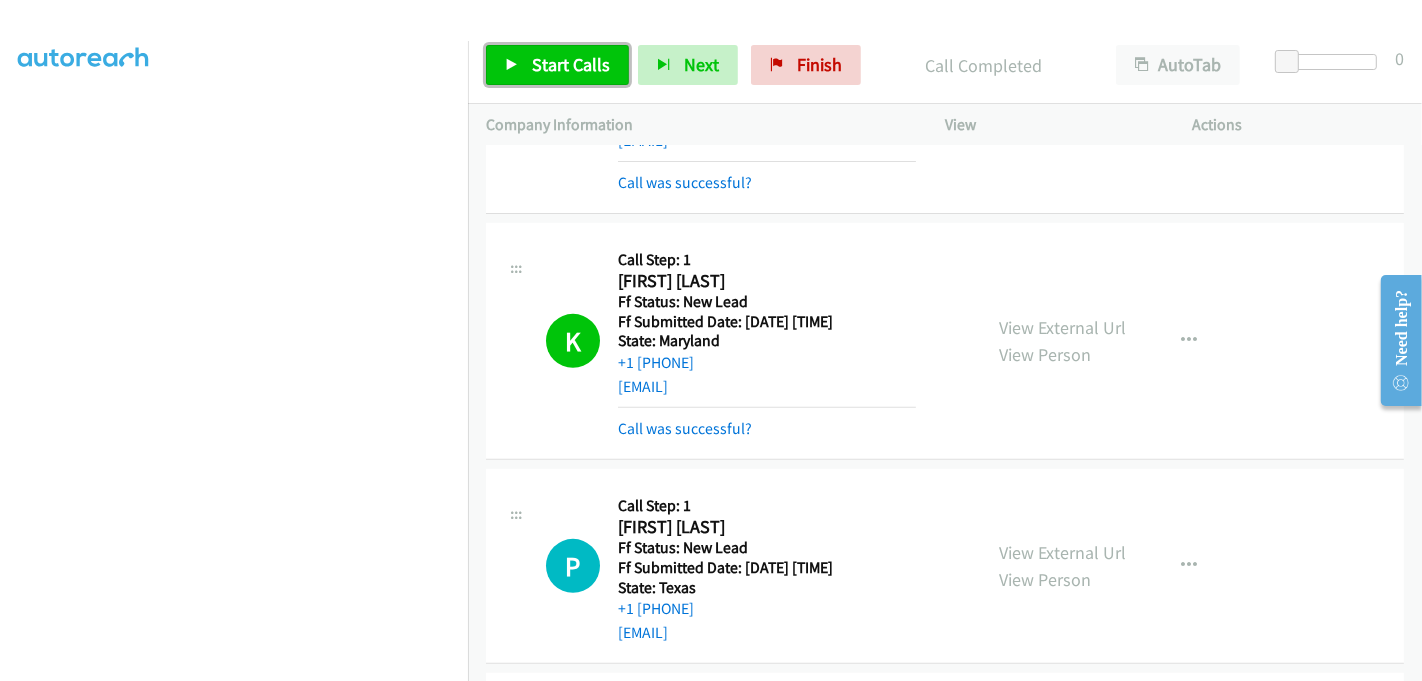 click on "Start Calls" at bounding box center [571, 64] 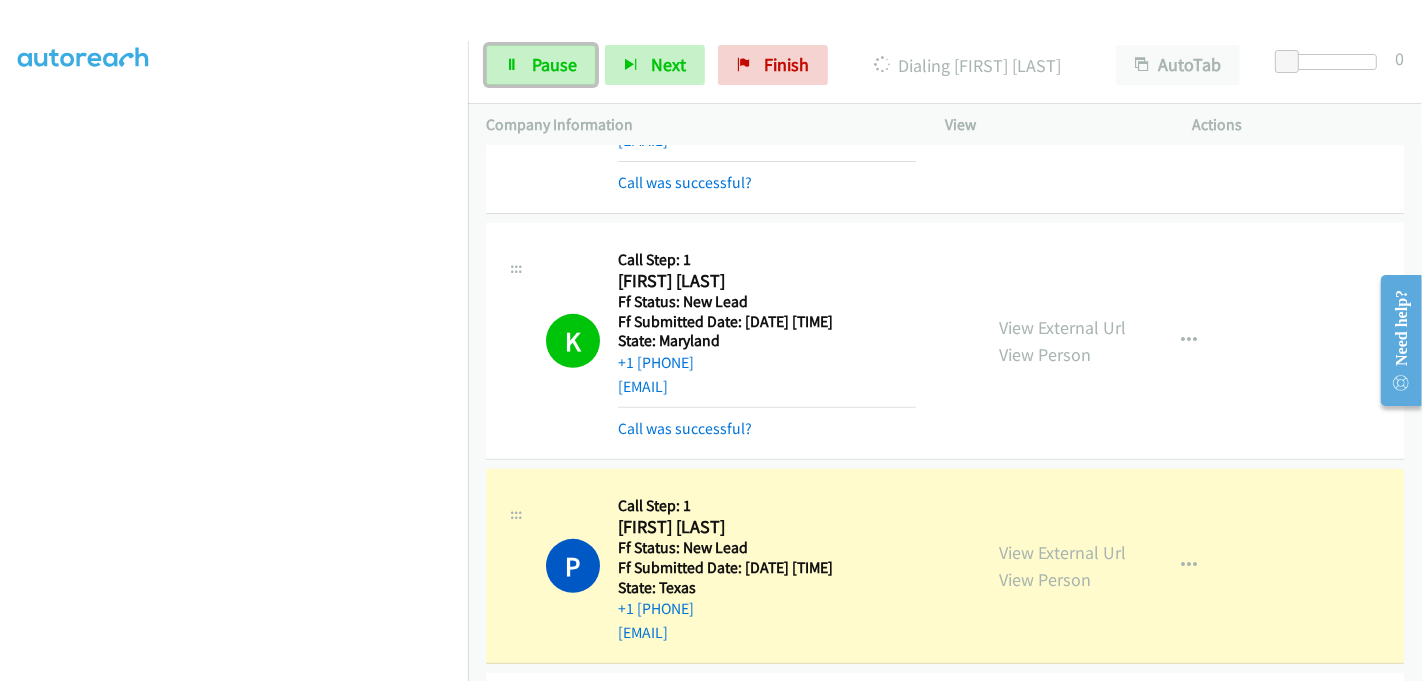 click on "Pause" at bounding box center (554, 64) 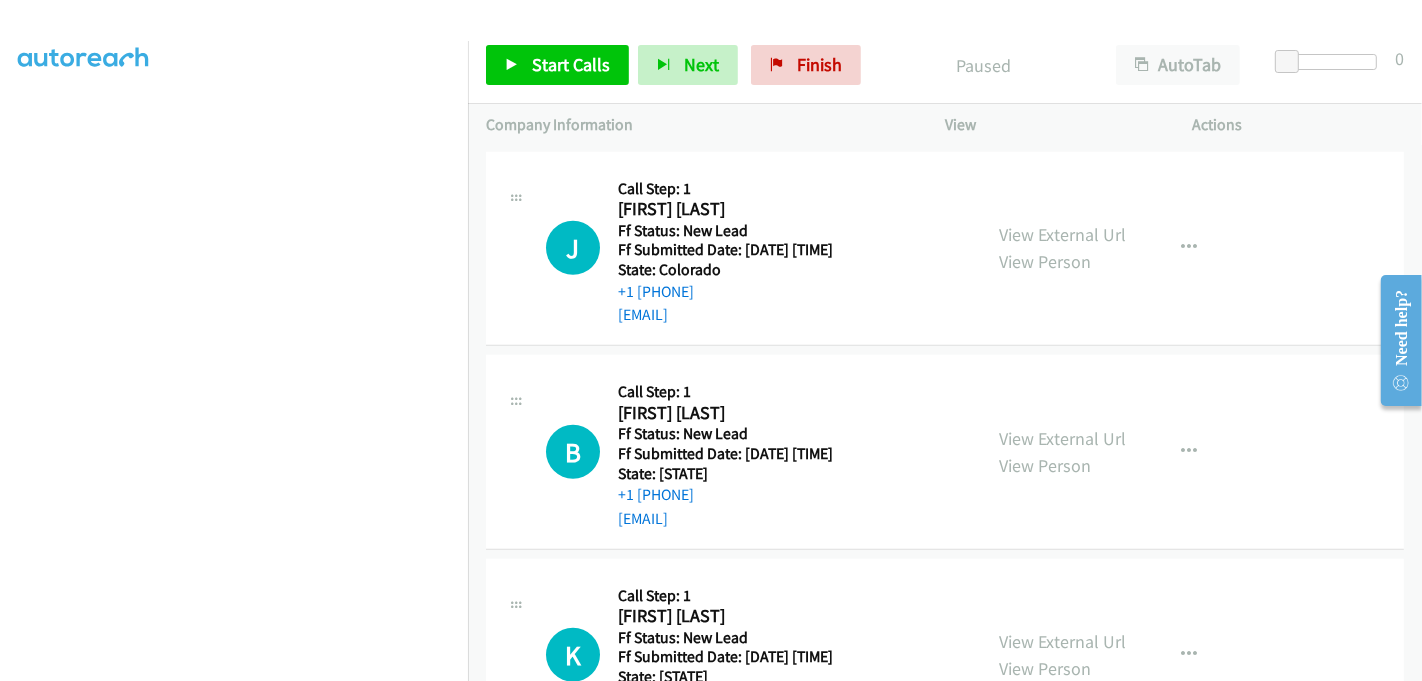 scroll, scrollTop: 1222, scrollLeft: 0, axis: vertical 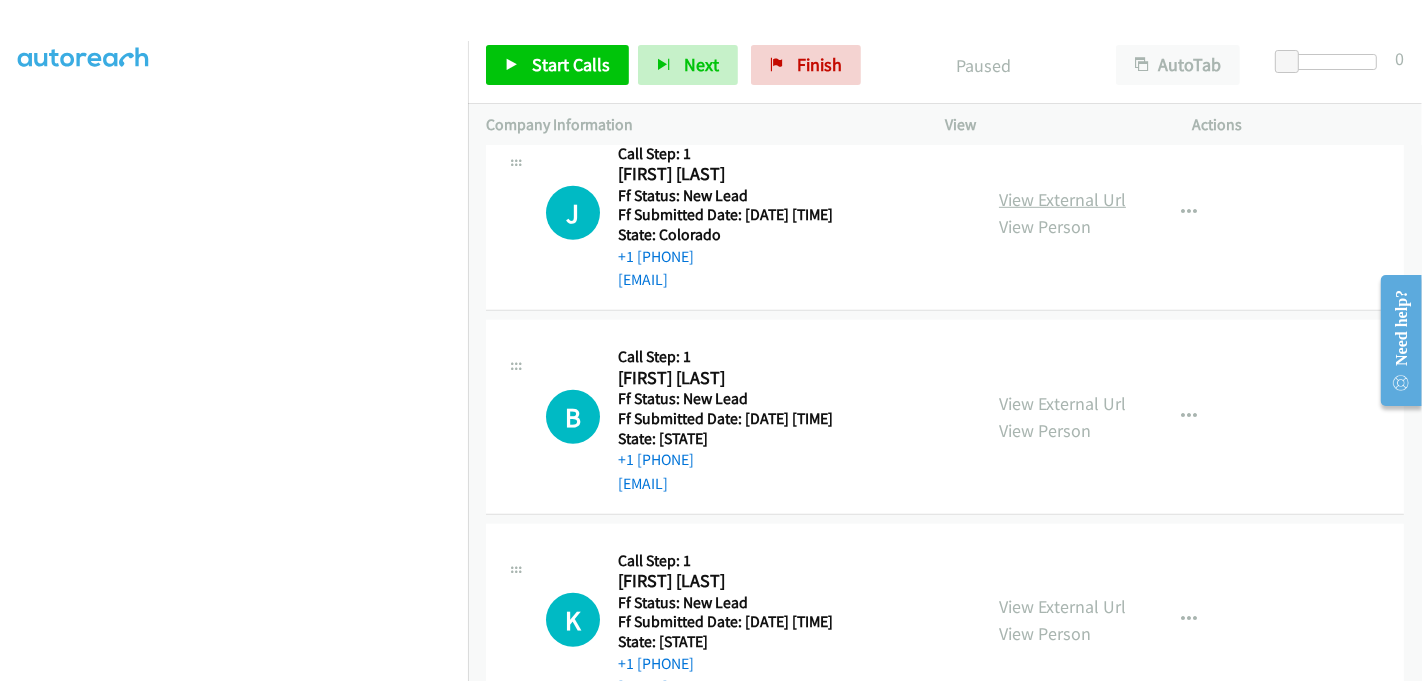 click on "View External Url" at bounding box center [1062, 199] 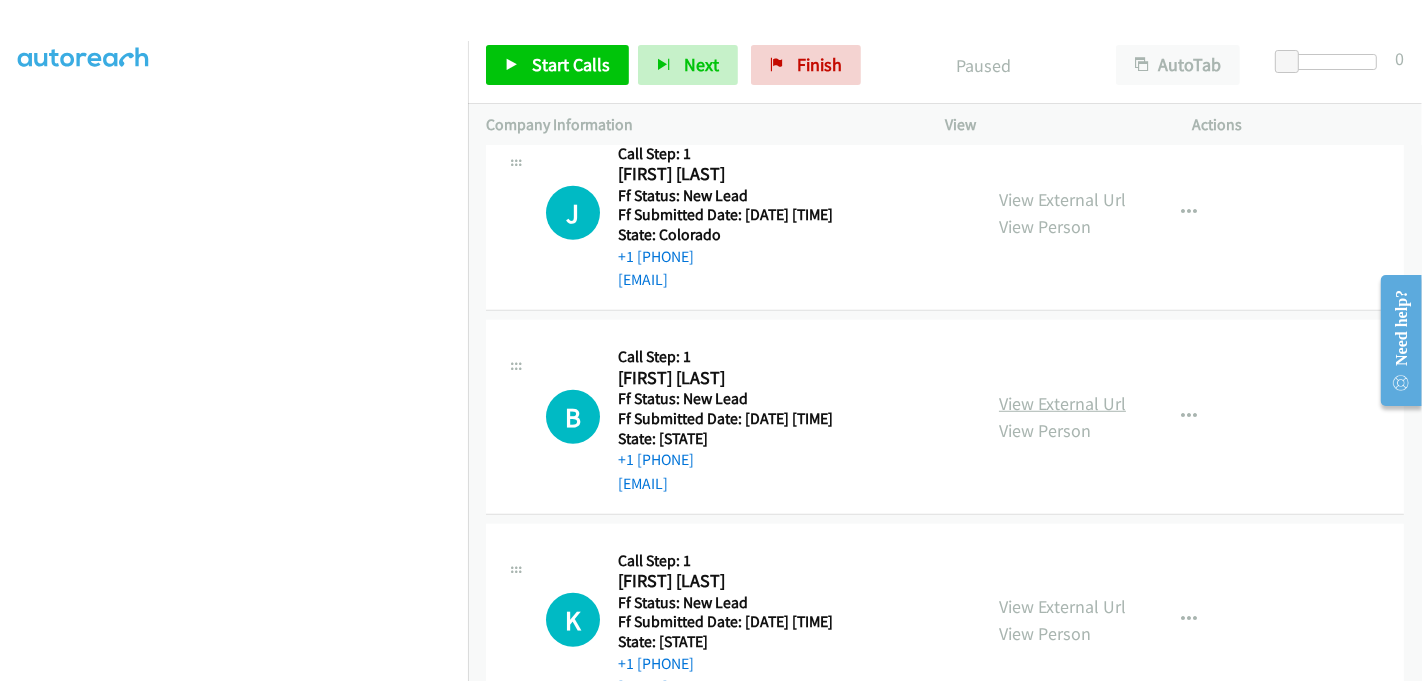 click on "View External Url" at bounding box center [1062, 403] 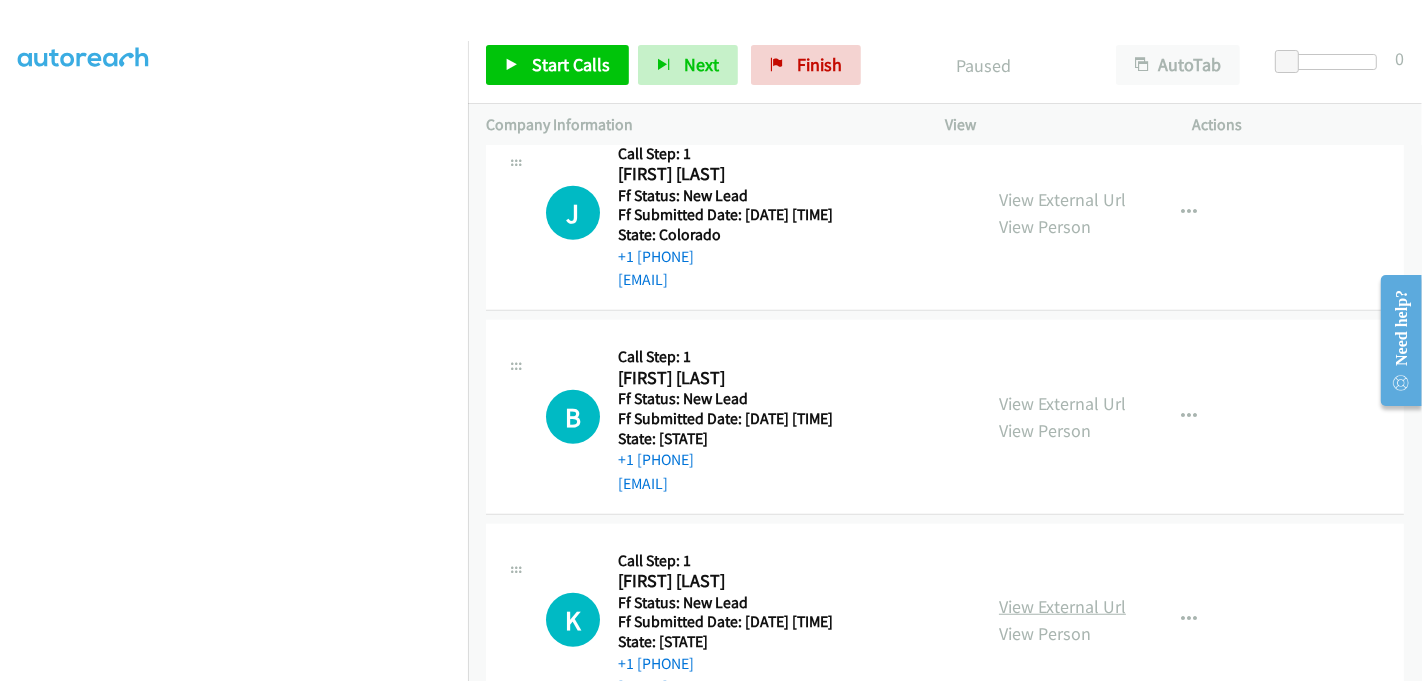 click on "View External Url" at bounding box center (1062, 606) 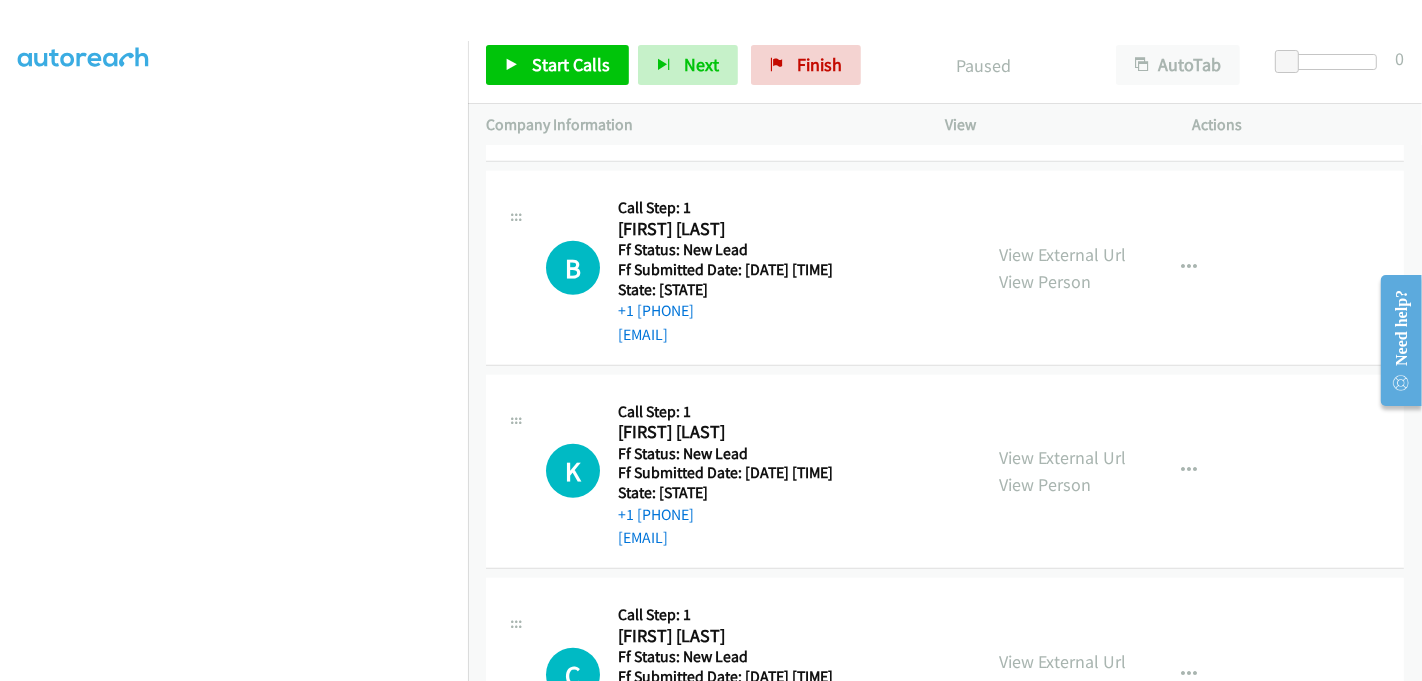 scroll, scrollTop: 1555, scrollLeft: 0, axis: vertical 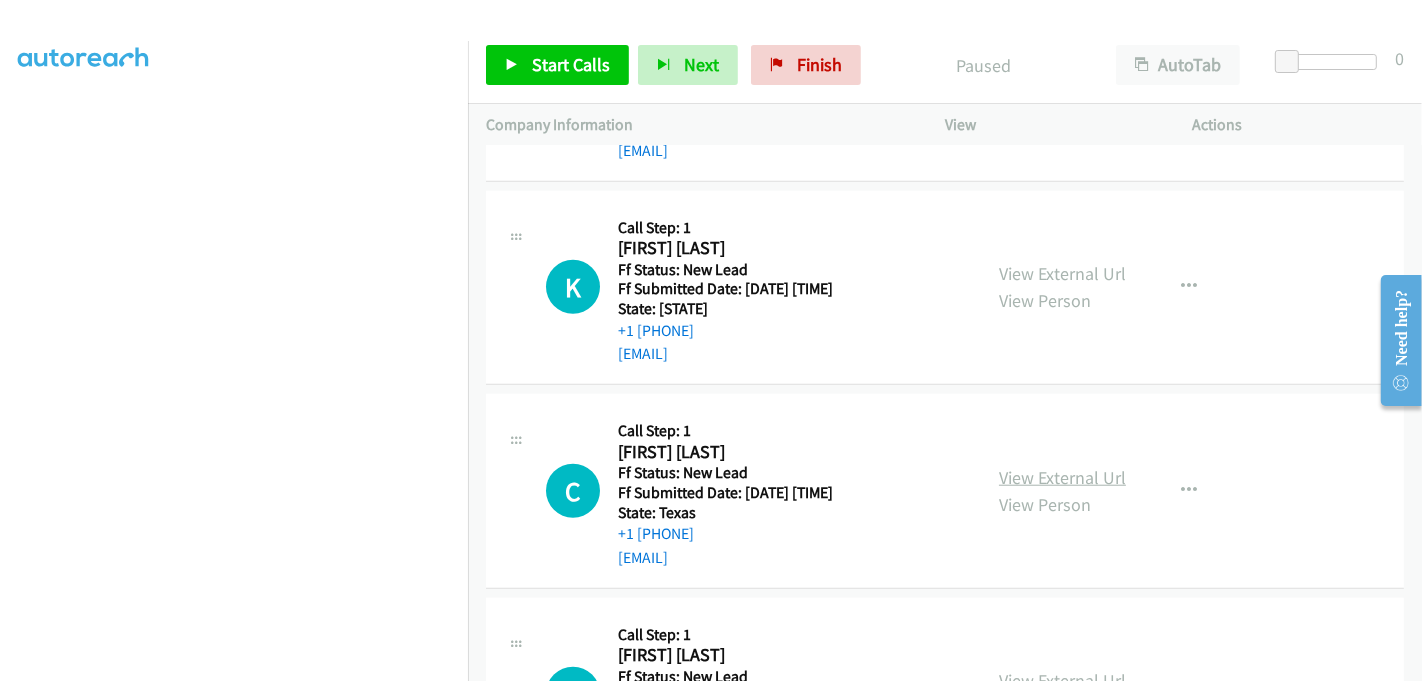 click on "View External Url" at bounding box center [1062, 477] 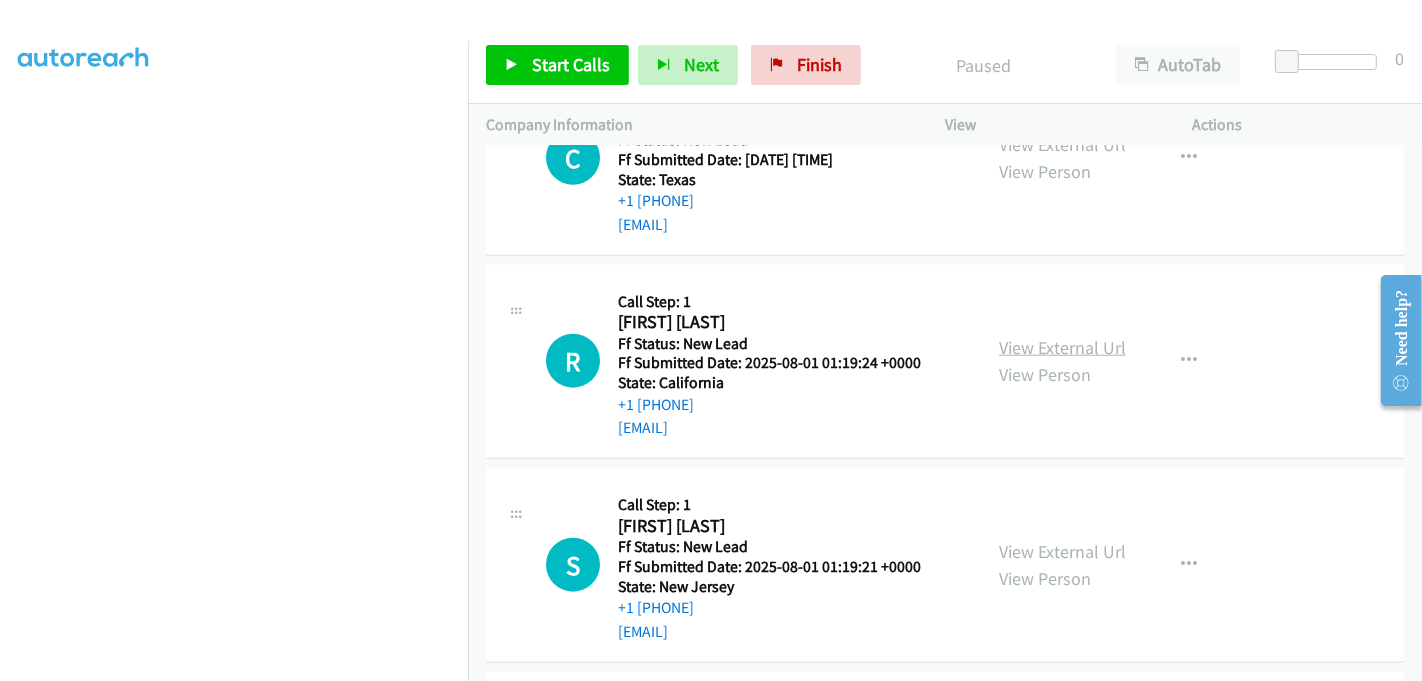 click on "View External Url" at bounding box center (1062, 347) 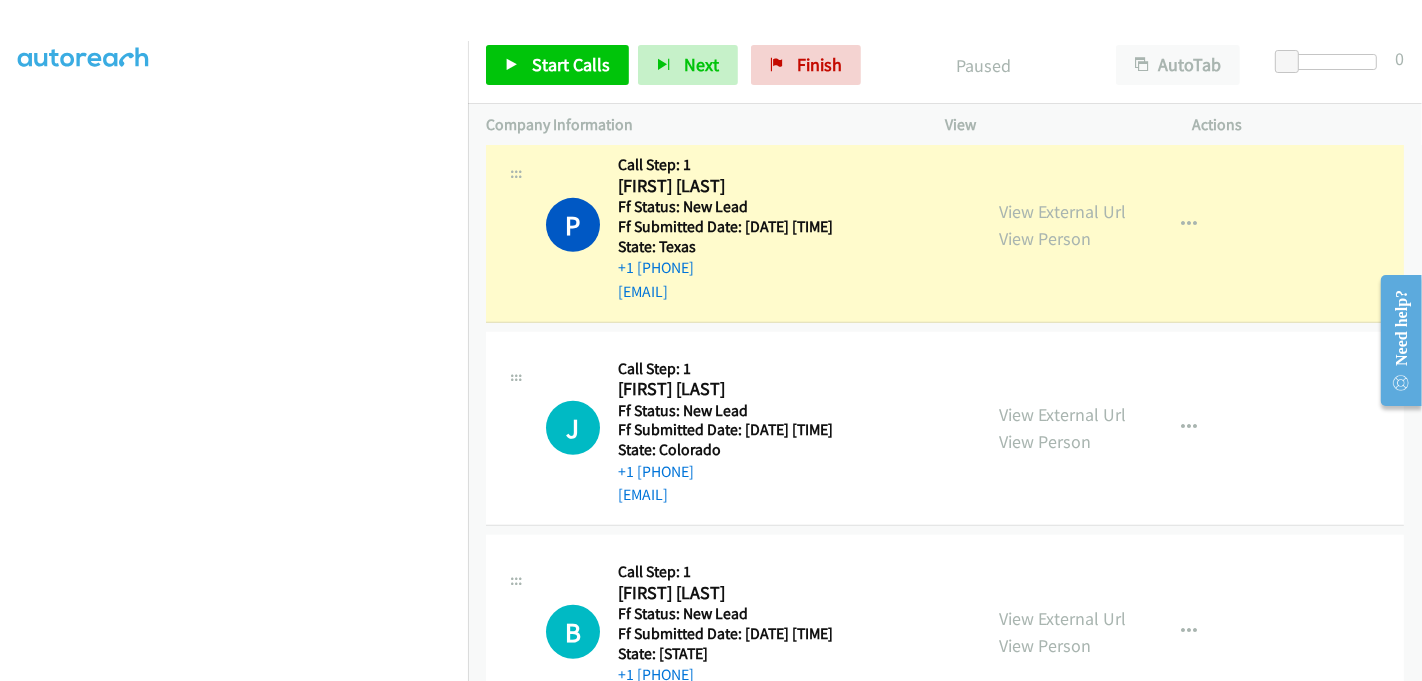 scroll, scrollTop: 1111, scrollLeft: 0, axis: vertical 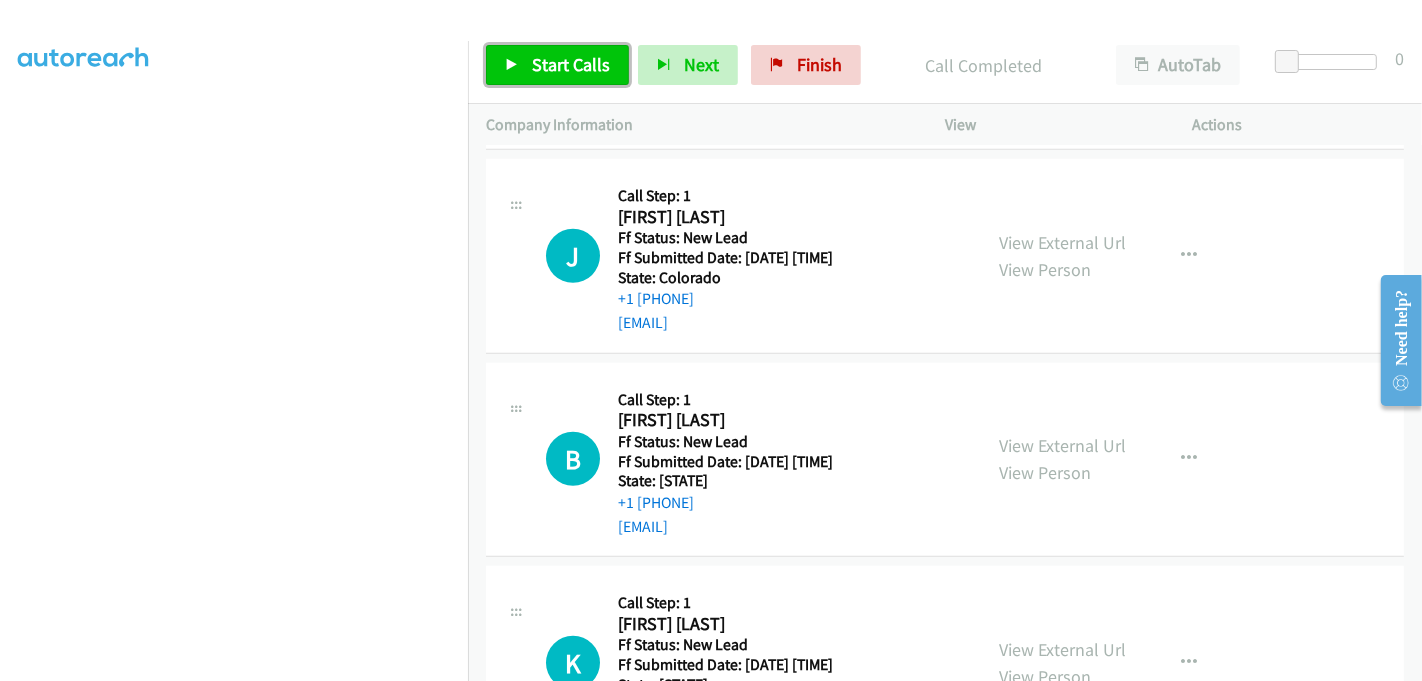 click on "Start Calls" at bounding box center (571, 64) 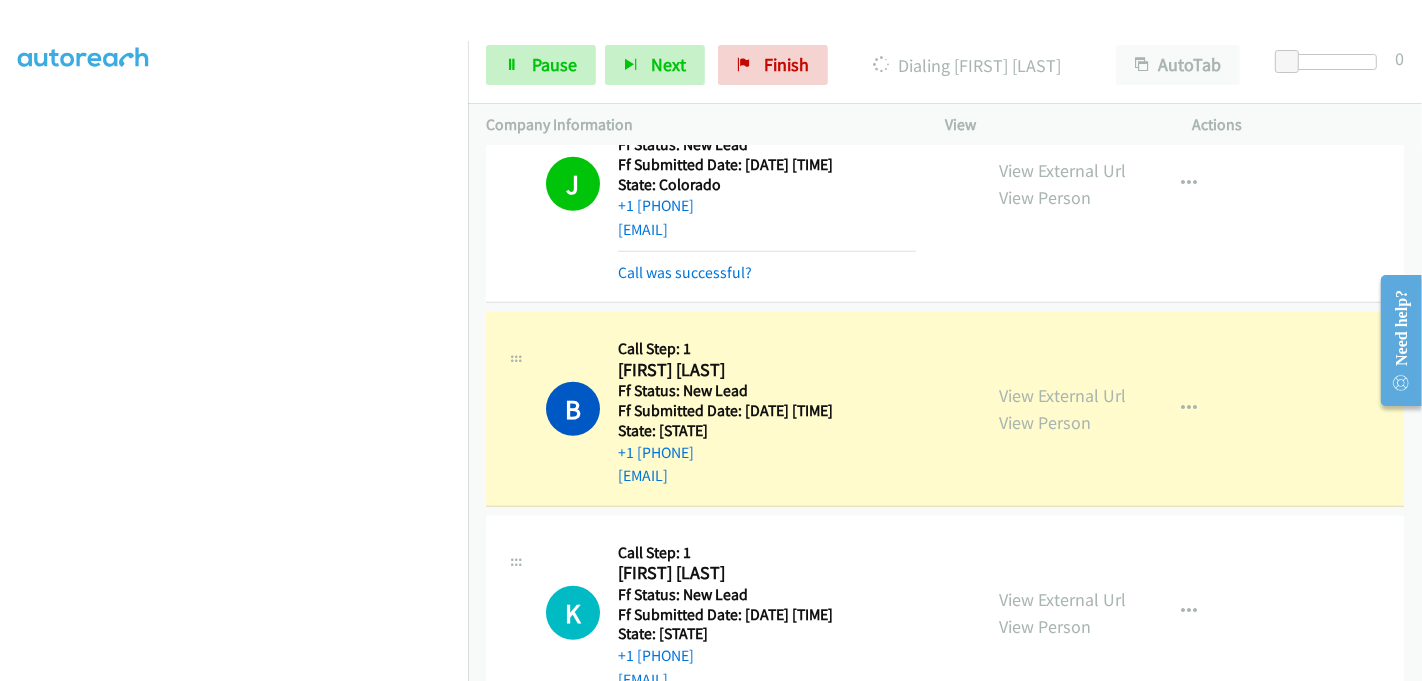 scroll, scrollTop: 1444, scrollLeft: 0, axis: vertical 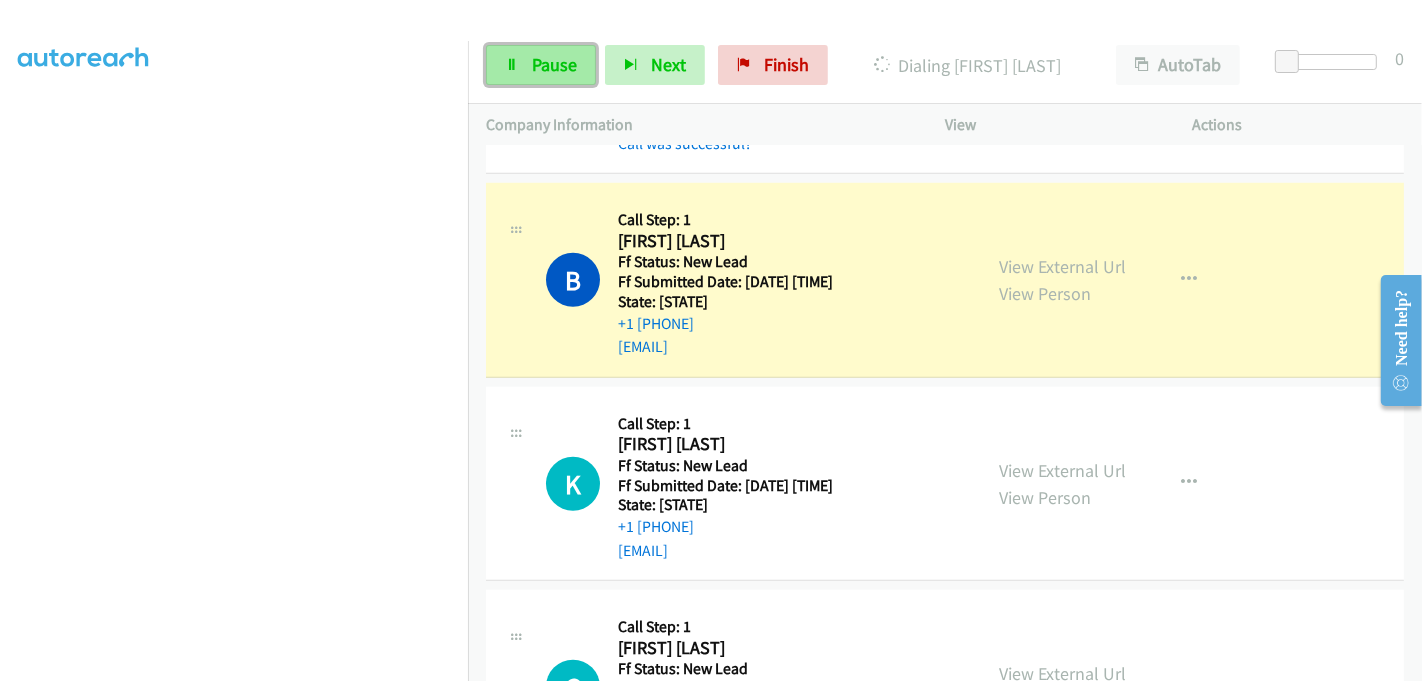 click on "Pause" at bounding box center [554, 64] 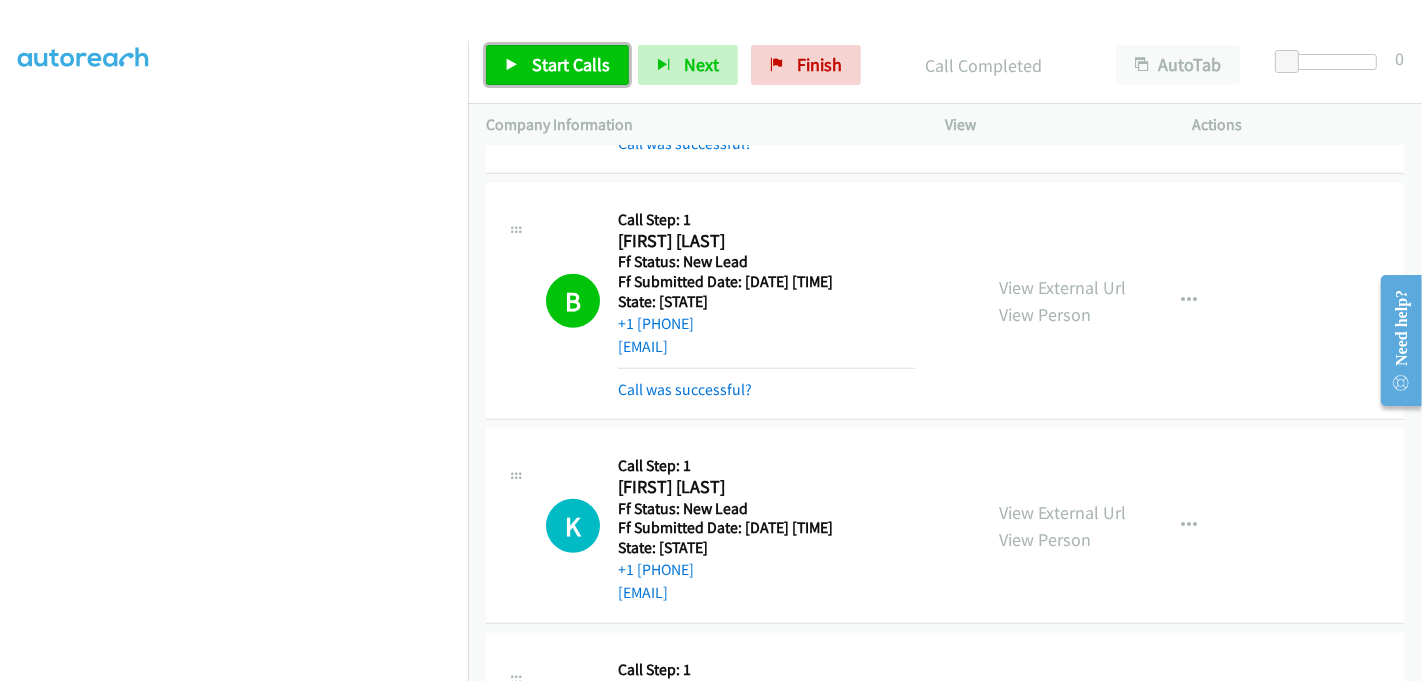 click on "Start Calls" at bounding box center [571, 64] 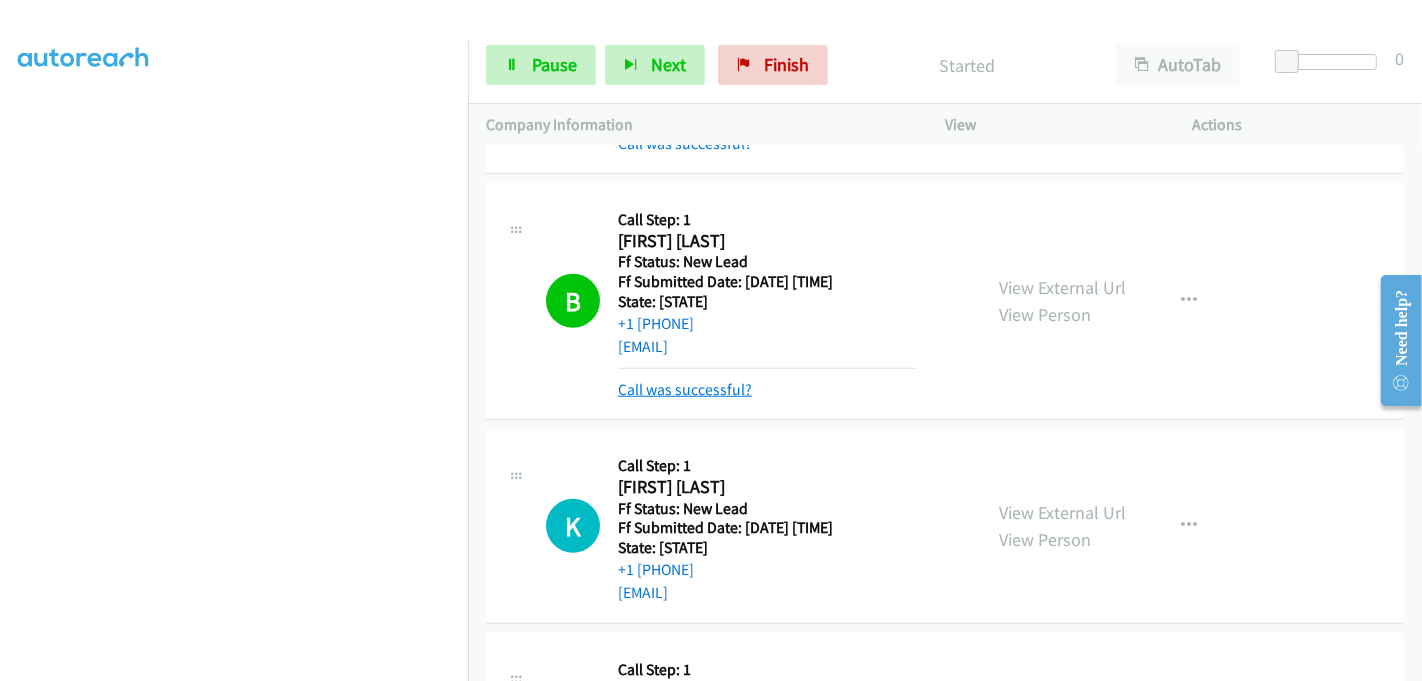 click on "Call was successful?" at bounding box center [685, 389] 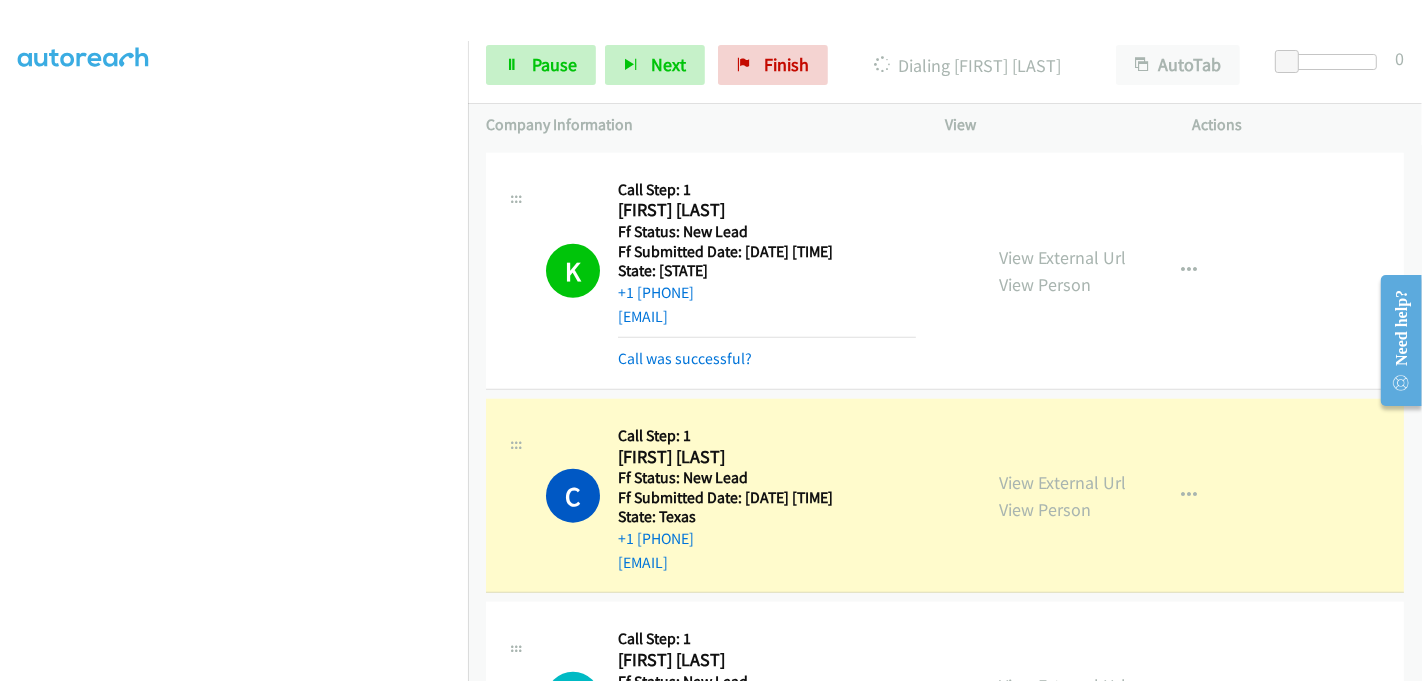 scroll, scrollTop: 1888, scrollLeft: 0, axis: vertical 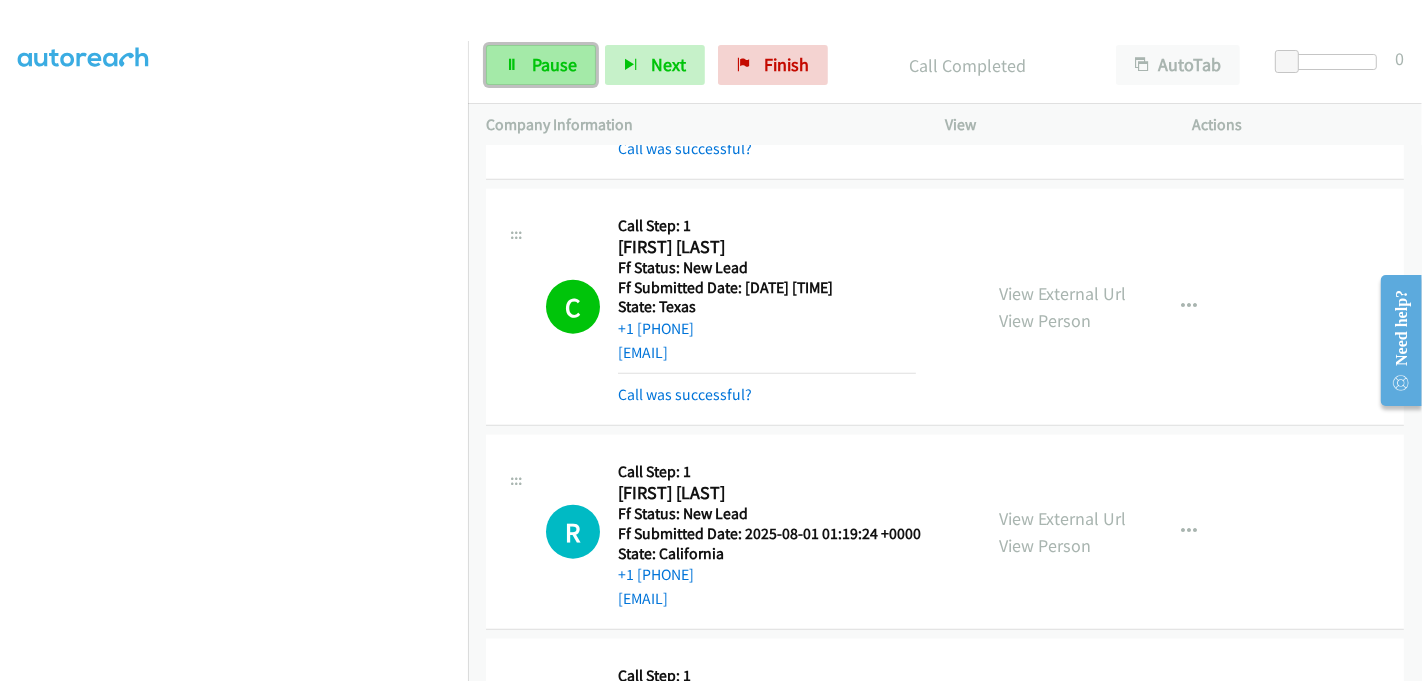 click on "Pause" at bounding box center [554, 64] 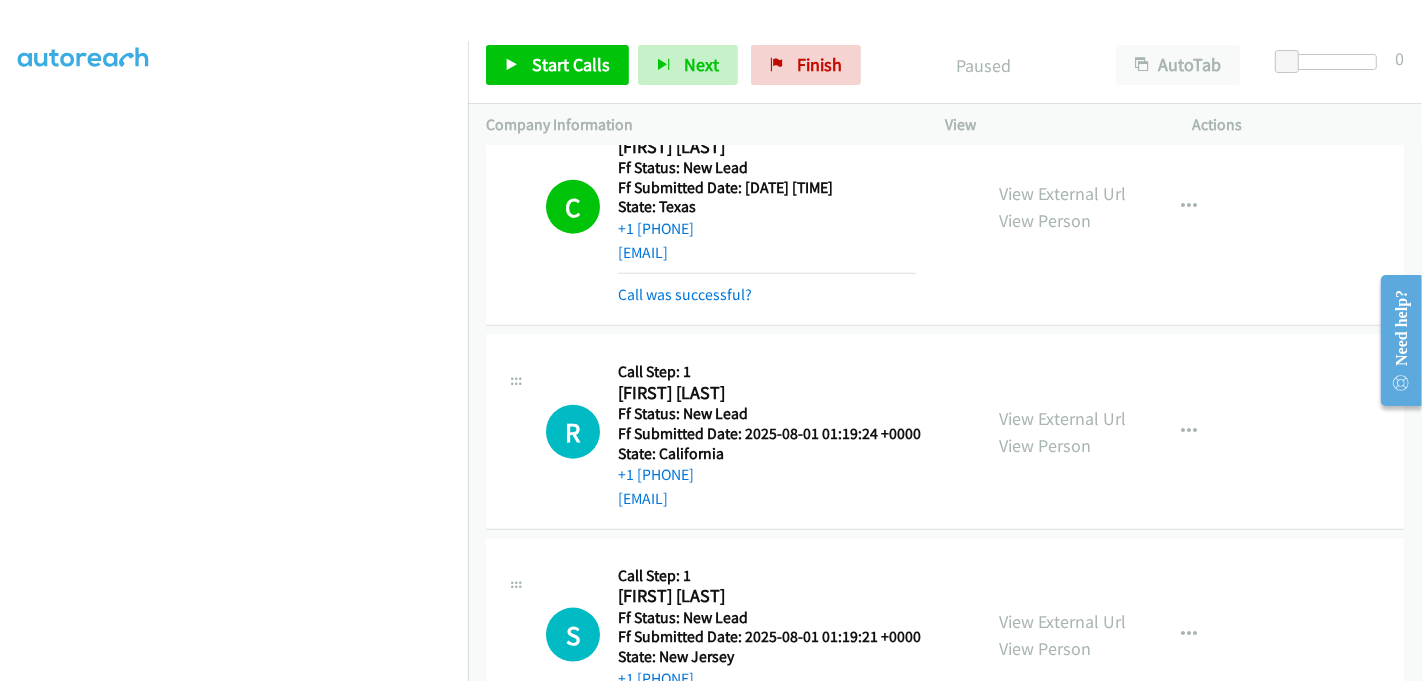 scroll, scrollTop: 2111, scrollLeft: 0, axis: vertical 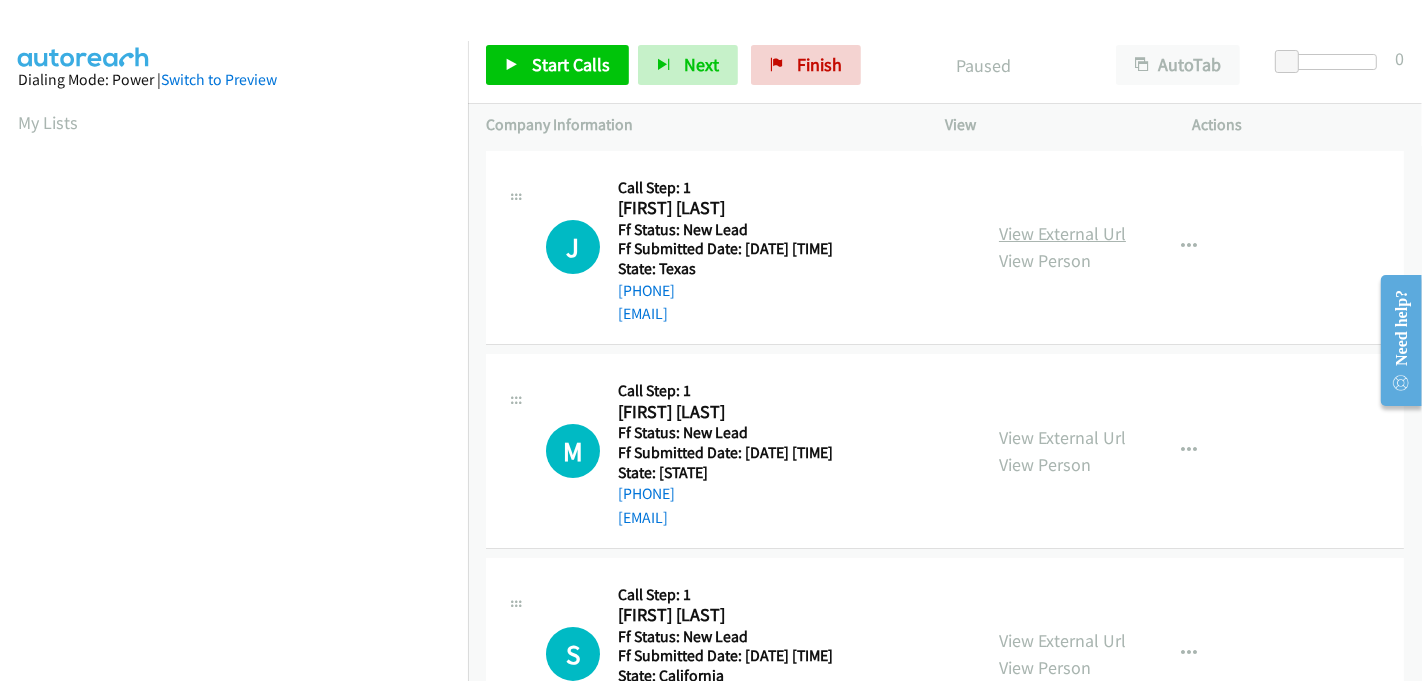 click on "View External Url" at bounding box center [1062, 233] 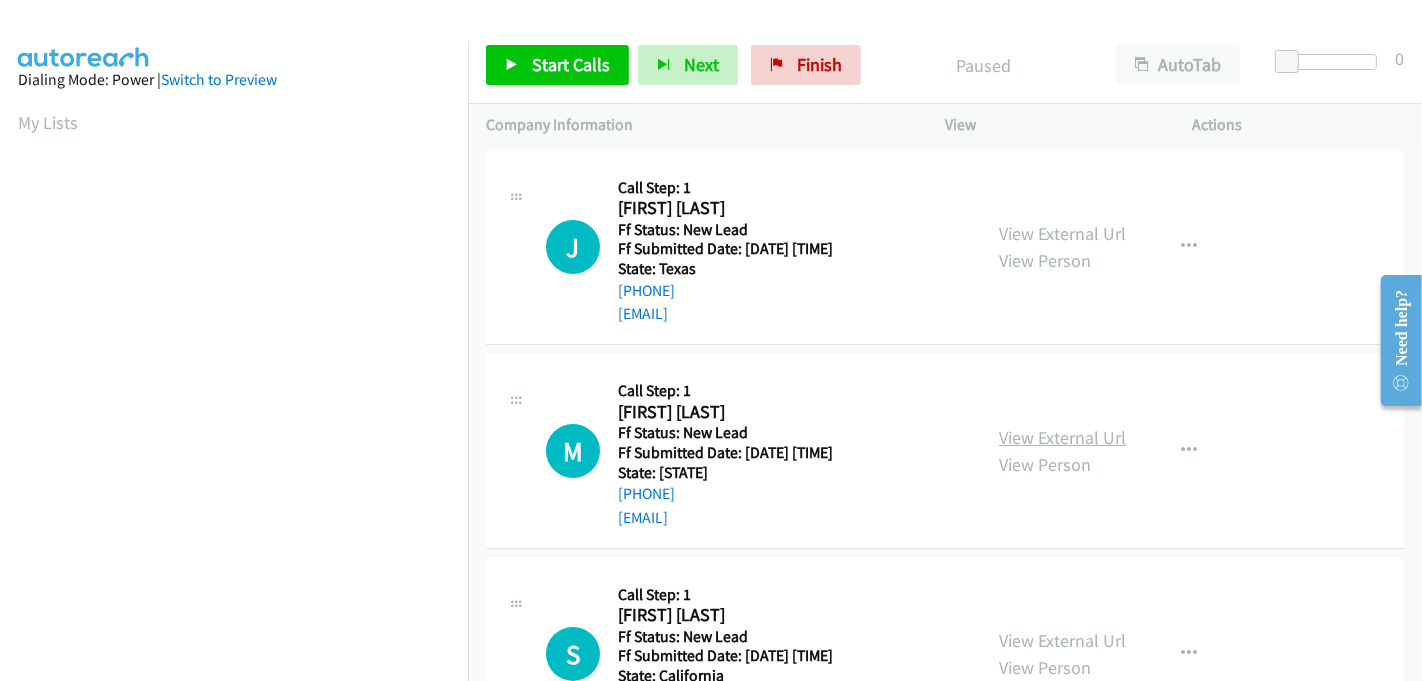 click on "View External Url" at bounding box center (1062, 437) 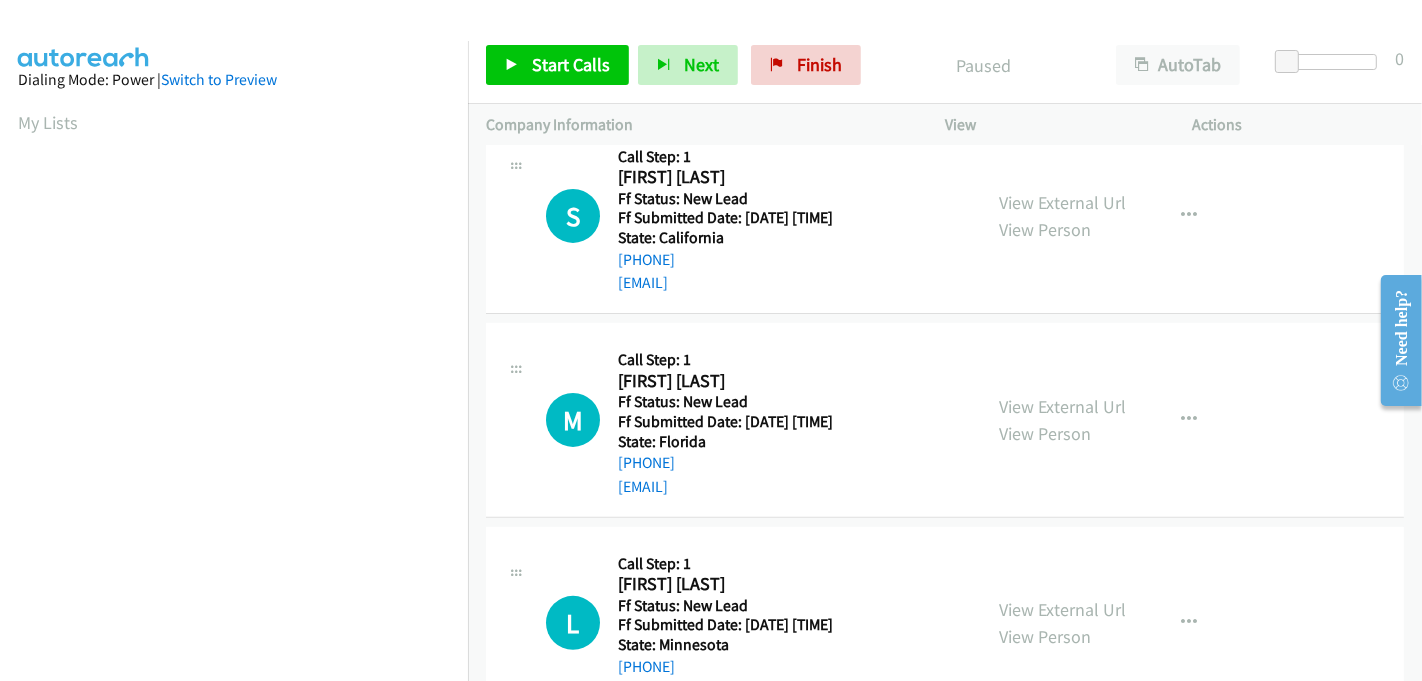 scroll, scrollTop: 444, scrollLeft: 0, axis: vertical 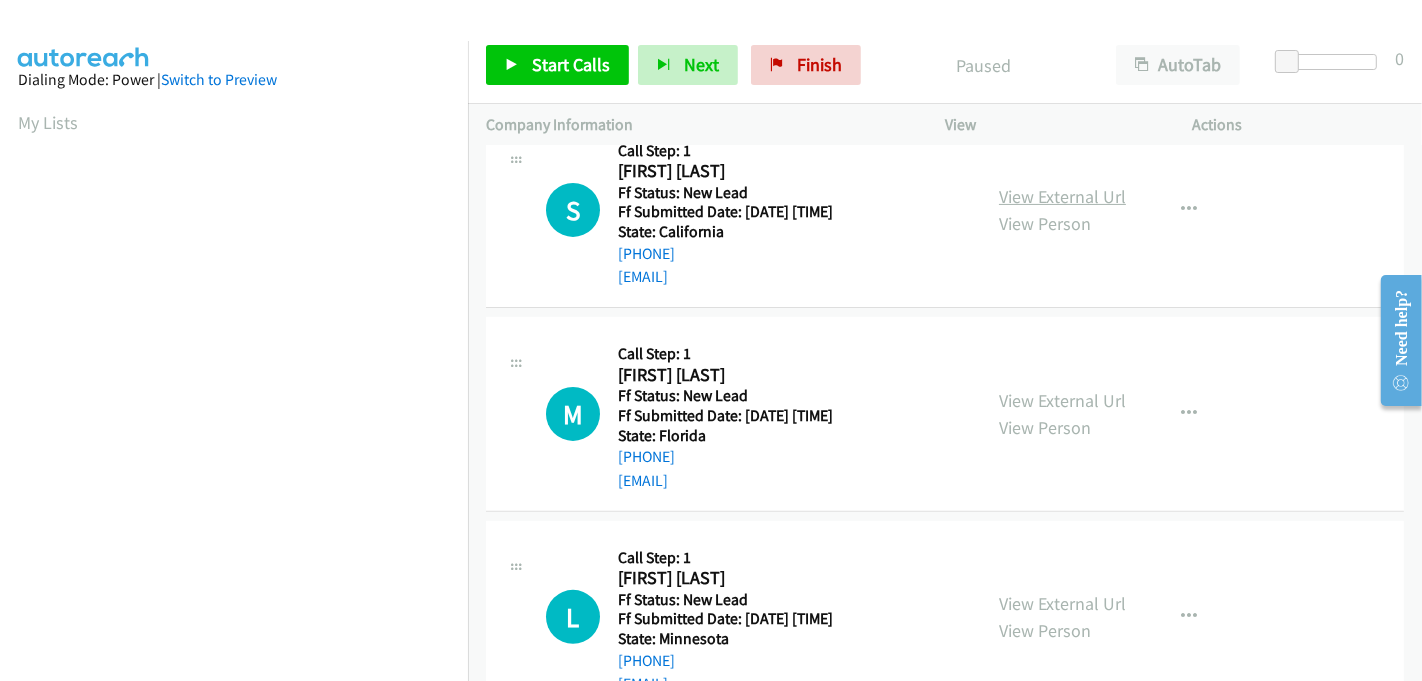 click on "View External Url" at bounding box center (1062, 196) 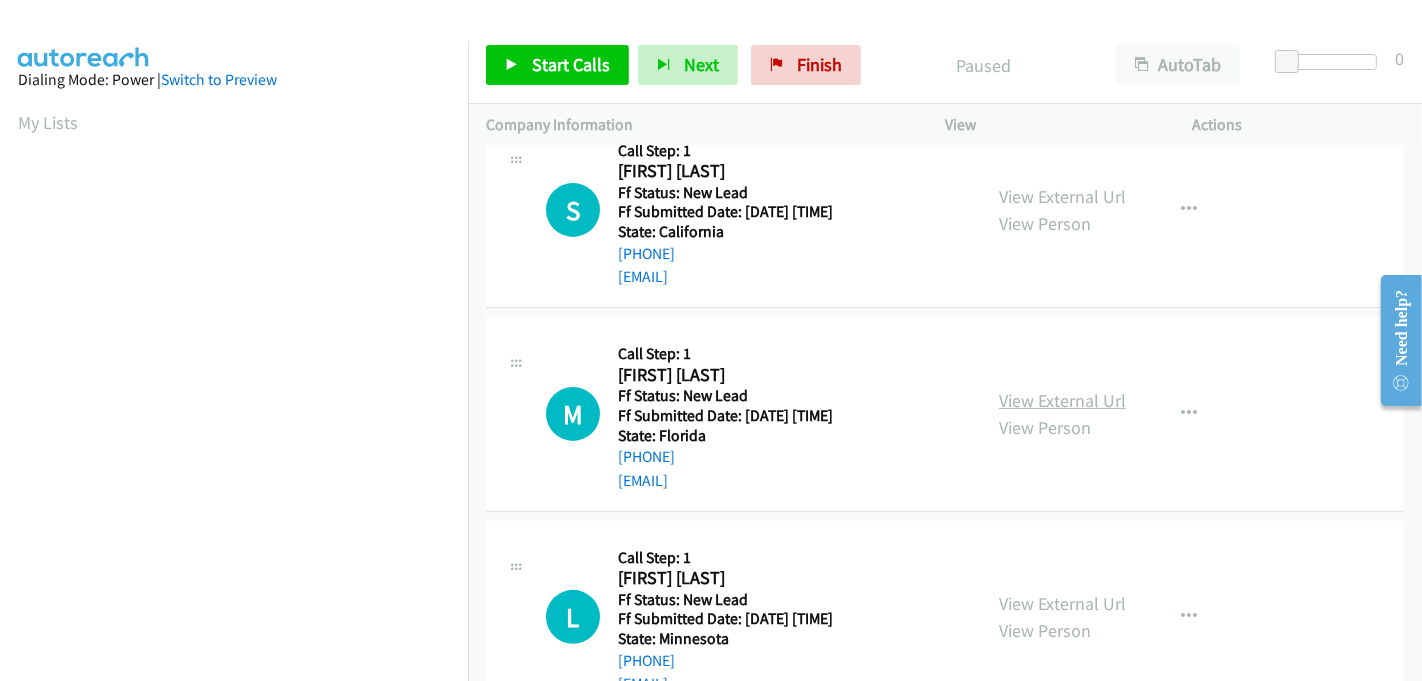 click on "View External Url" at bounding box center (1062, 400) 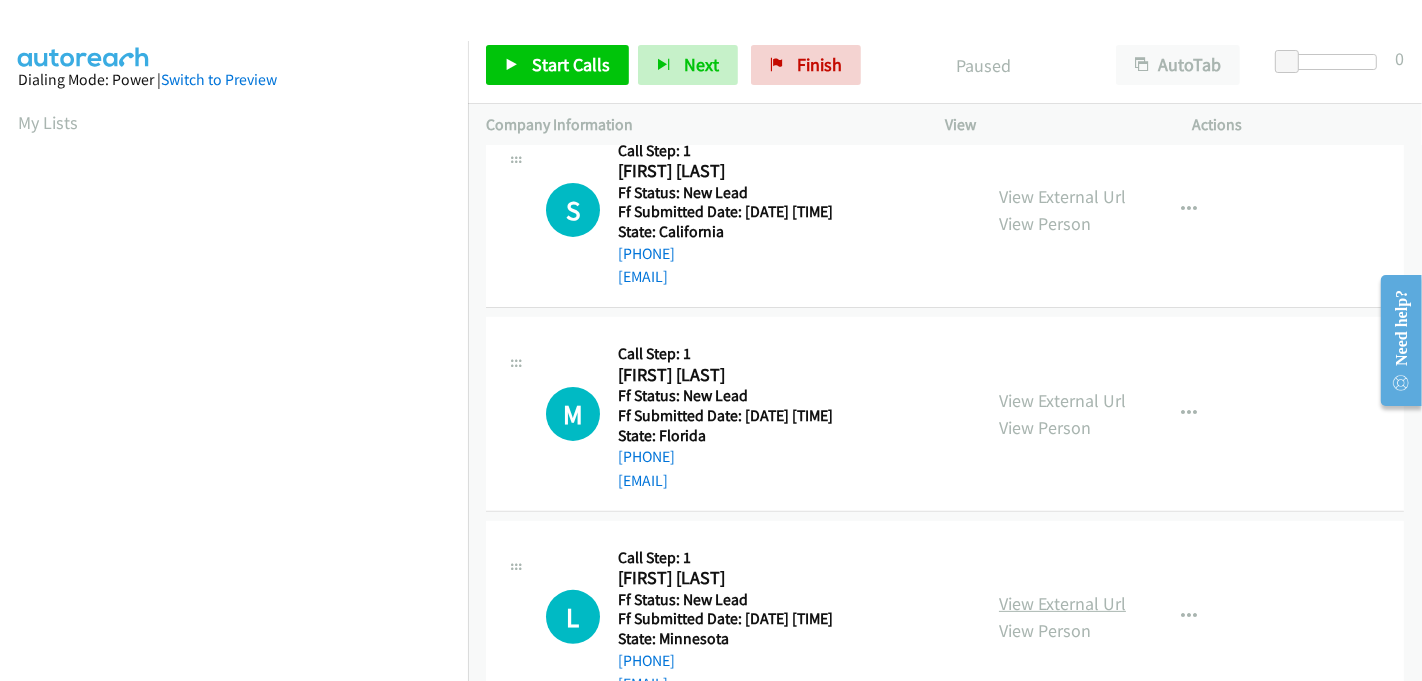 click on "View External Url" at bounding box center (1062, 603) 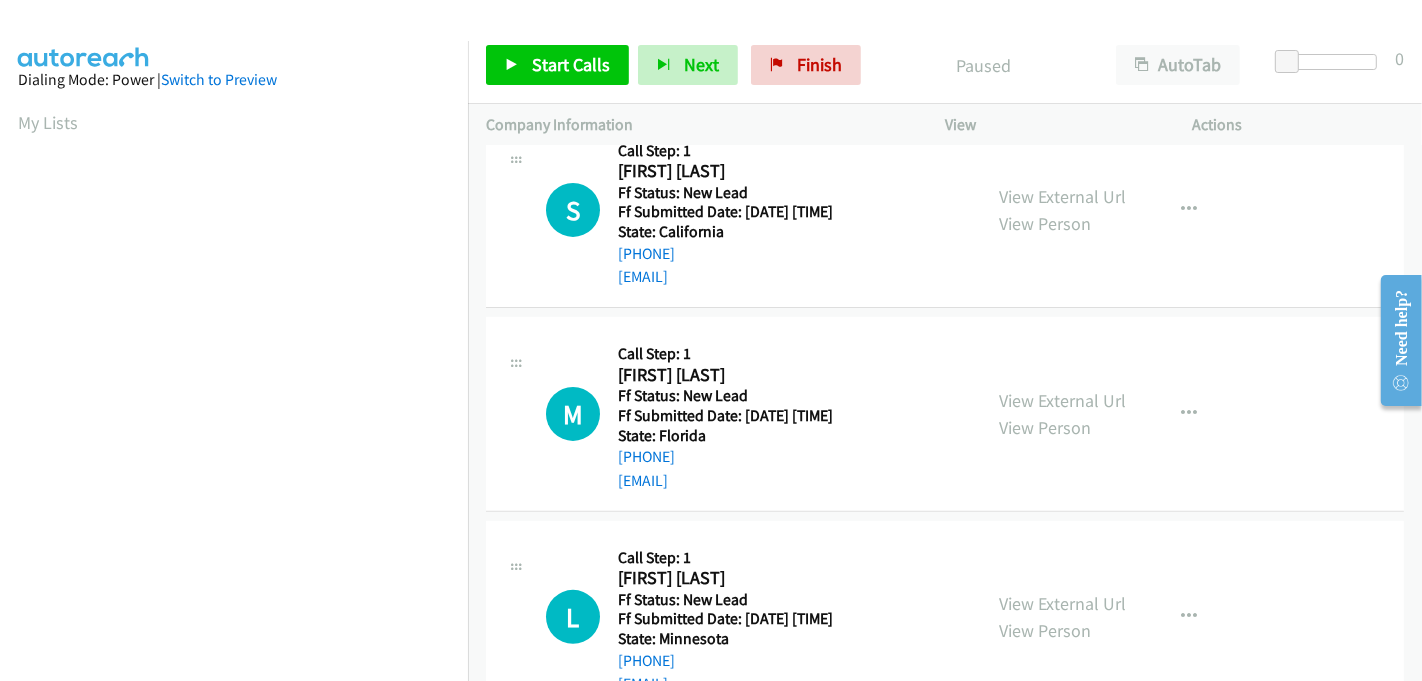 scroll, scrollTop: 0, scrollLeft: 0, axis: both 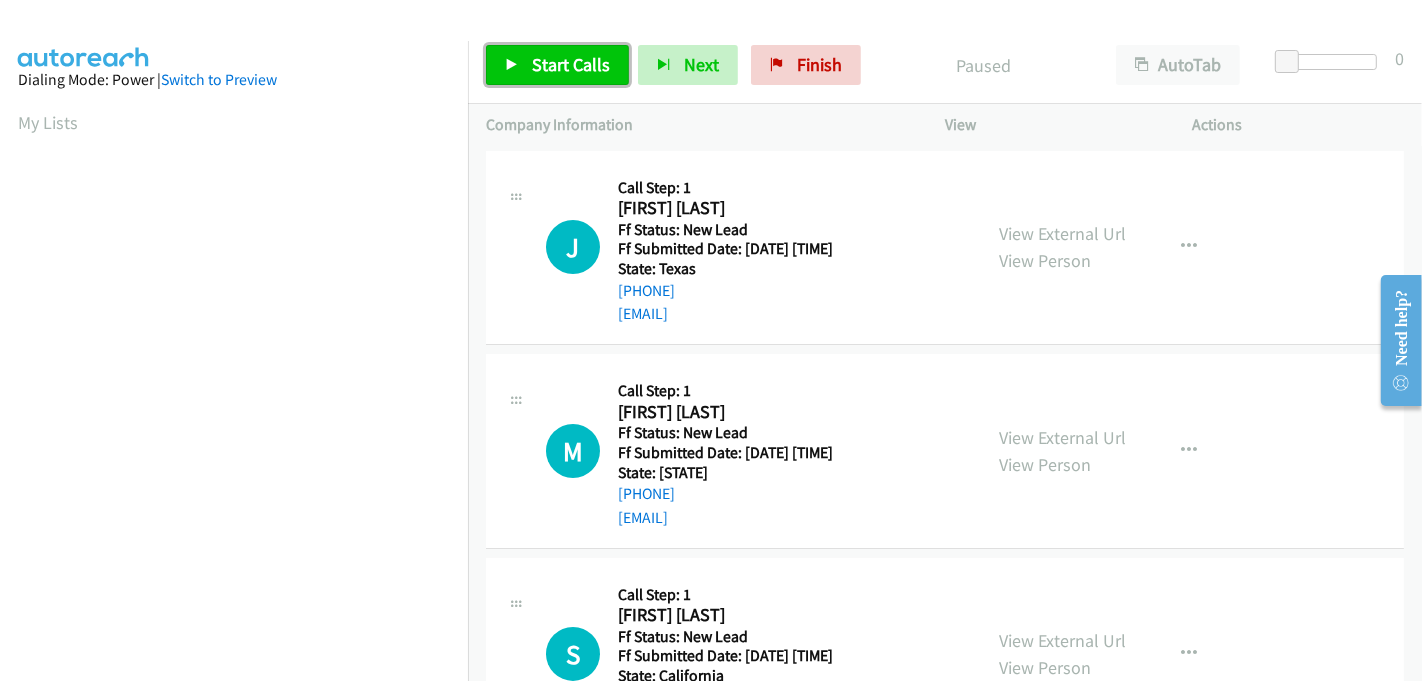 click on "Start Calls" at bounding box center [571, 64] 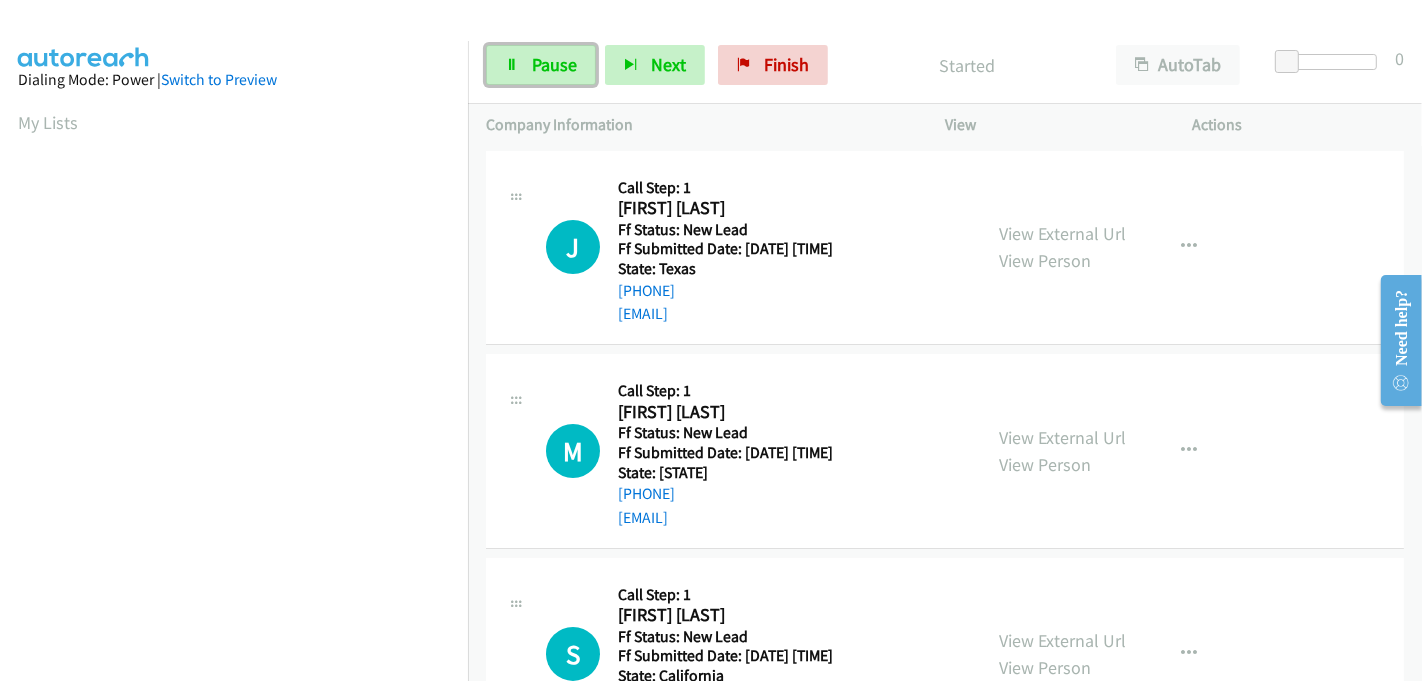 click on "Pause" at bounding box center [554, 64] 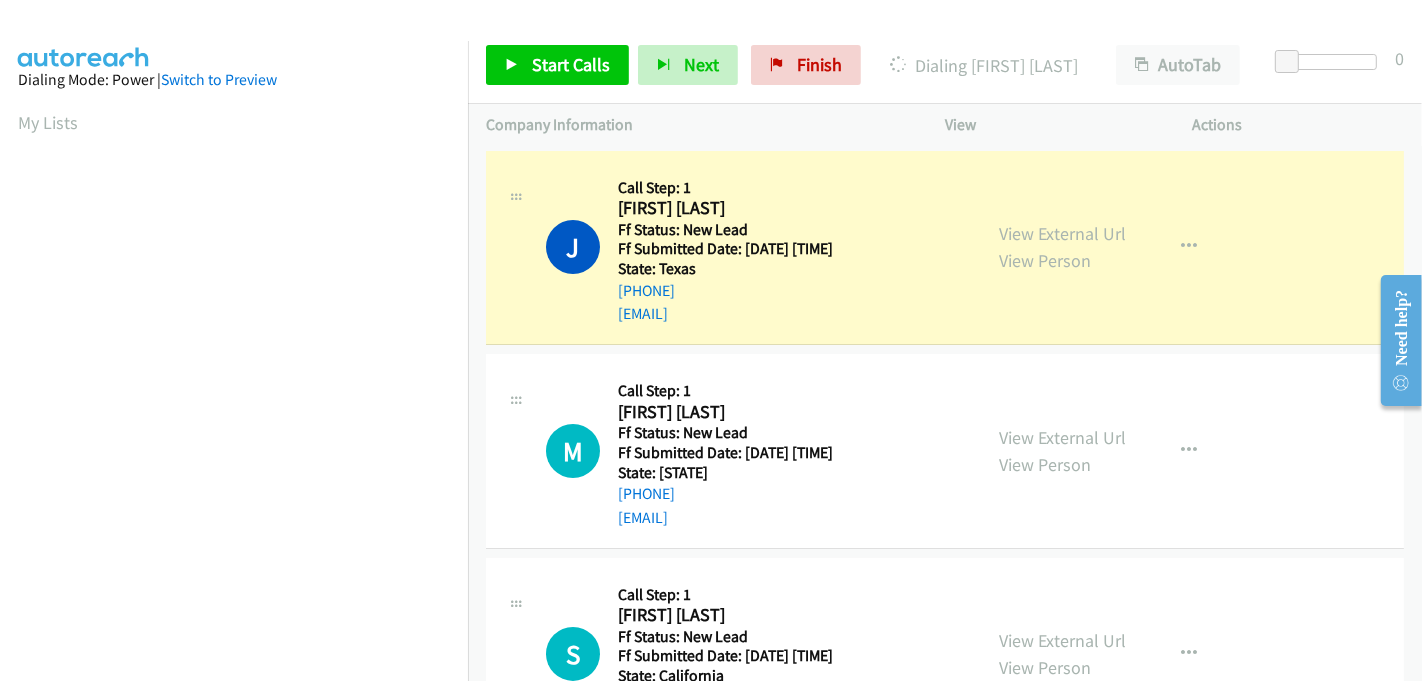 scroll, scrollTop: 442, scrollLeft: 0, axis: vertical 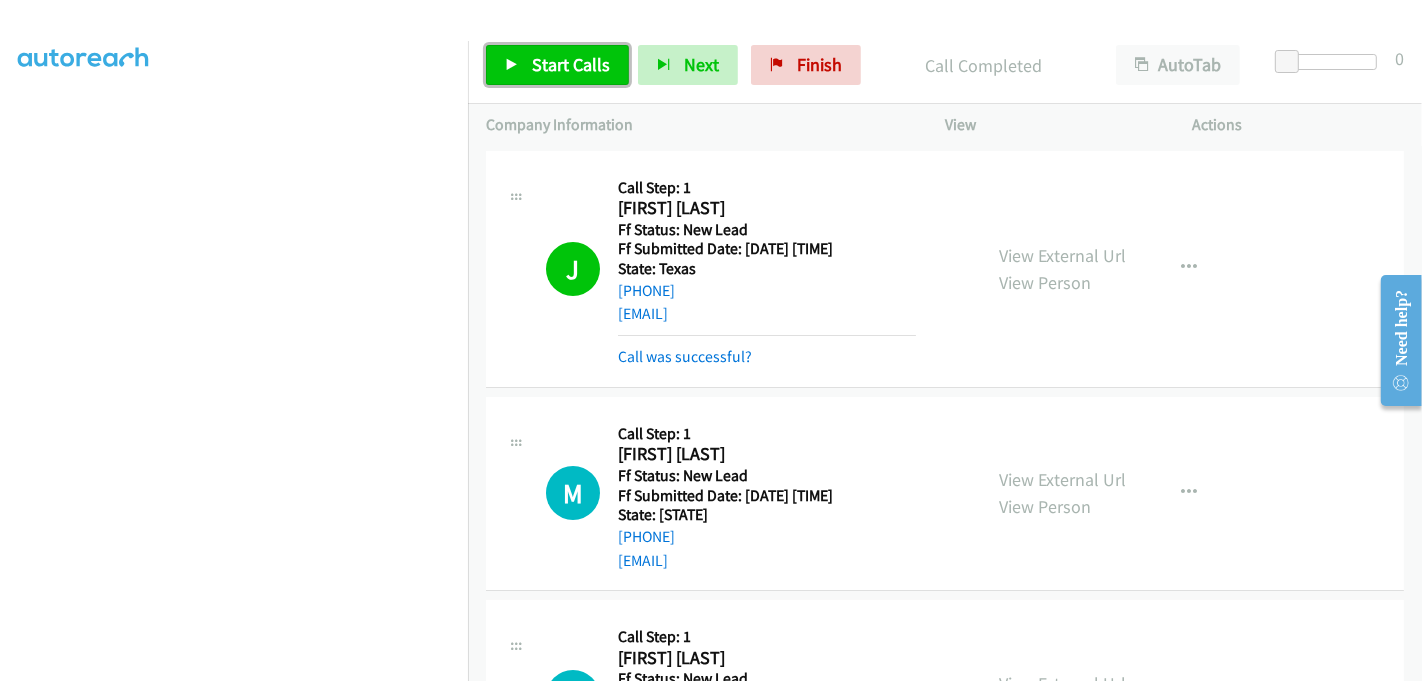 click on "Start Calls" at bounding box center (571, 64) 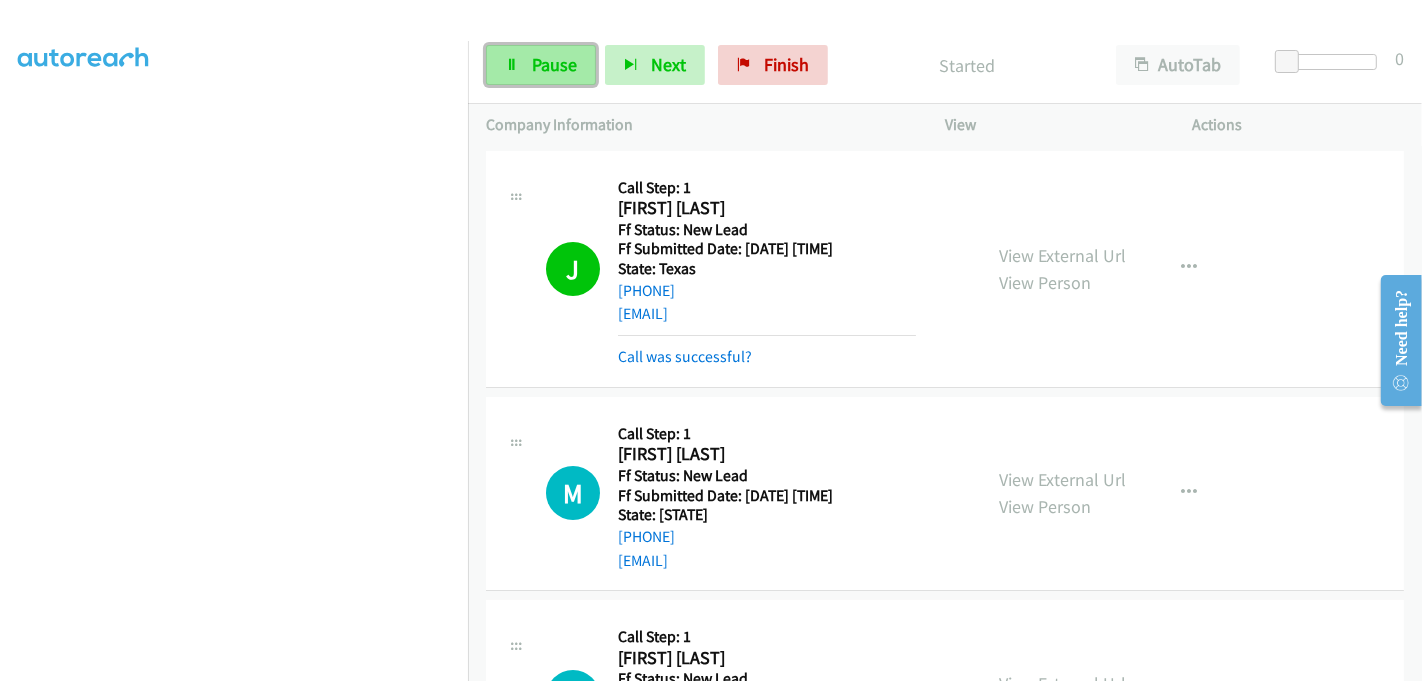 click on "Pause" at bounding box center (554, 64) 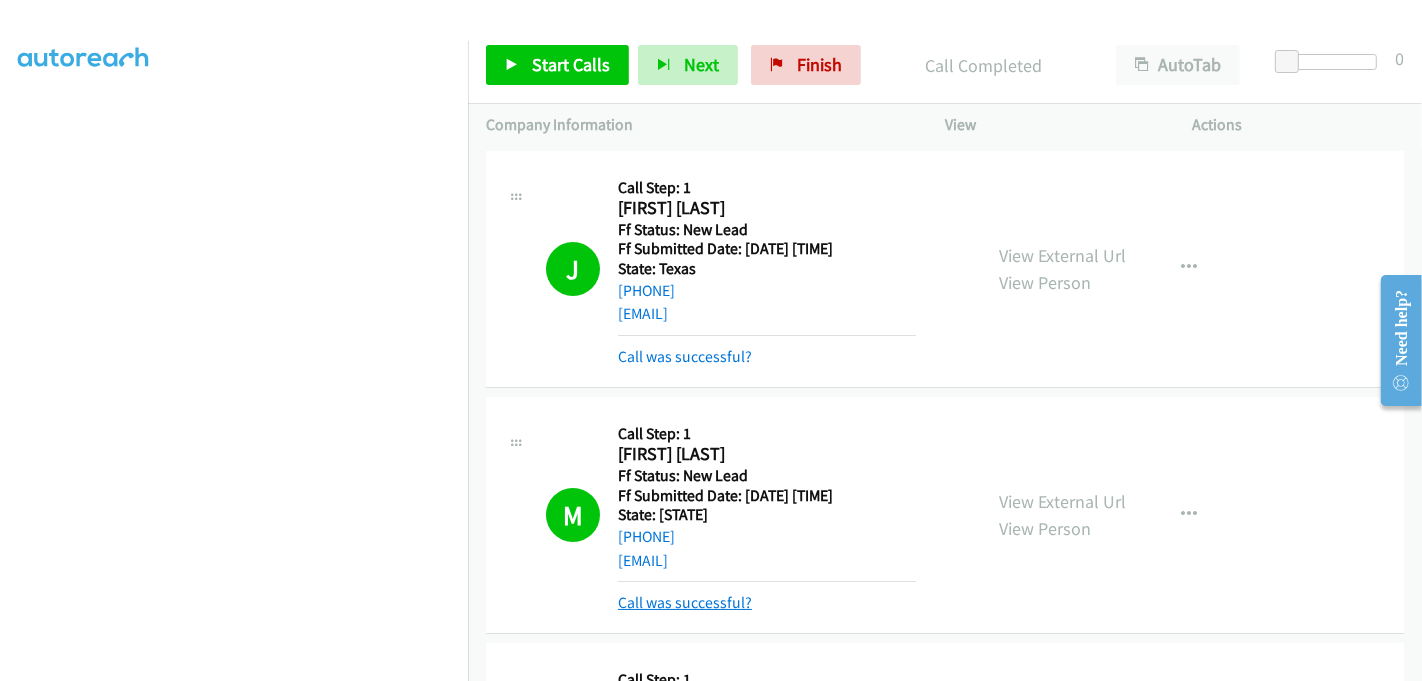 scroll, scrollTop: 333, scrollLeft: 0, axis: vertical 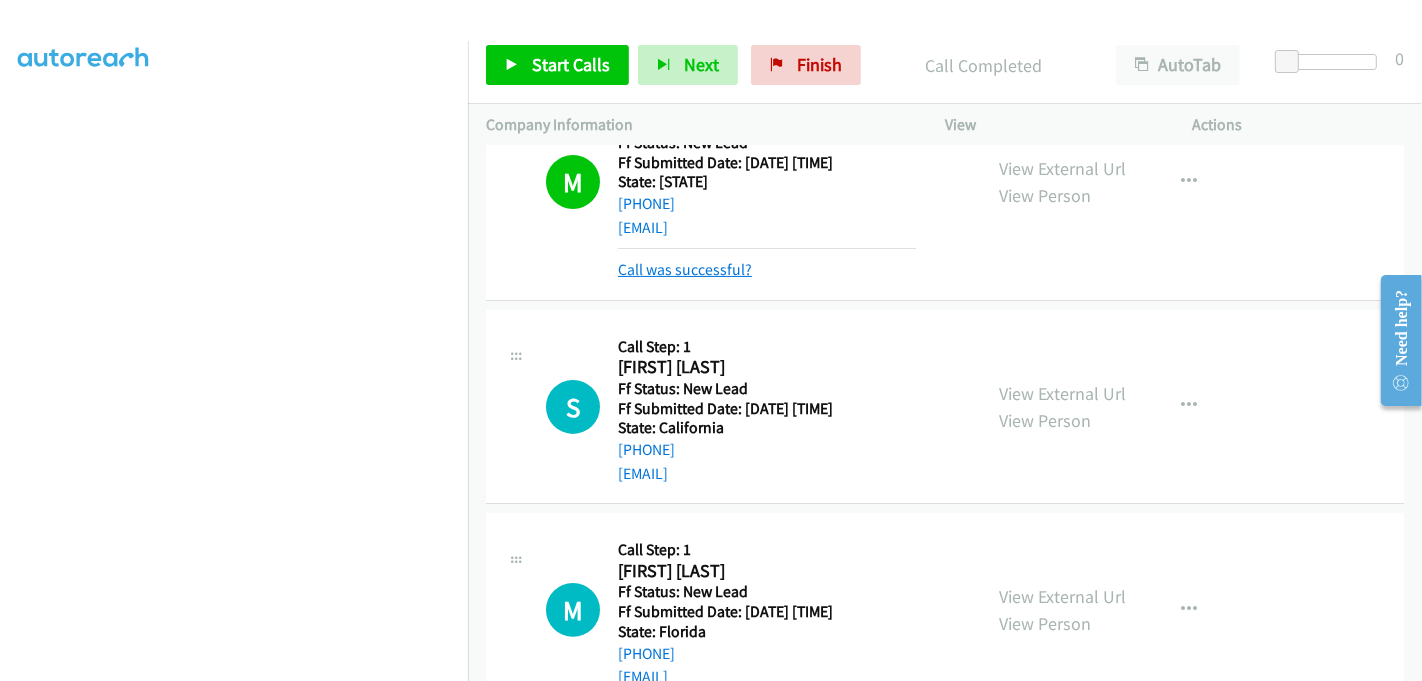 click on "Call was successful?" at bounding box center [685, 269] 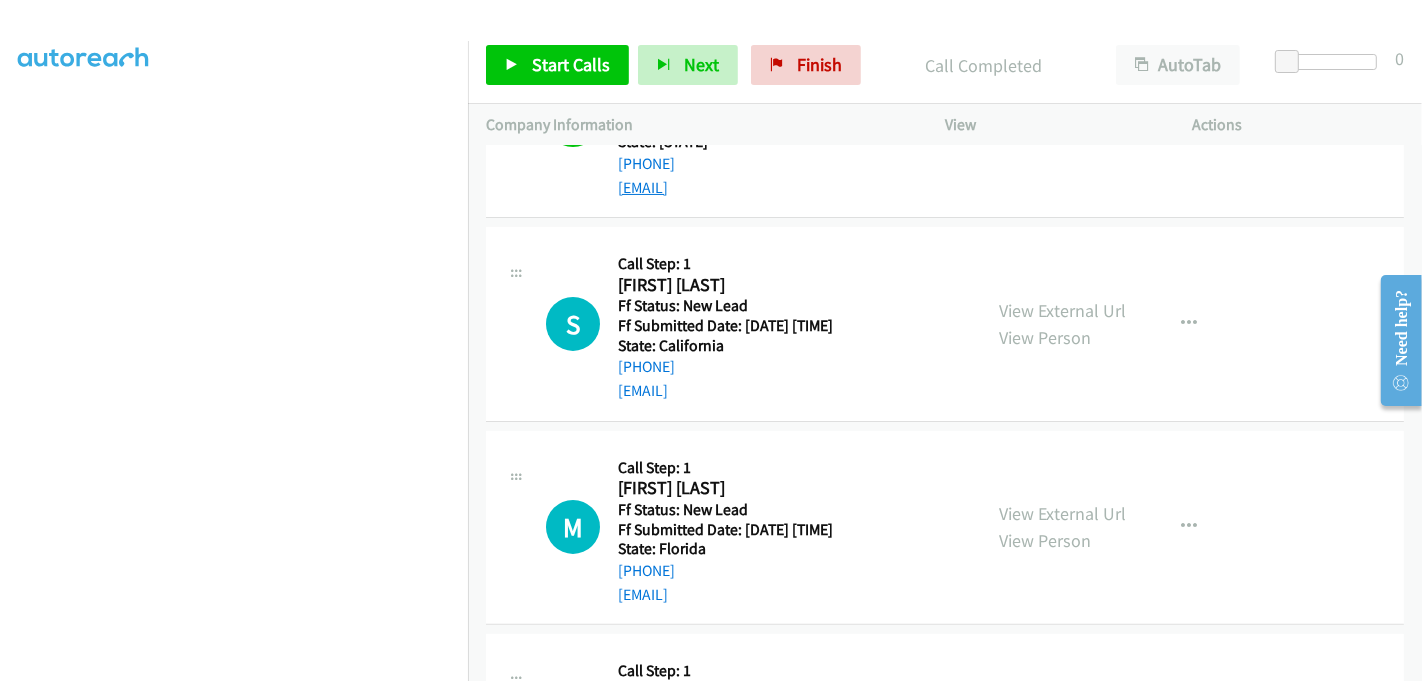 scroll, scrollTop: 423, scrollLeft: 0, axis: vertical 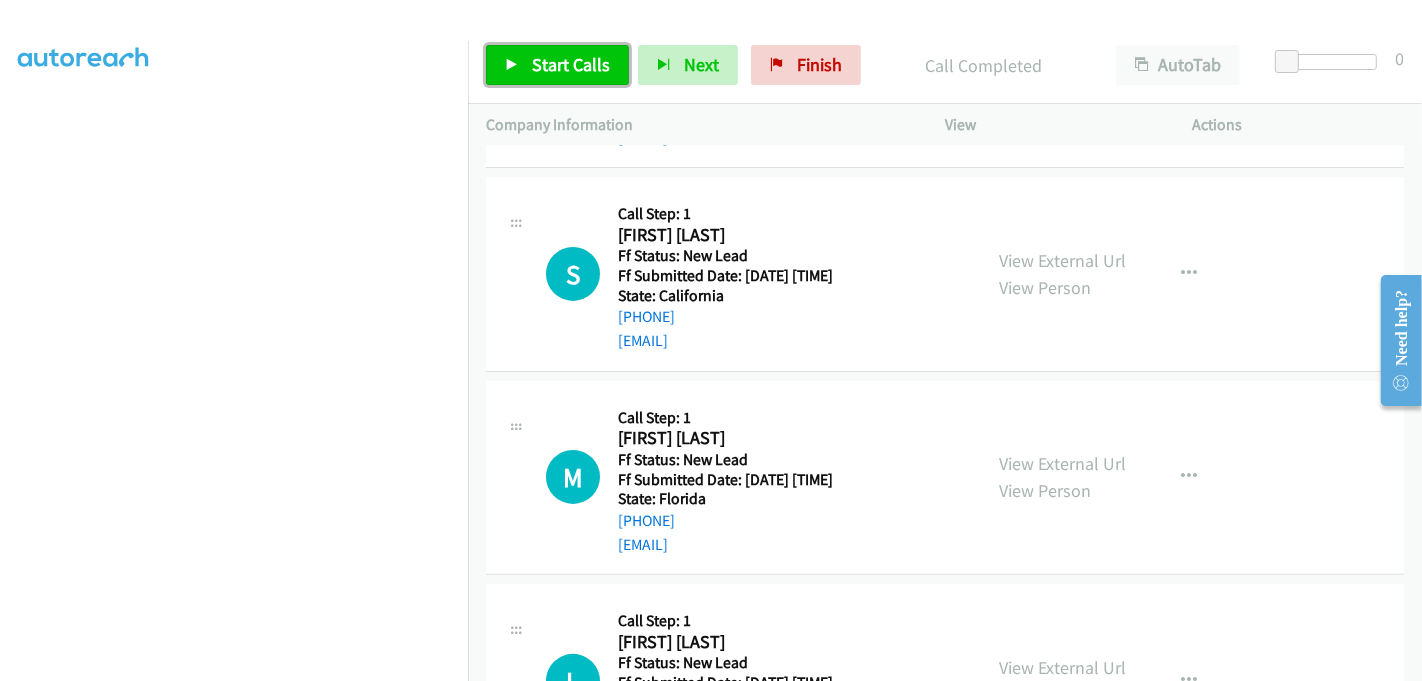 click on "Start Calls" at bounding box center (571, 64) 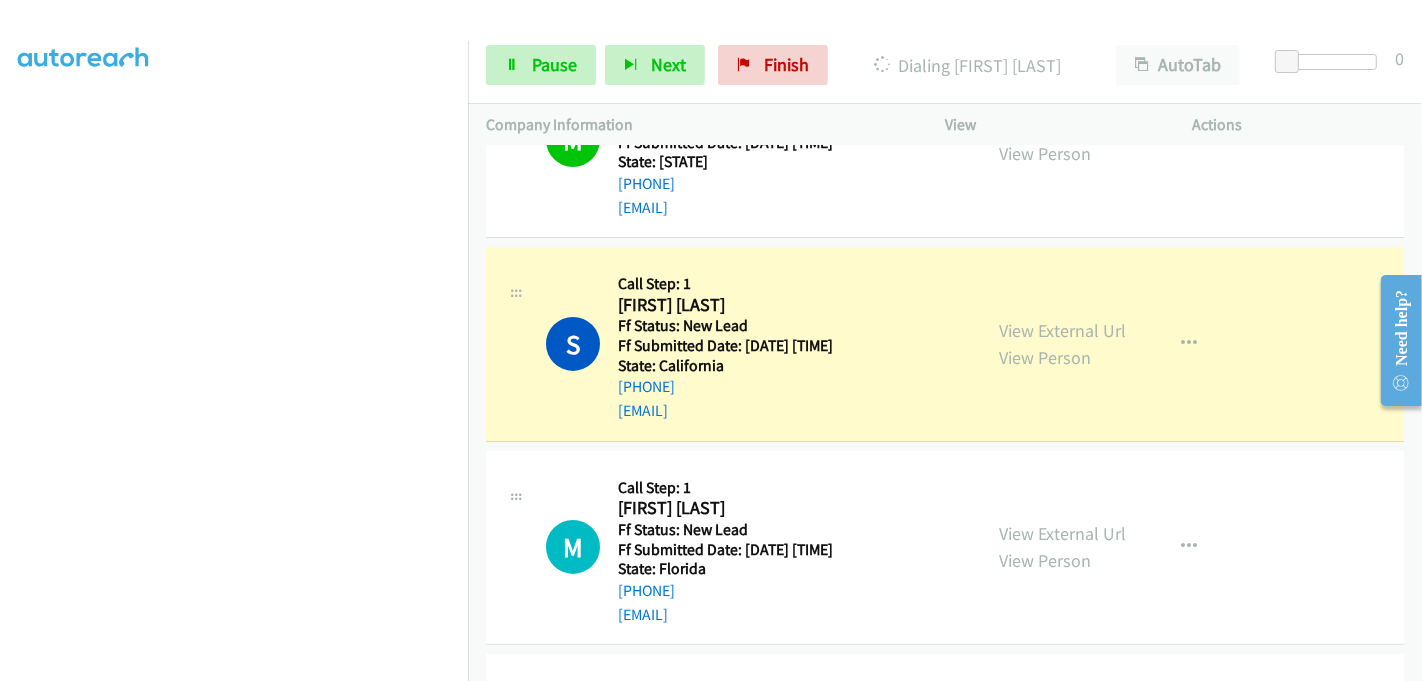 scroll, scrollTop: 489, scrollLeft: 0, axis: vertical 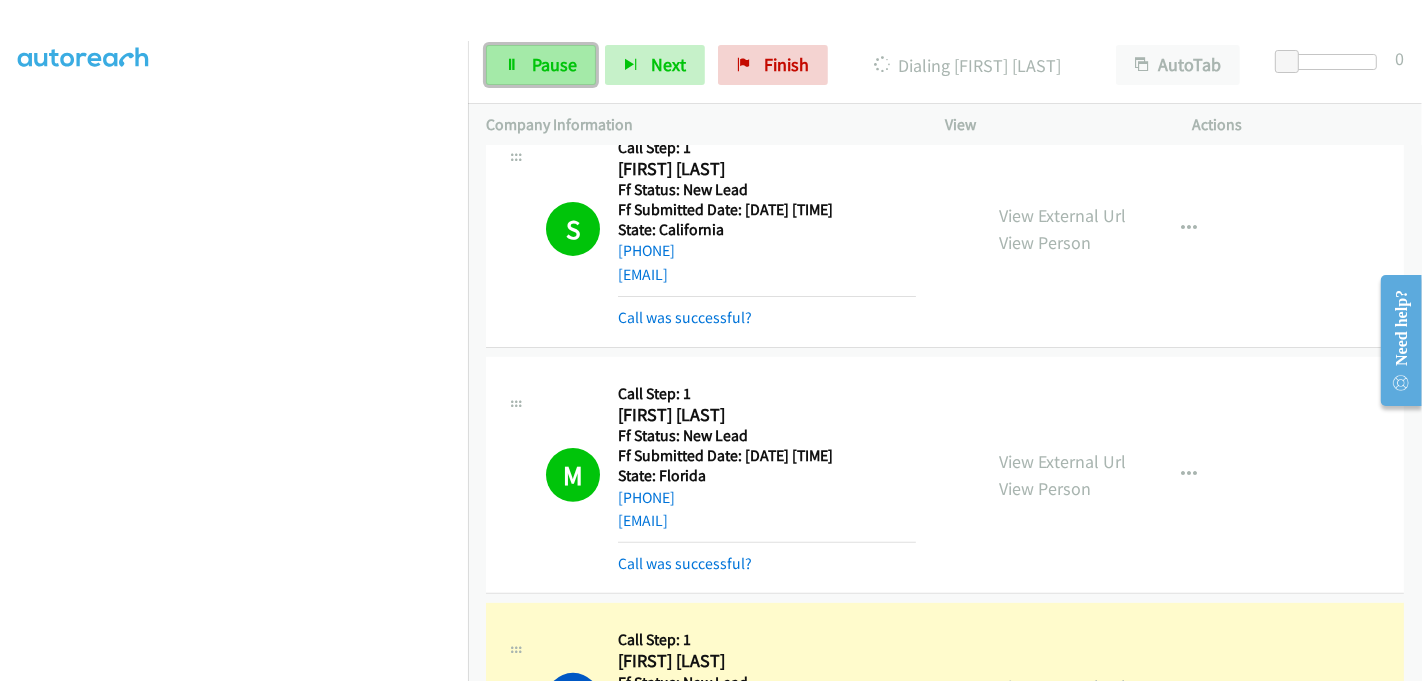 click on "Pause" at bounding box center [554, 64] 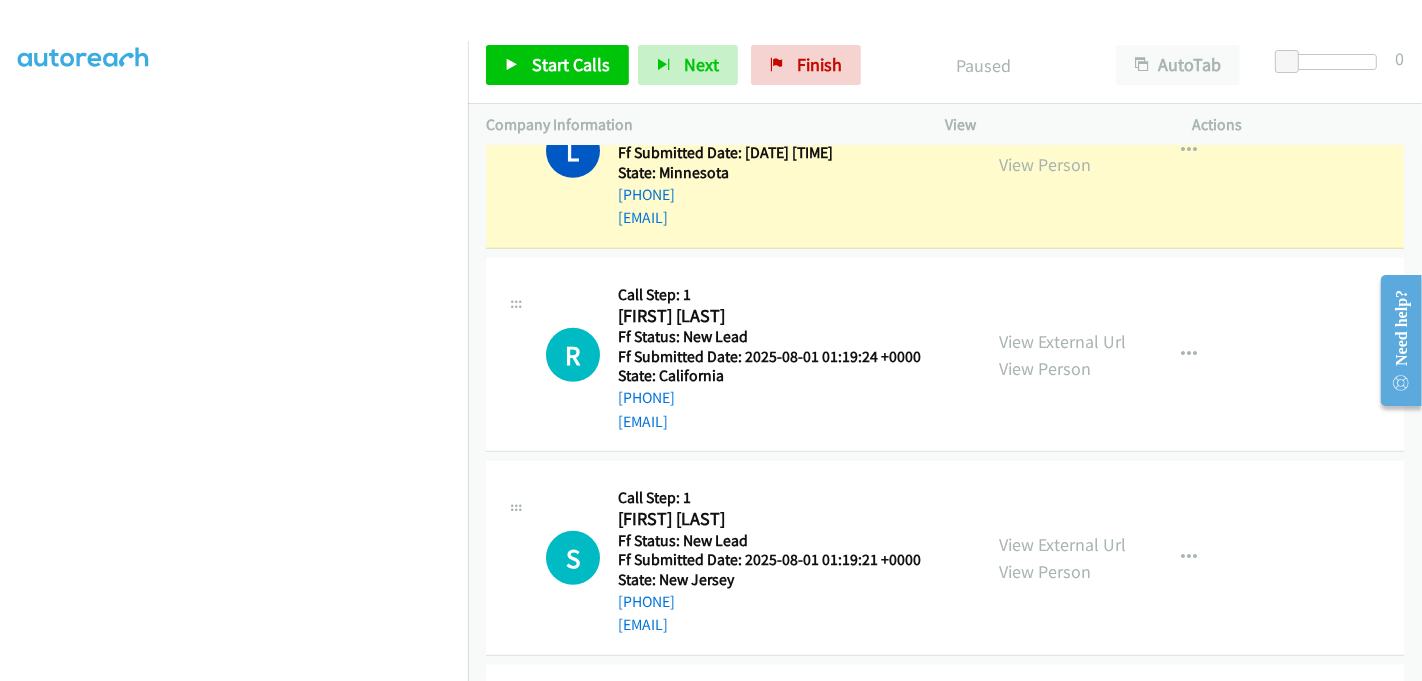 scroll, scrollTop: 1045, scrollLeft: 0, axis: vertical 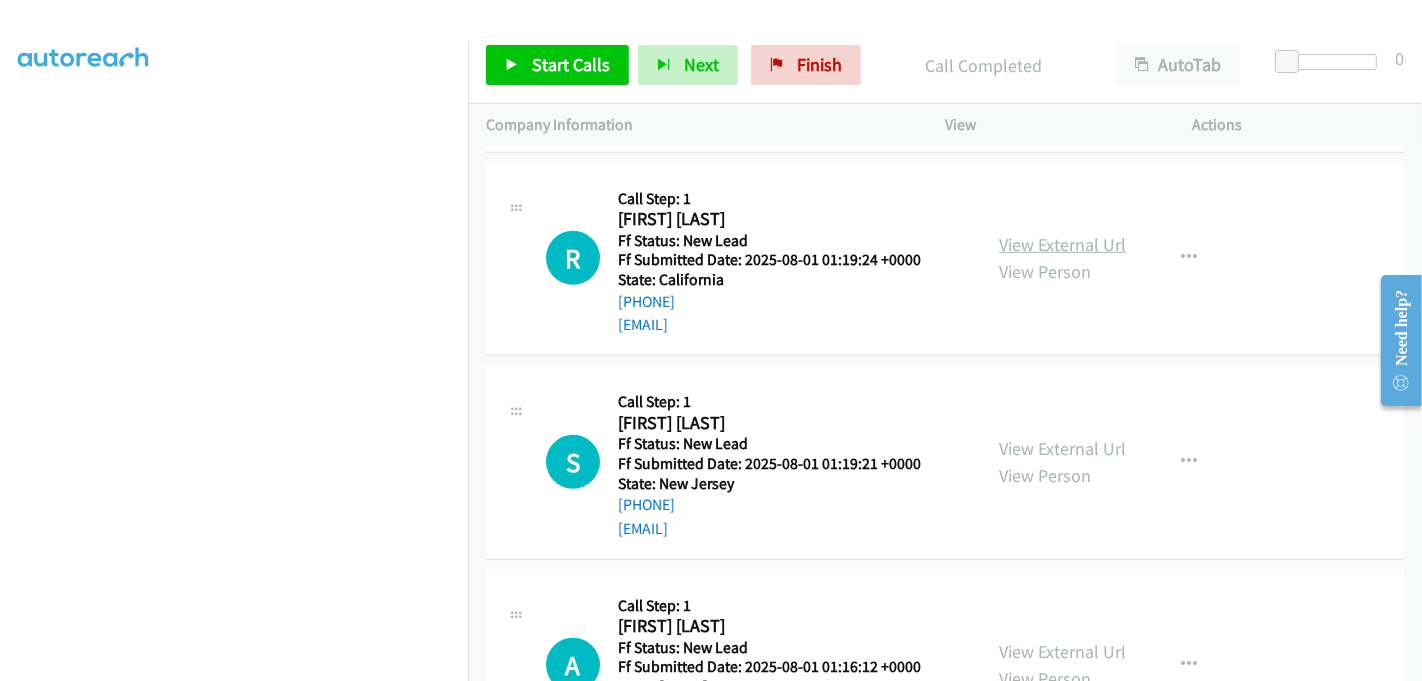 click on "View External Url" at bounding box center (1062, 244) 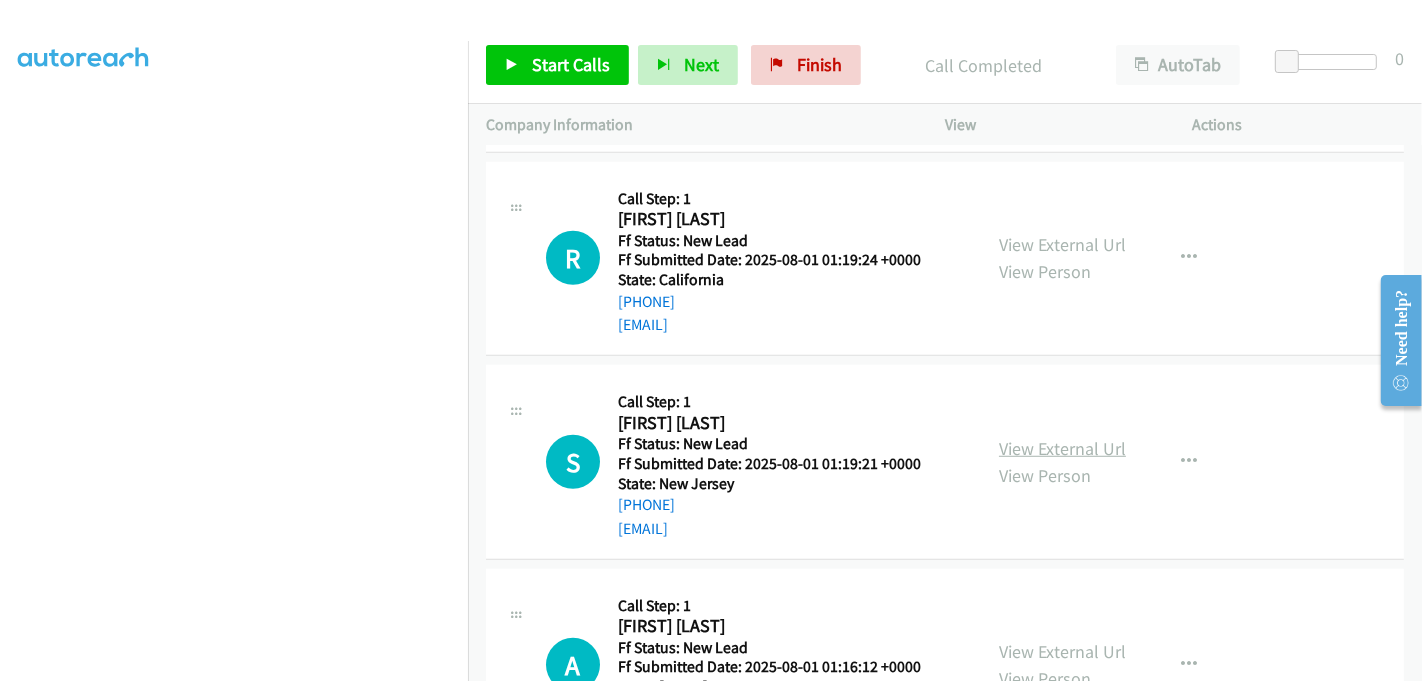 click on "View External Url" at bounding box center (1062, 448) 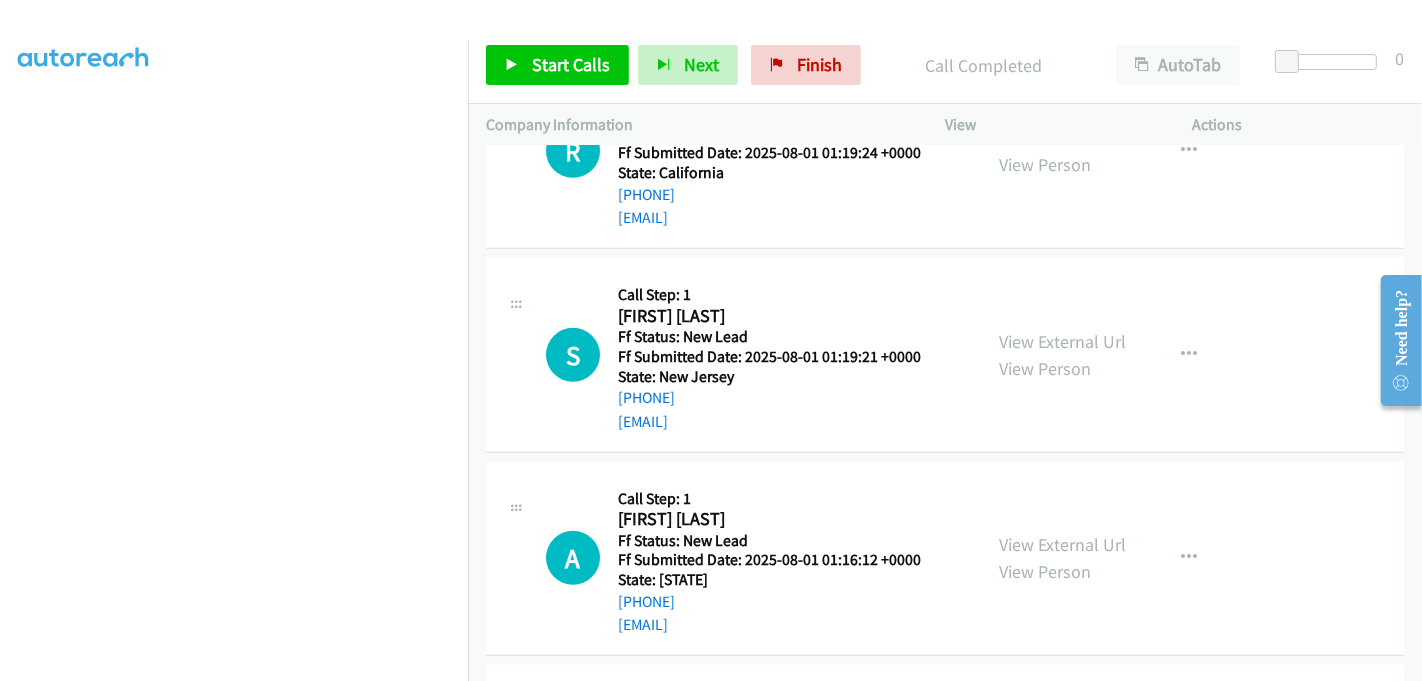 scroll, scrollTop: 1511, scrollLeft: 0, axis: vertical 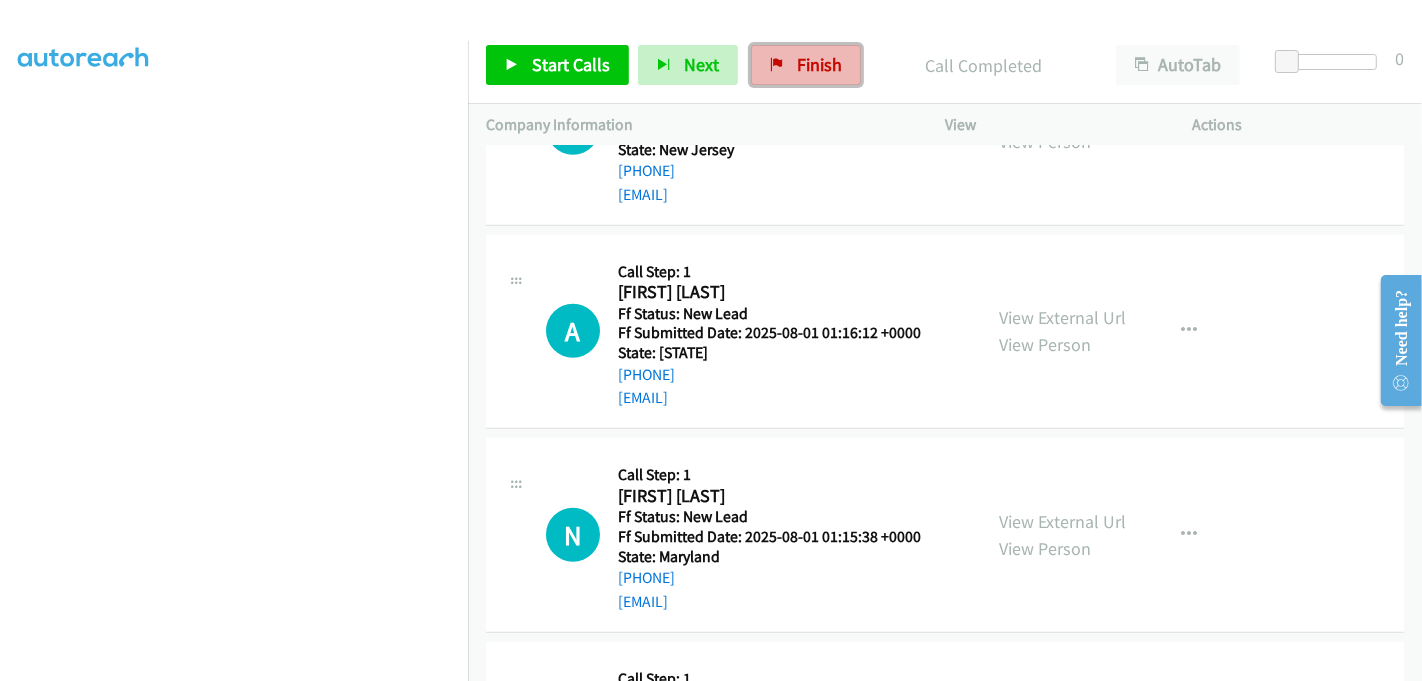 click on "Finish" at bounding box center (819, 64) 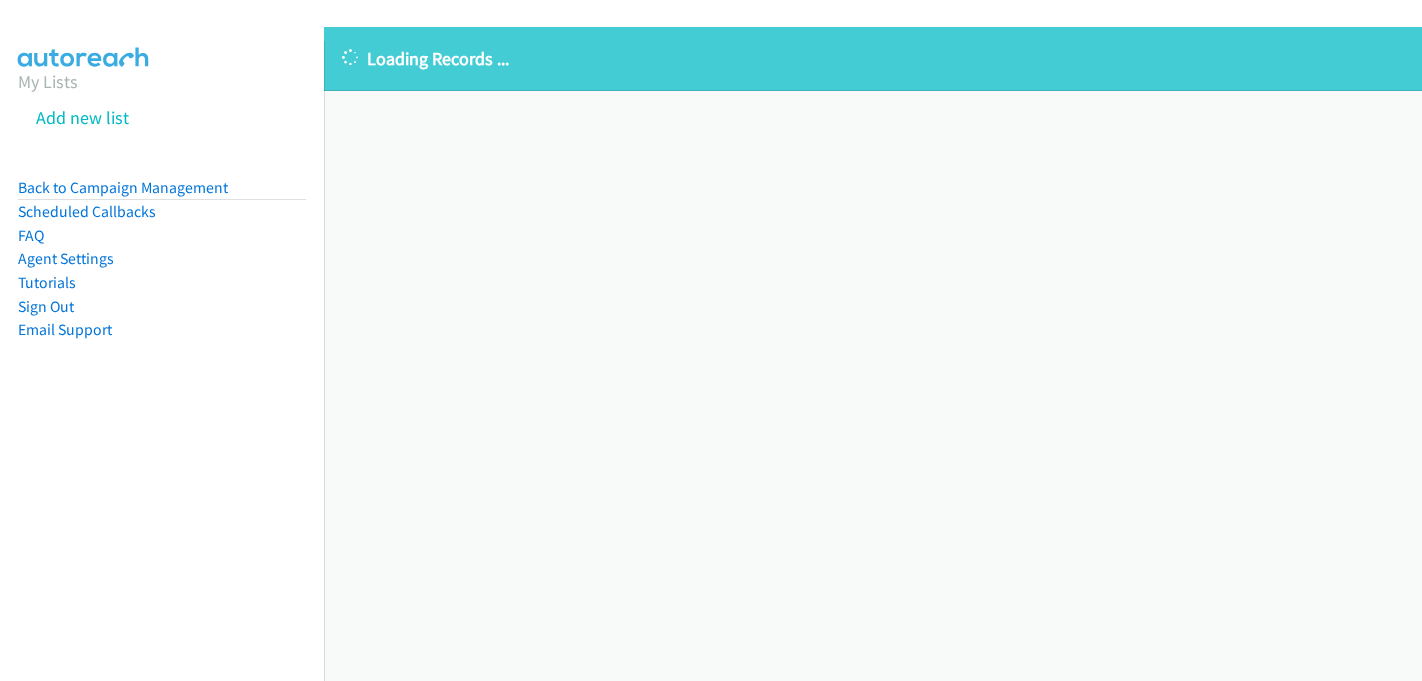 scroll, scrollTop: 0, scrollLeft: 0, axis: both 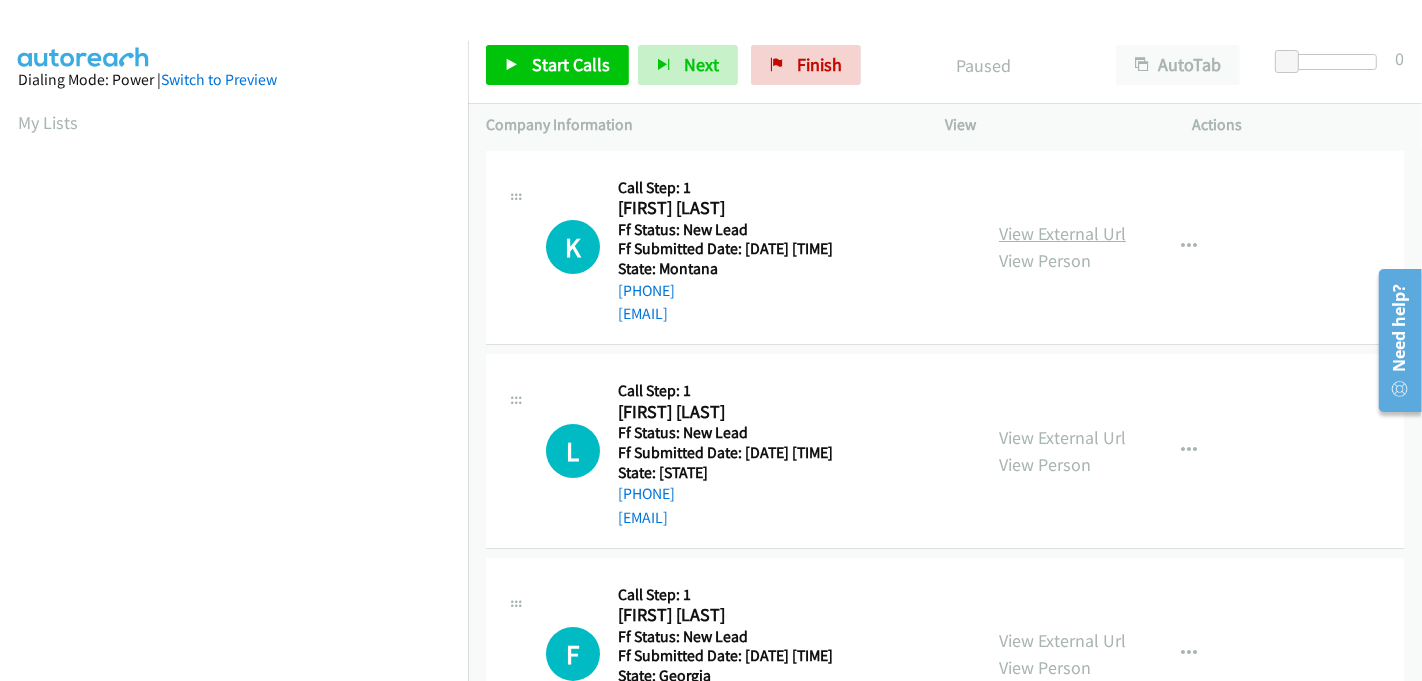 click on "View External Url" at bounding box center (1062, 233) 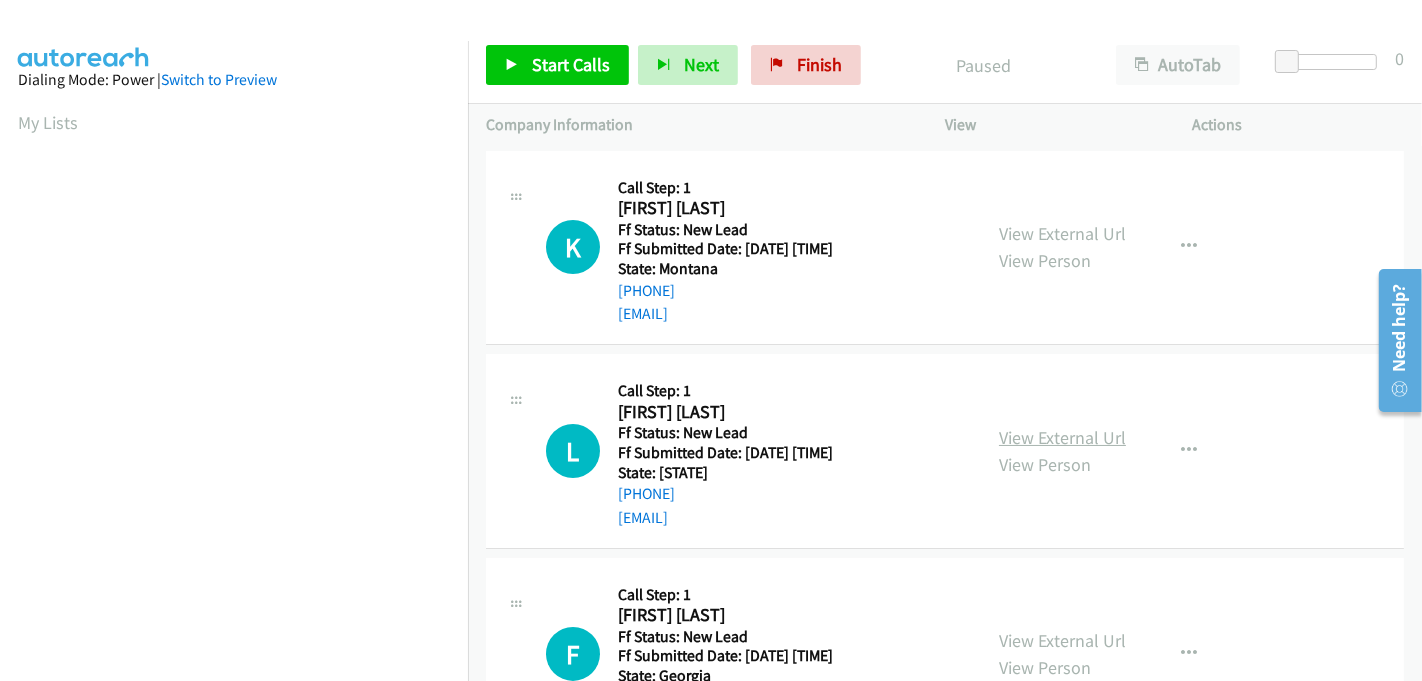 click on "View External Url" at bounding box center [1062, 437] 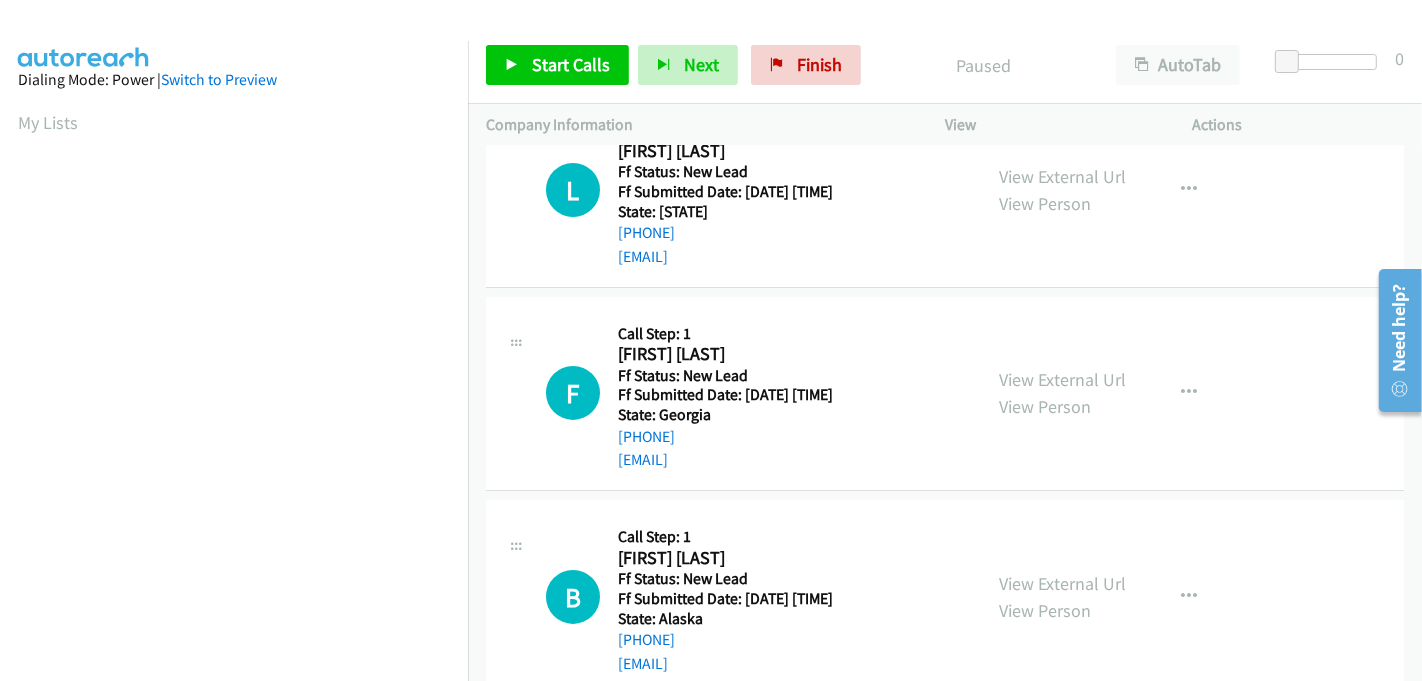scroll, scrollTop: 333, scrollLeft: 0, axis: vertical 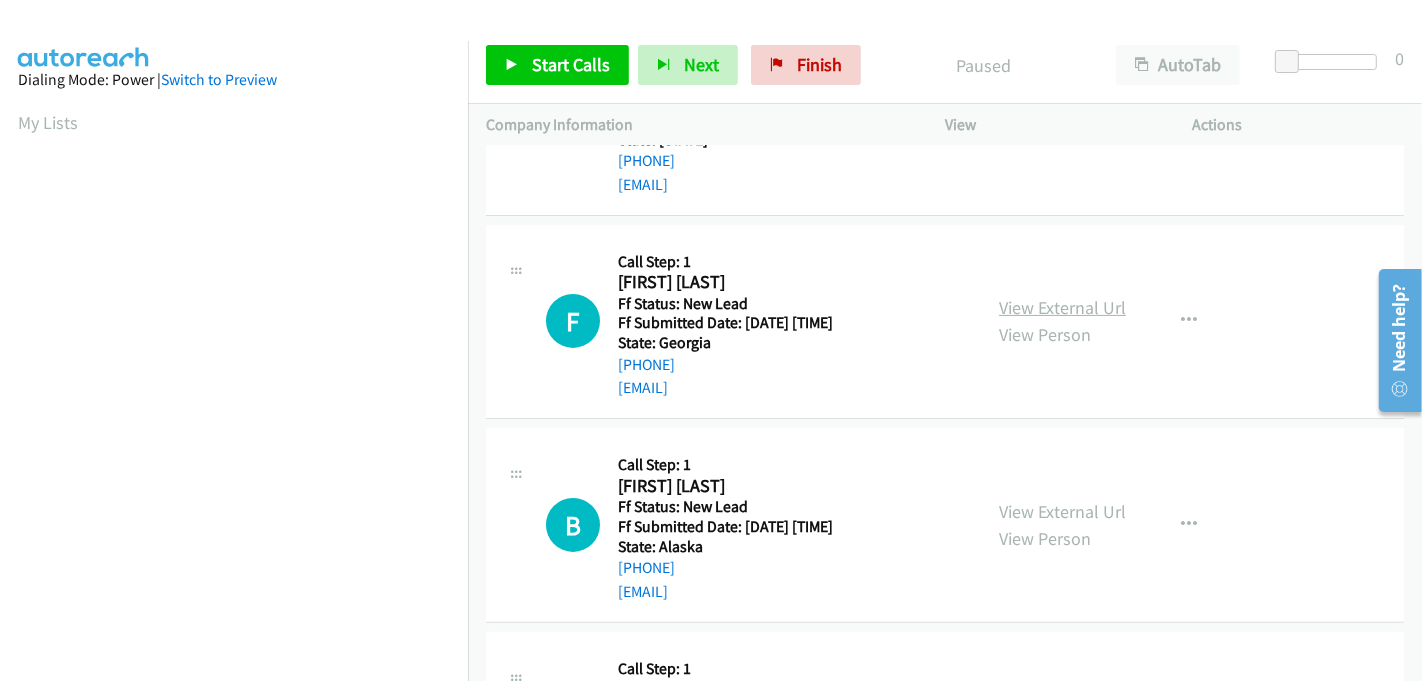 click on "View External Url" at bounding box center [1062, 307] 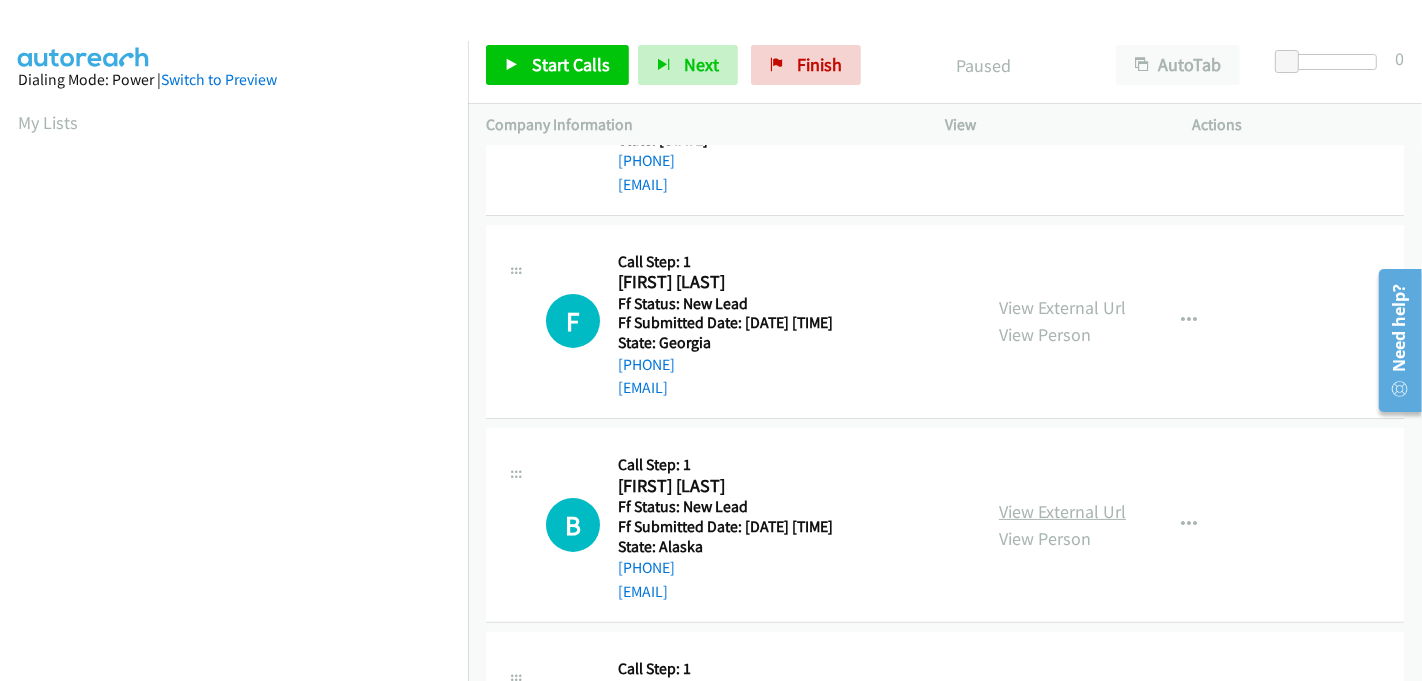 click on "View External Url" at bounding box center [1062, 511] 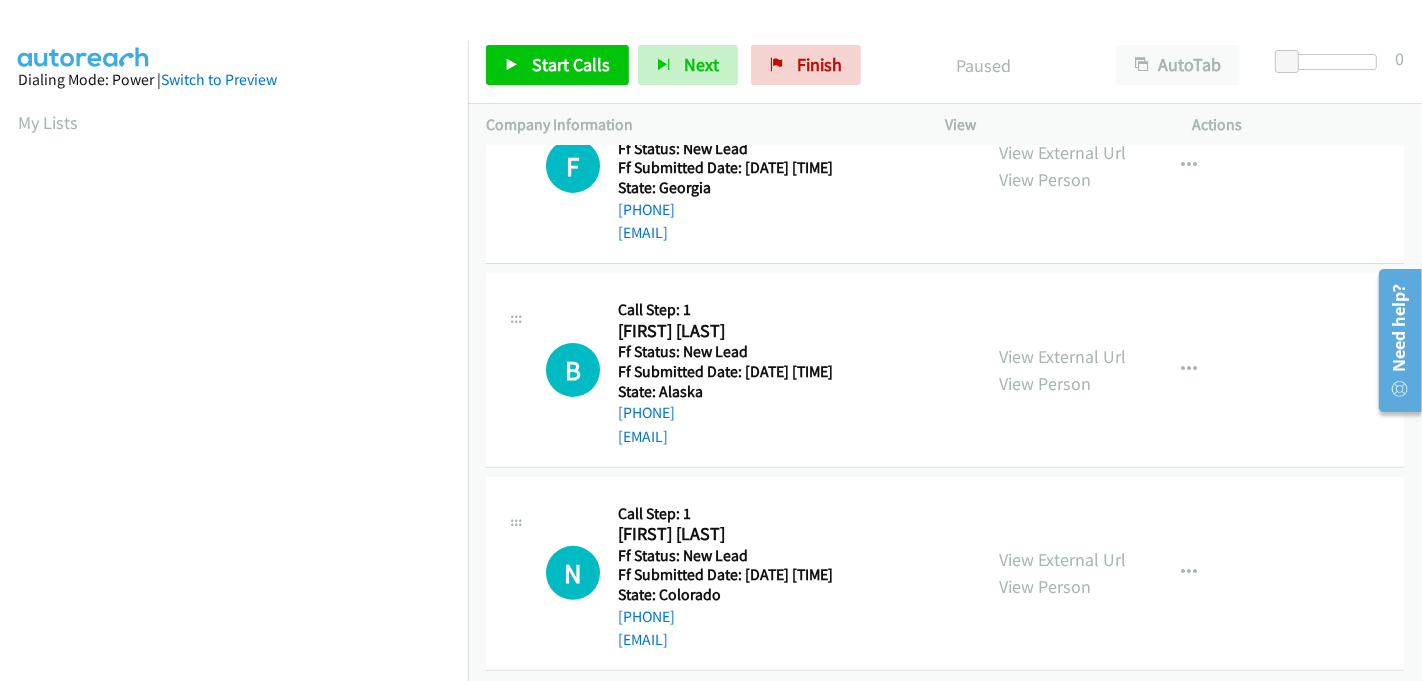 scroll, scrollTop: 507, scrollLeft: 0, axis: vertical 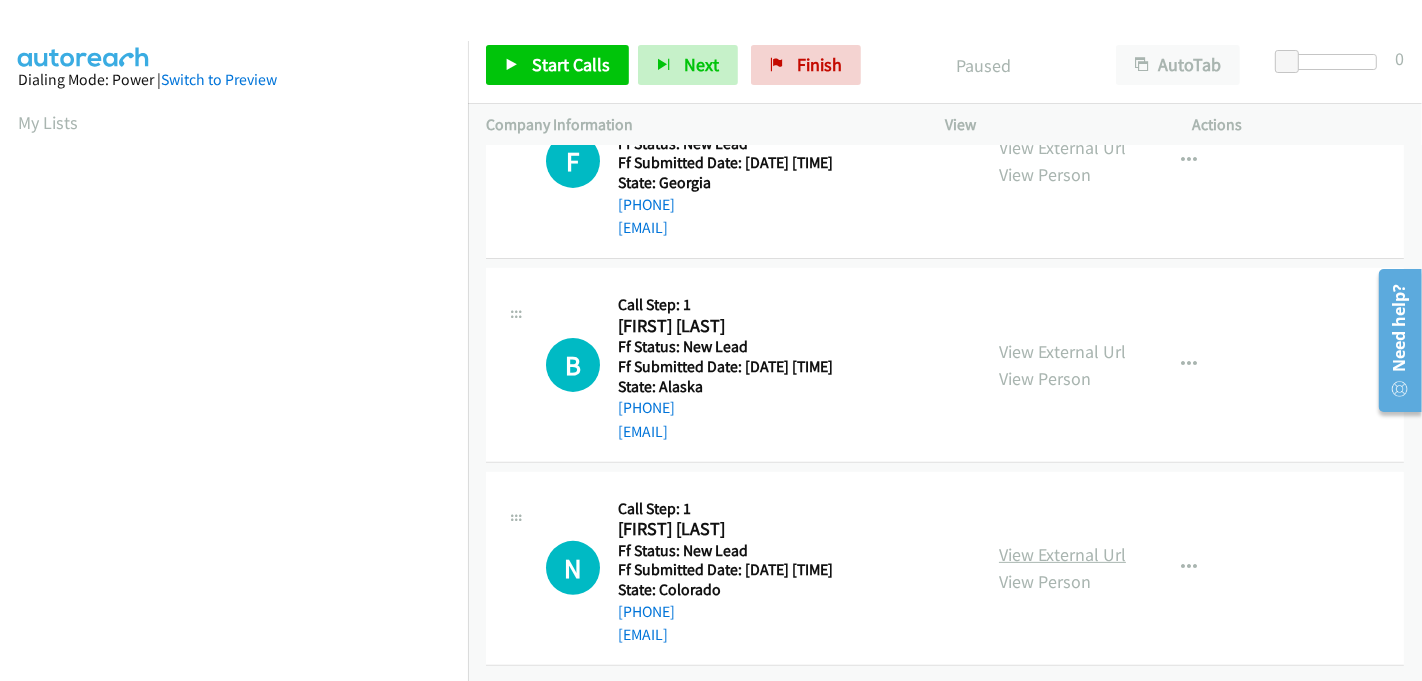 click on "View External Url" at bounding box center [1062, 554] 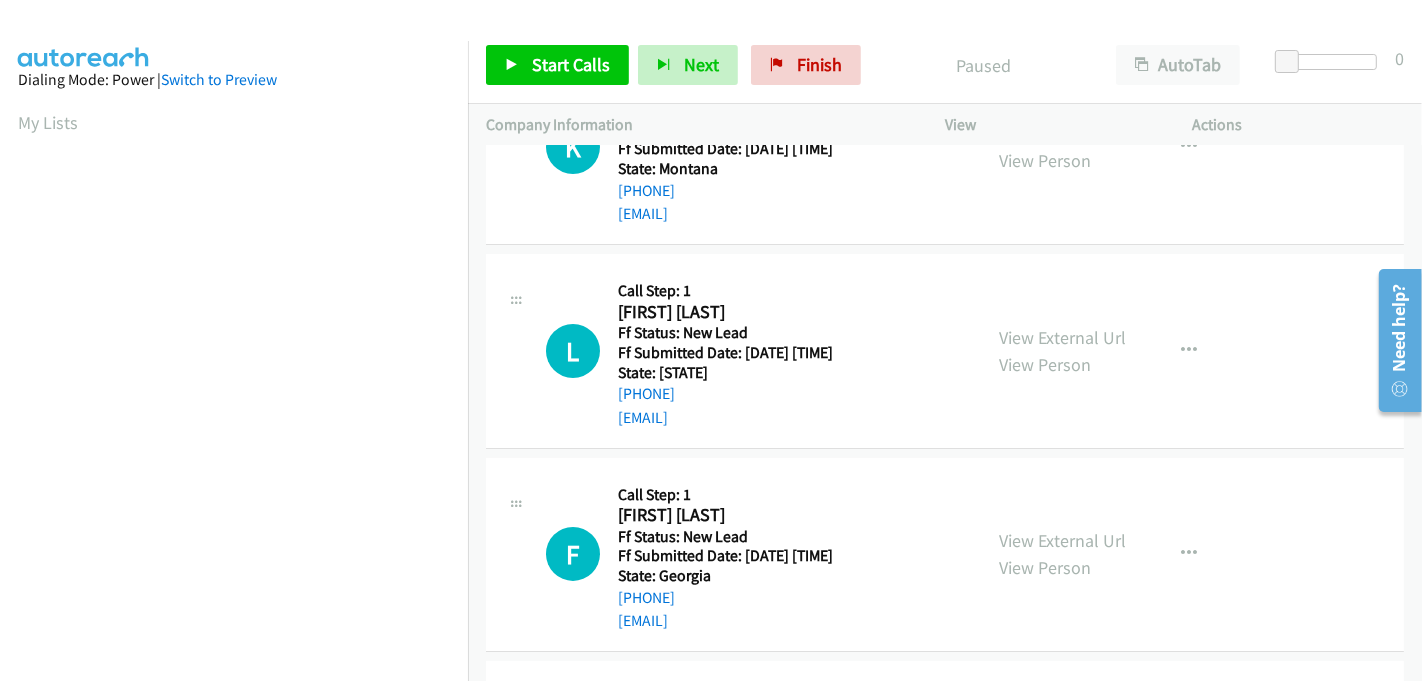 scroll, scrollTop: 0, scrollLeft: 0, axis: both 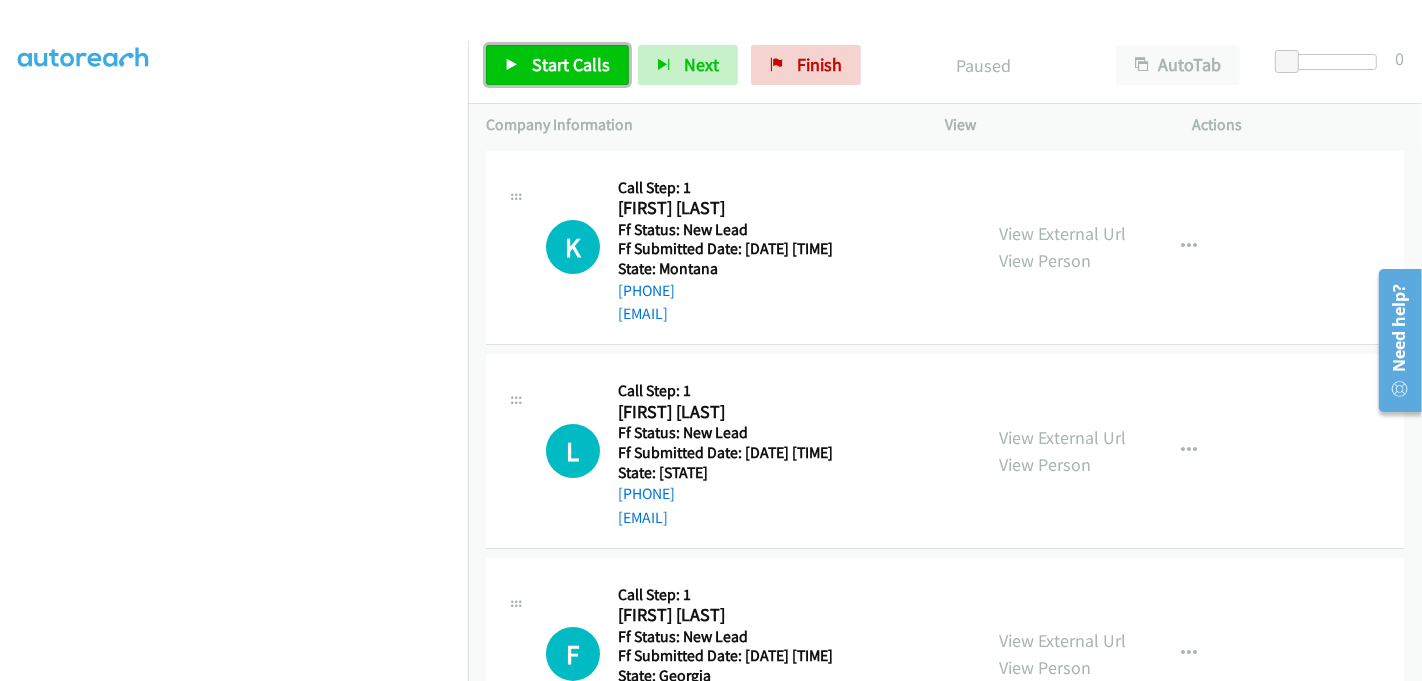 click on "Start Calls" at bounding box center [571, 64] 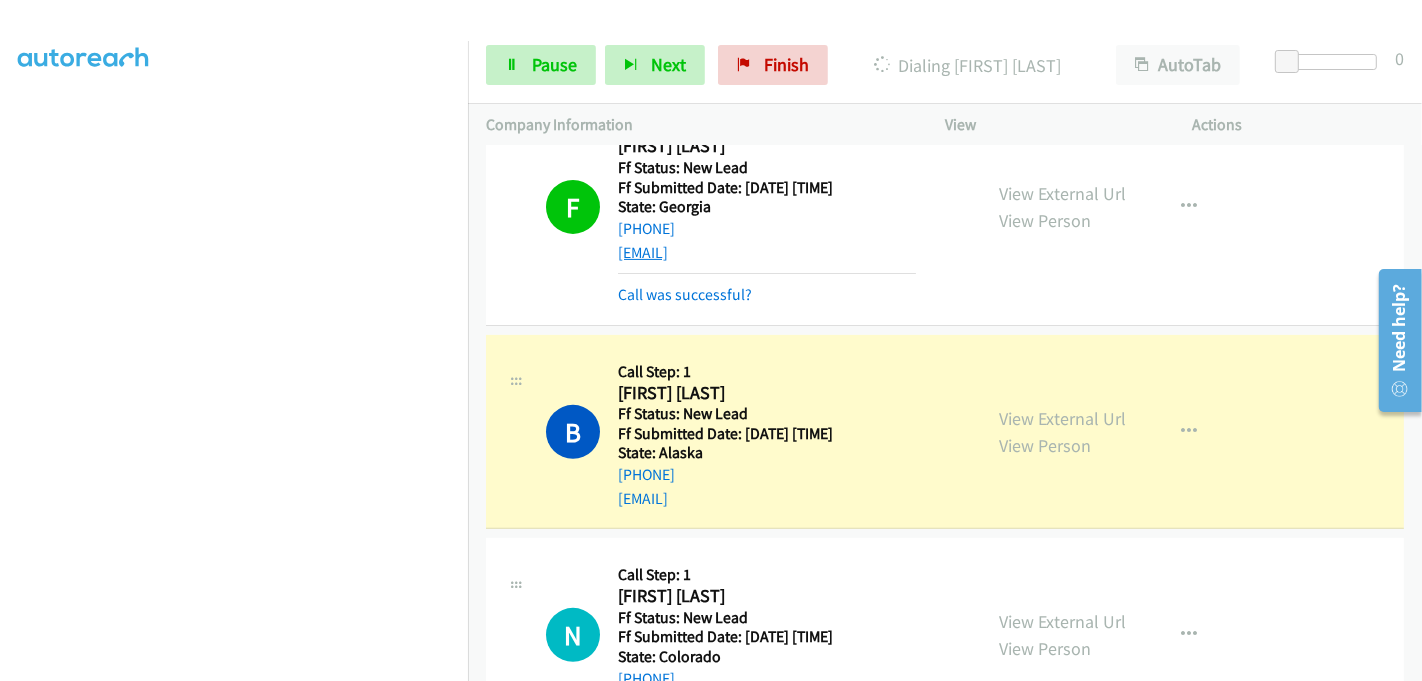 scroll, scrollTop: 555, scrollLeft: 0, axis: vertical 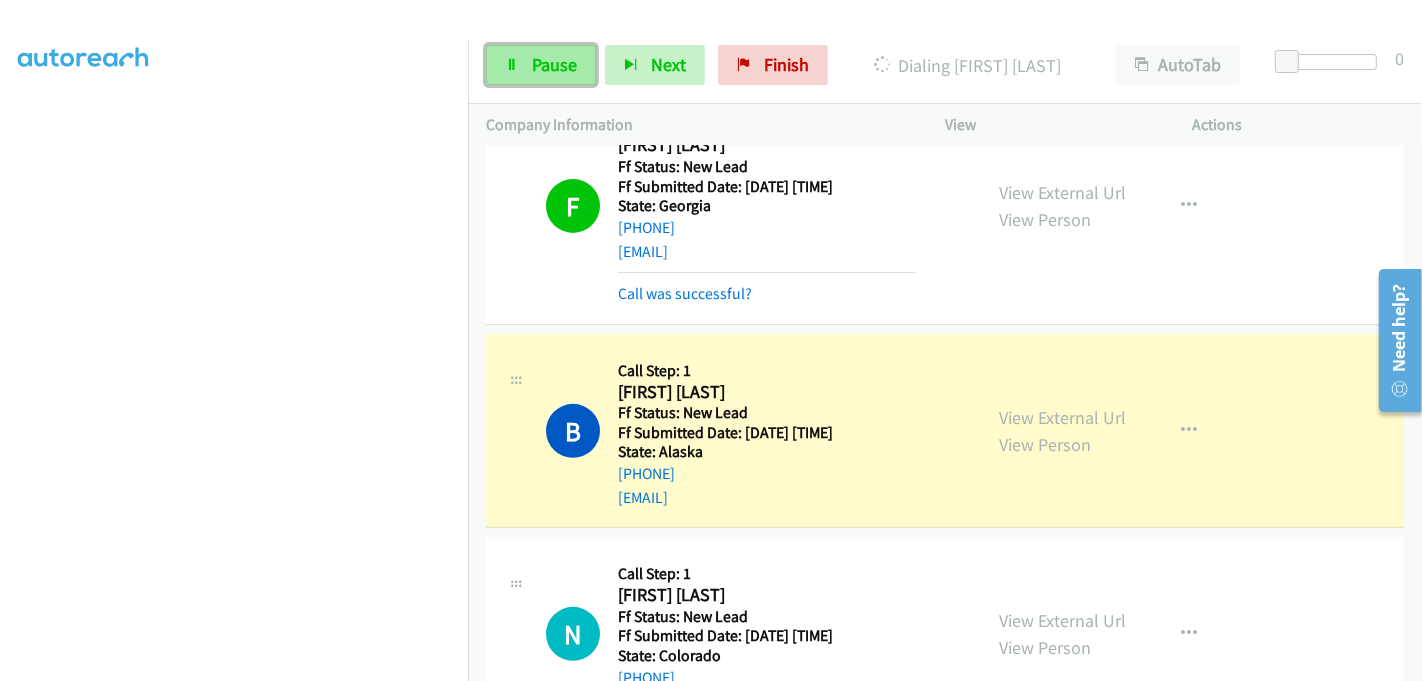 click on "Pause" at bounding box center (541, 65) 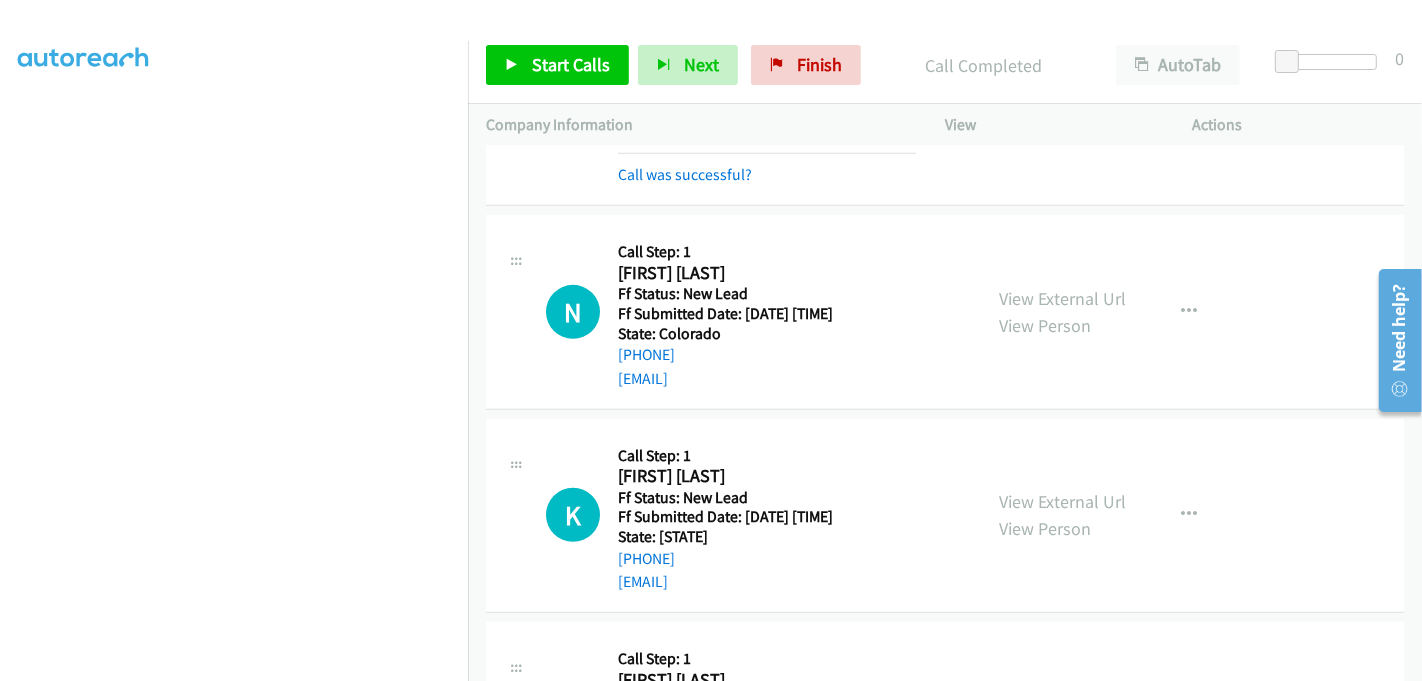scroll, scrollTop: 888, scrollLeft: 0, axis: vertical 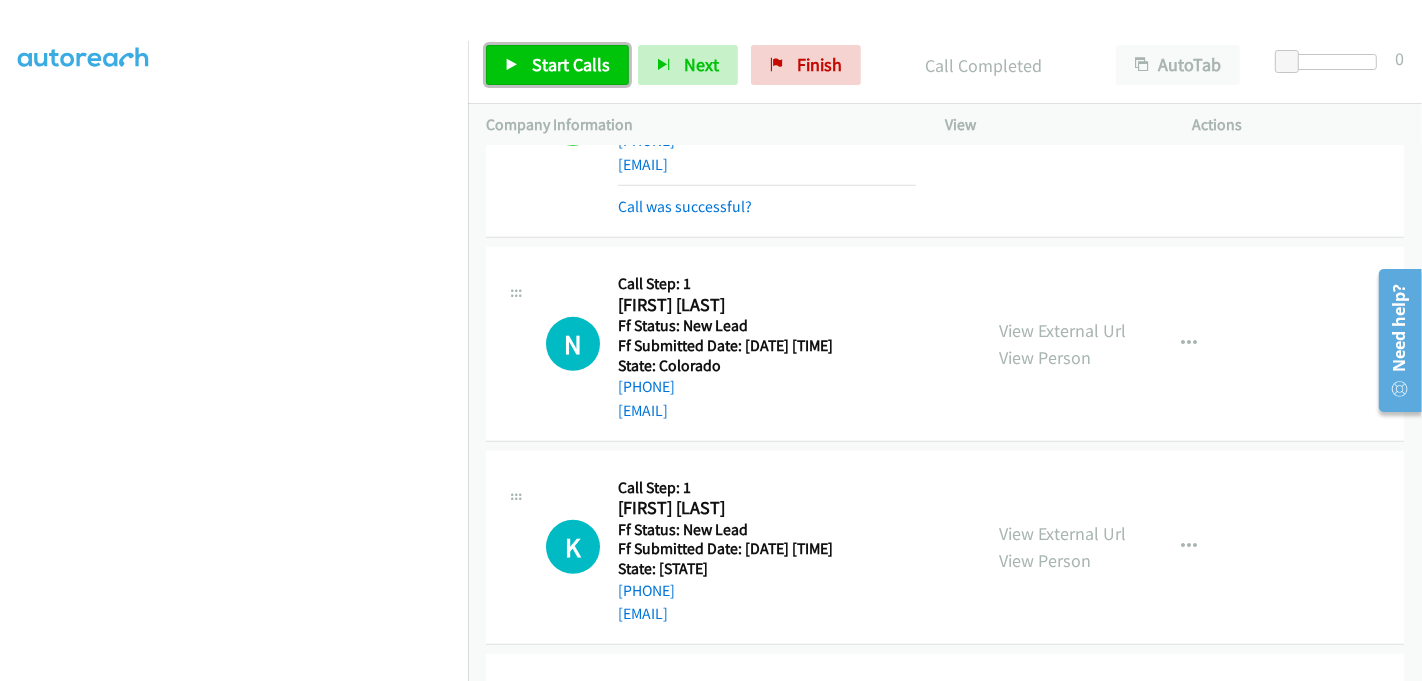 click on "Start Calls" at bounding box center (571, 64) 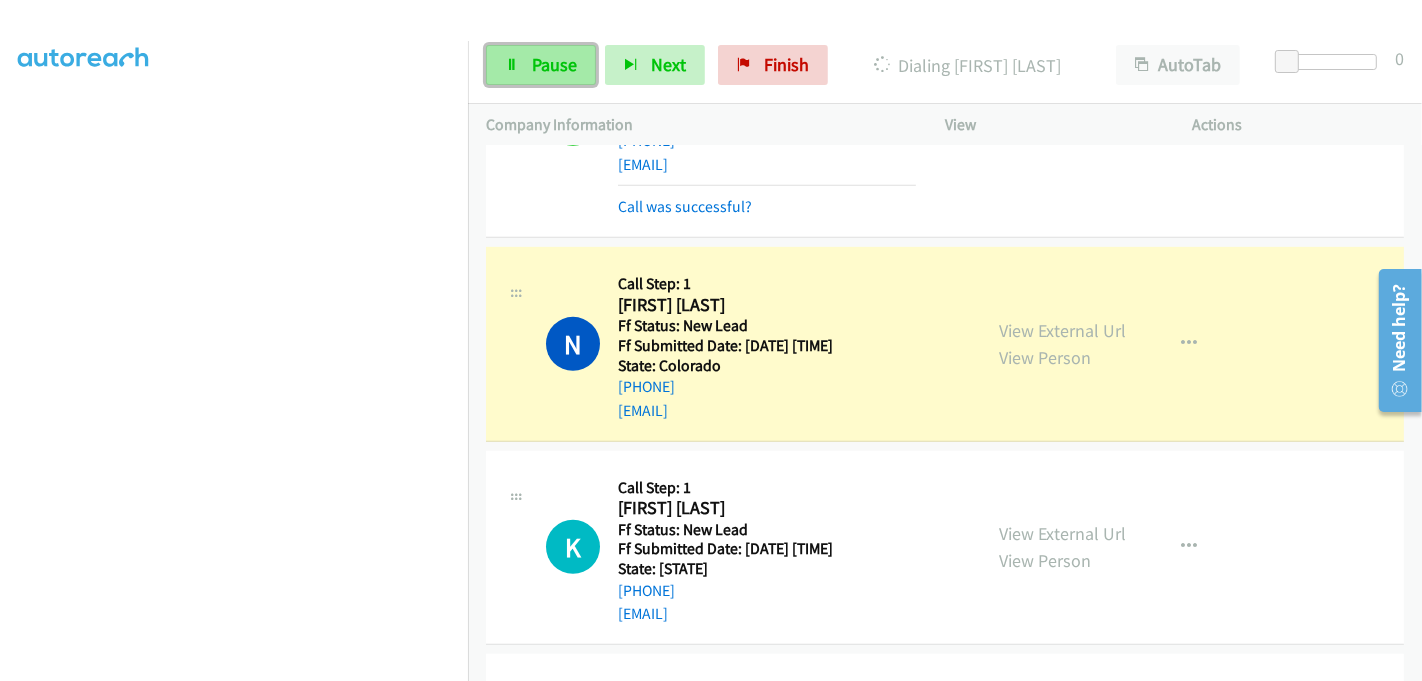 click on "Pause" at bounding box center (554, 64) 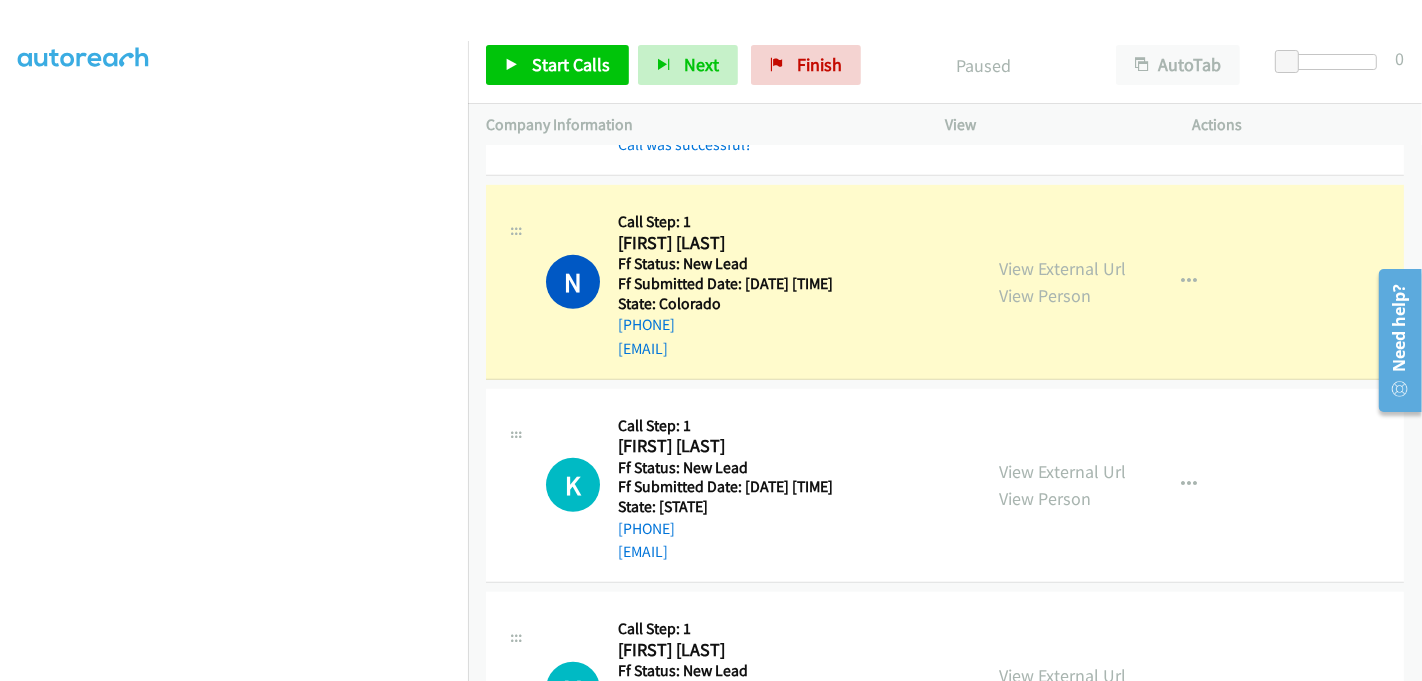 scroll, scrollTop: 1000, scrollLeft: 0, axis: vertical 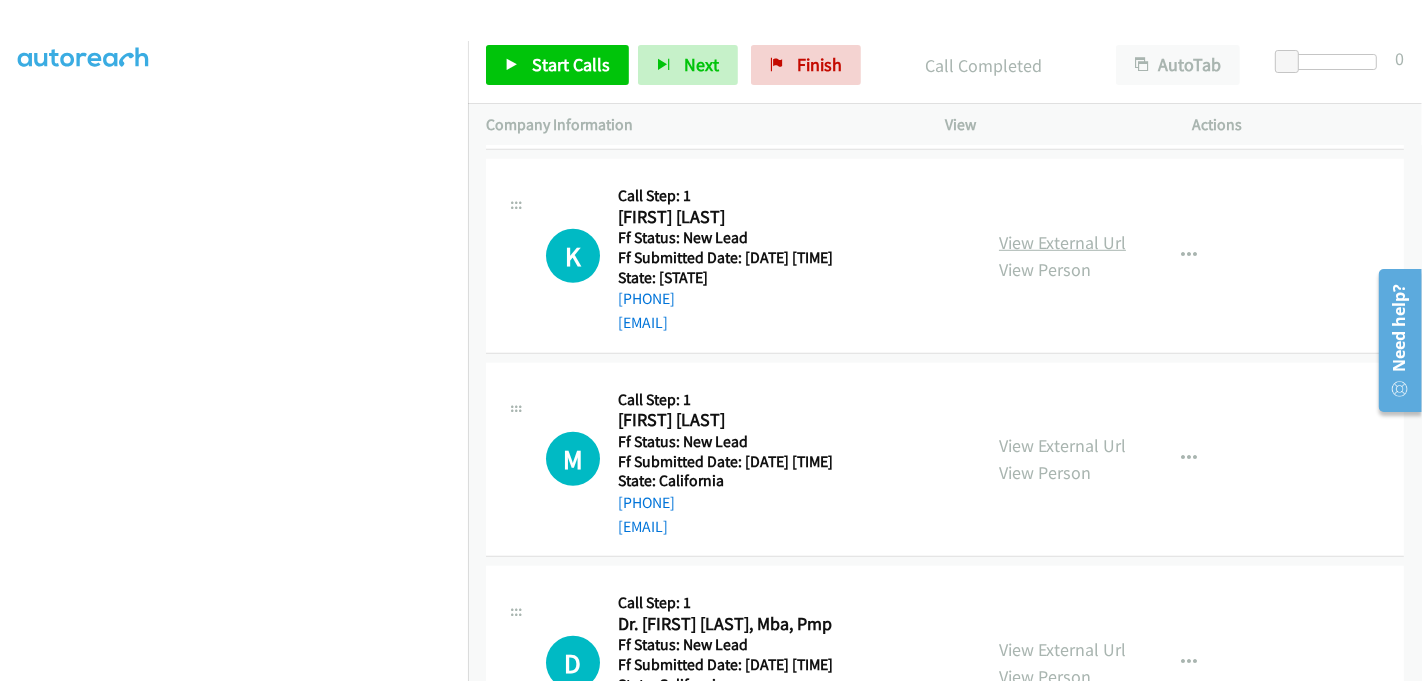 click on "View External Url" at bounding box center [1062, 242] 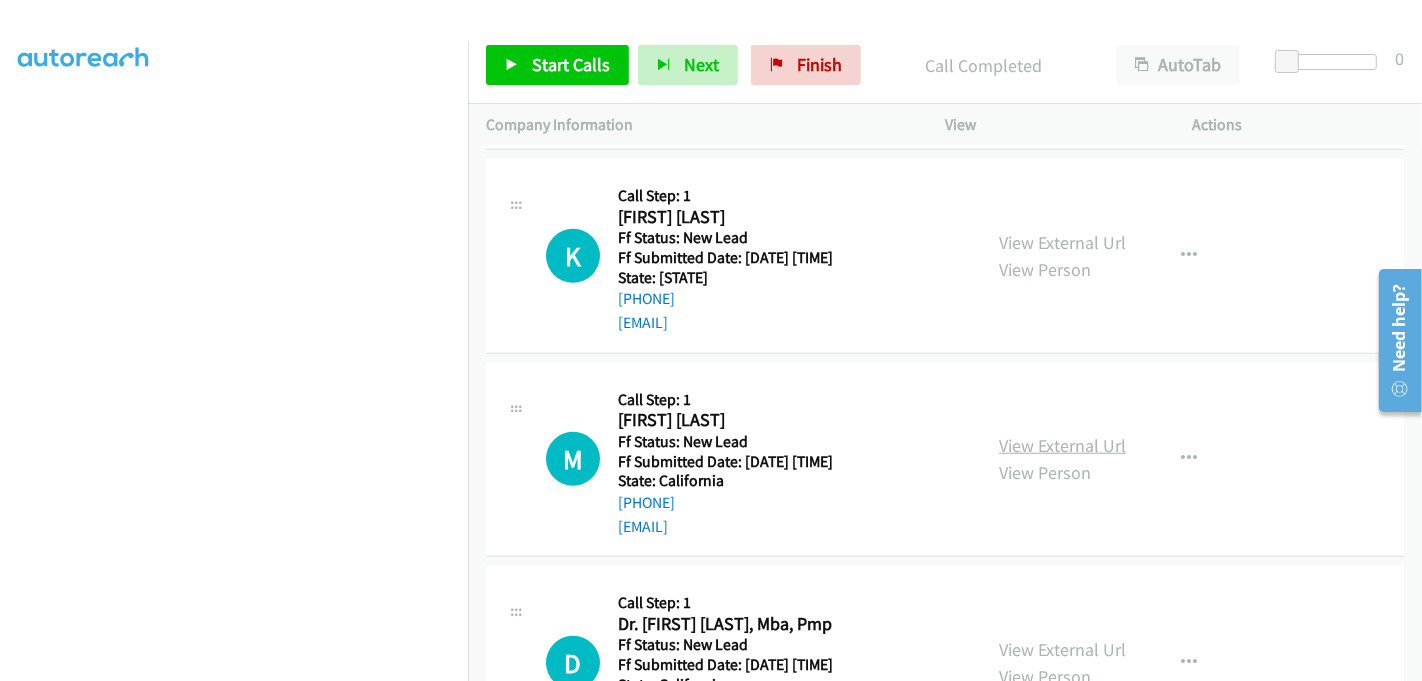 click on "View External Url" at bounding box center (1062, 445) 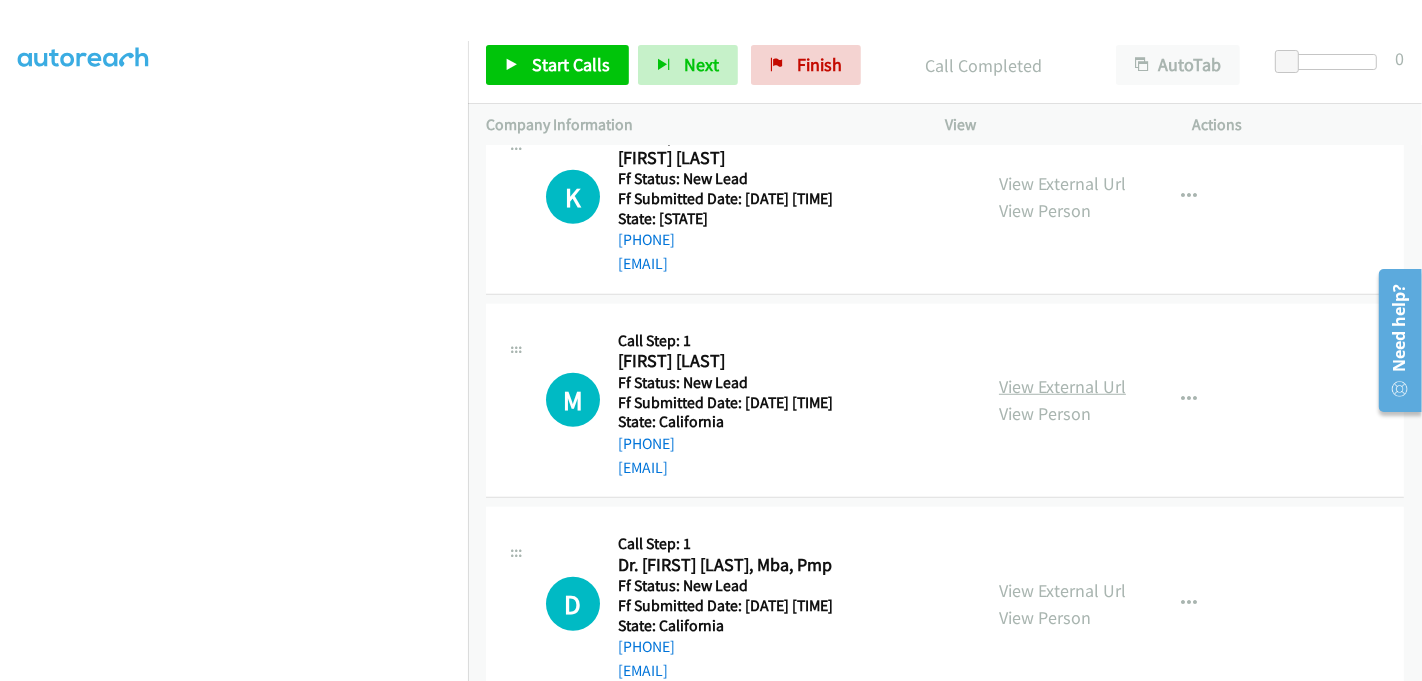 scroll, scrollTop: 1328, scrollLeft: 0, axis: vertical 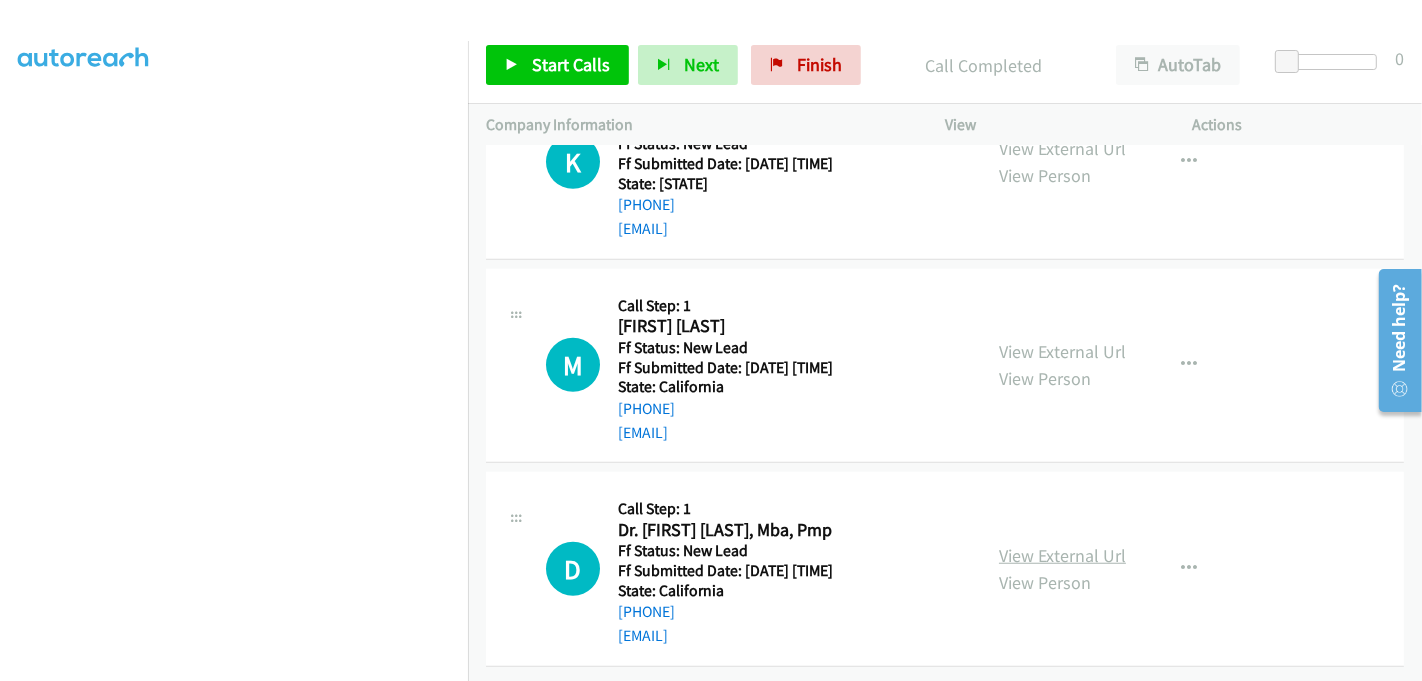 click on "View External Url" at bounding box center [1062, 555] 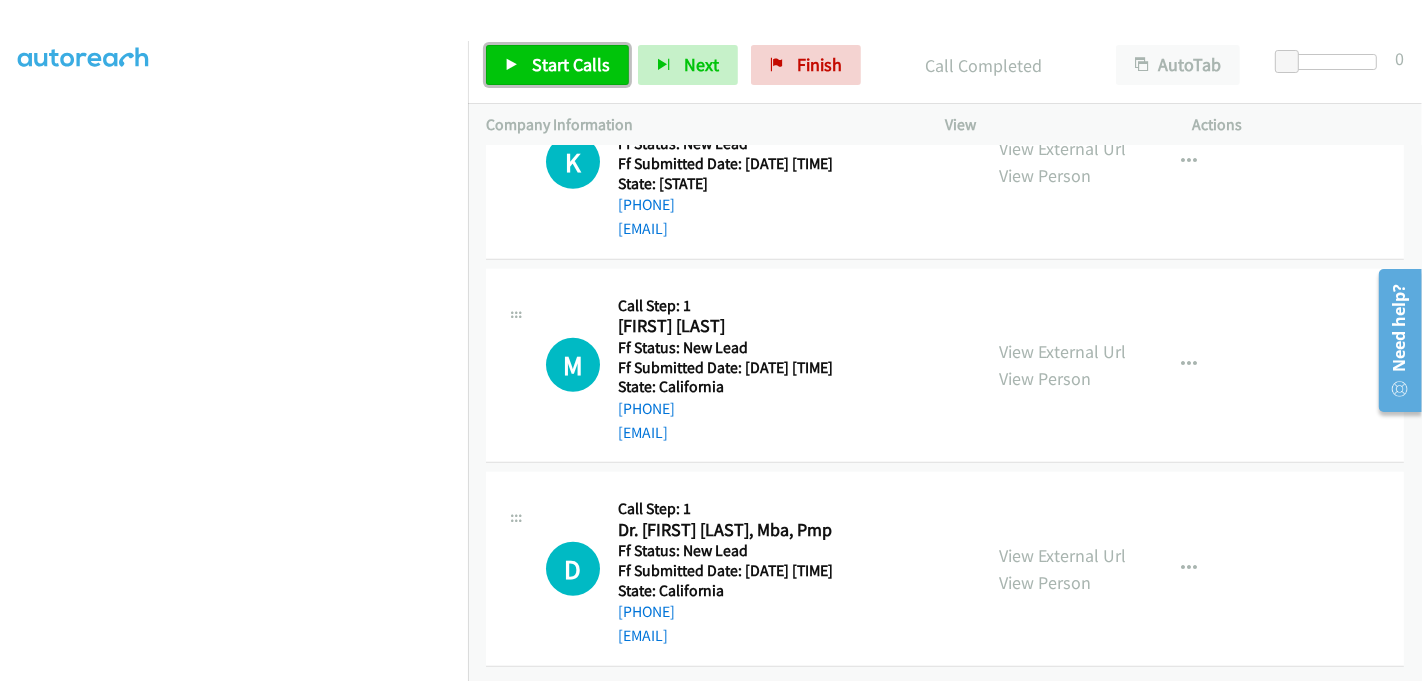 click on "Start Calls" at bounding box center (571, 64) 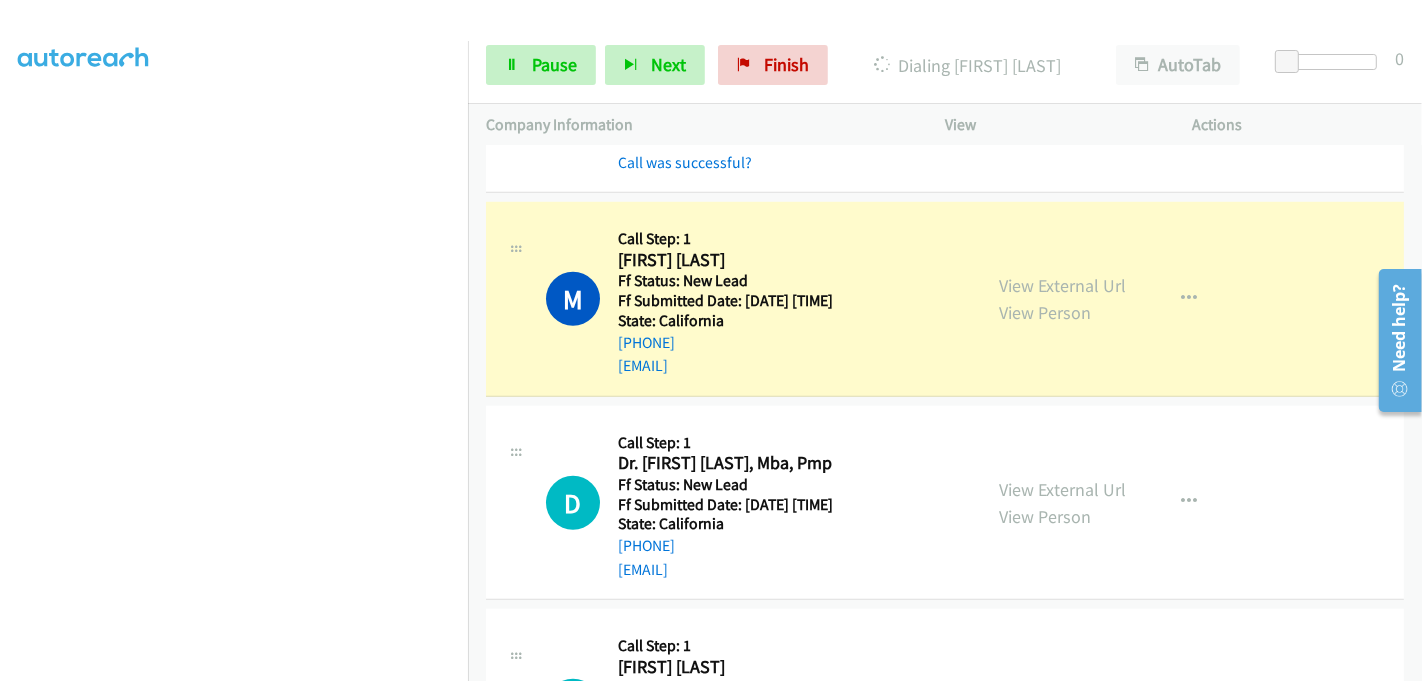 scroll, scrollTop: 1460, scrollLeft: 0, axis: vertical 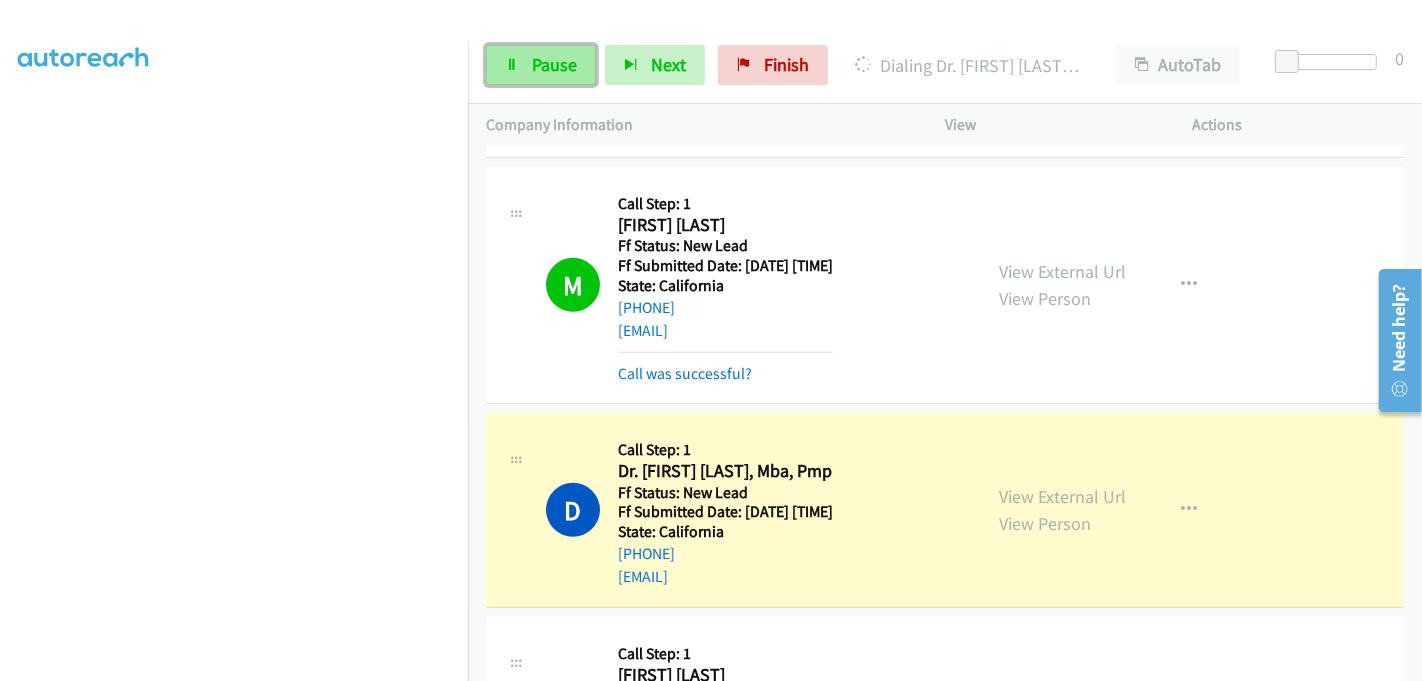 click on "Pause" at bounding box center (554, 64) 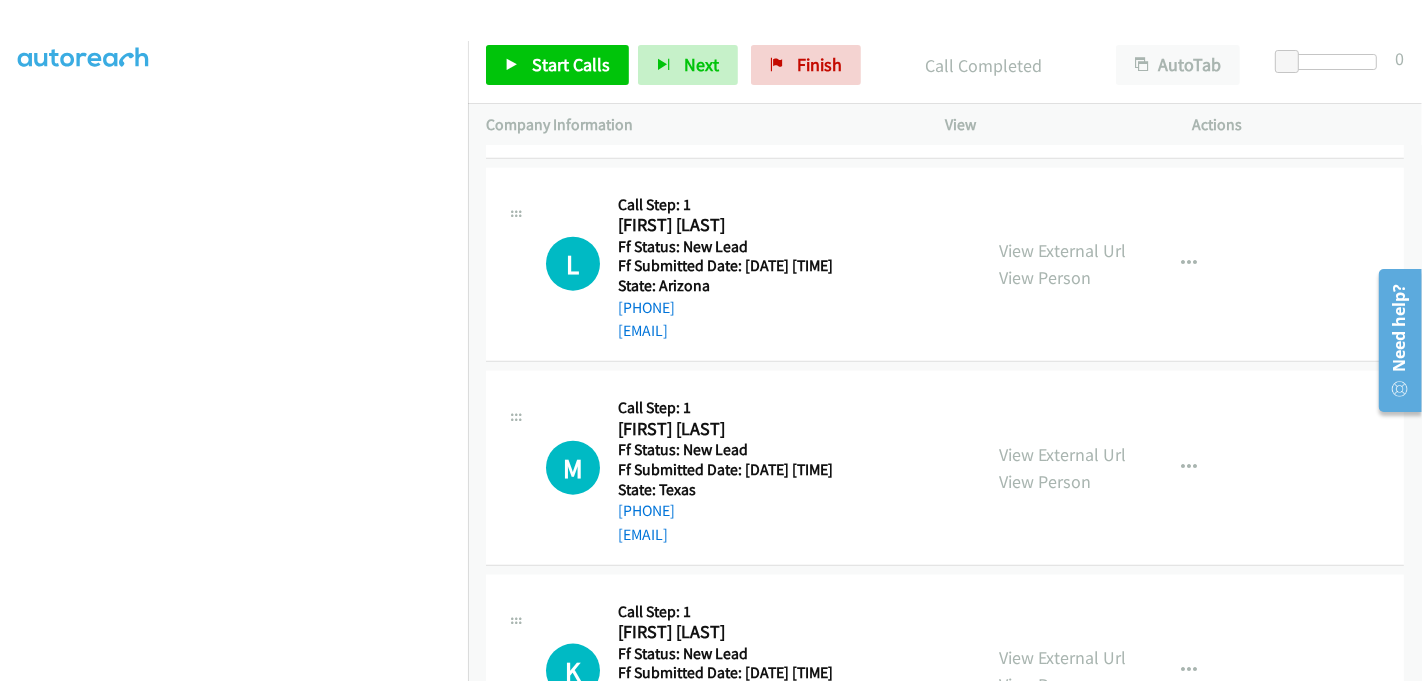scroll, scrollTop: 1823, scrollLeft: 0, axis: vertical 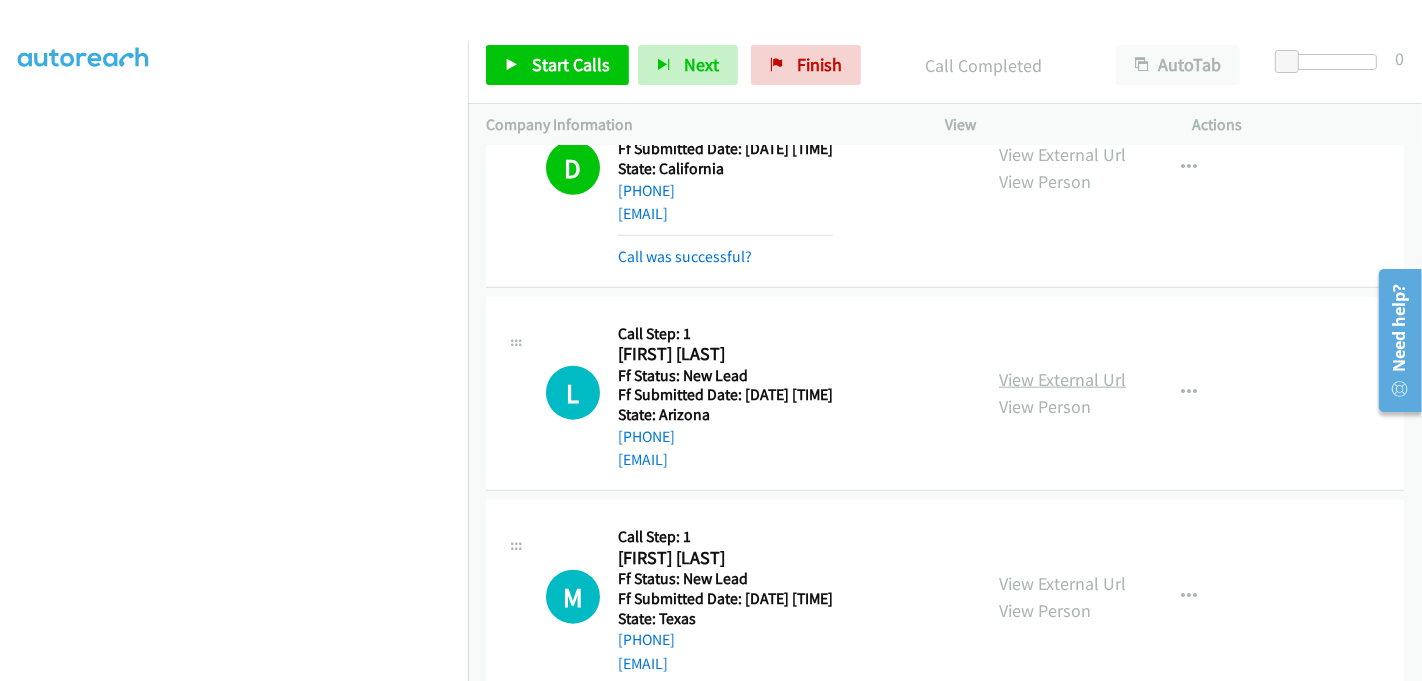 click on "View External Url" at bounding box center [1062, 379] 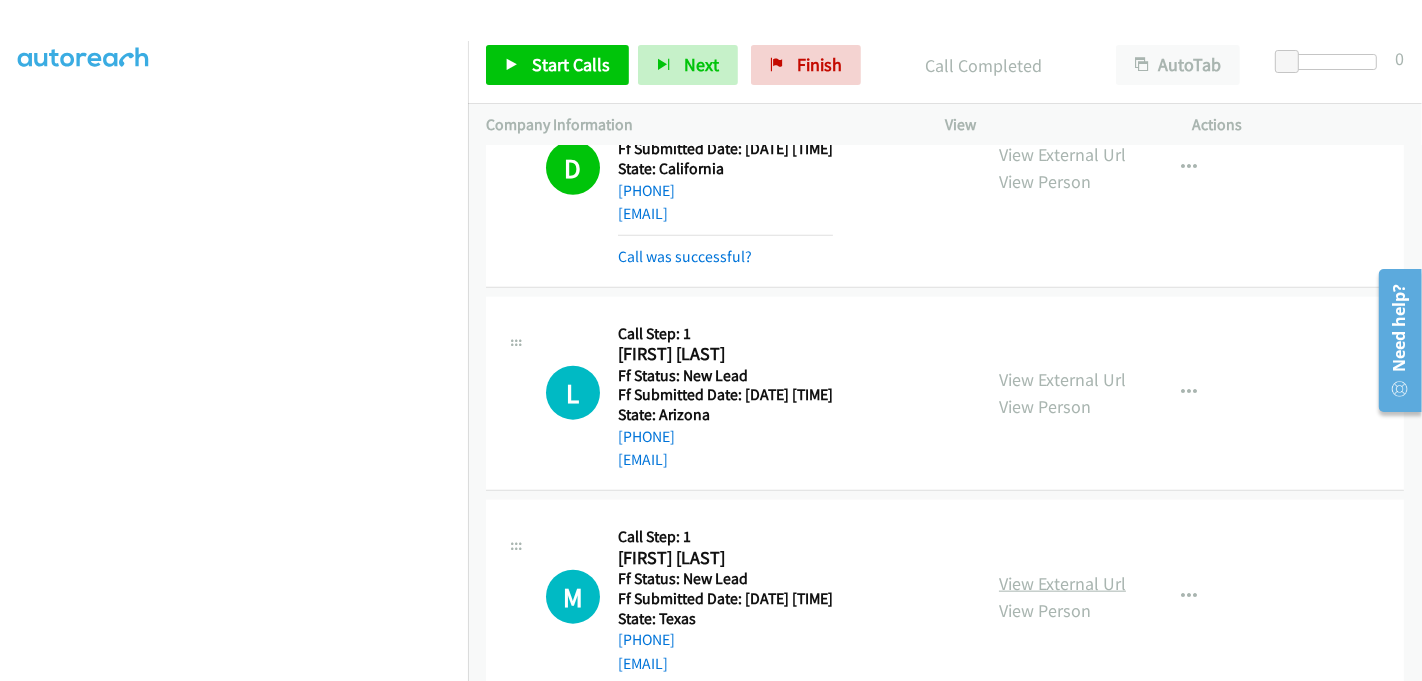click on "View External Url" at bounding box center (1062, 583) 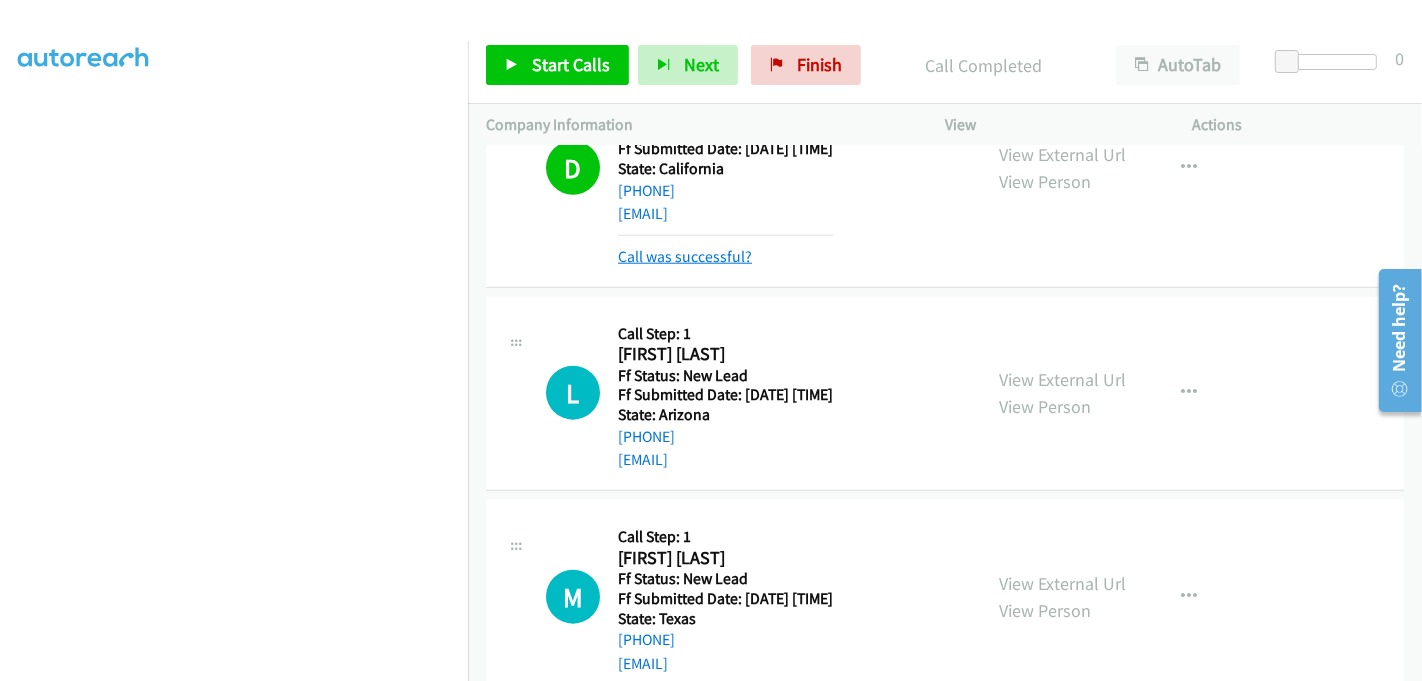 click on "Call was successful?" at bounding box center (685, 256) 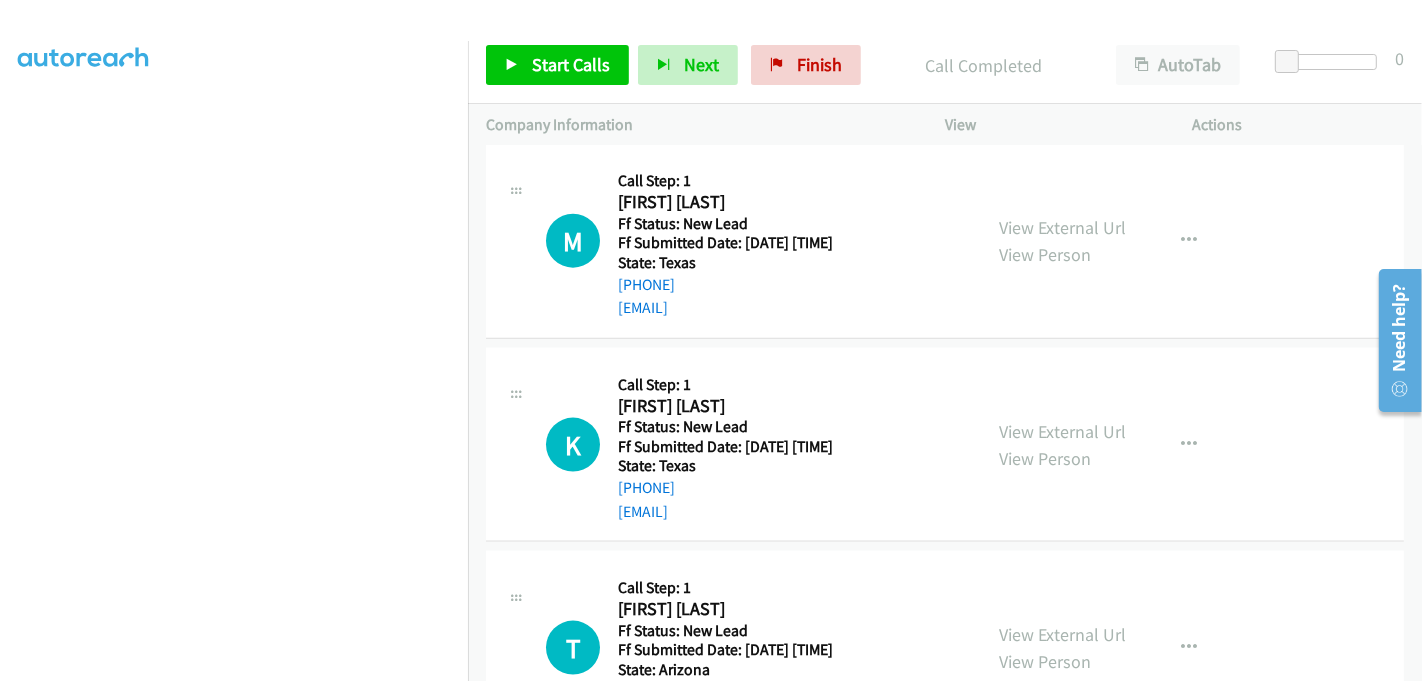 scroll, scrollTop: 2225, scrollLeft: 0, axis: vertical 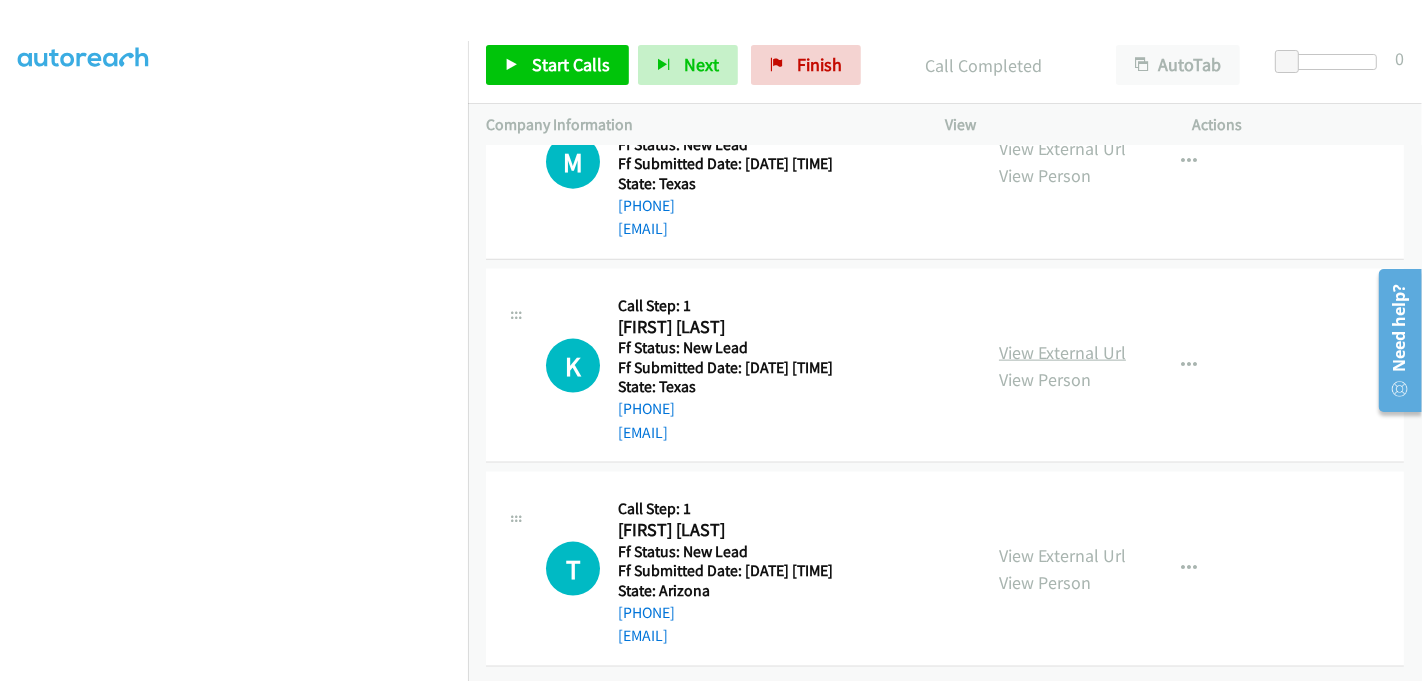 click on "View External Url" at bounding box center (1062, 352) 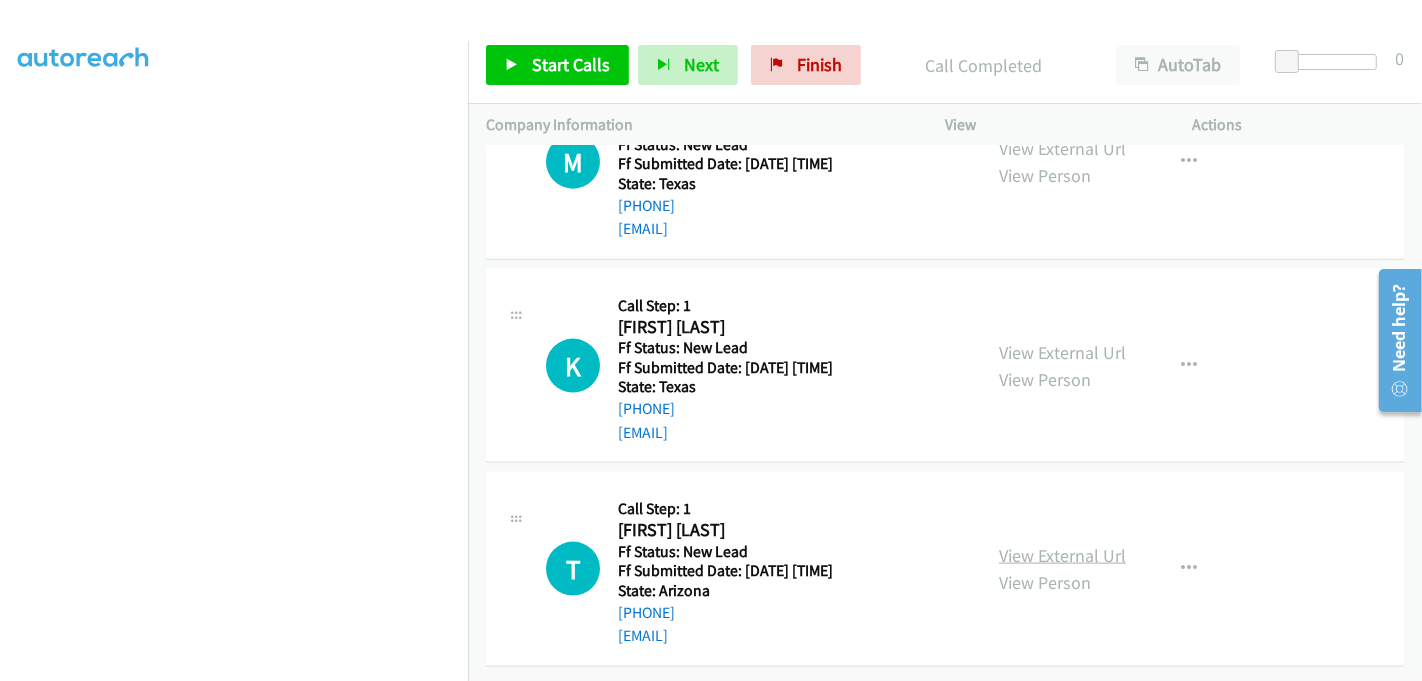click on "View External Url" at bounding box center [1062, 555] 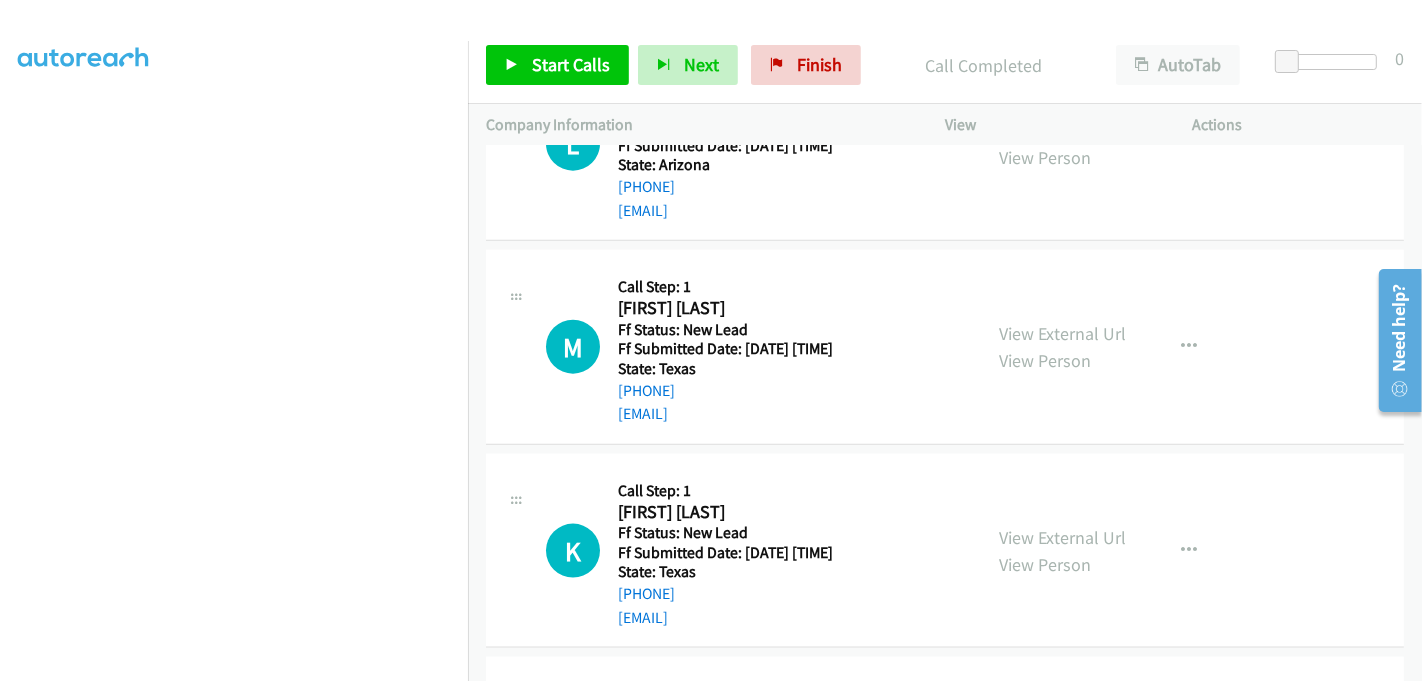 scroll, scrollTop: 1892, scrollLeft: 0, axis: vertical 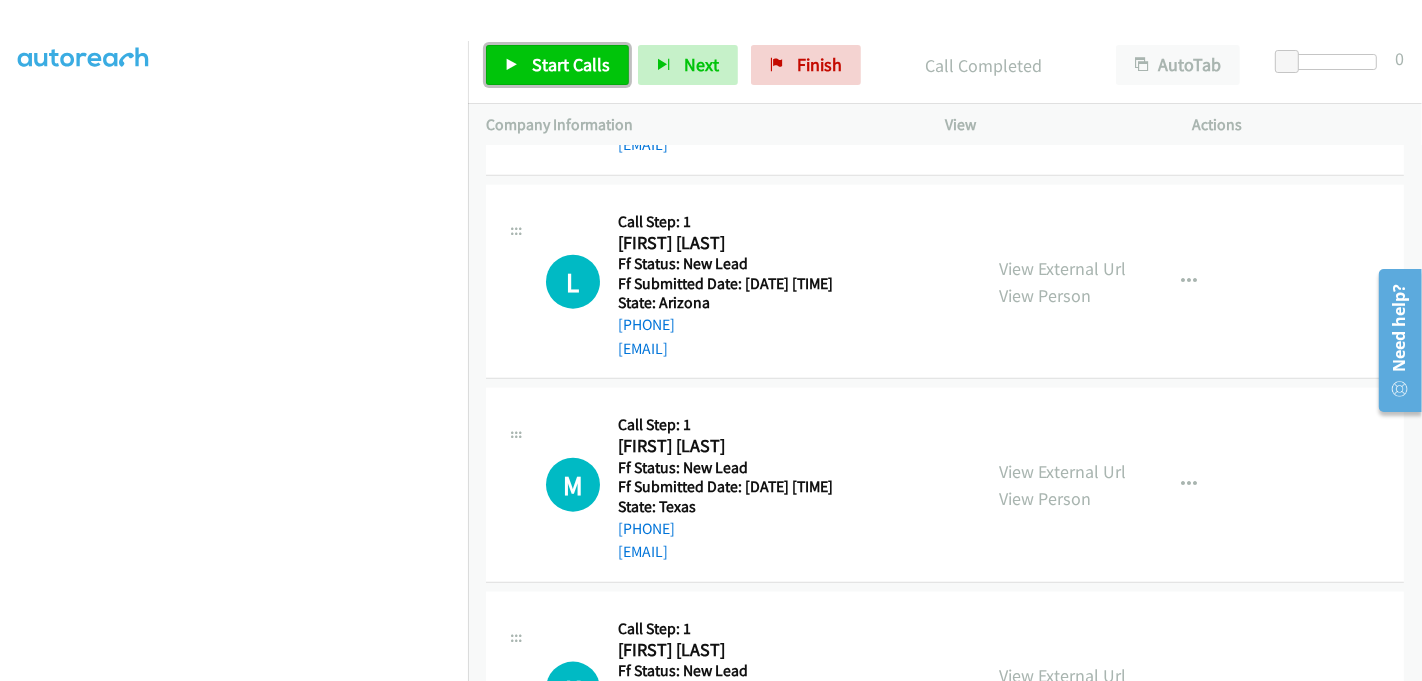 click on "Start Calls" at bounding box center (571, 64) 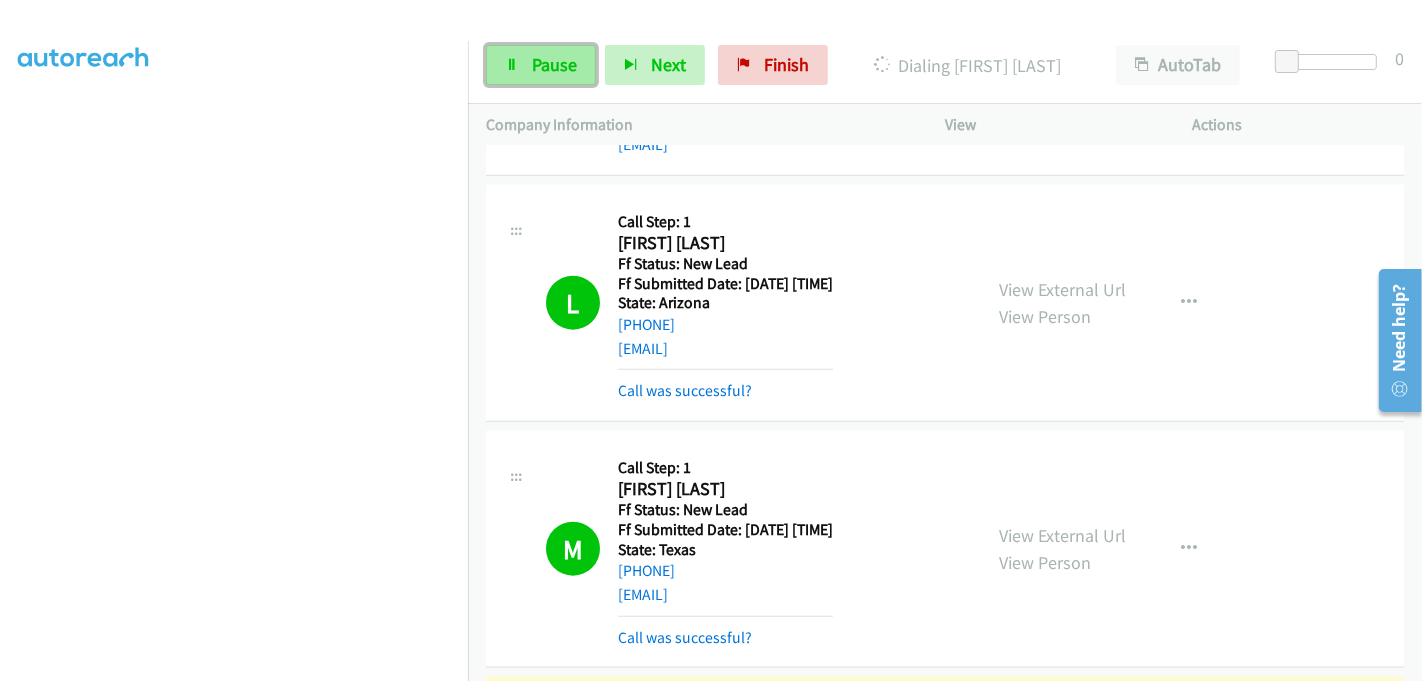 click on "Pause" at bounding box center [554, 64] 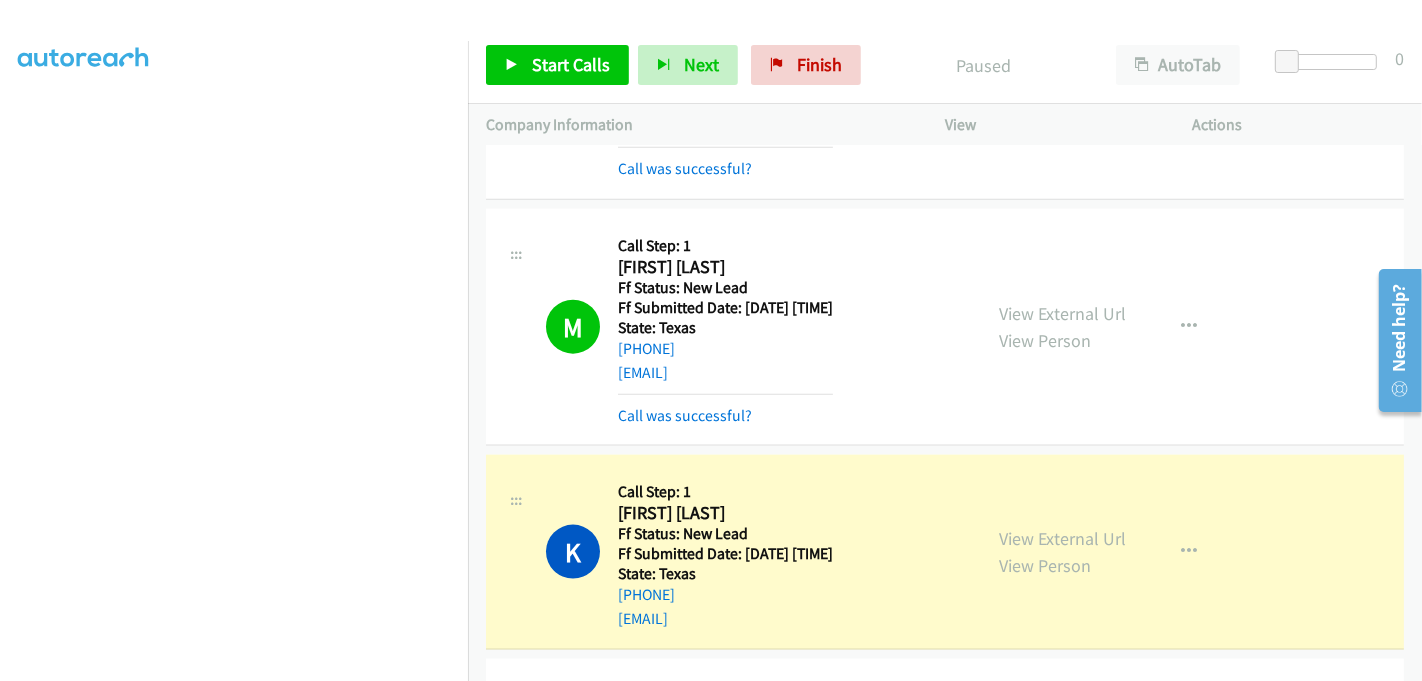 scroll, scrollTop: 2448, scrollLeft: 0, axis: vertical 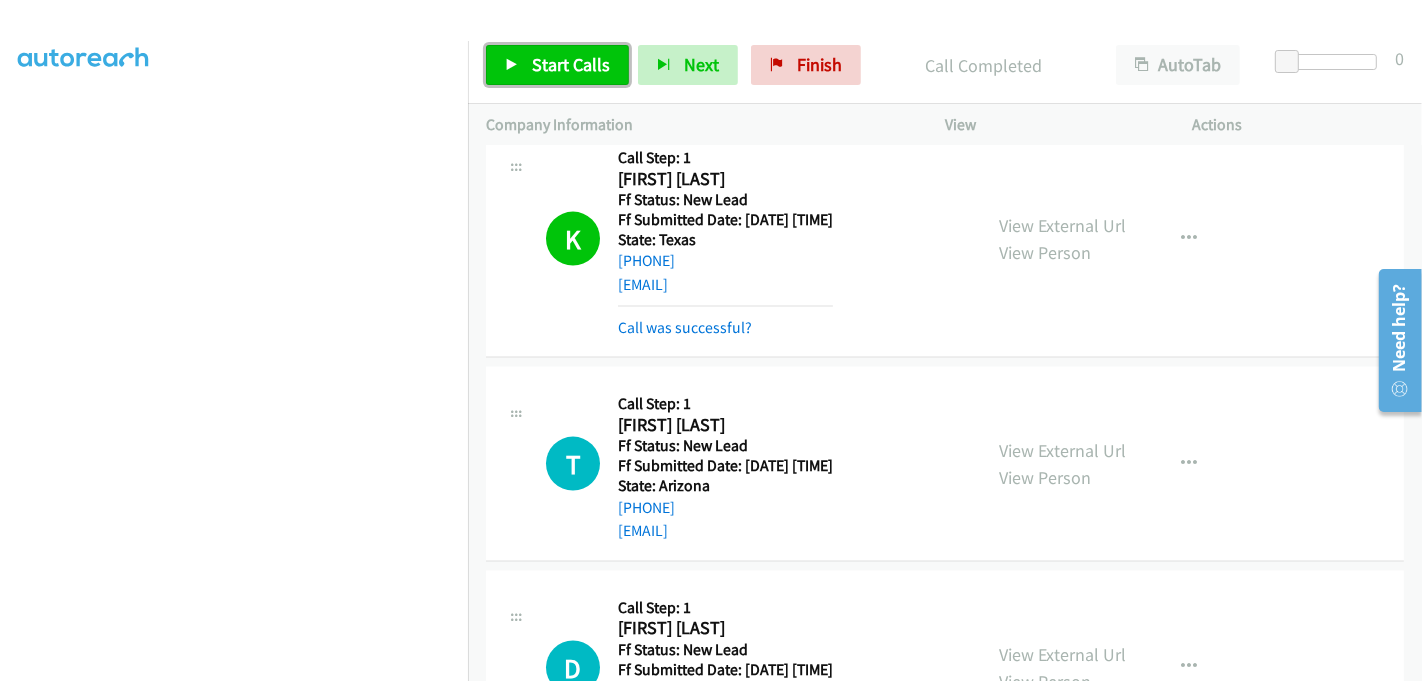 click on "Start Calls" at bounding box center [571, 64] 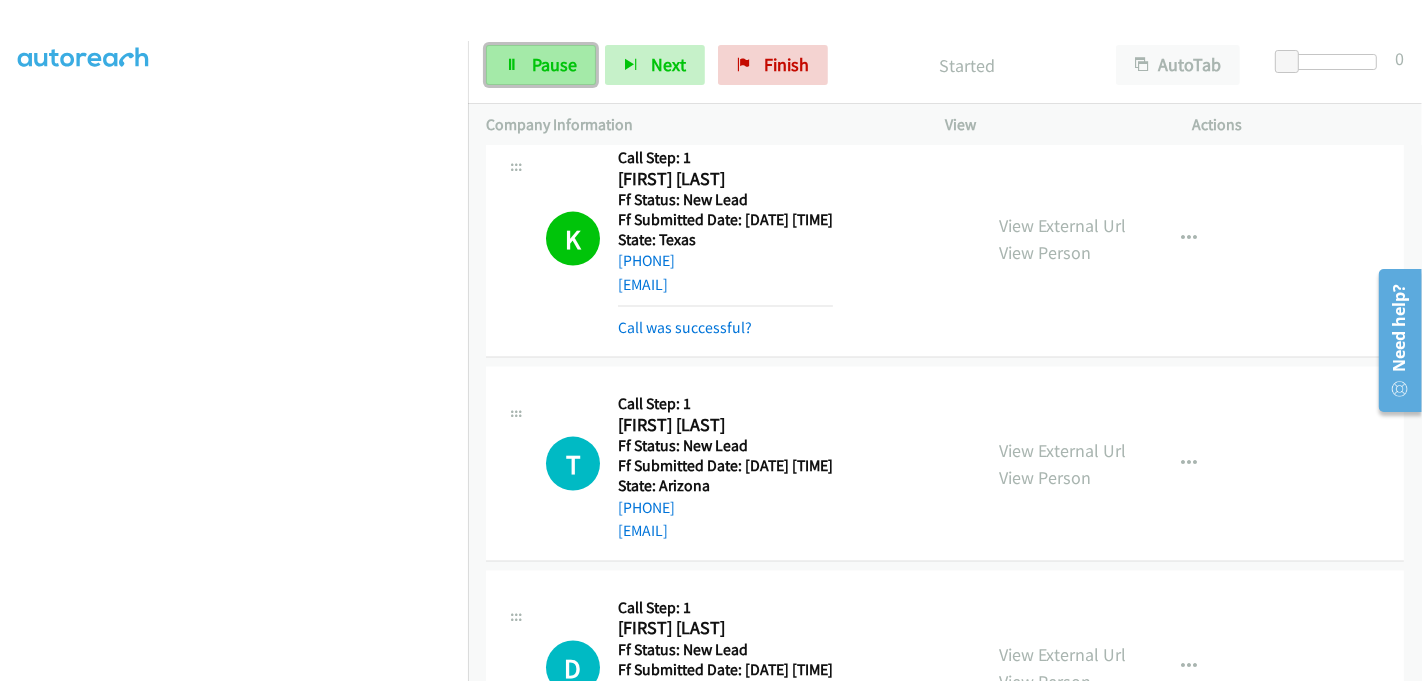 click on "Pause" at bounding box center [554, 64] 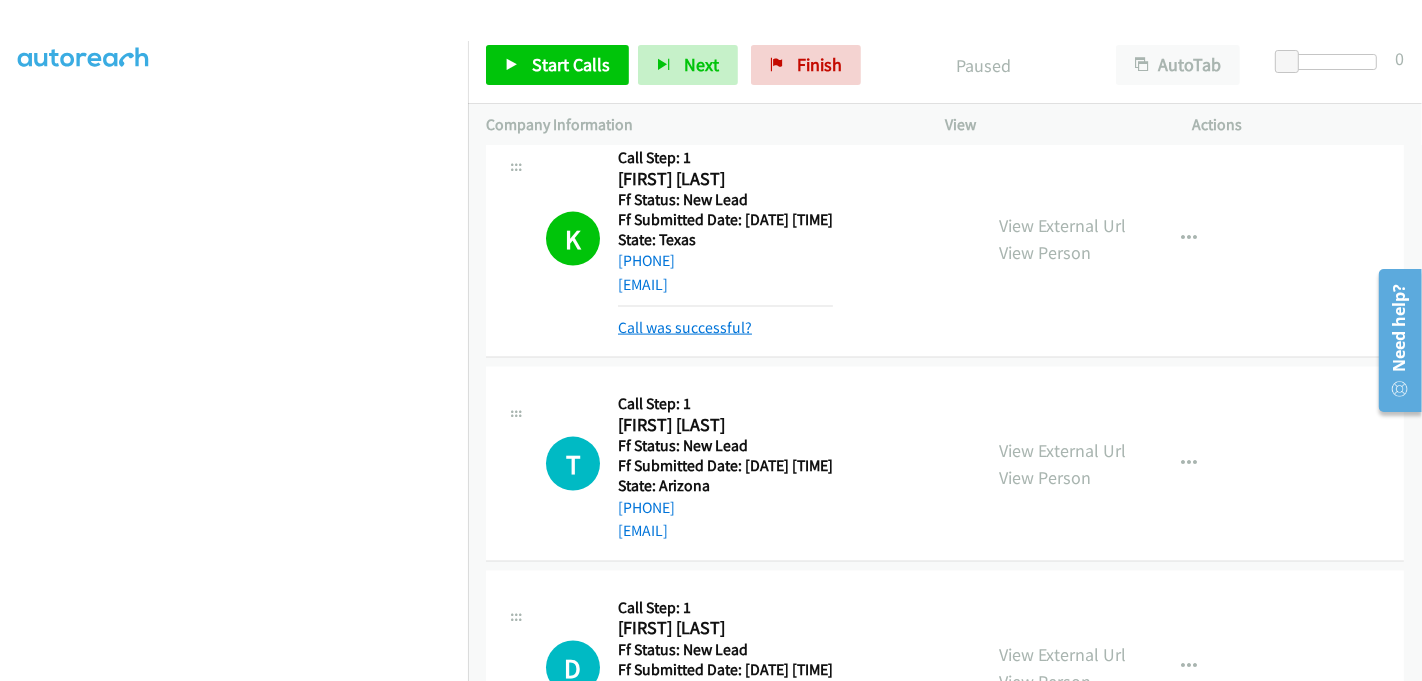 click on "Call was successful?" at bounding box center [685, 327] 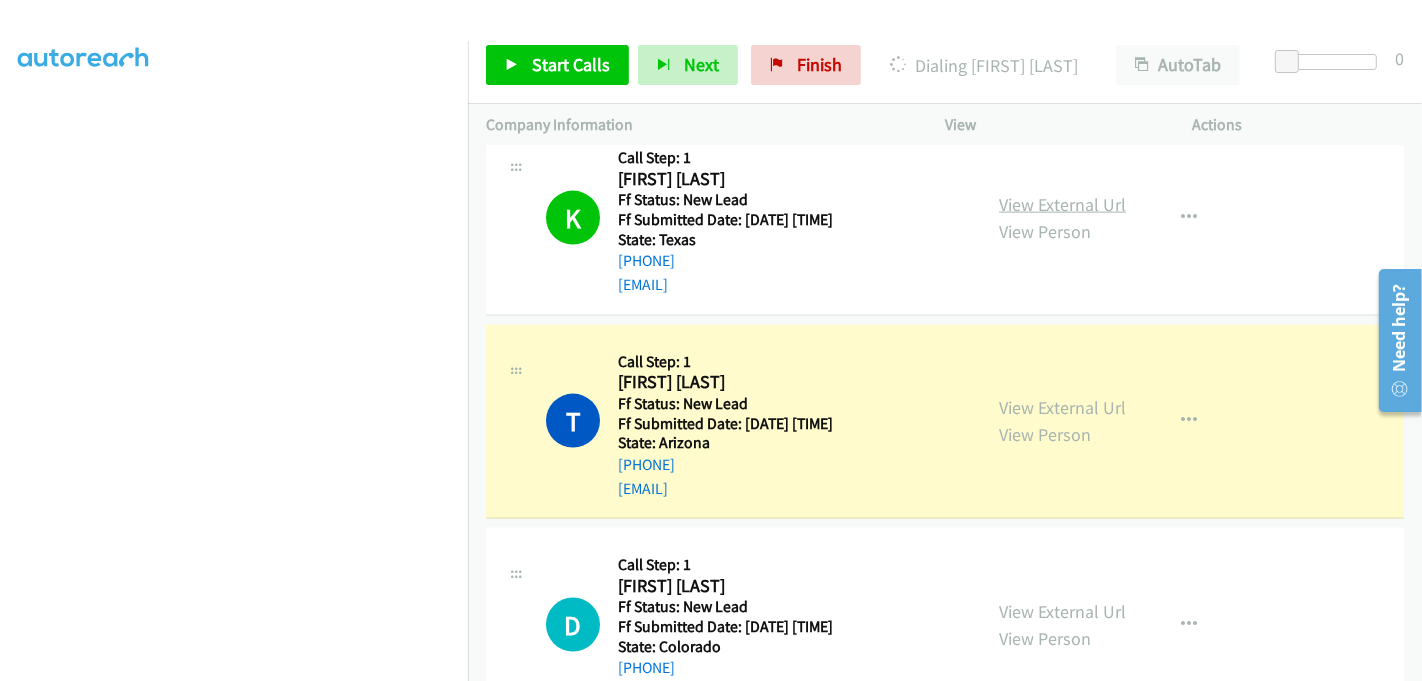 click on "View External Url" at bounding box center (1062, 204) 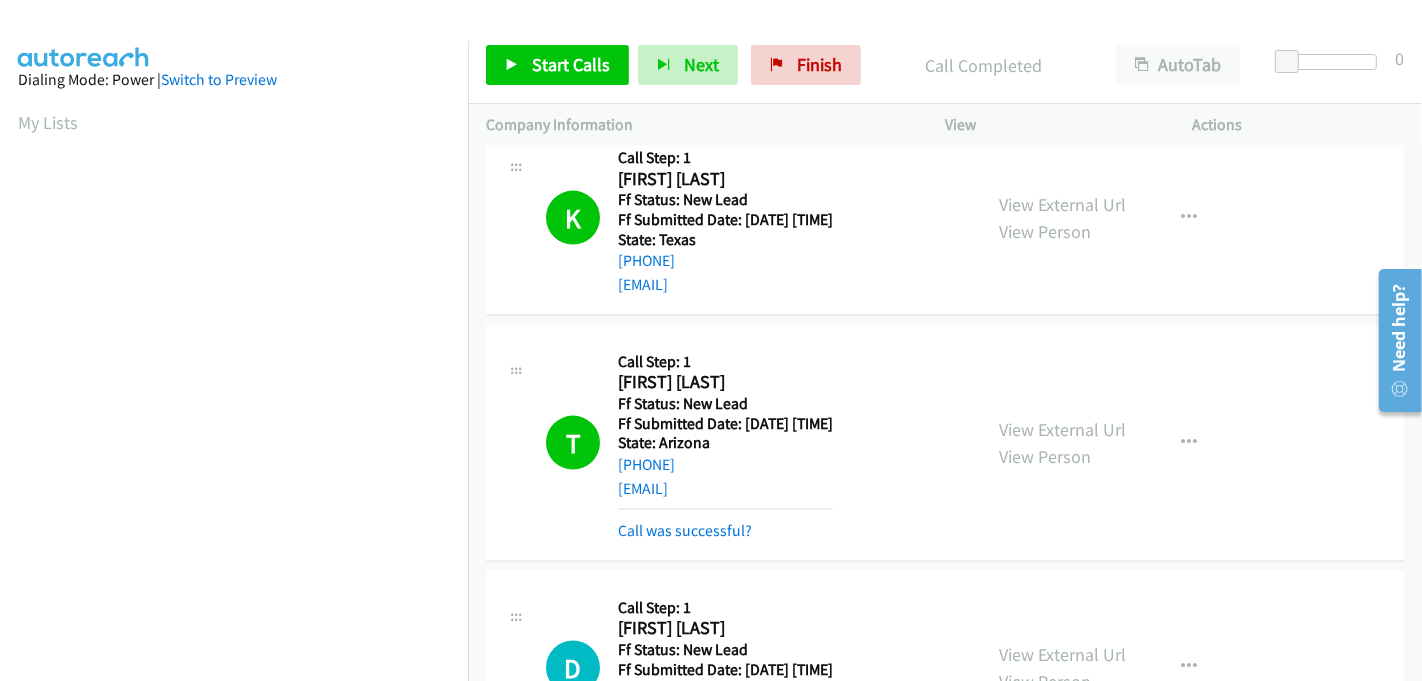 scroll, scrollTop: 442, scrollLeft: 0, axis: vertical 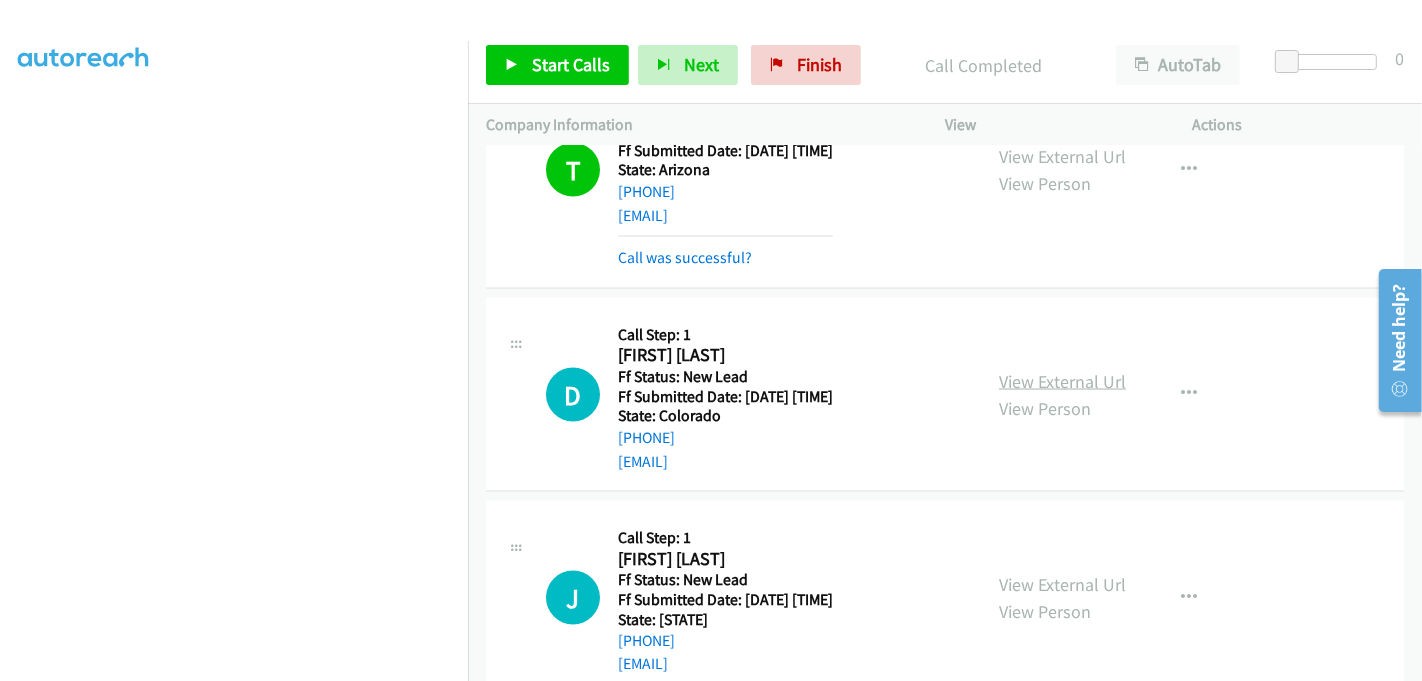 click on "View External Url" at bounding box center [1062, 381] 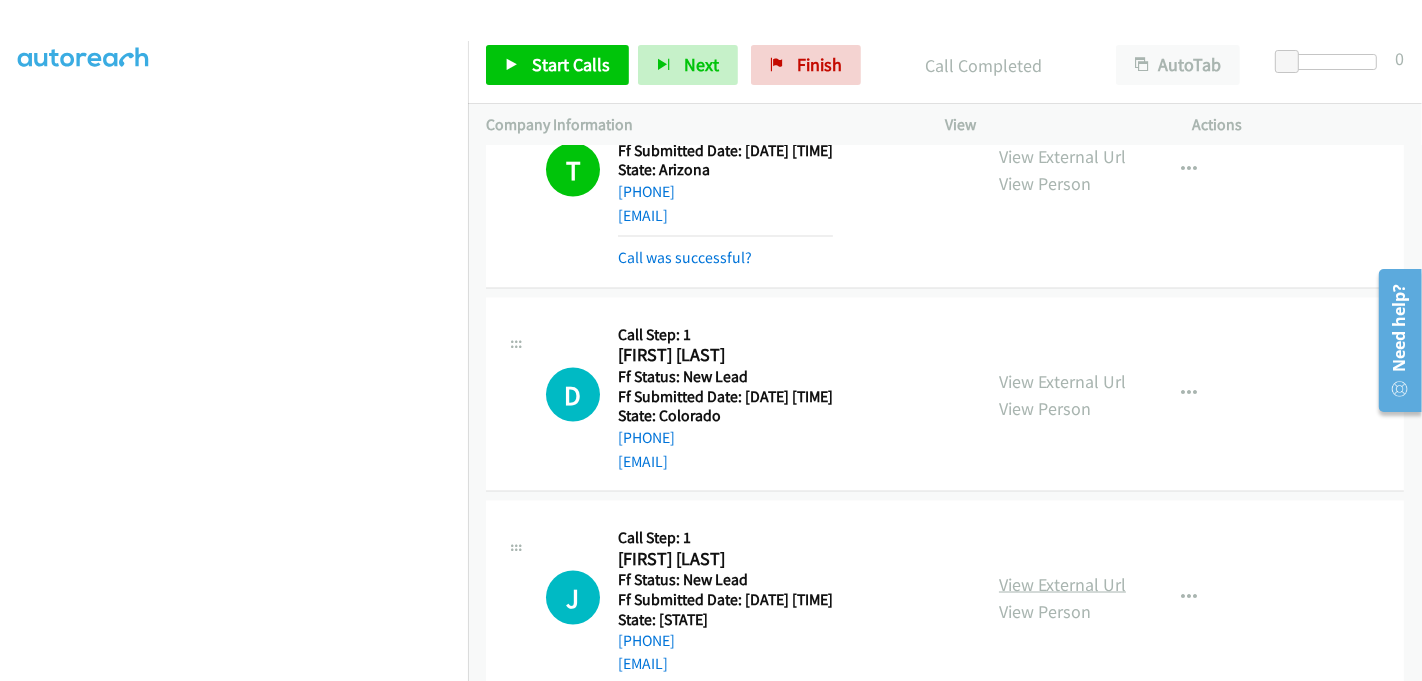 click on "View External Url" at bounding box center (1062, 584) 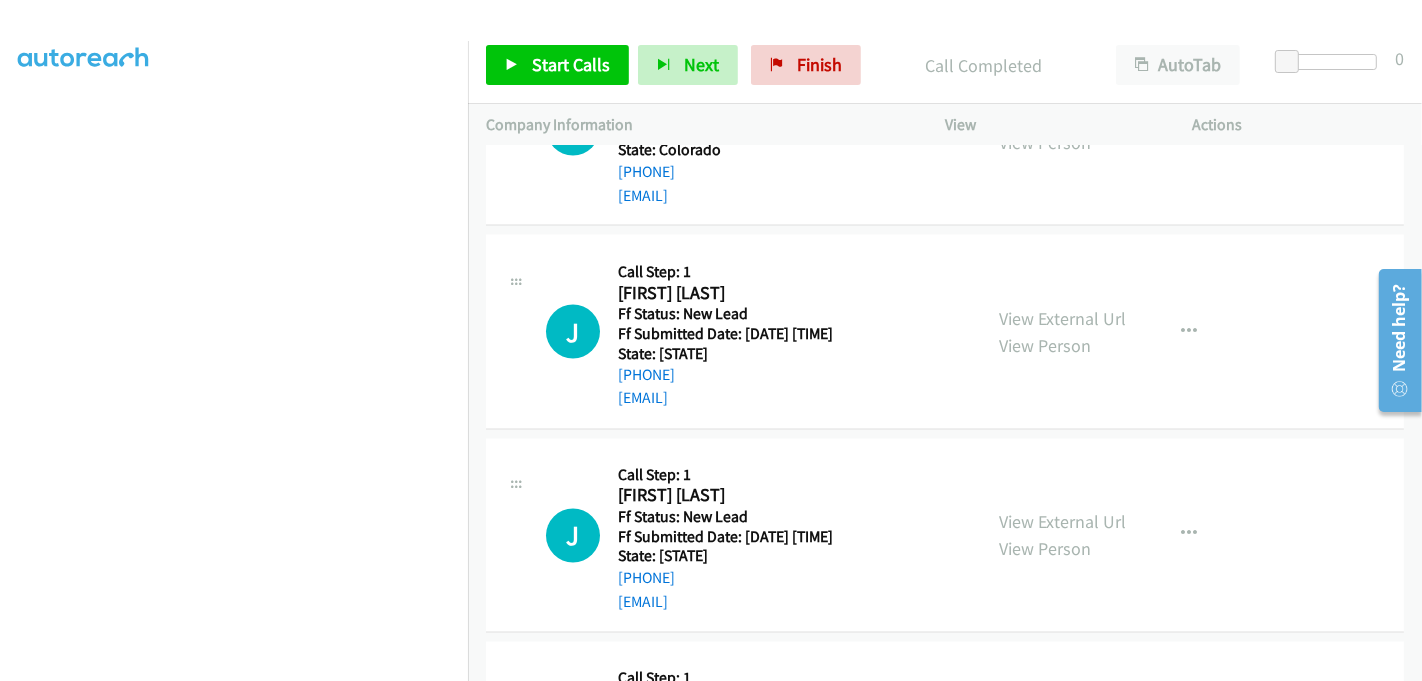 scroll, scrollTop: 3054, scrollLeft: 0, axis: vertical 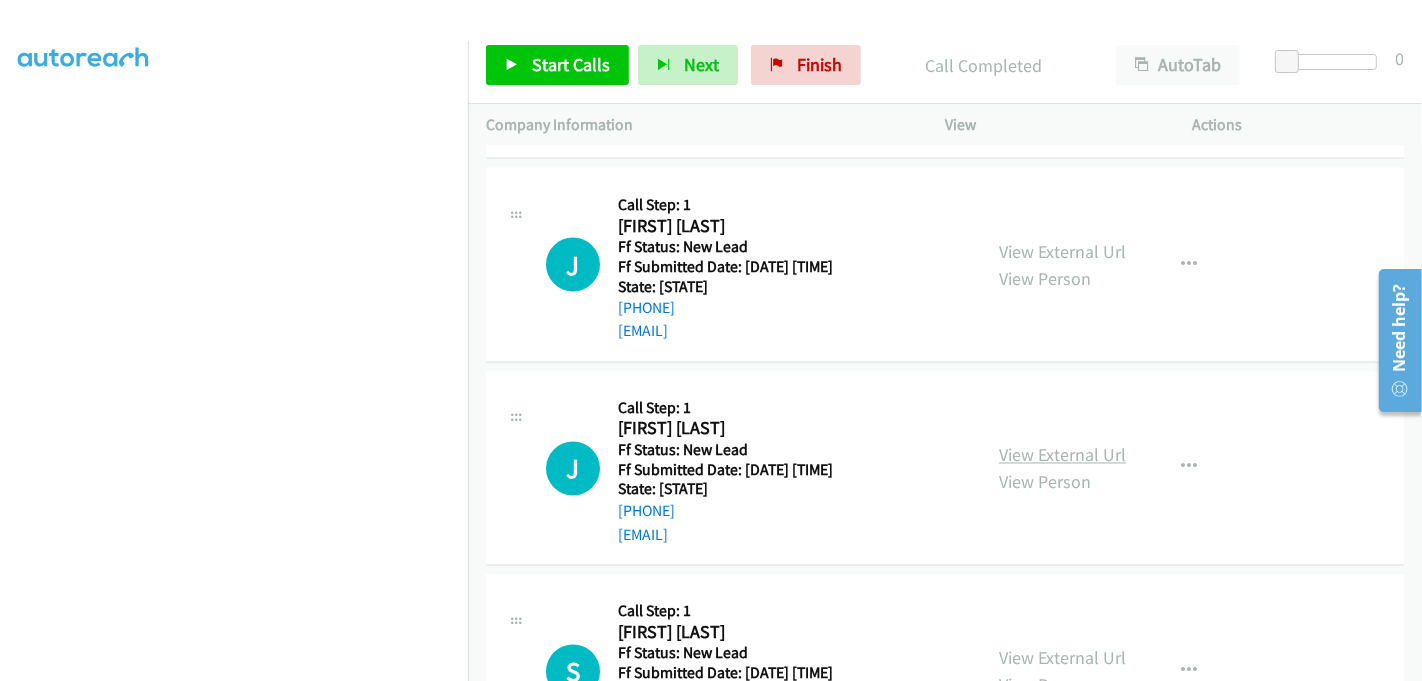 click on "View External Url" at bounding box center (1062, 455) 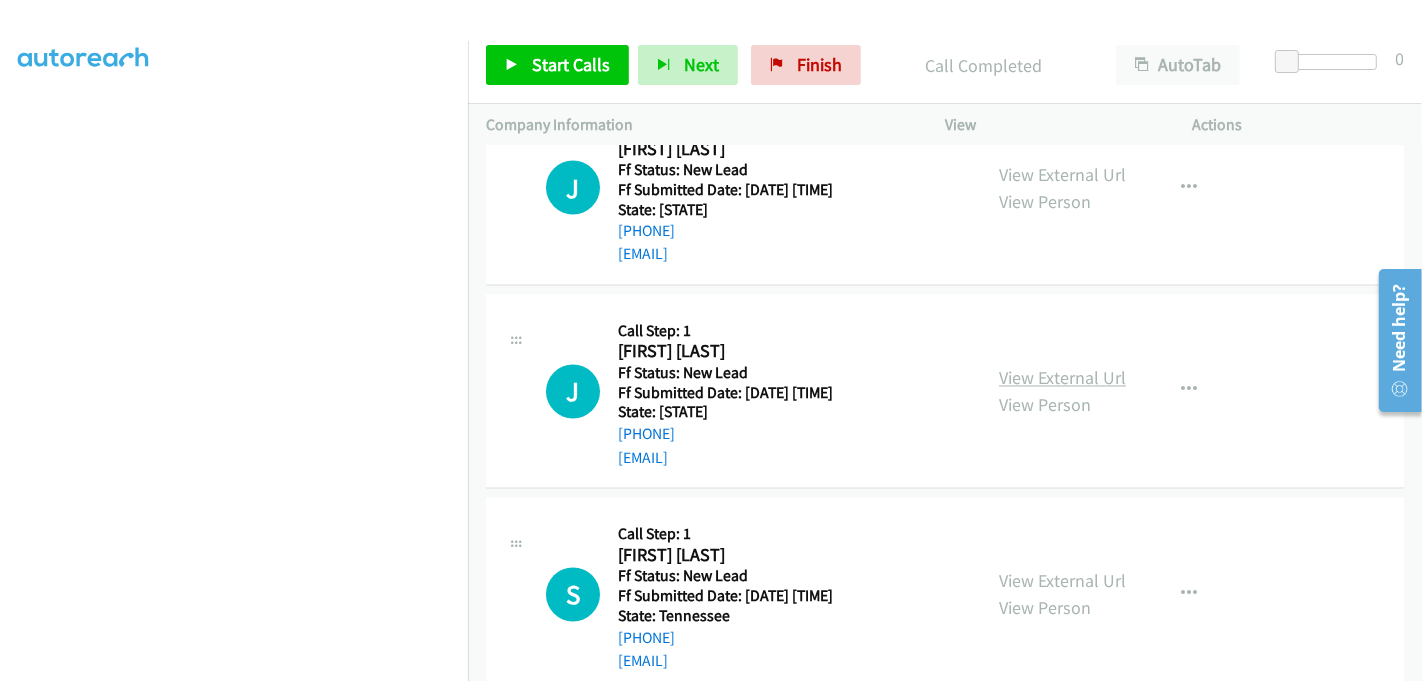 scroll, scrollTop: 3165, scrollLeft: 0, axis: vertical 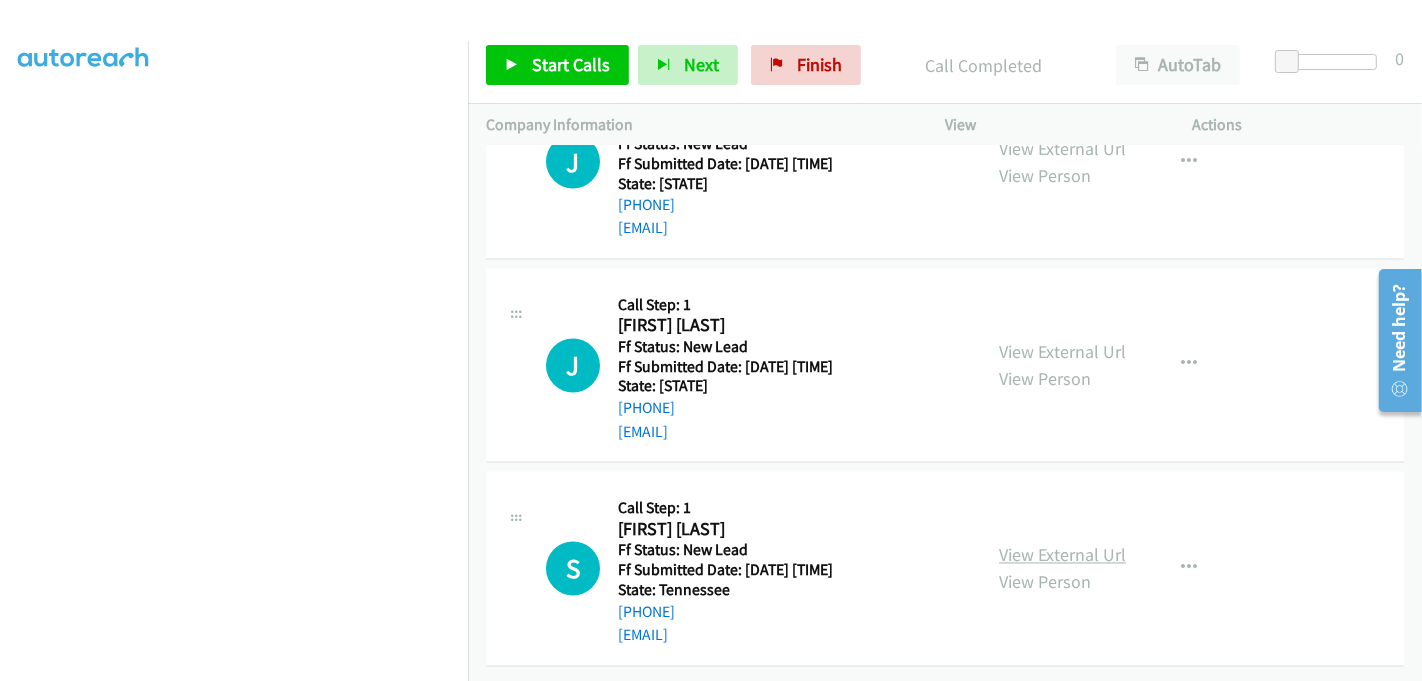 click on "View External Url" at bounding box center [1062, 555] 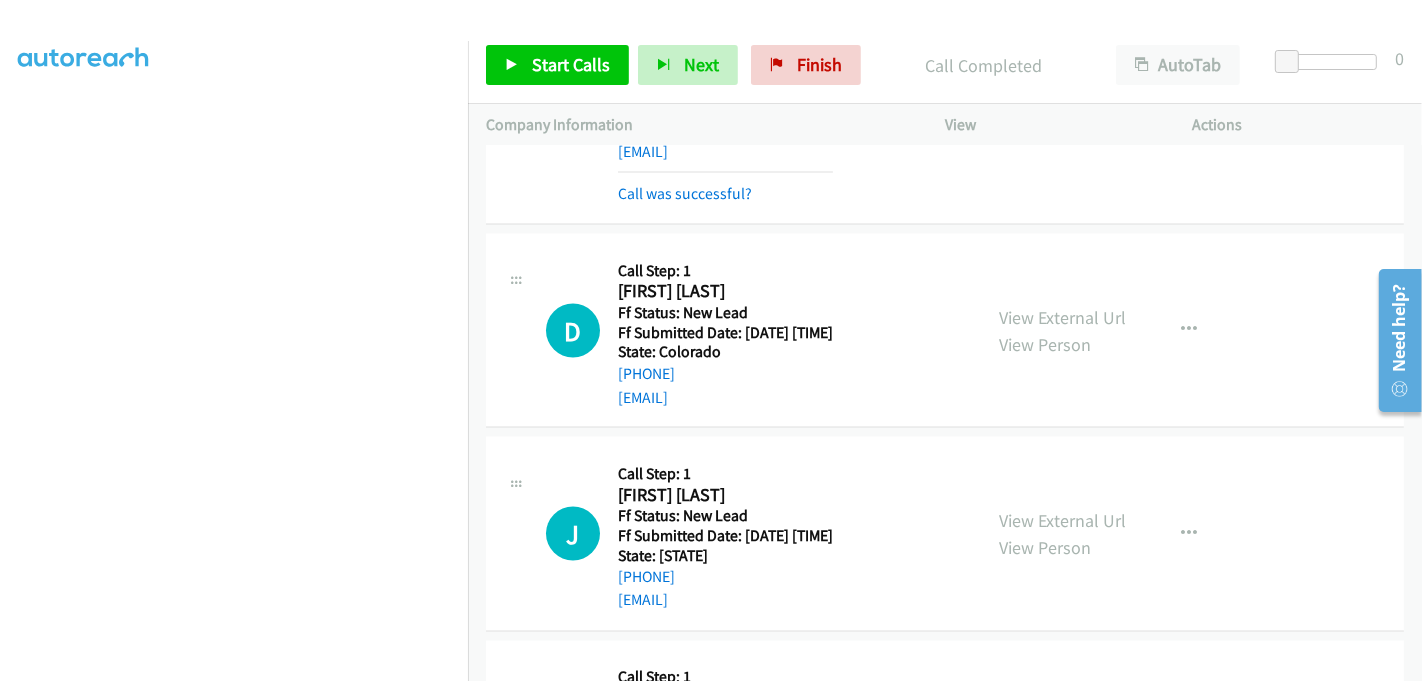 scroll, scrollTop: 3054, scrollLeft: 0, axis: vertical 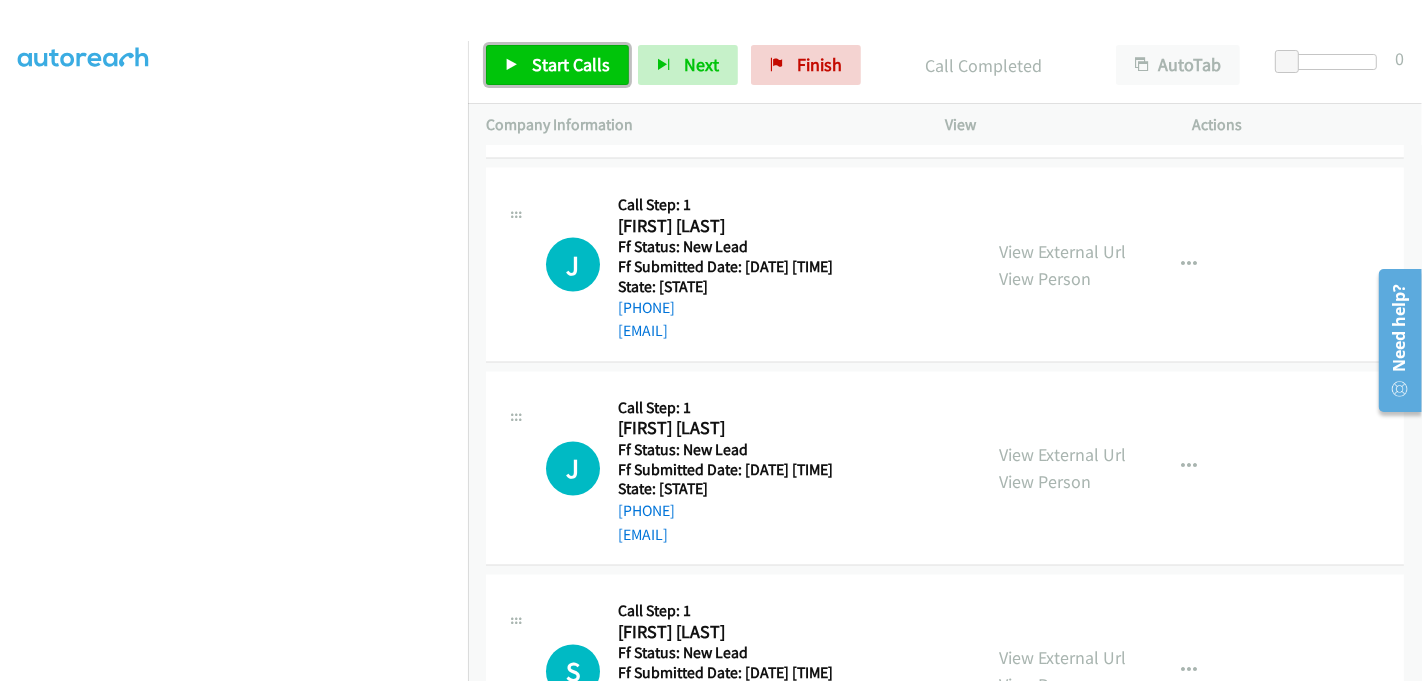 click on "Start Calls" at bounding box center (571, 64) 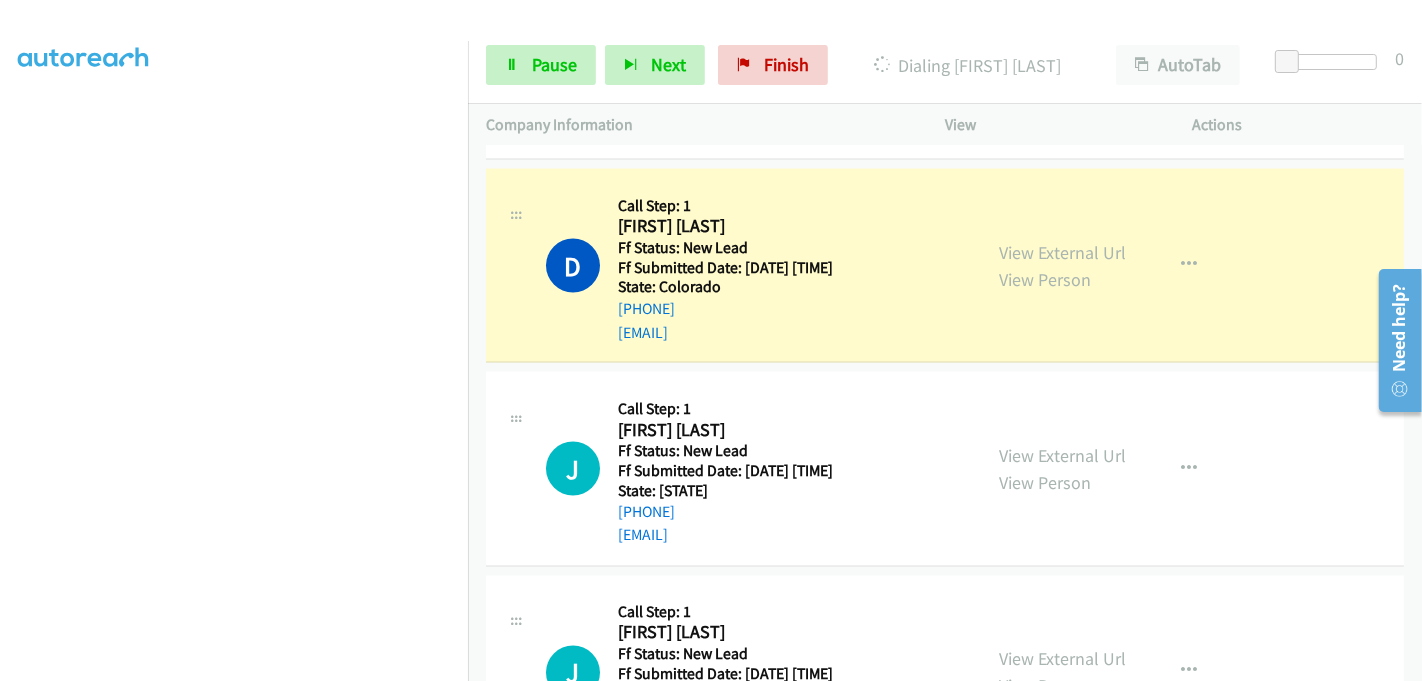 scroll, scrollTop: 2832, scrollLeft: 0, axis: vertical 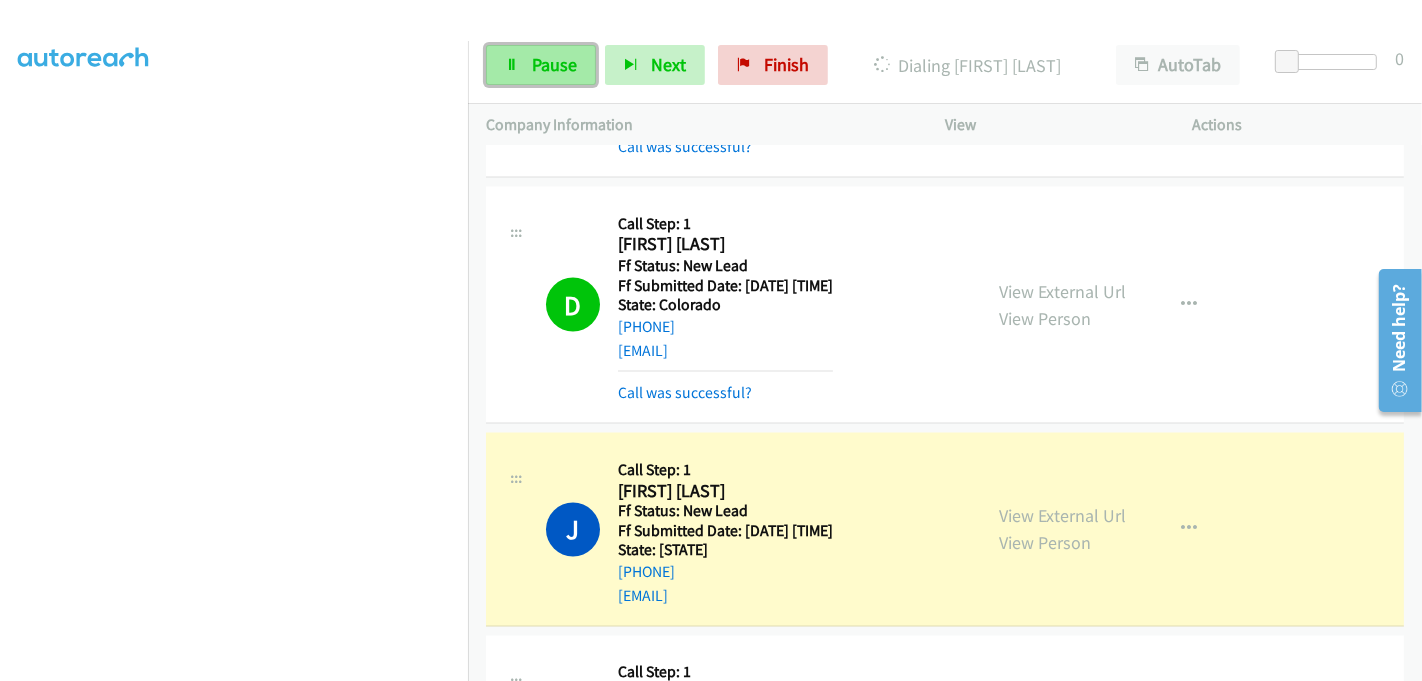 click on "Pause" at bounding box center [554, 64] 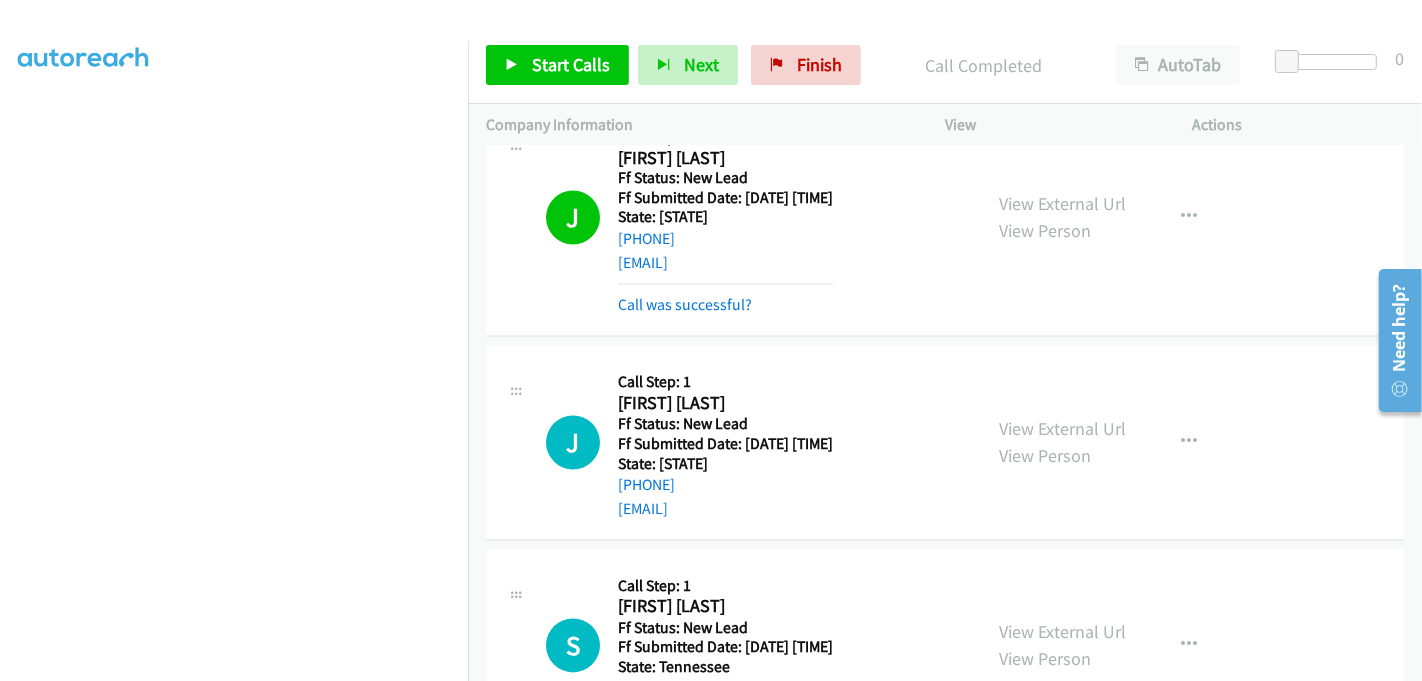 scroll, scrollTop: 3277, scrollLeft: 0, axis: vertical 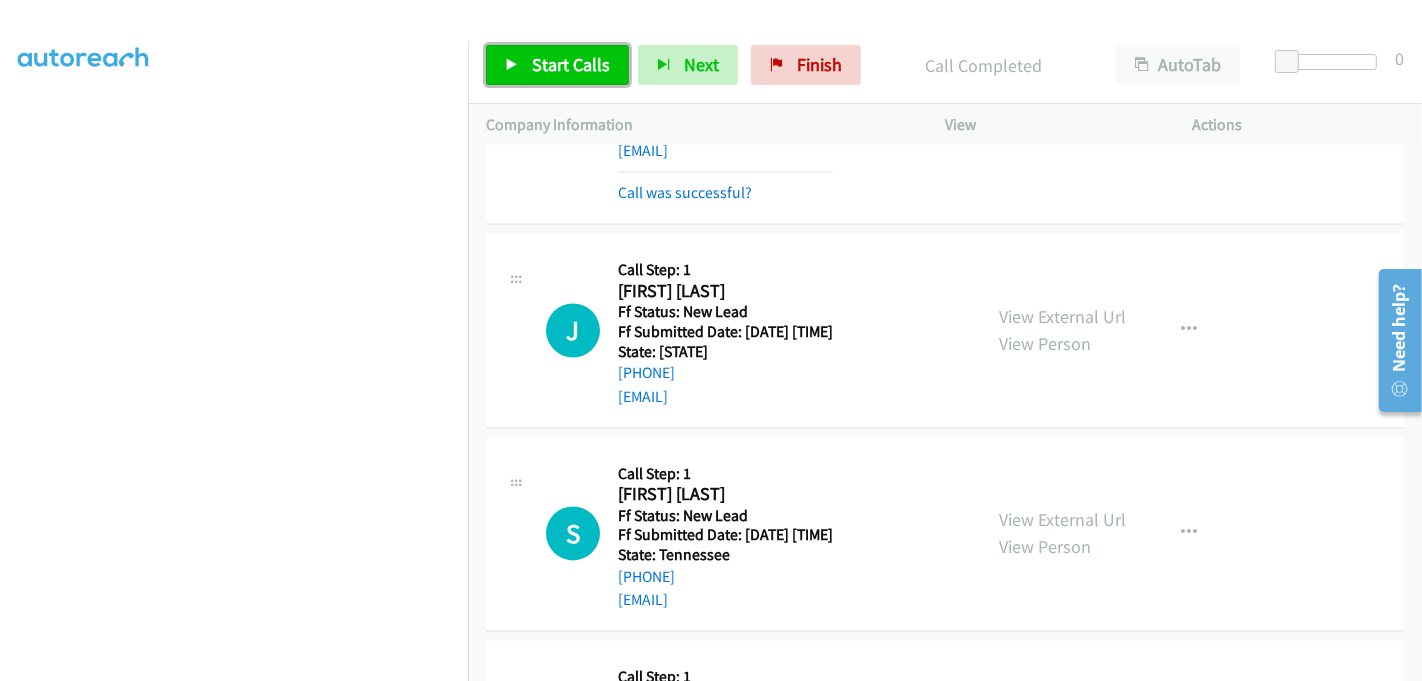 click on "Start Calls" at bounding box center [571, 64] 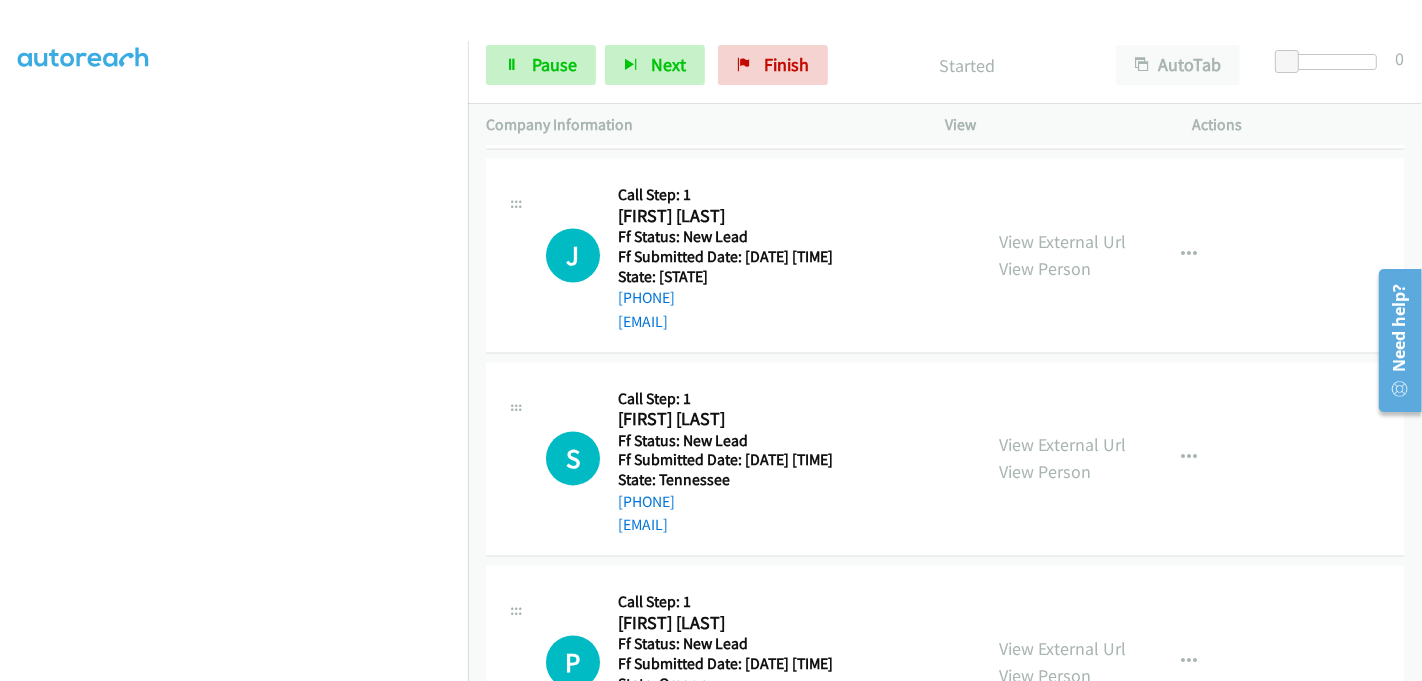 scroll, scrollTop: 3388, scrollLeft: 0, axis: vertical 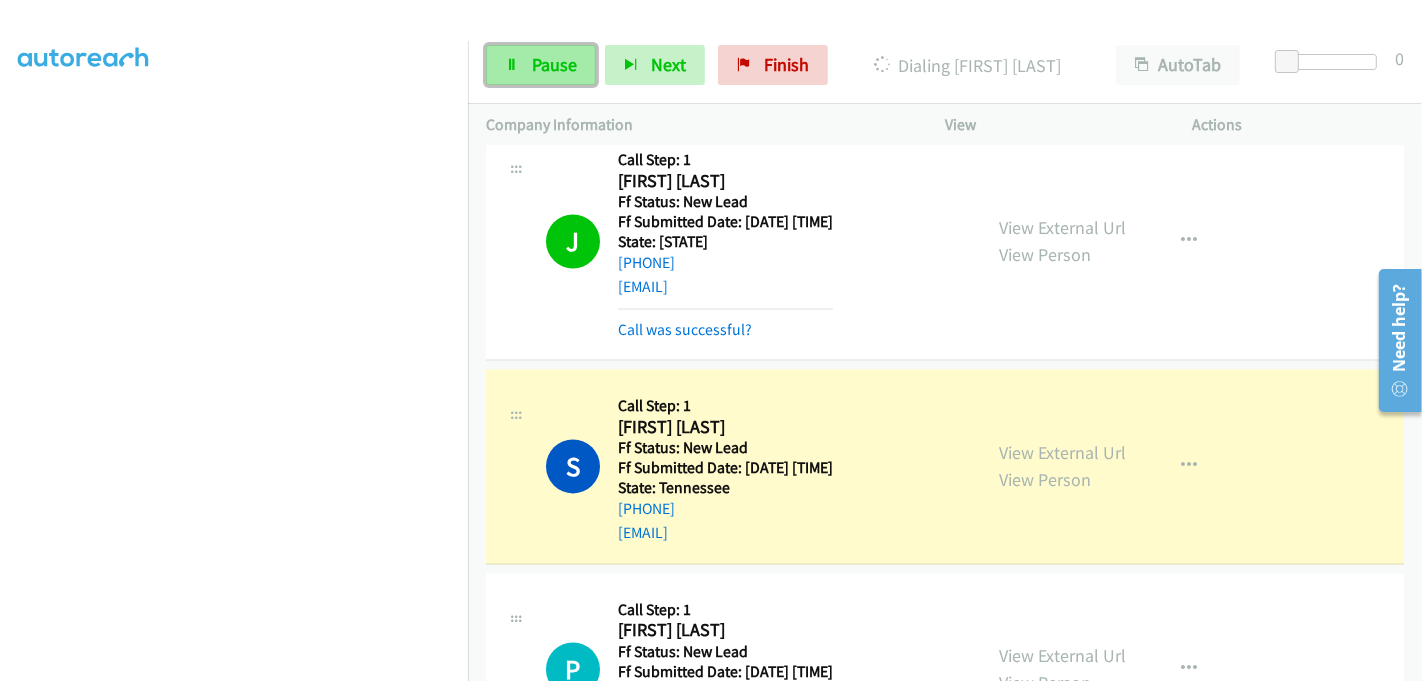 click on "Pause" at bounding box center (541, 65) 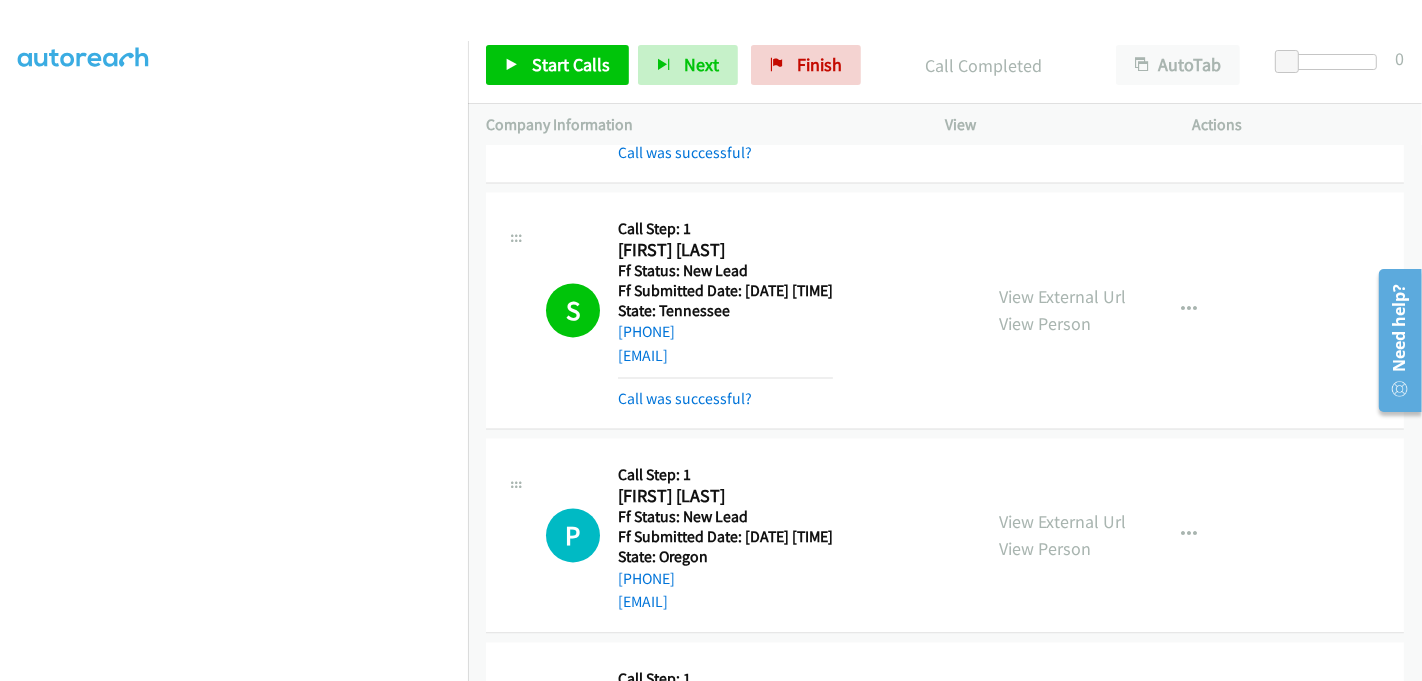 scroll, scrollTop: 3721, scrollLeft: 0, axis: vertical 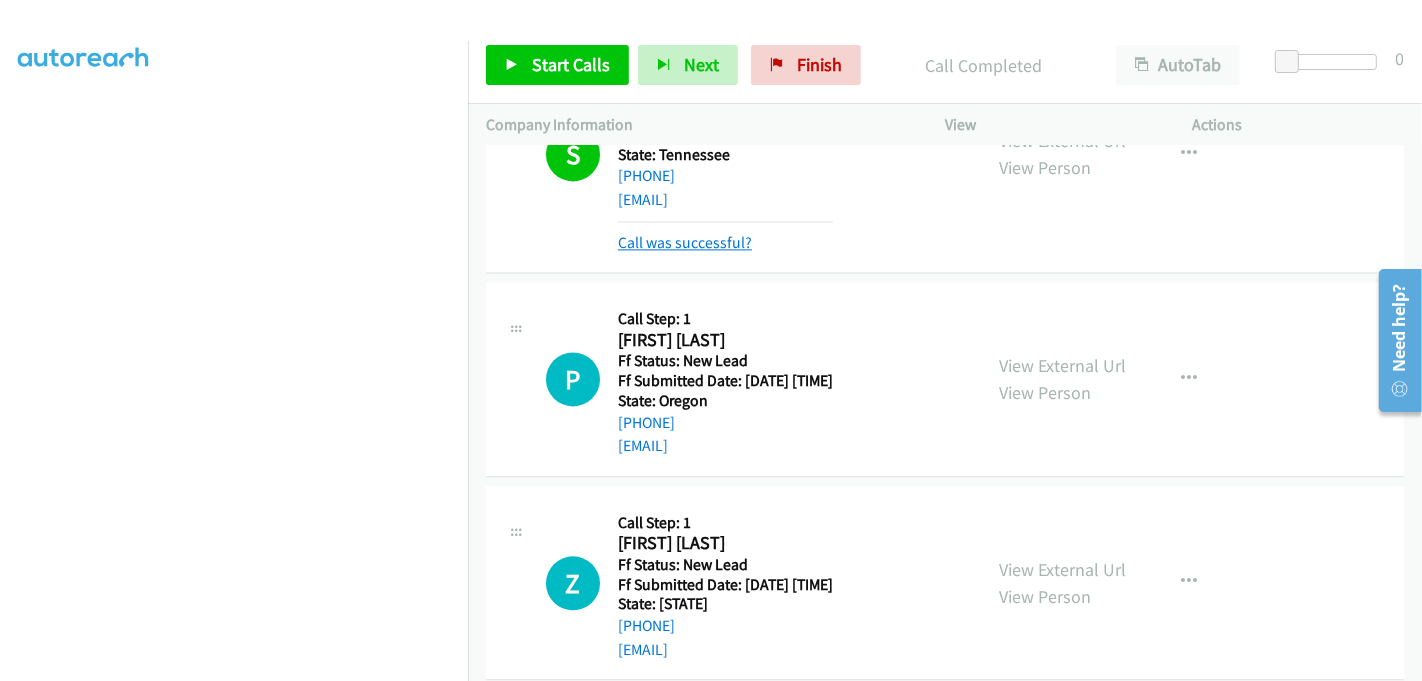 click on "Call was successful?" at bounding box center [685, 242] 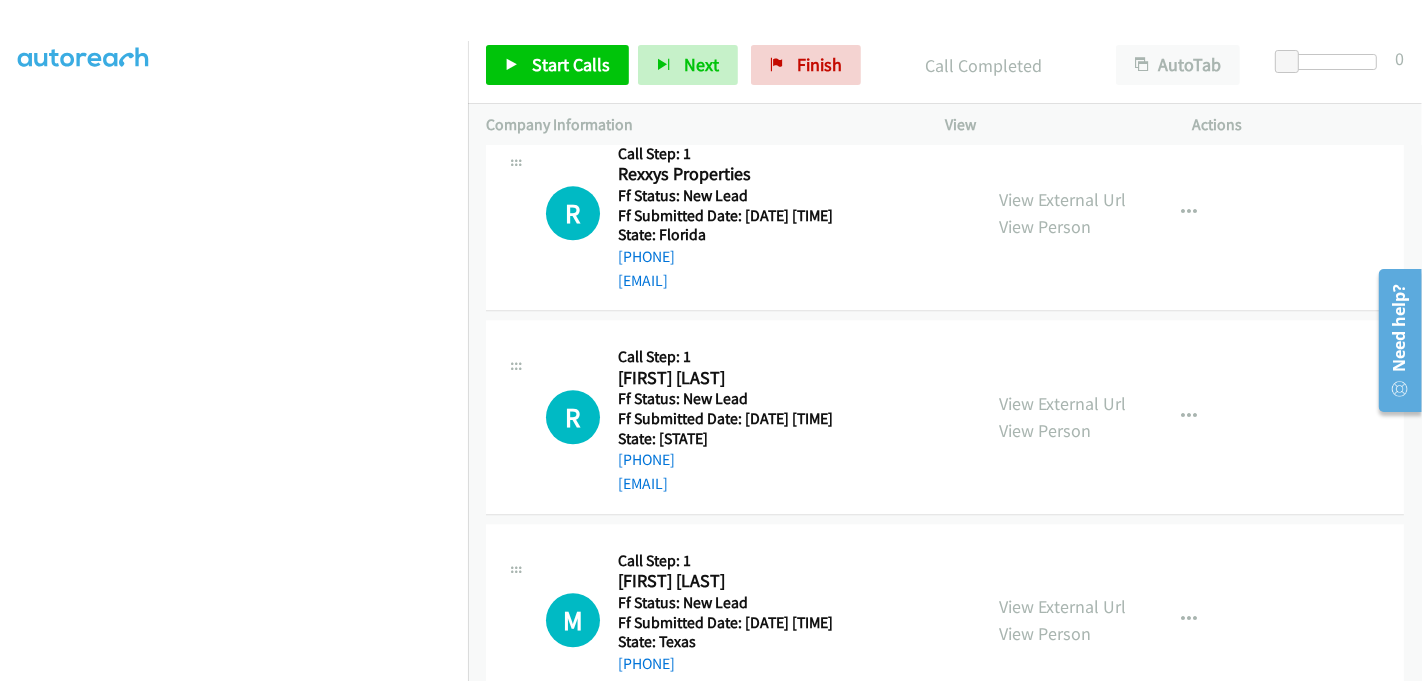 scroll, scrollTop: 4308, scrollLeft: 0, axis: vertical 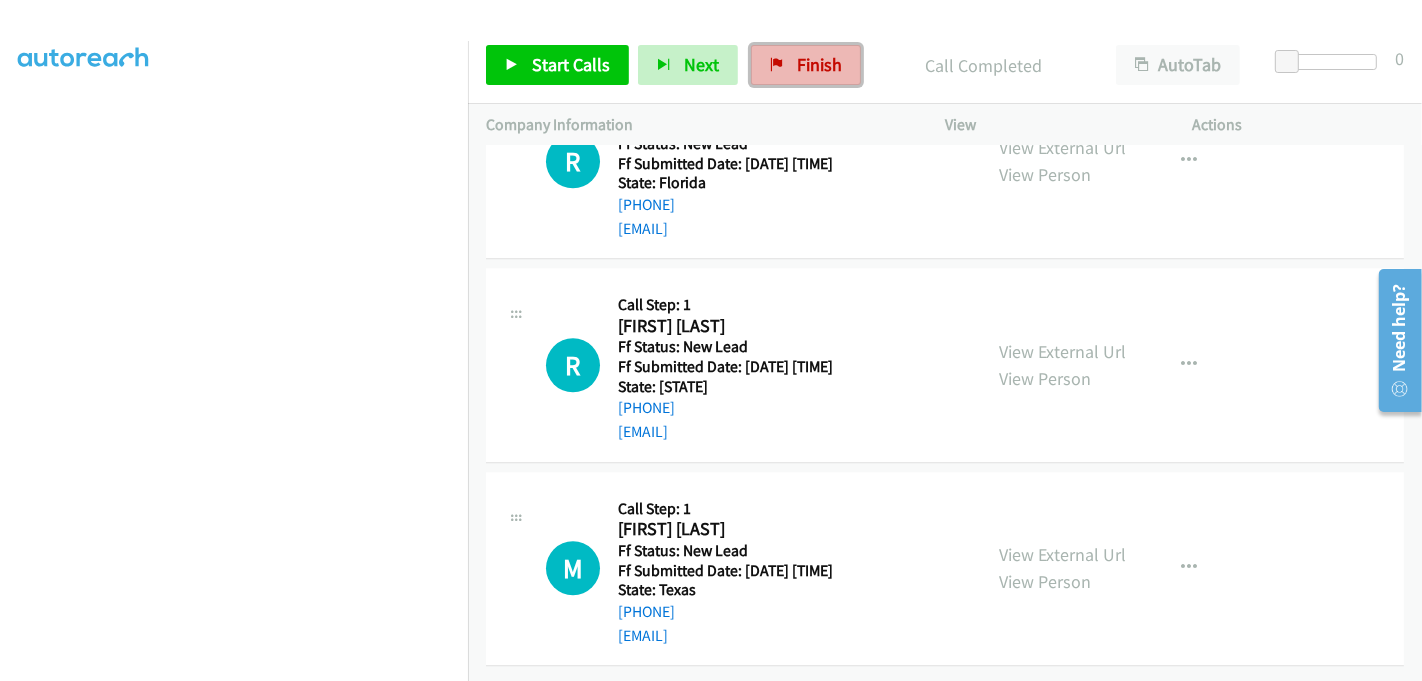click on "Finish" at bounding box center (819, 64) 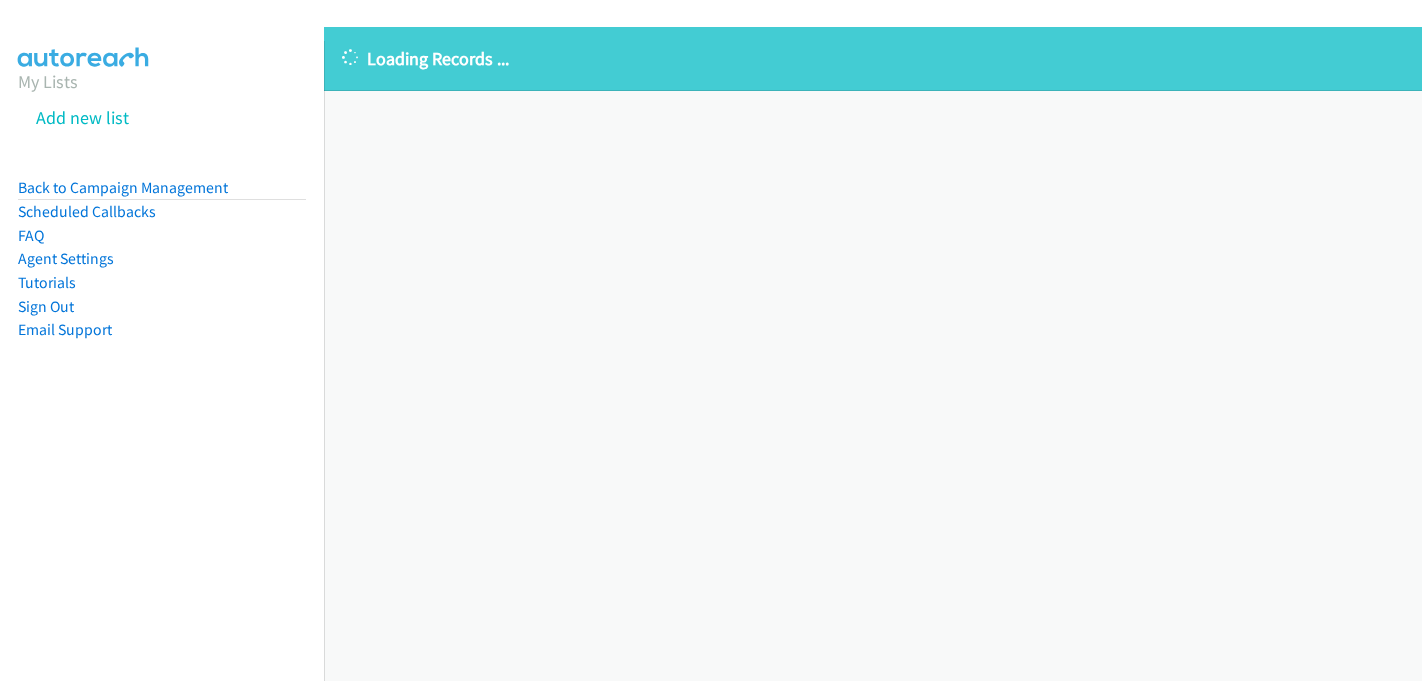 scroll, scrollTop: 0, scrollLeft: 0, axis: both 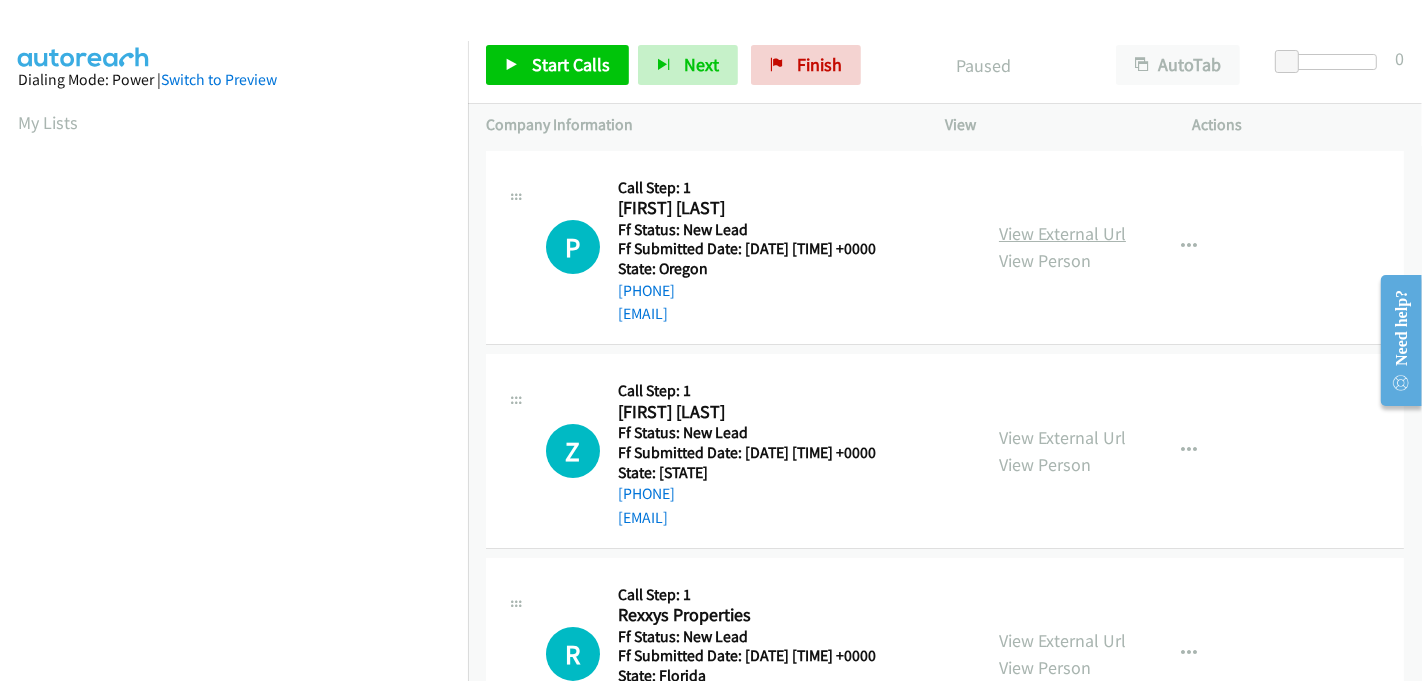 click on "View External Url" at bounding box center (1062, 233) 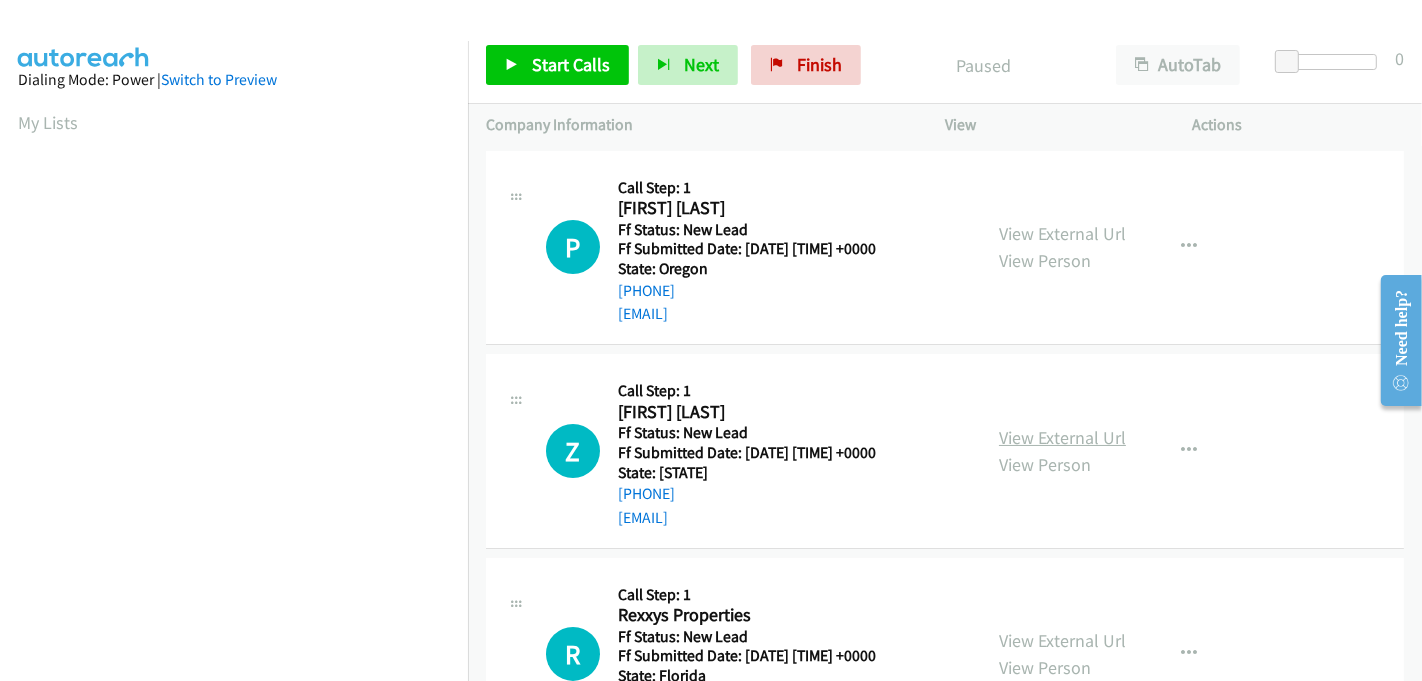click on "View External Url" at bounding box center [1062, 437] 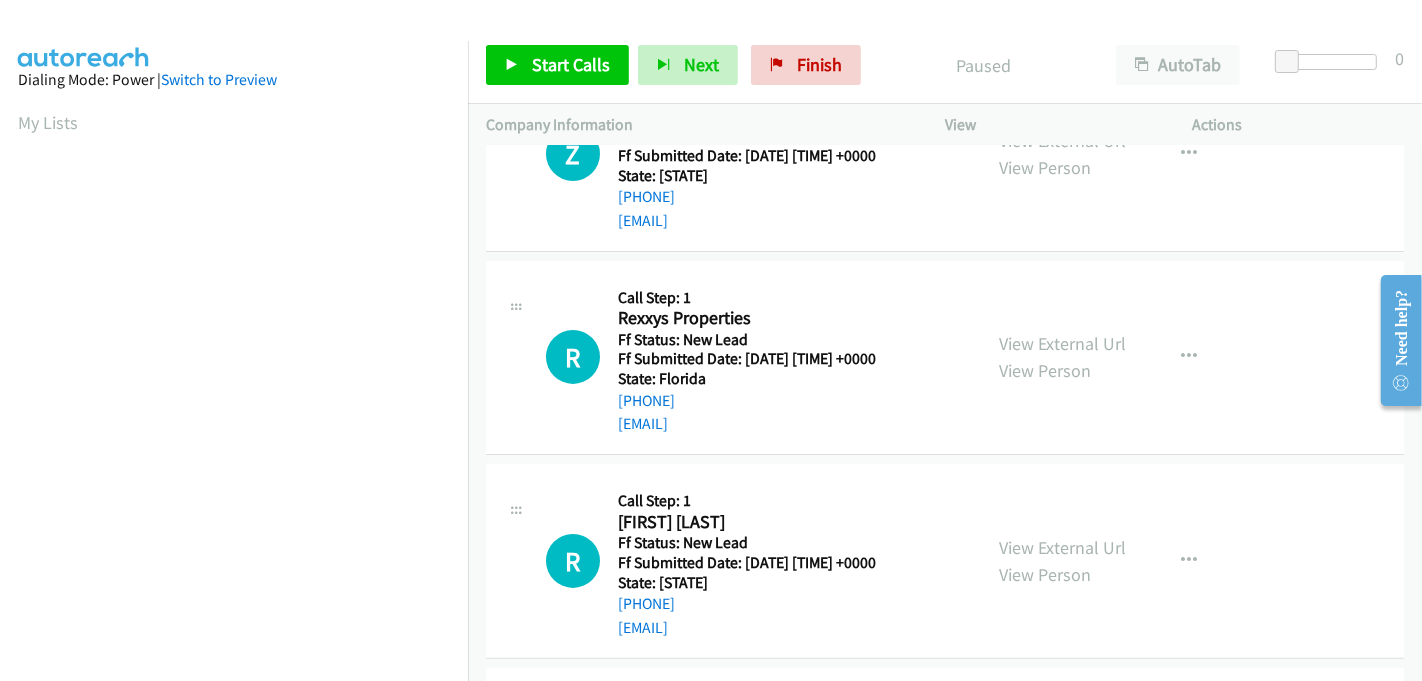 scroll, scrollTop: 333, scrollLeft: 0, axis: vertical 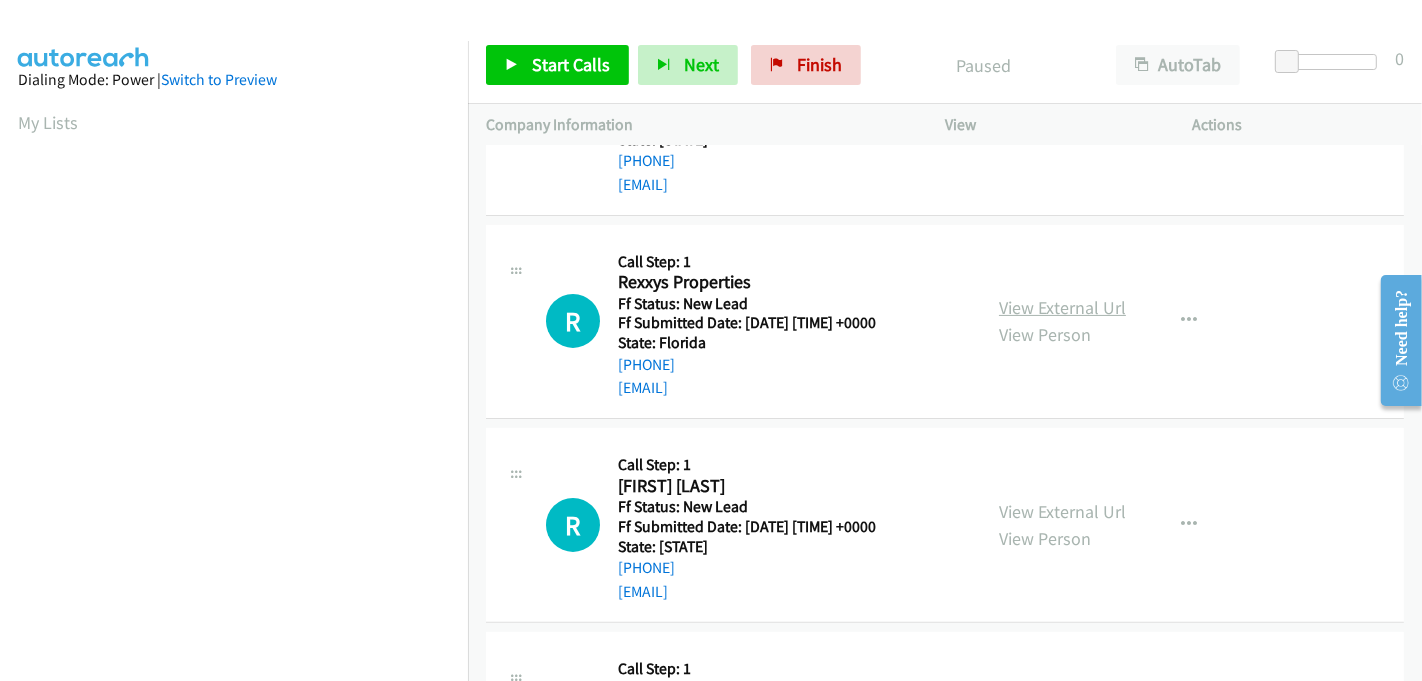 click on "View External Url" at bounding box center (1062, 307) 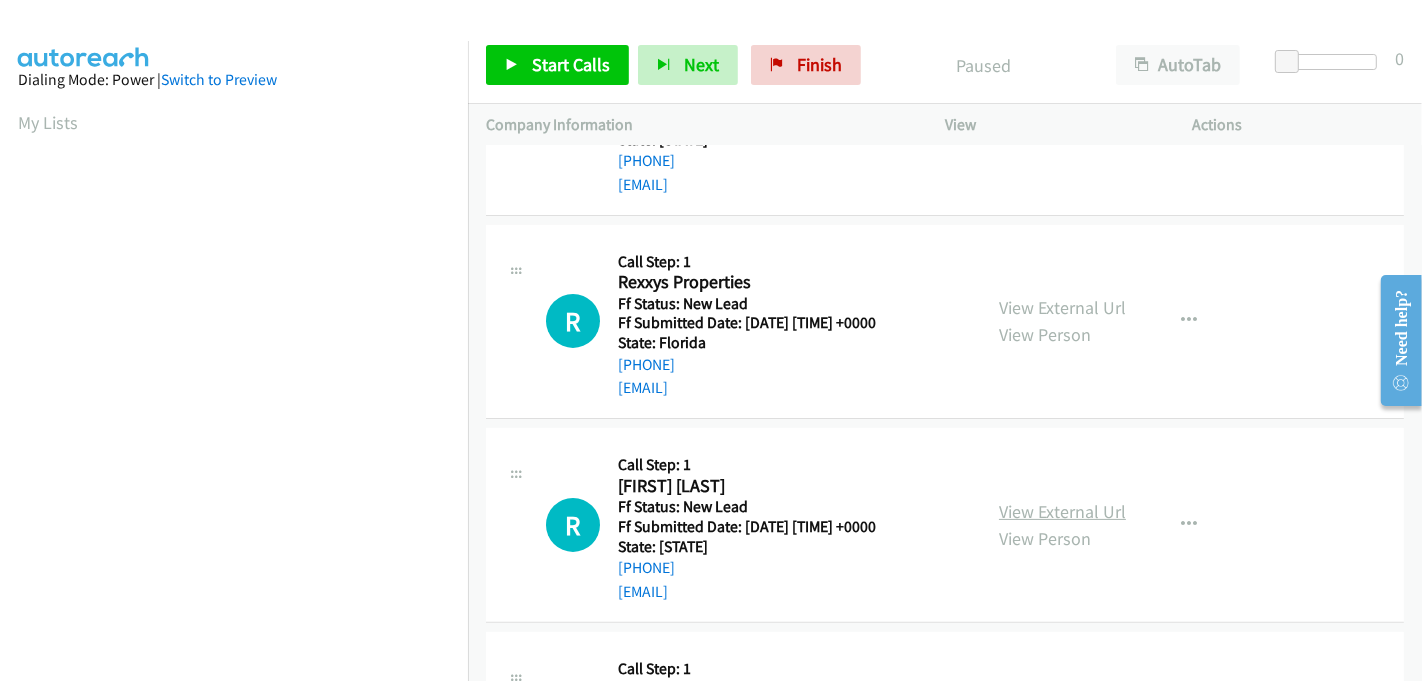 click on "View External Url" at bounding box center [1062, 511] 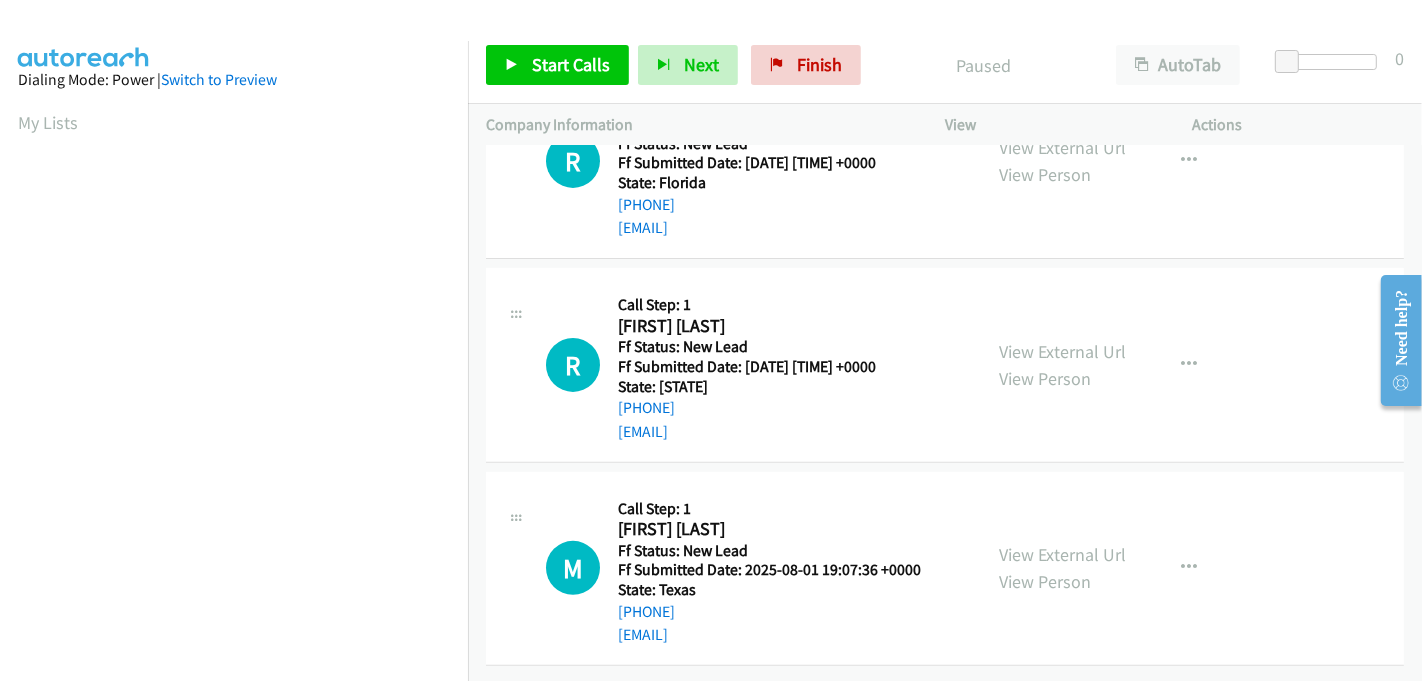 scroll, scrollTop: 507, scrollLeft: 0, axis: vertical 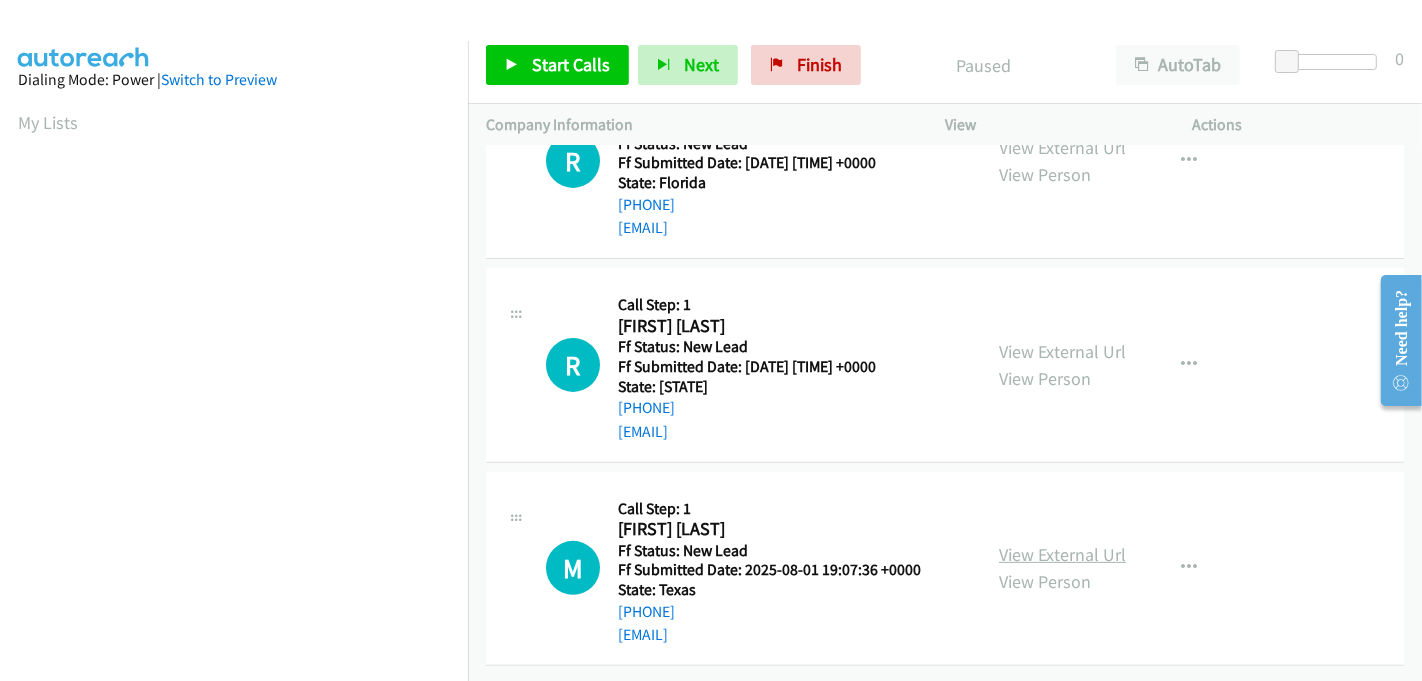 click on "View External Url" at bounding box center [1062, 554] 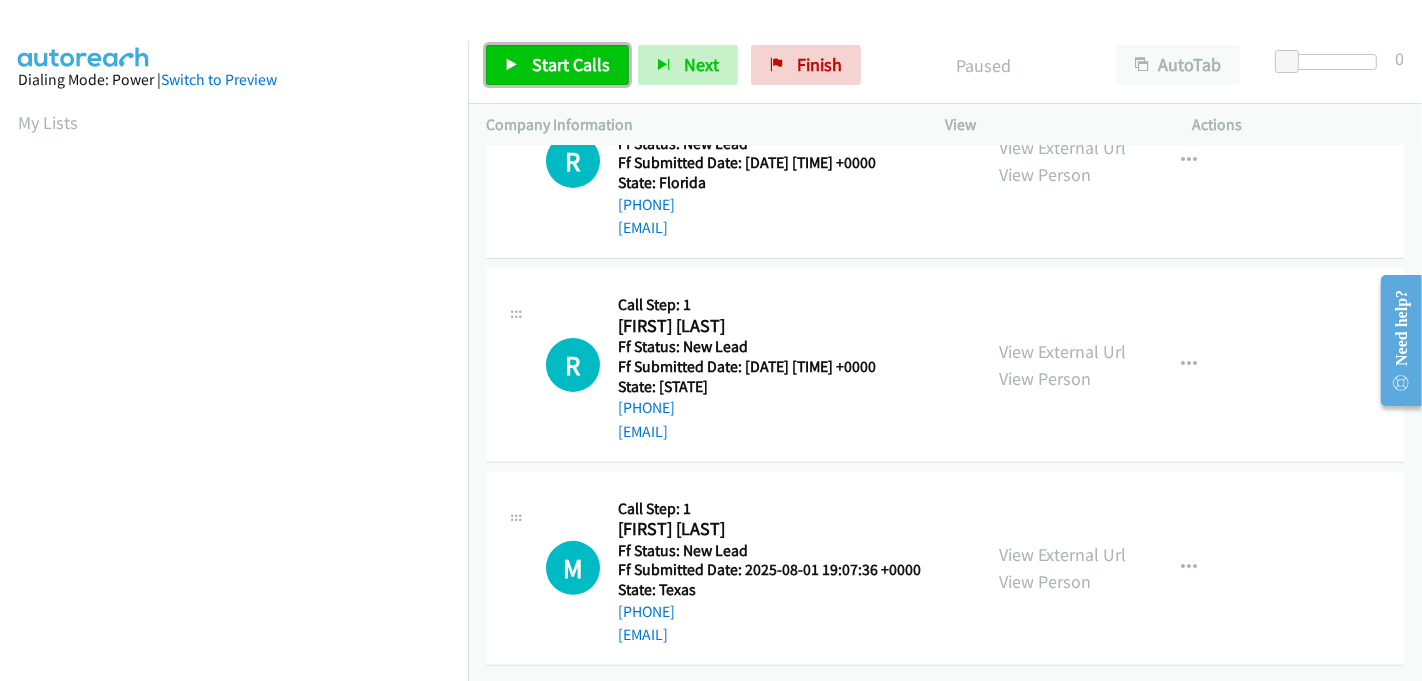 click on "Start Calls" at bounding box center (571, 64) 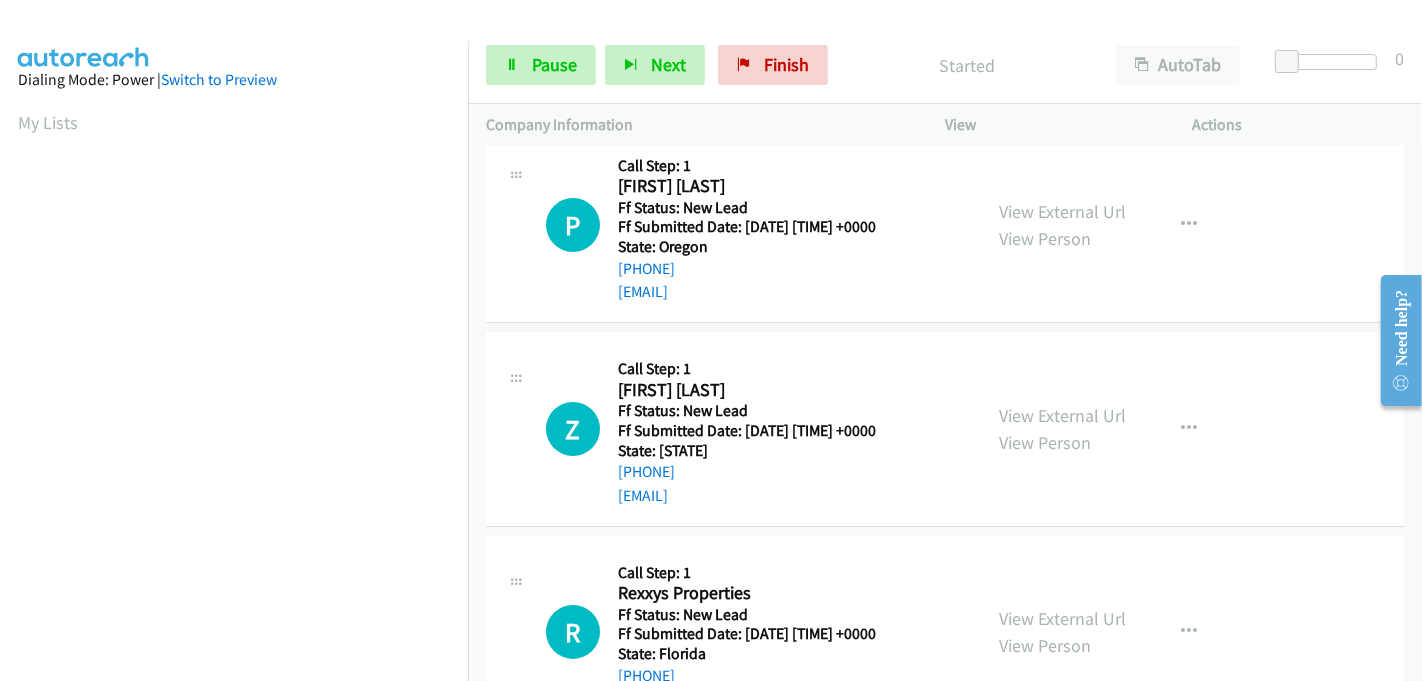 scroll, scrollTop: 0, scrollLeft: 0, axis: both 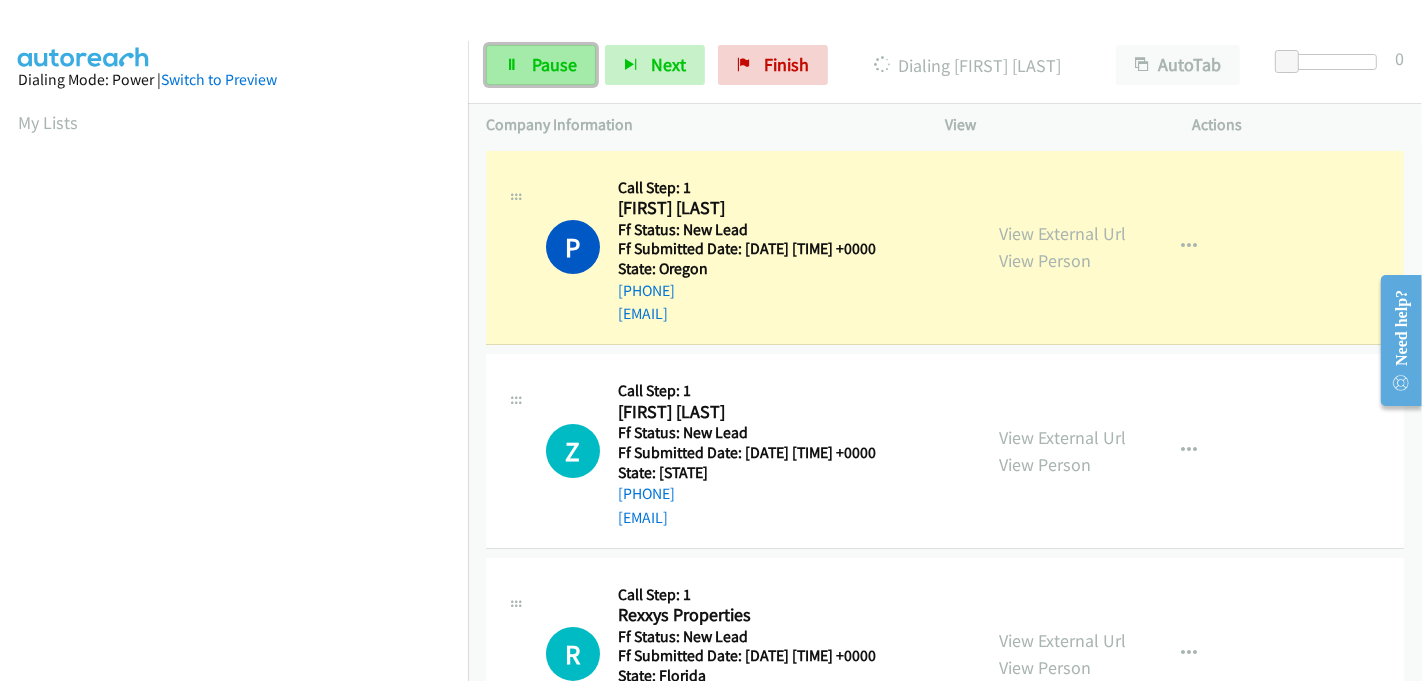 click on "Pause" at bounding box center [554, 64] 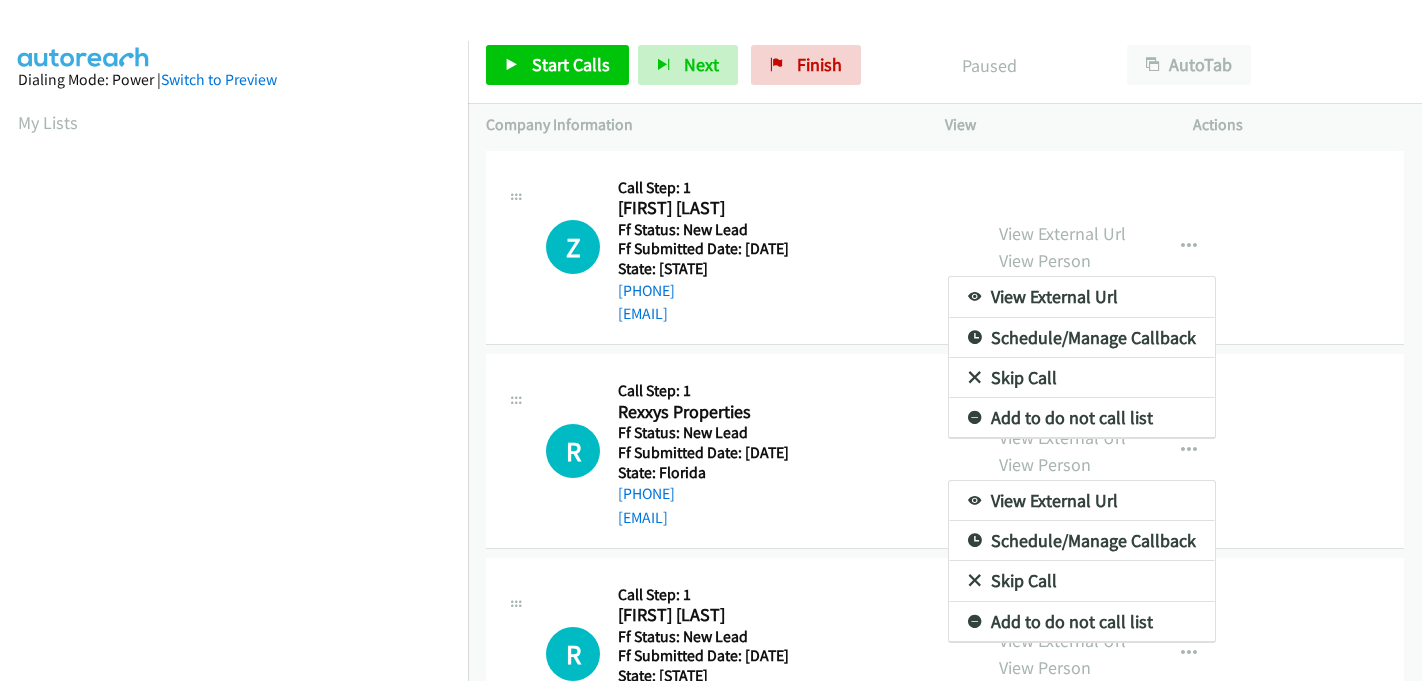 scroll, scrollTop: 0, scrollLeft: 0, axis: both 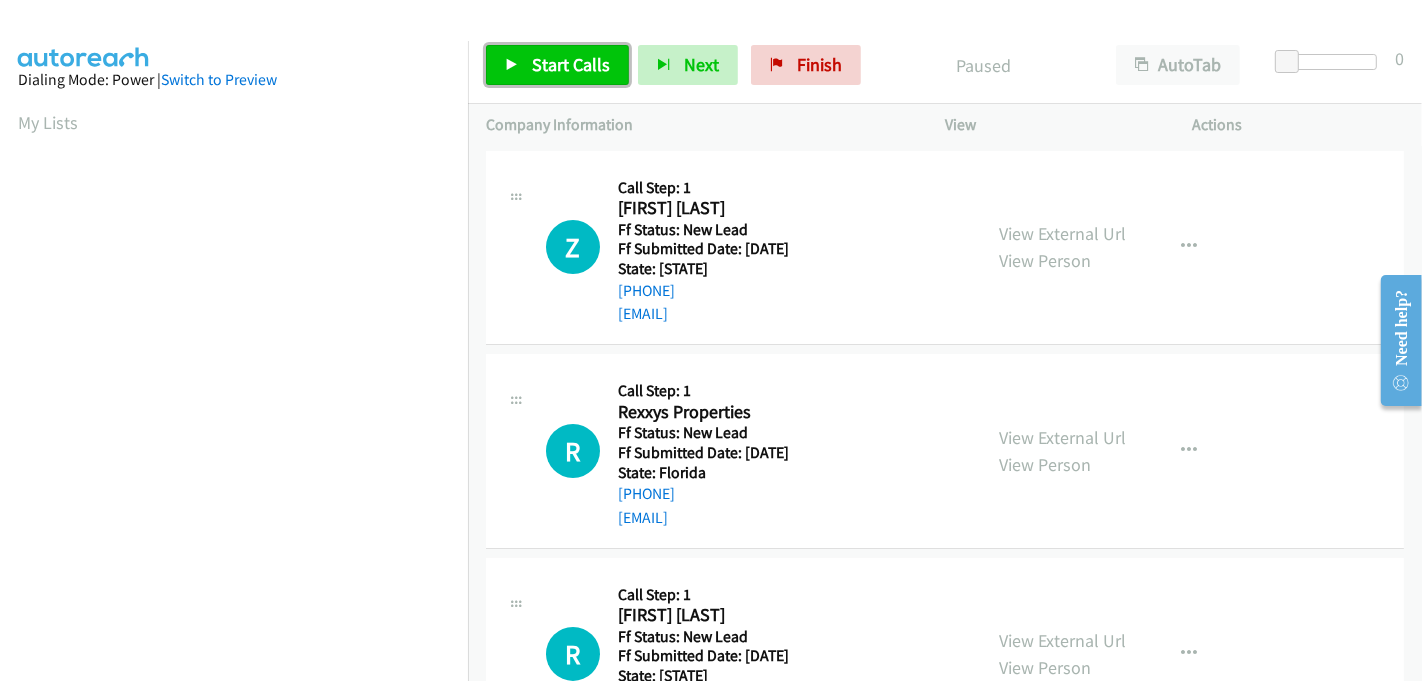 click on "Start Calls" at bounding box center (571, 64) 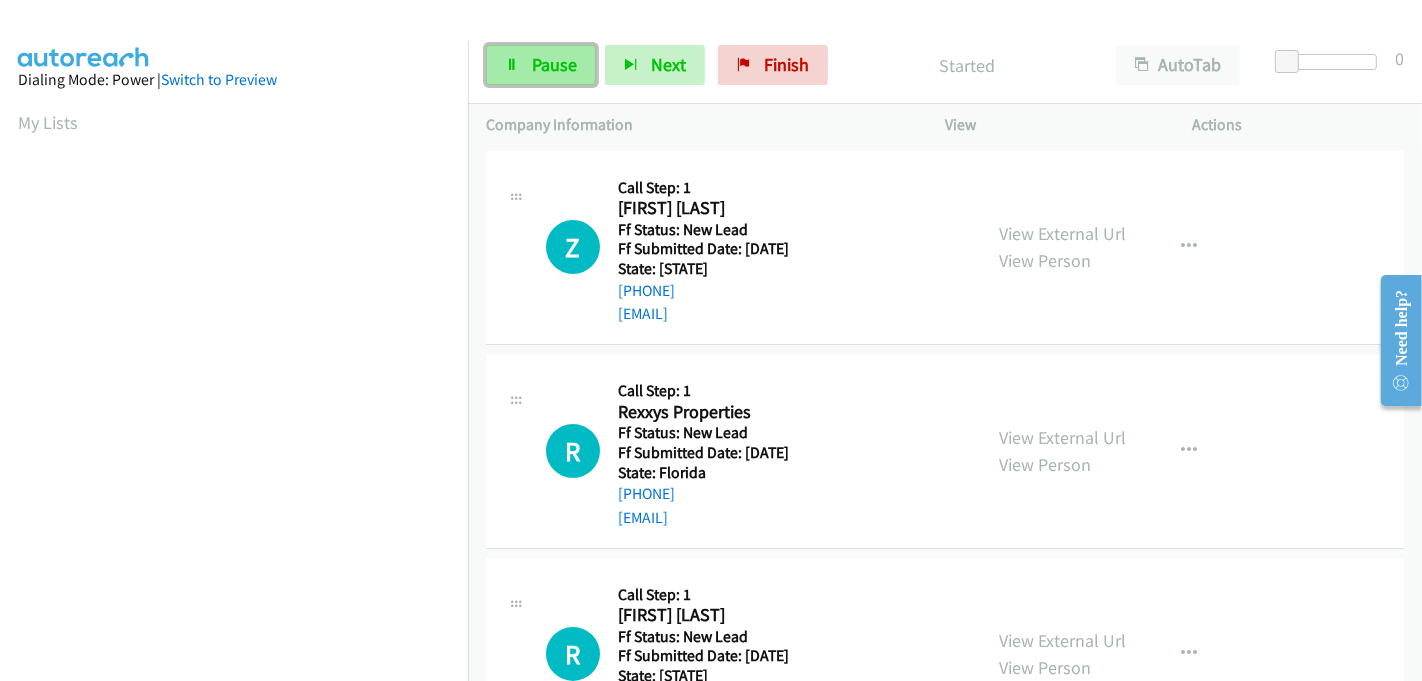 click on "Pause" at bounding box center [554, 64] 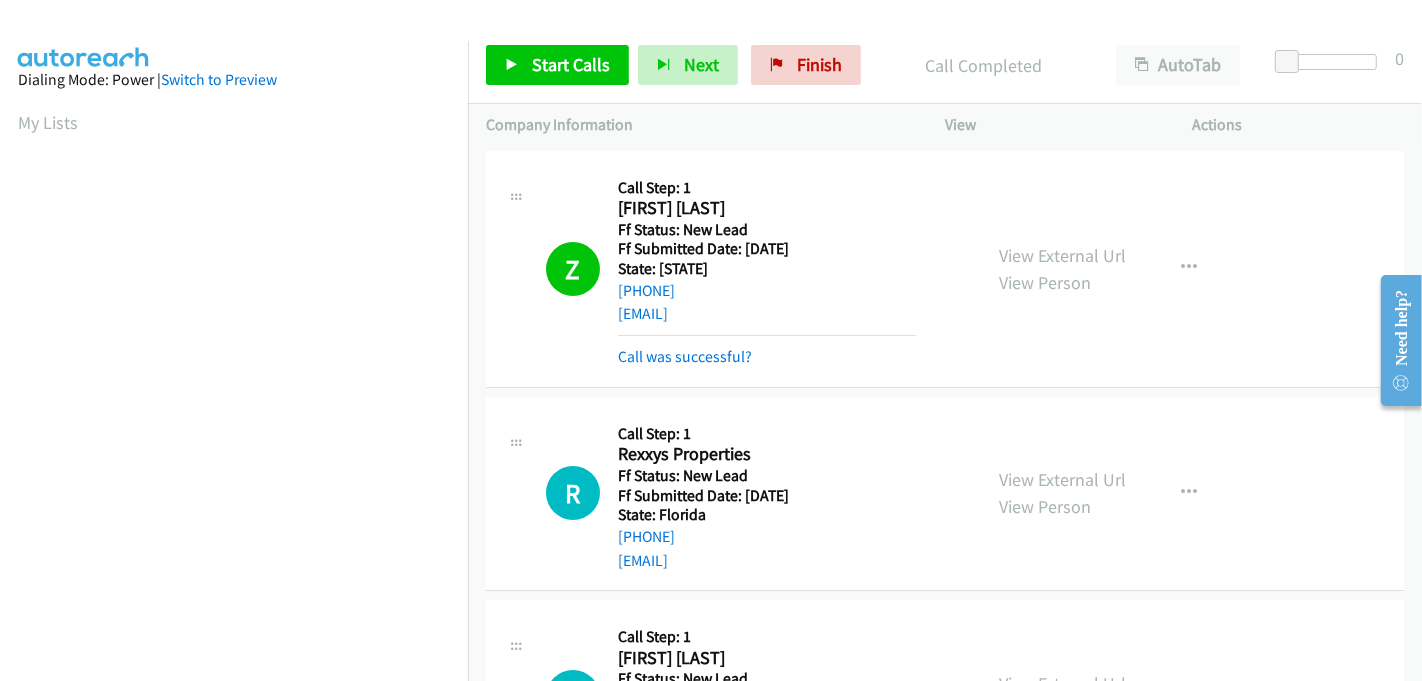 scroll, scrollTop: 442, scrollLeft: 0, axis: vertical 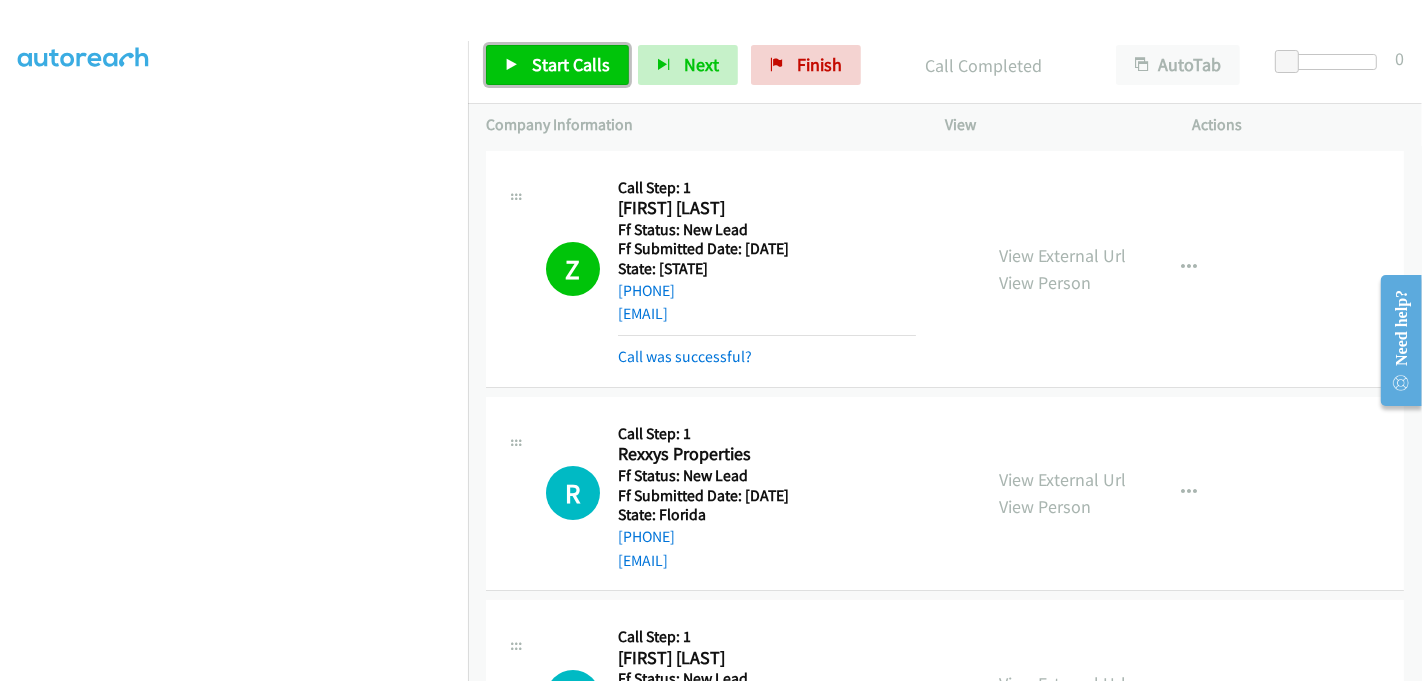 click on "Start Calls" at bounding box center [571, 64] 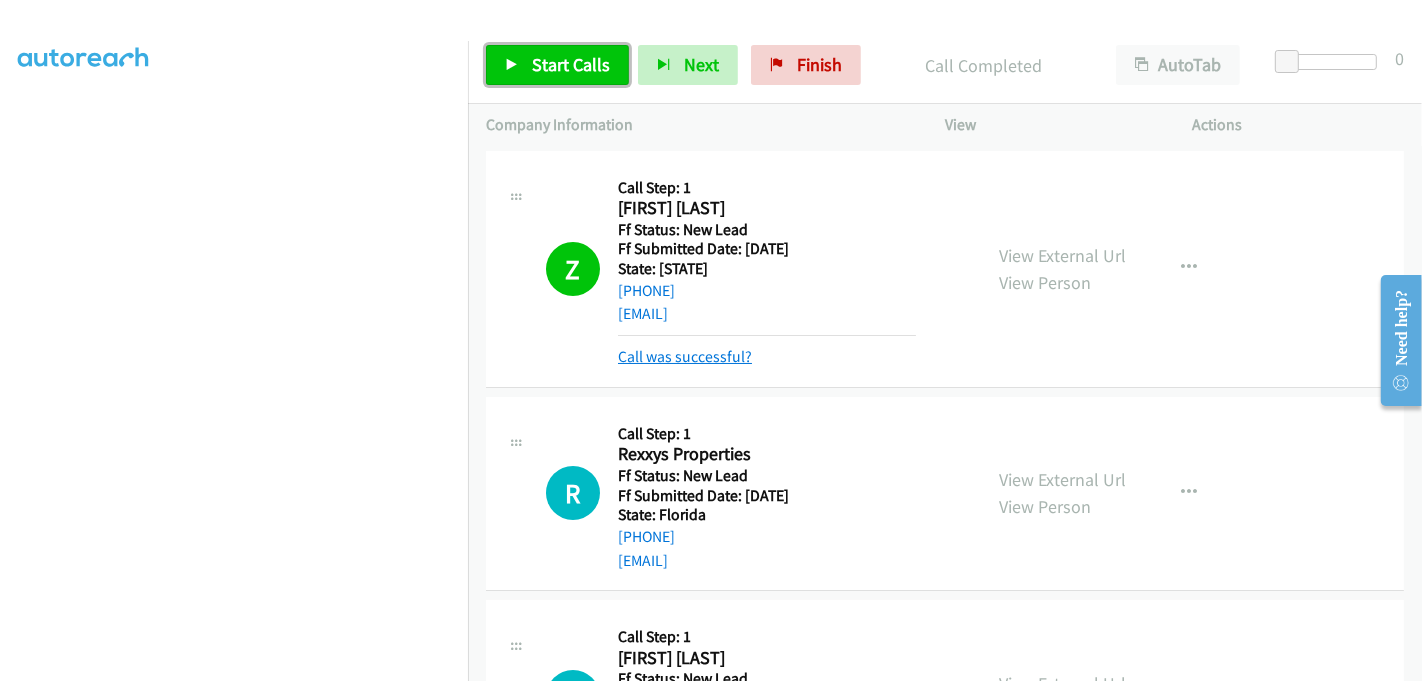 click on "Call was successful?" at bounding box center [685, 356] 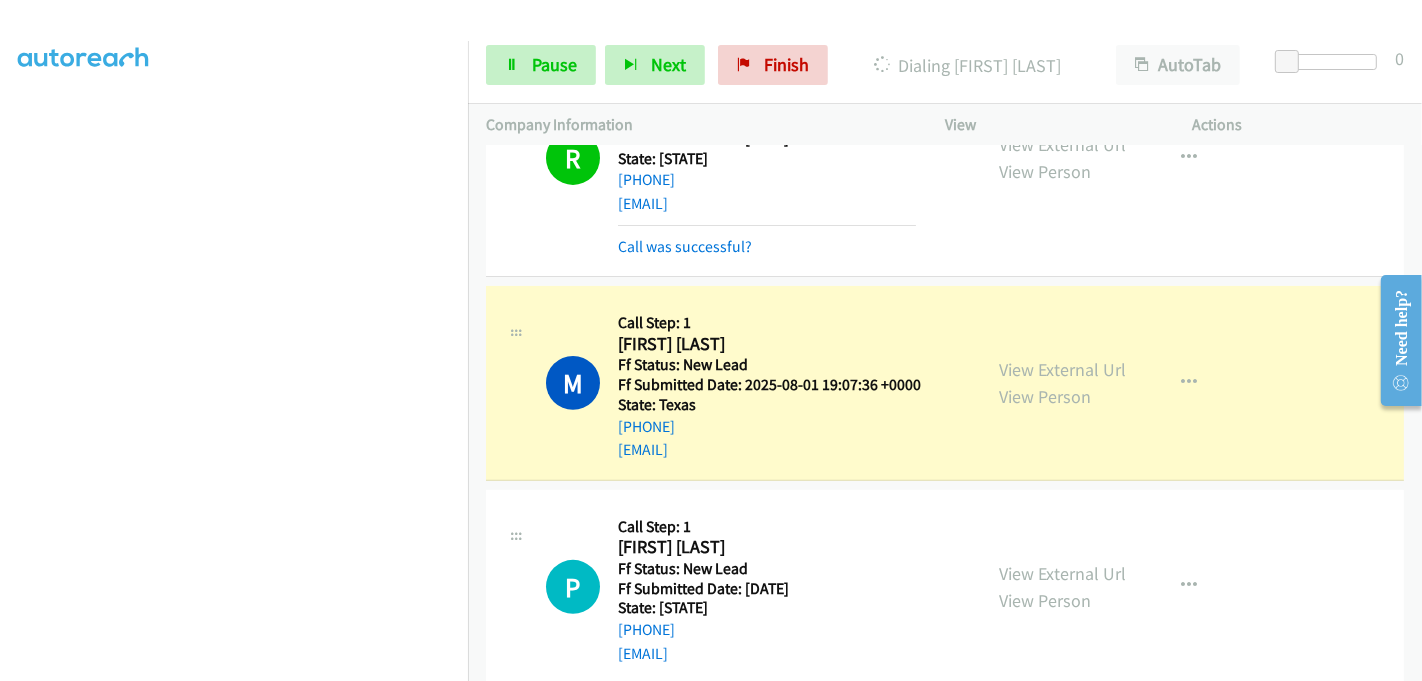 scroll, scrollTop: 791, scrollLeft: 0, axis: vertical 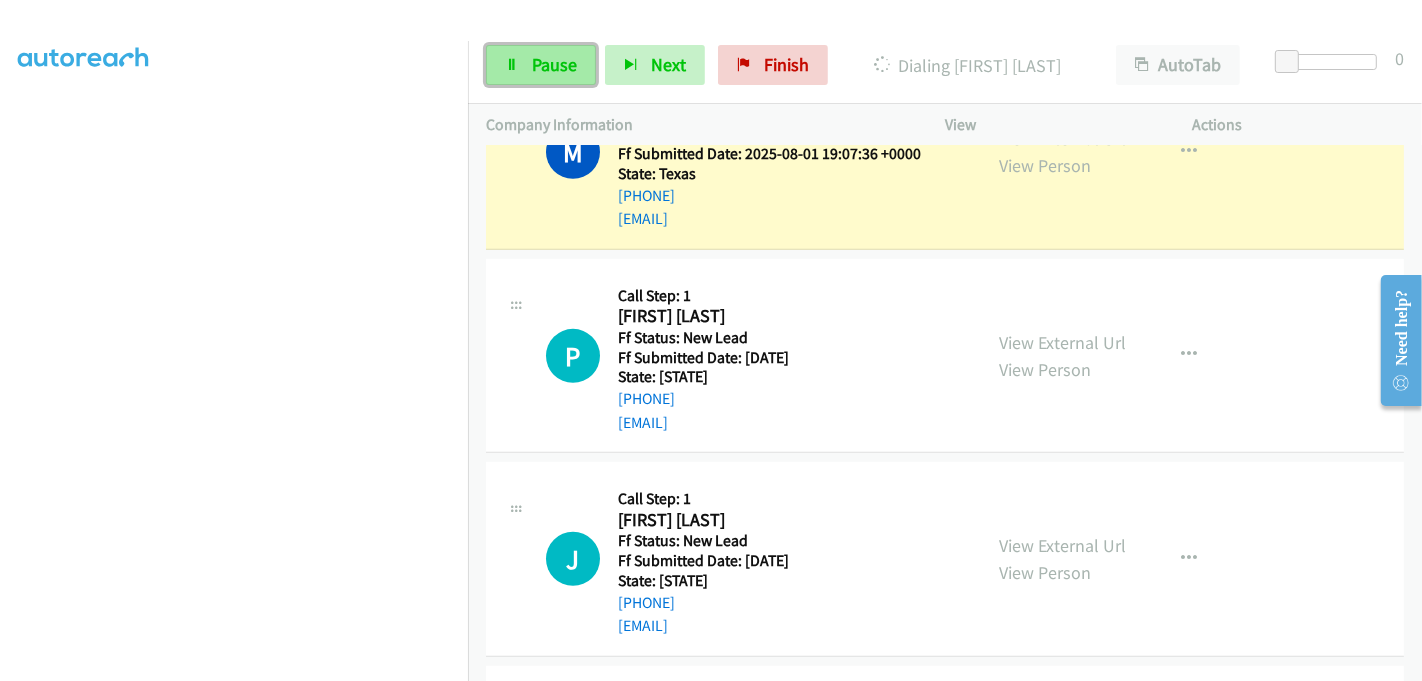 click on "Pause" at bounding box center [554, 64] 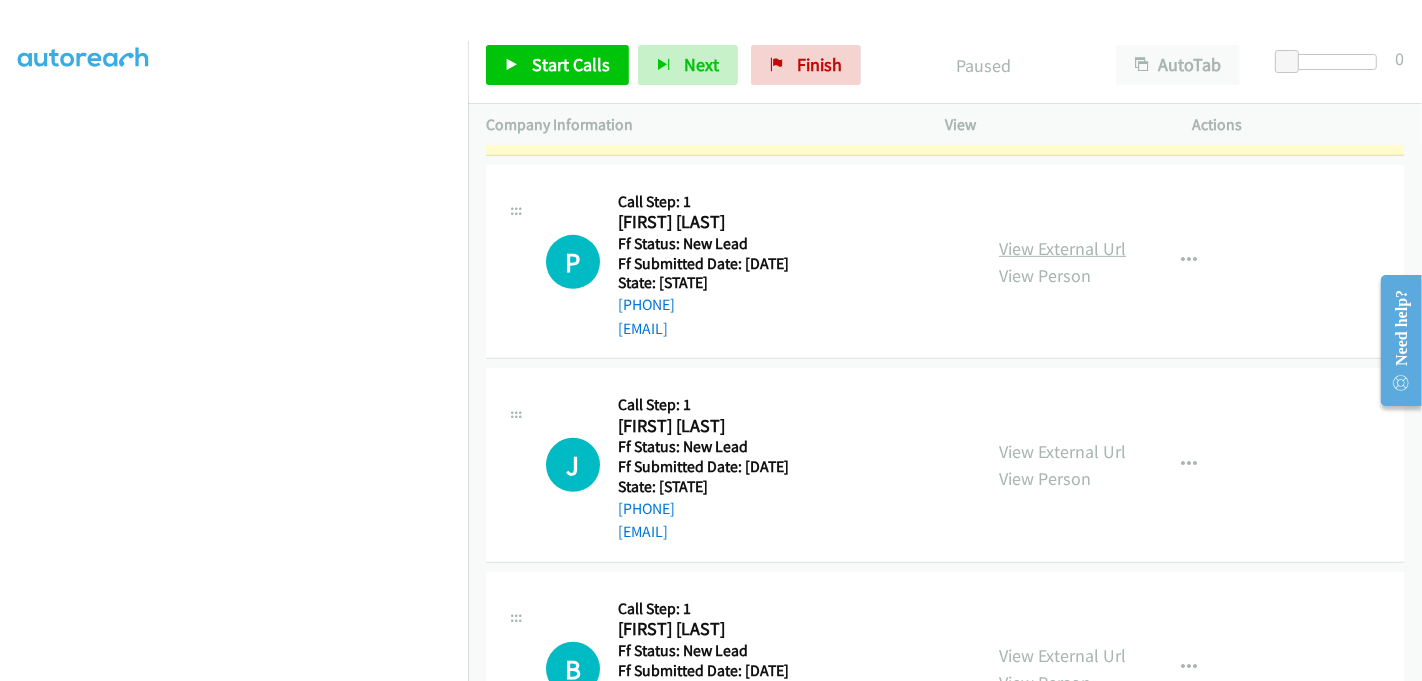 scroll, scrollTop: 776, scrollLeft: 0, axis: vertical 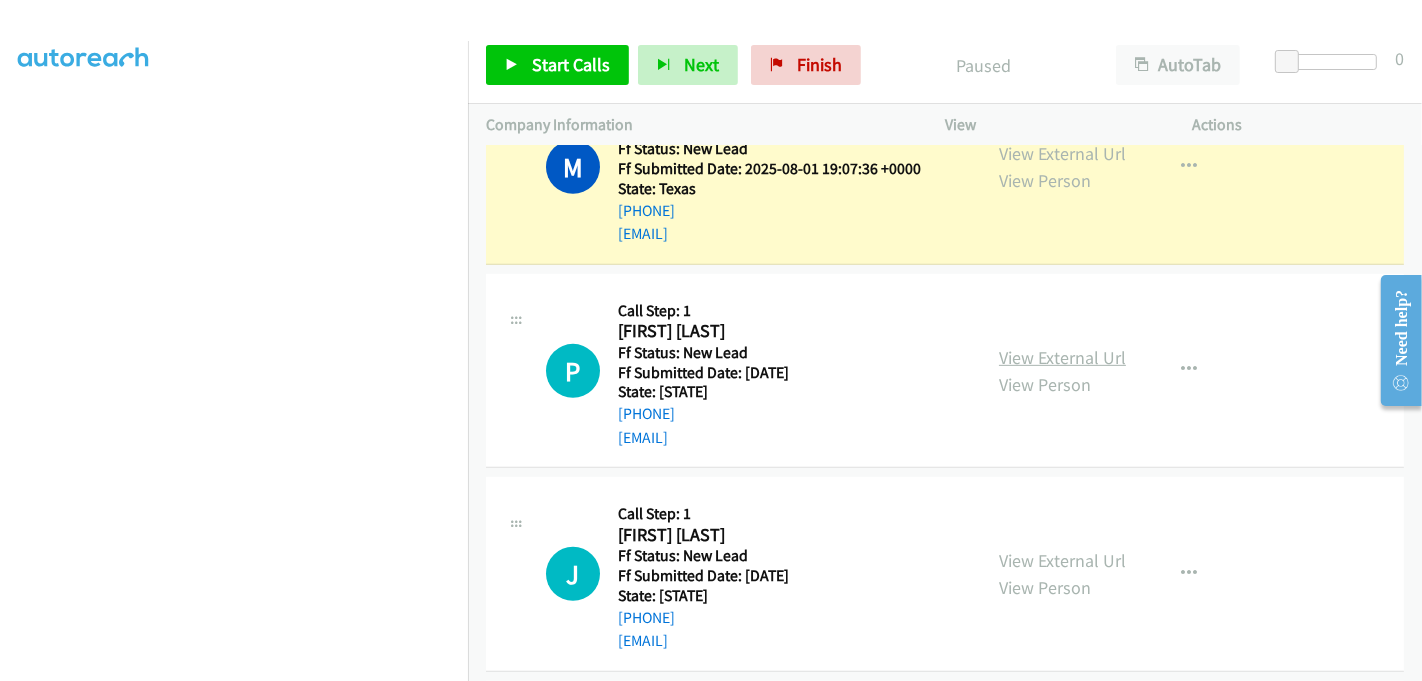 click on "View External Url" at bounding box center (1062, 357) 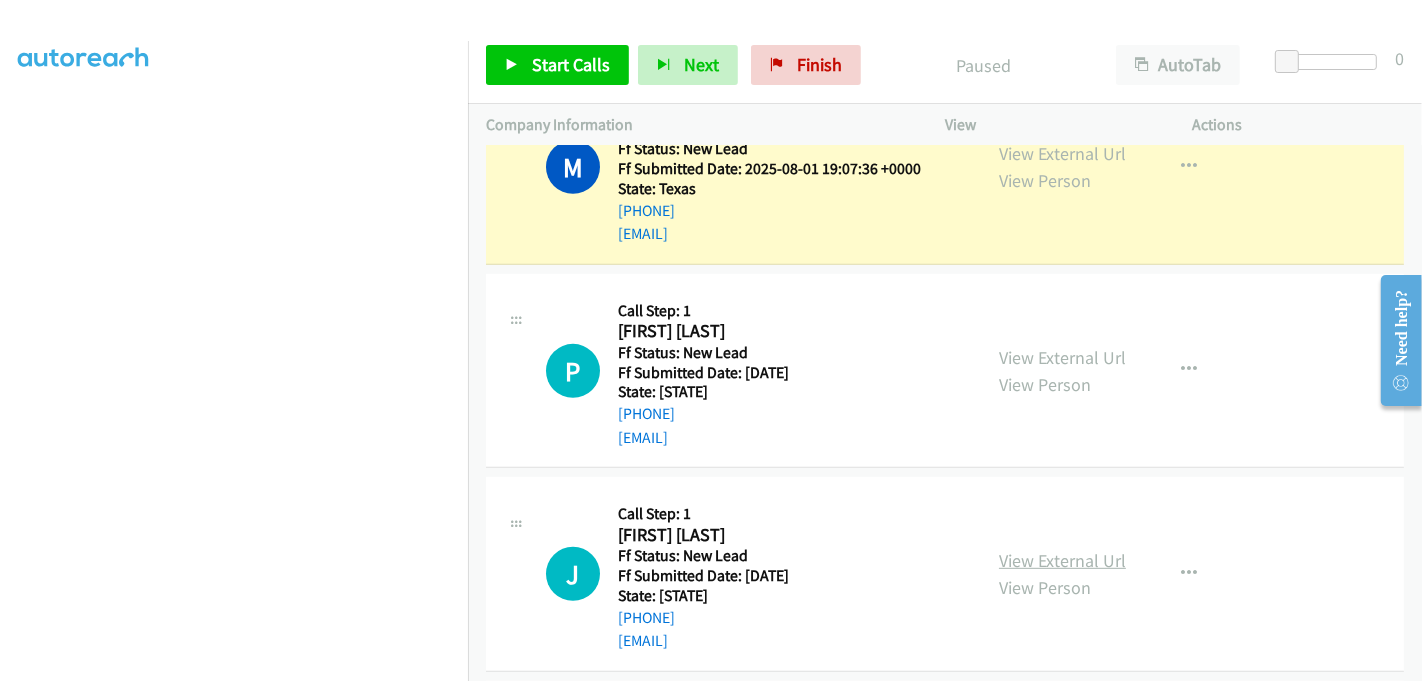 click on "View External Url" at bounding box center [1062, 560] 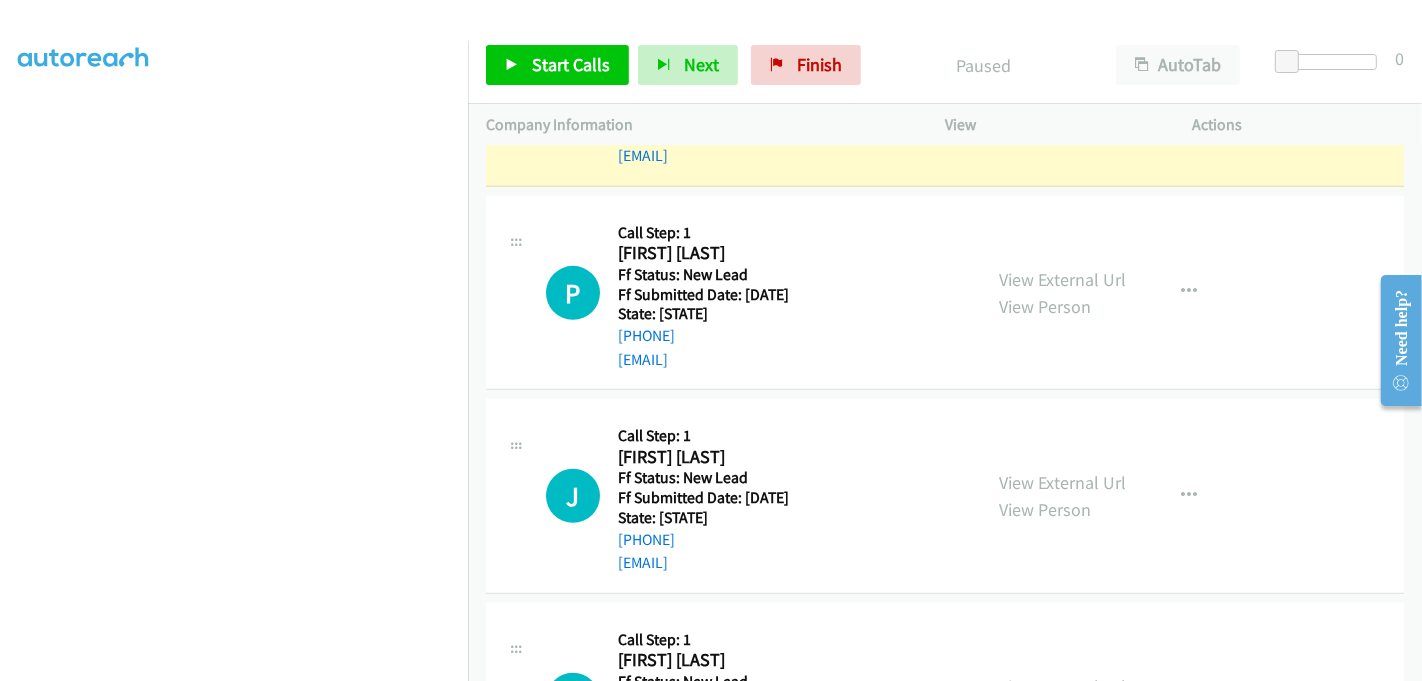 scroll, scrollTop: 998, scrollLeft: 0, axis: vertical 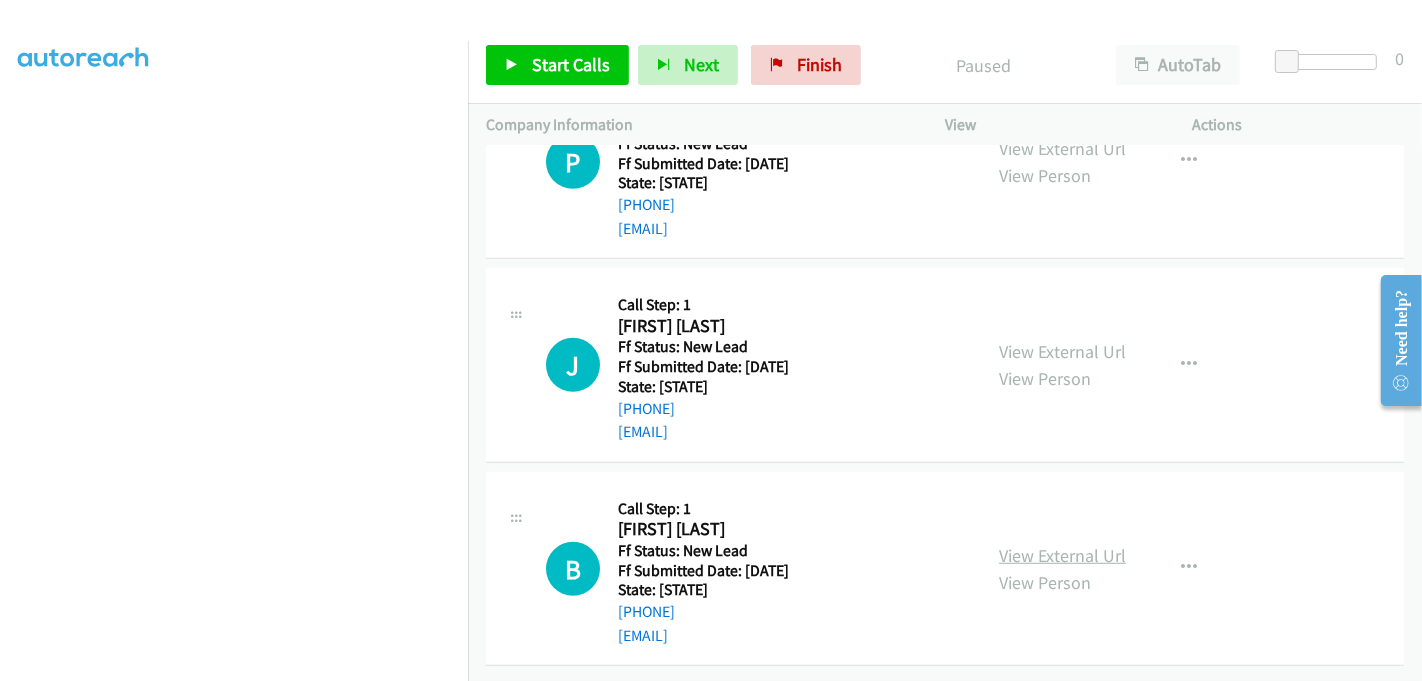 click on "View External Url" at bounding box center [1062, 555] 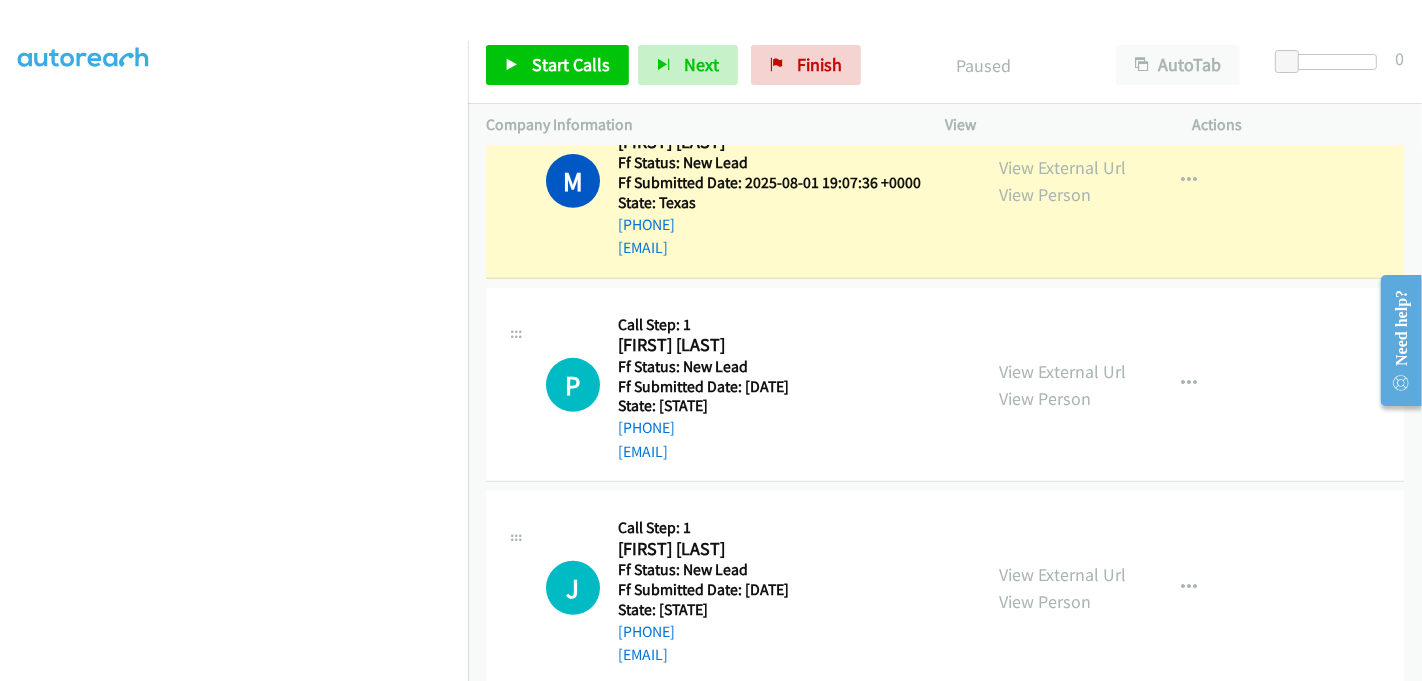 scroll, scrollTop: 554, scrollLeft: 0, axis: vertical 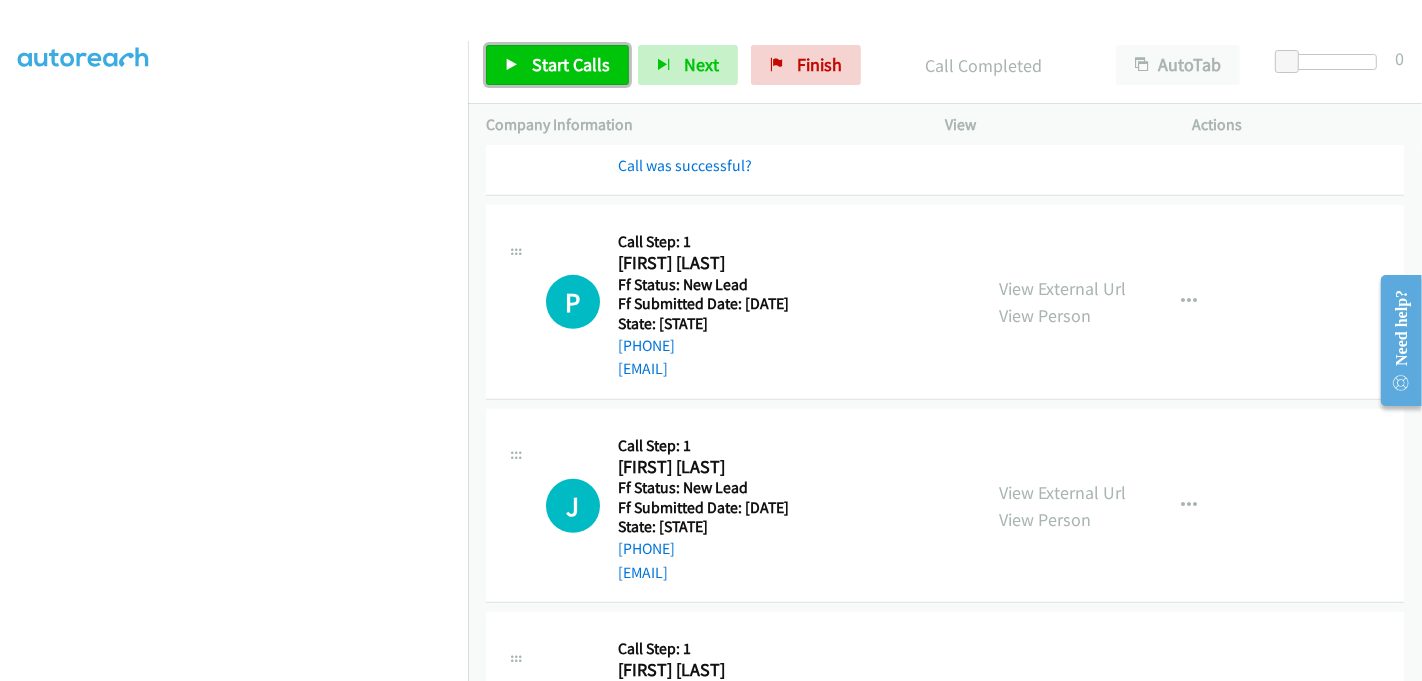 click on "Start Calls" at bounding box center (571, 64) 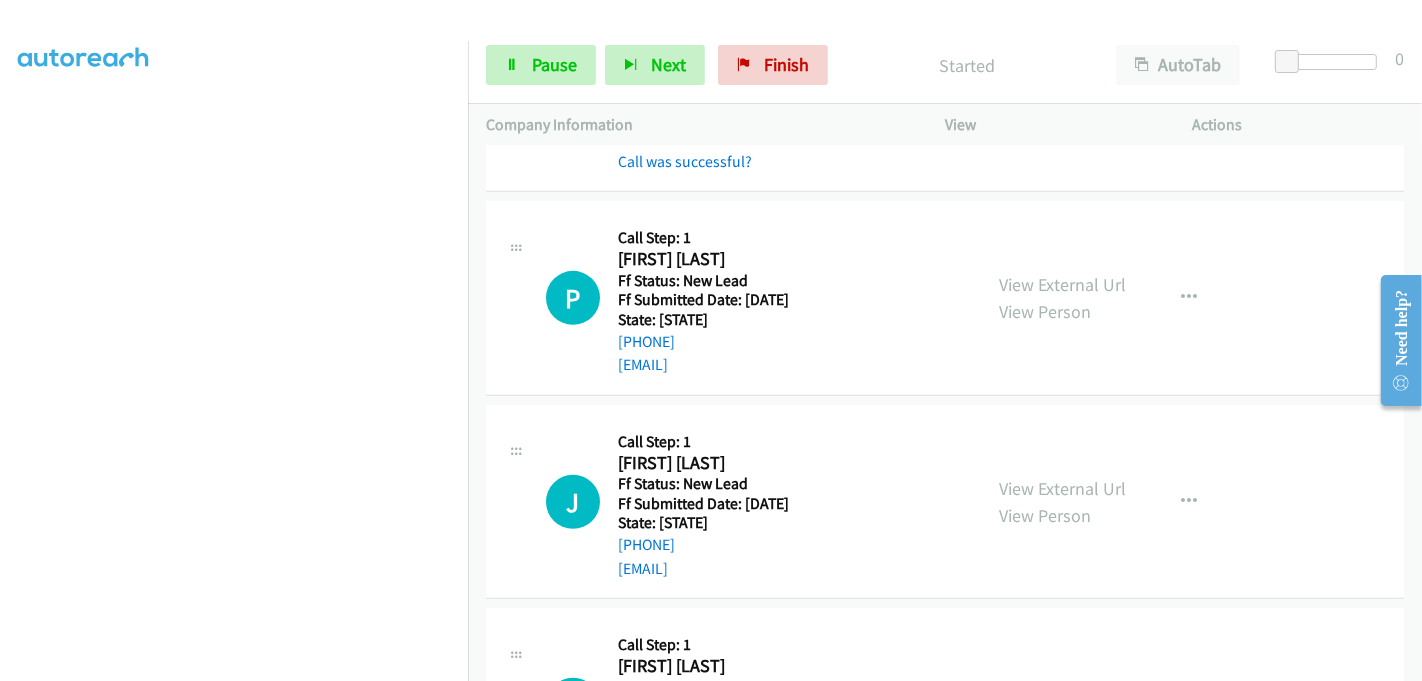 scroll, scrollTop: 1002, scrollLeft: 0, axis: vertical 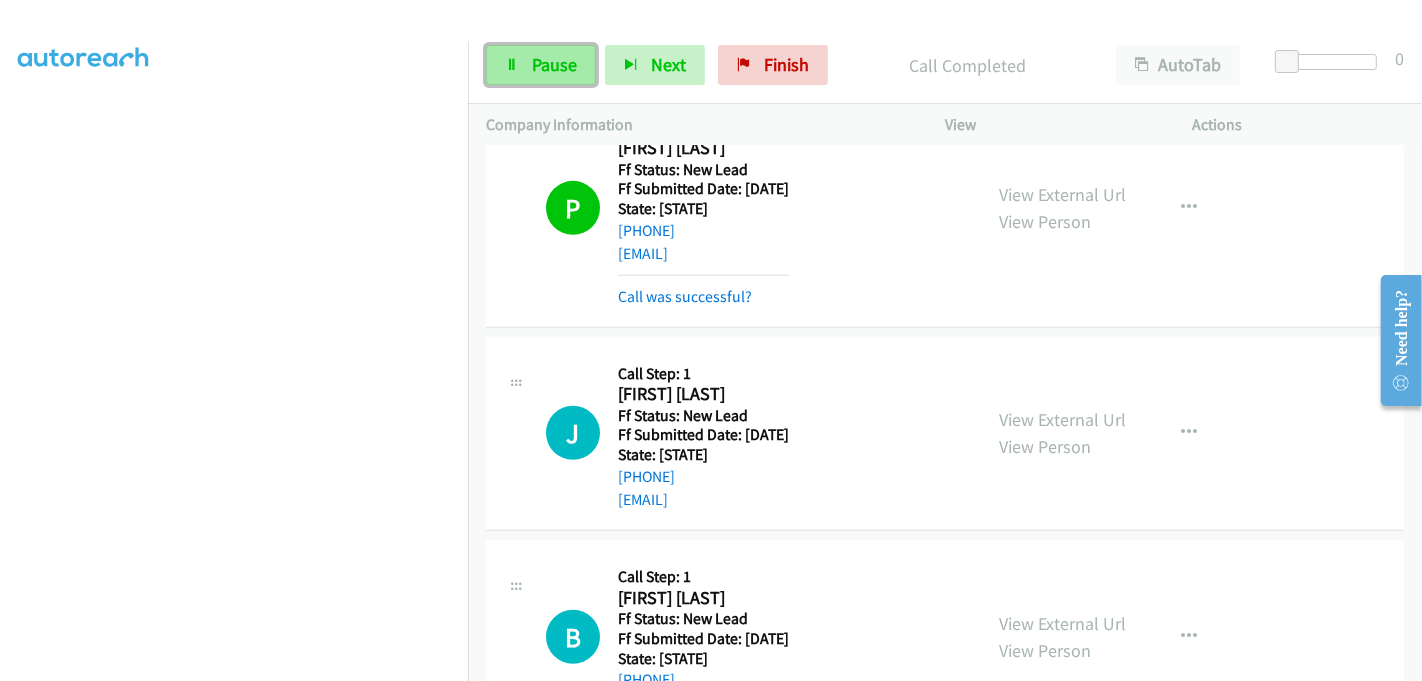 click on "Pause" at bounding box center [554, 64] 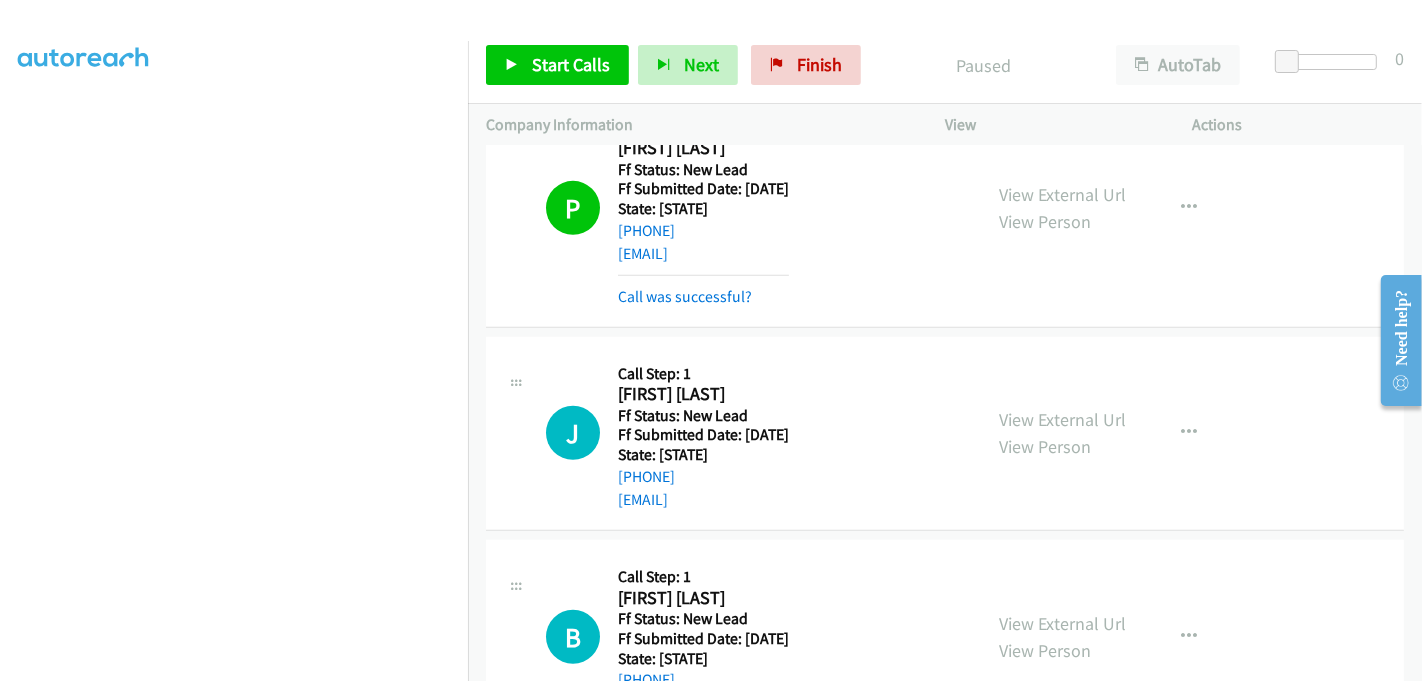 scroll, scrollTop: 442, scrollLeft: 0, axis: vertical 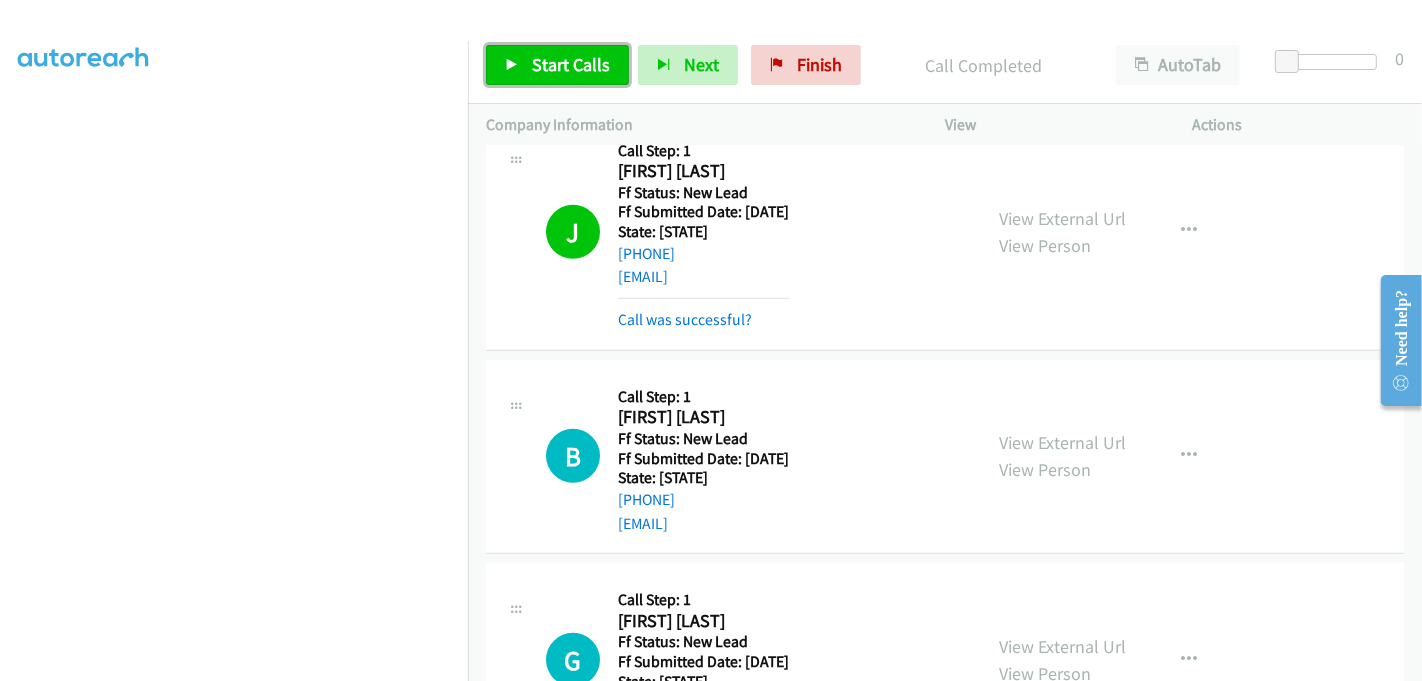 click on "Start Calls" at bounding box center (571, 64) 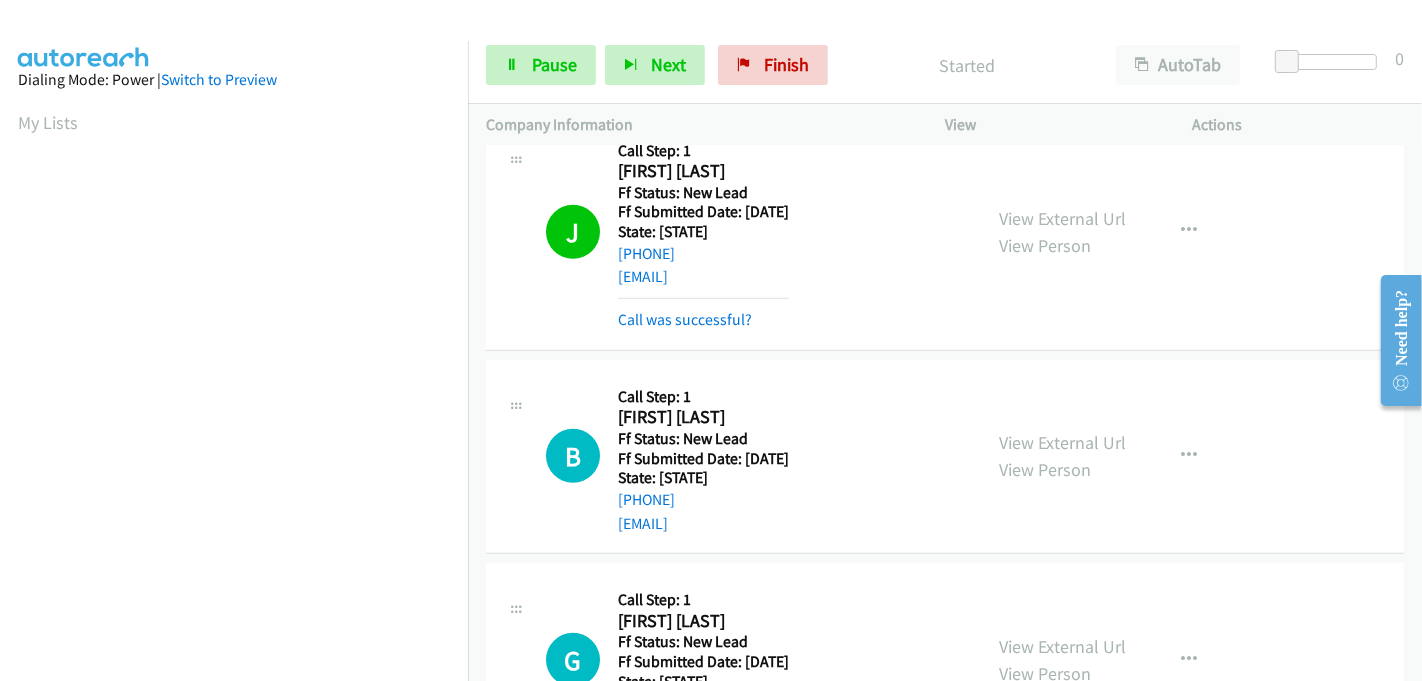 scroll, scrollTop: 0, scrollLeft: 0, axis: both 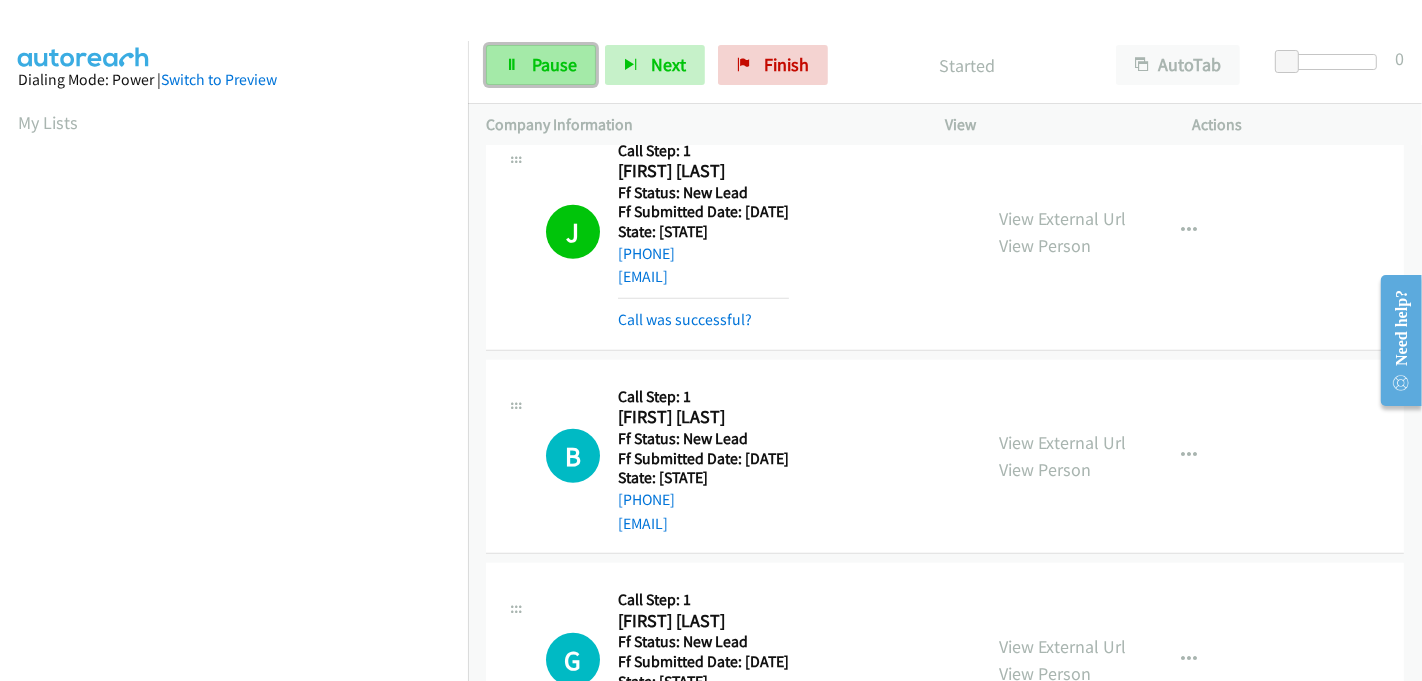 click on "Pause" at bounding box center (554, 64) 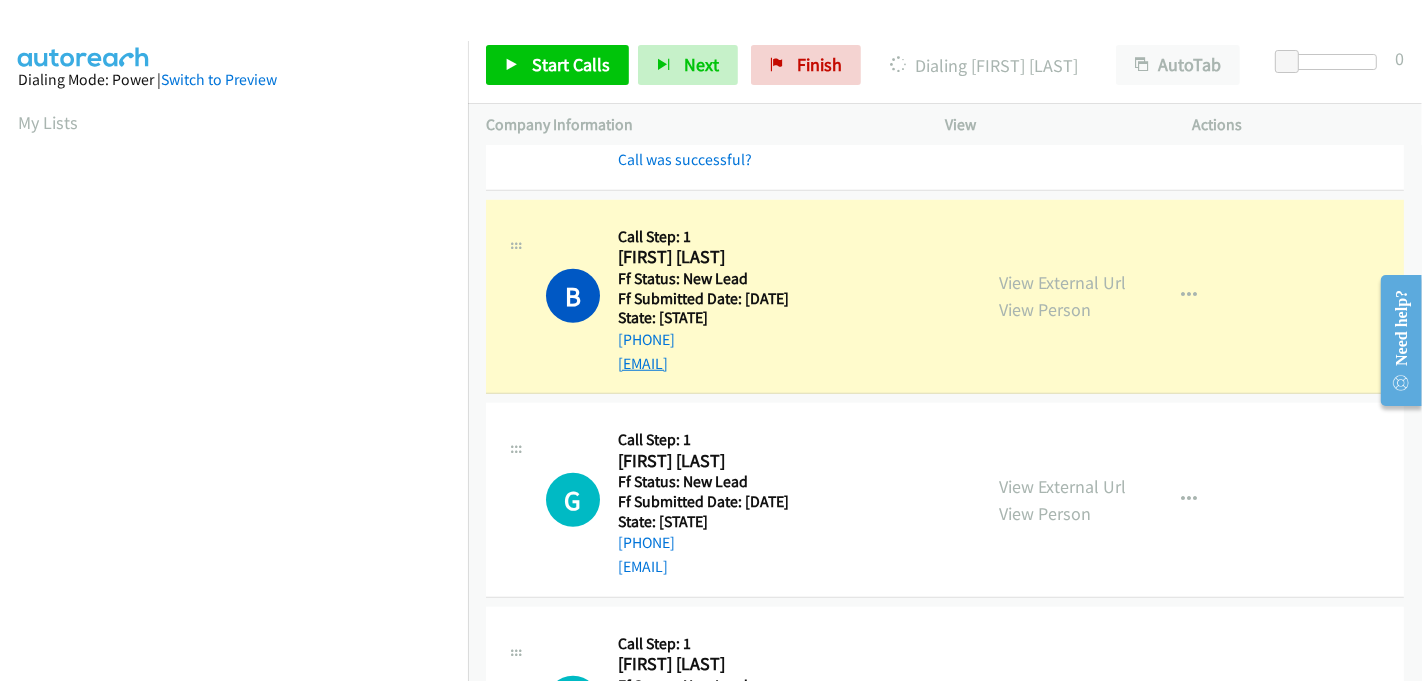 scroll, scrollTop: 1531, scrollLeft: 0, axis: vertical 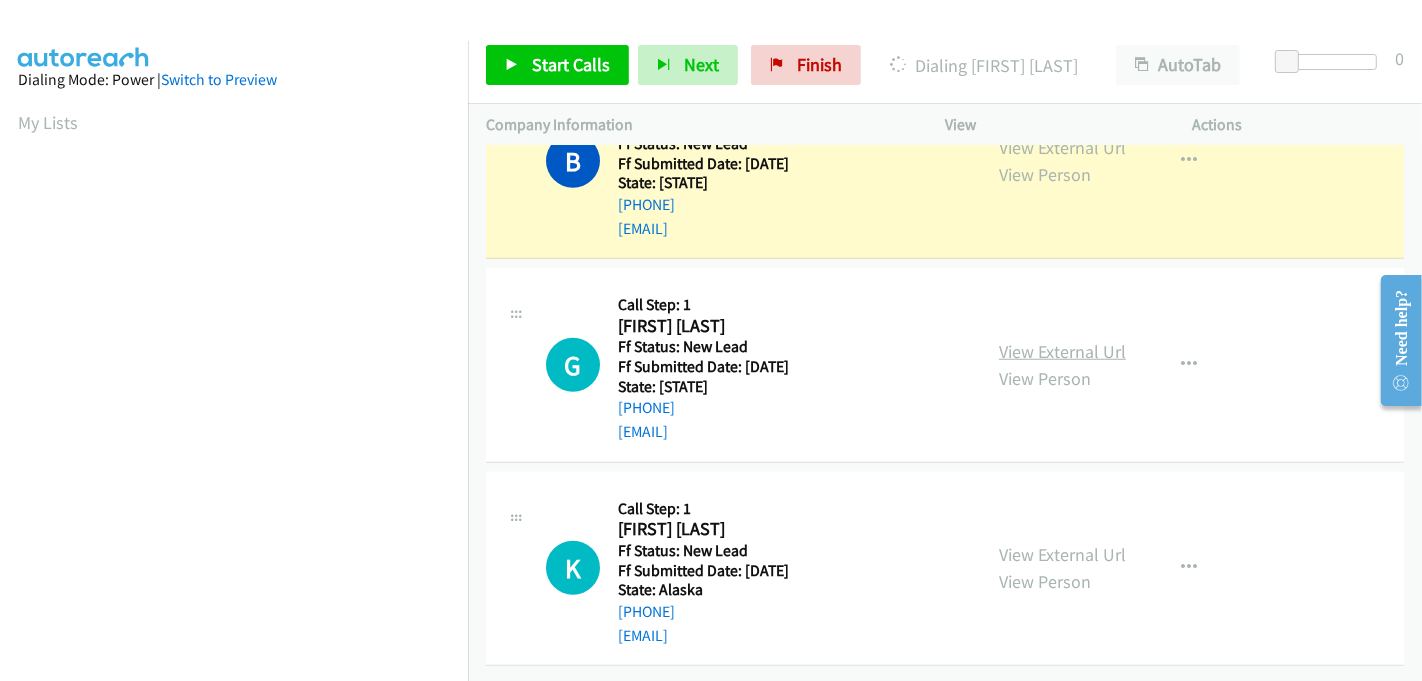 click on "View External Url" at bounding box center [1062, 351] 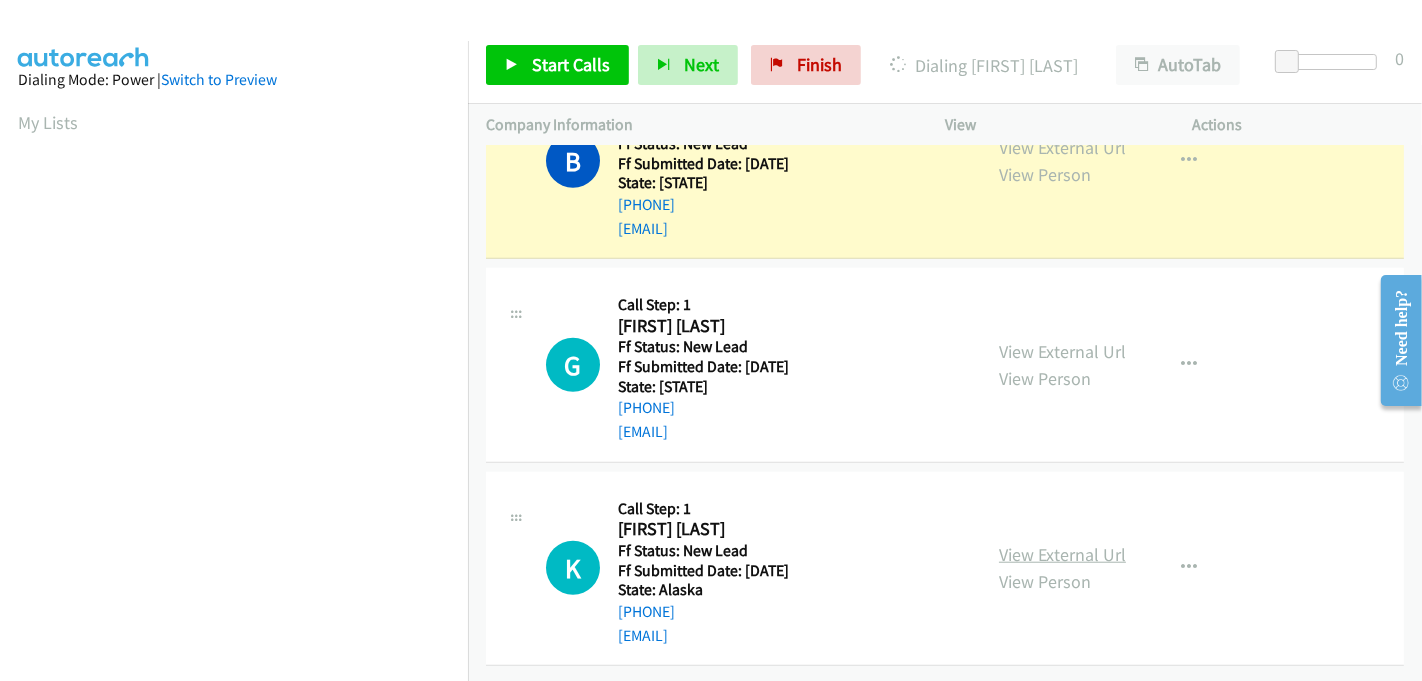 click on "View External Url" at bounding box center [1062, 554] 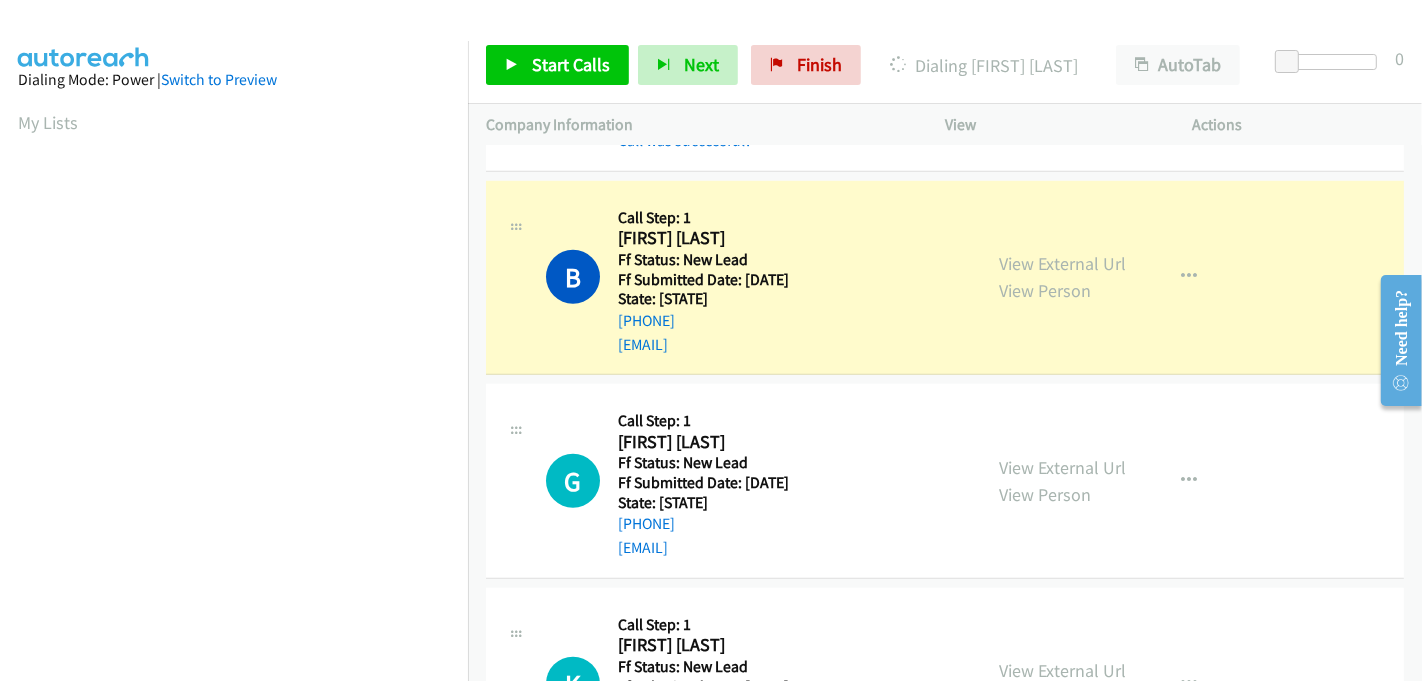 scroll, scrollTop: 1531, scrollLeft: 0, axis: vertical 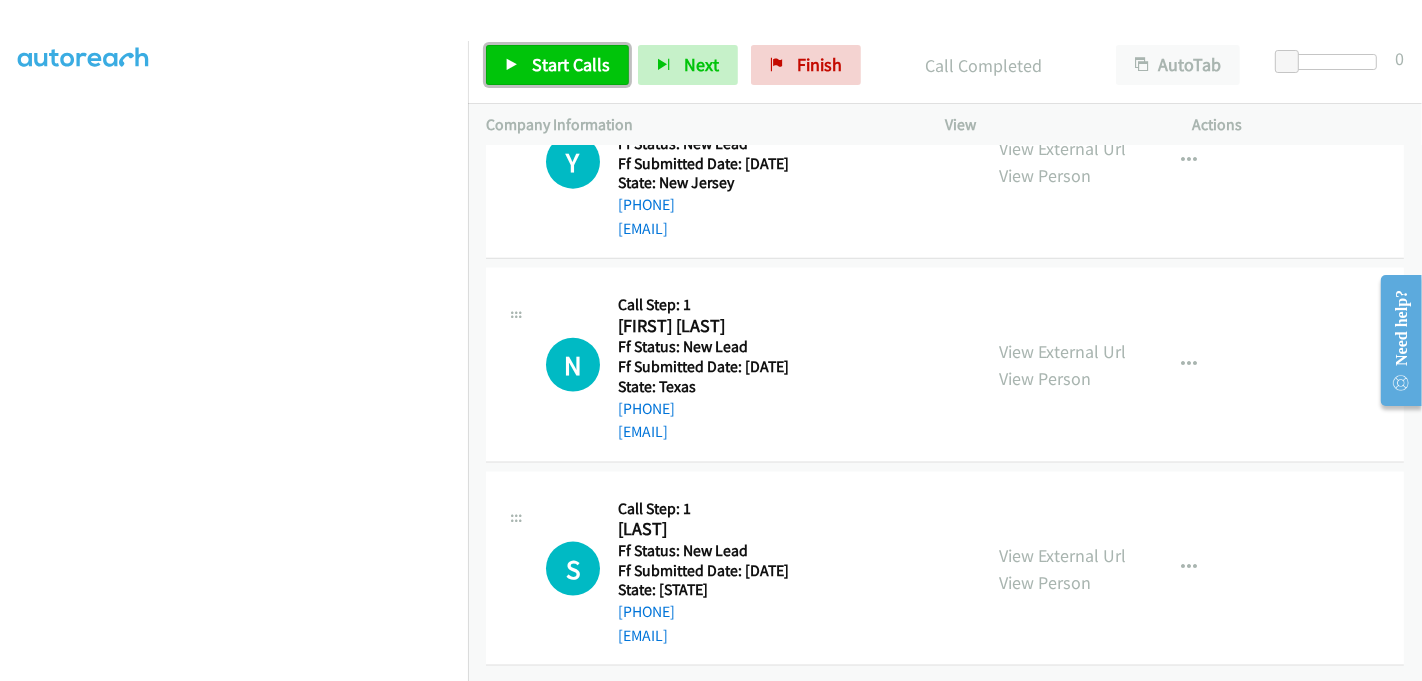 click on "Start Calls" at bounding box center (571, 64) 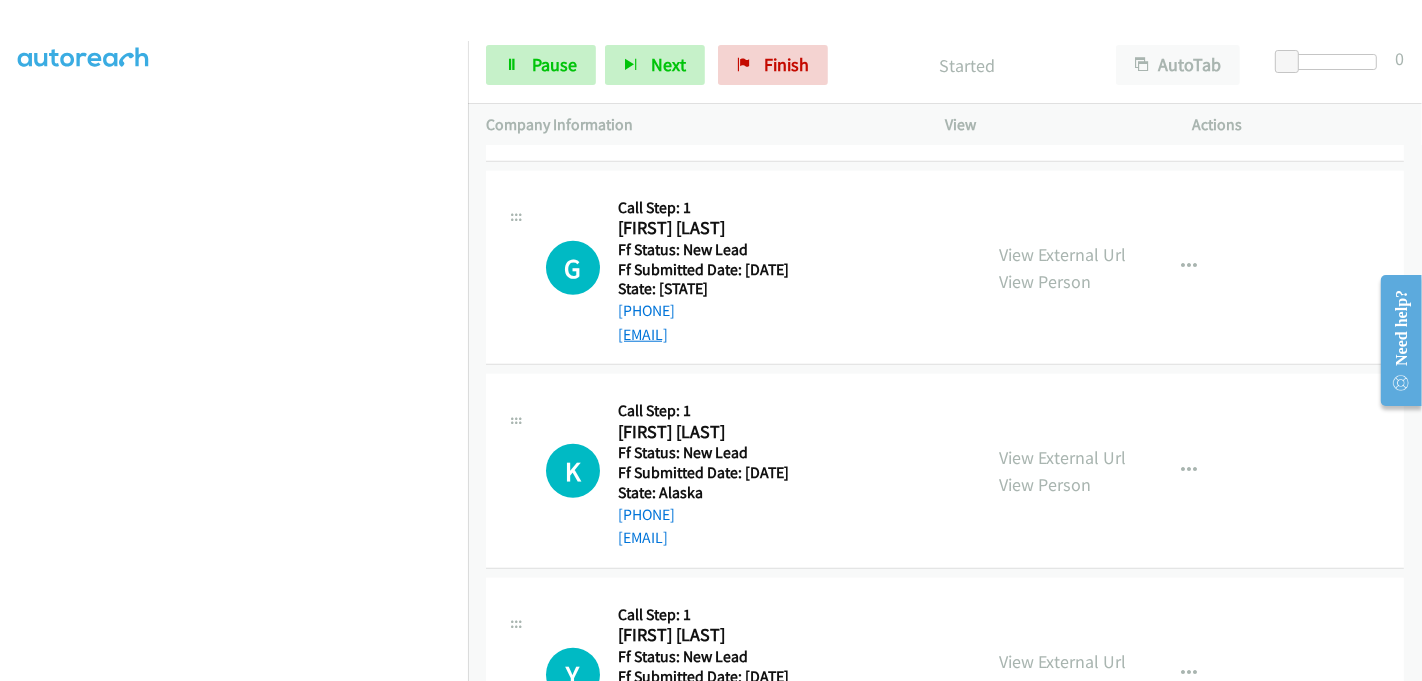 scroll, scrollTop: 1628, scrollLeft: 0, axis: vertical 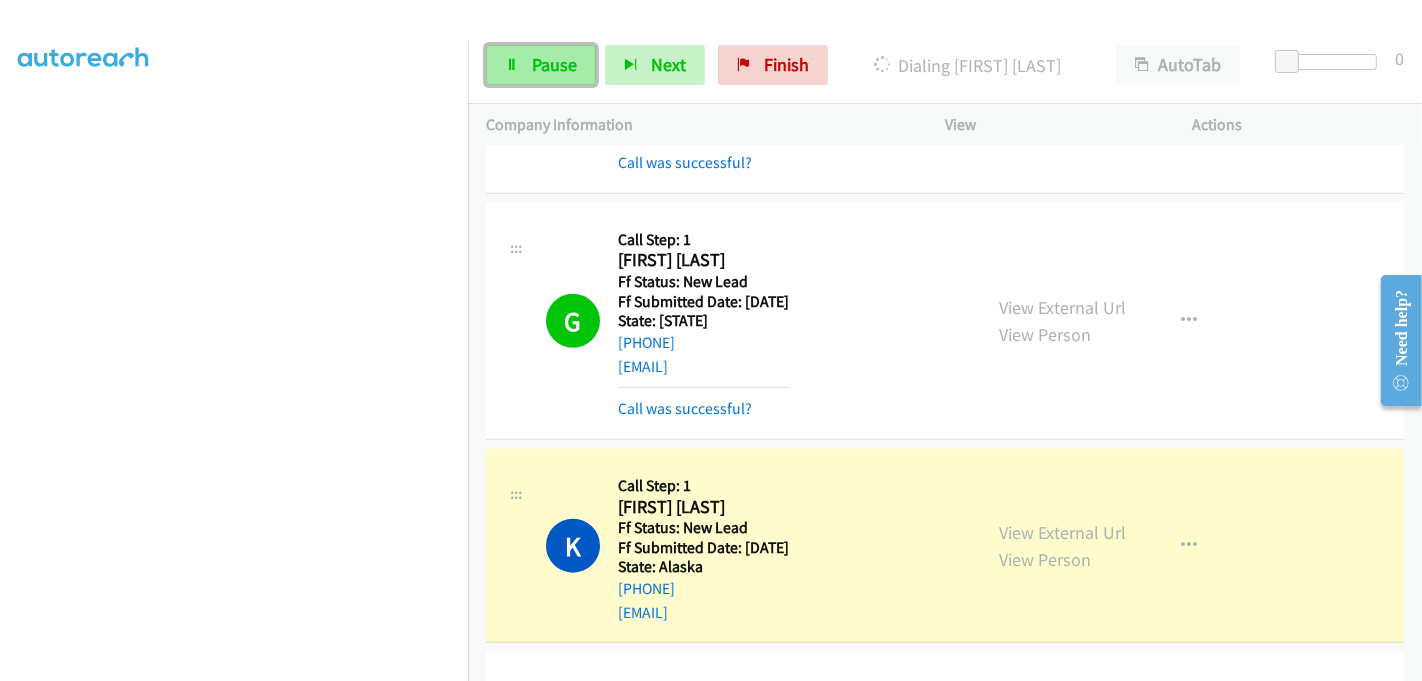 click on "Pause" at bounding box center [541, 65] 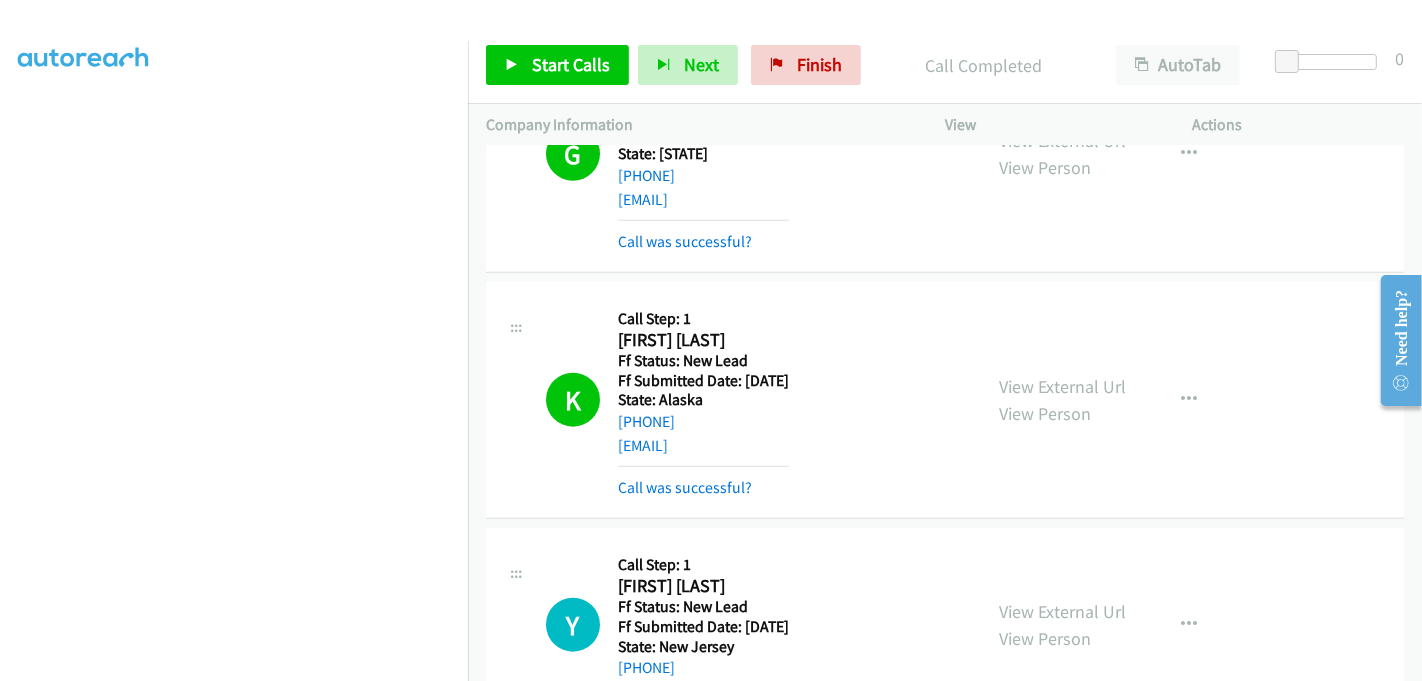 scroll, scrollTop: 1850, scrollLeft: 0, axis: vertical 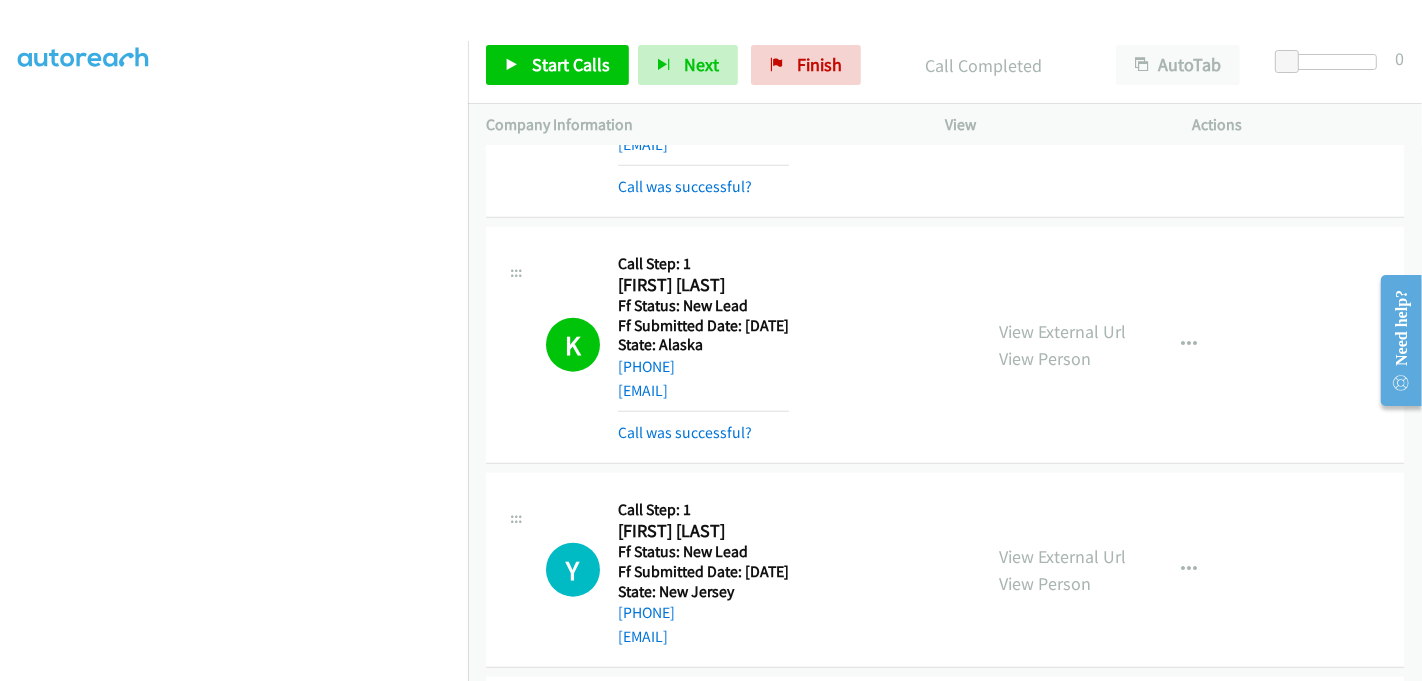 click on "View External Url
View Person
View External Url
Email
Schedule/Manage Callback
Skip Call
Add to do not call list" at bounding box center (1114, 99) 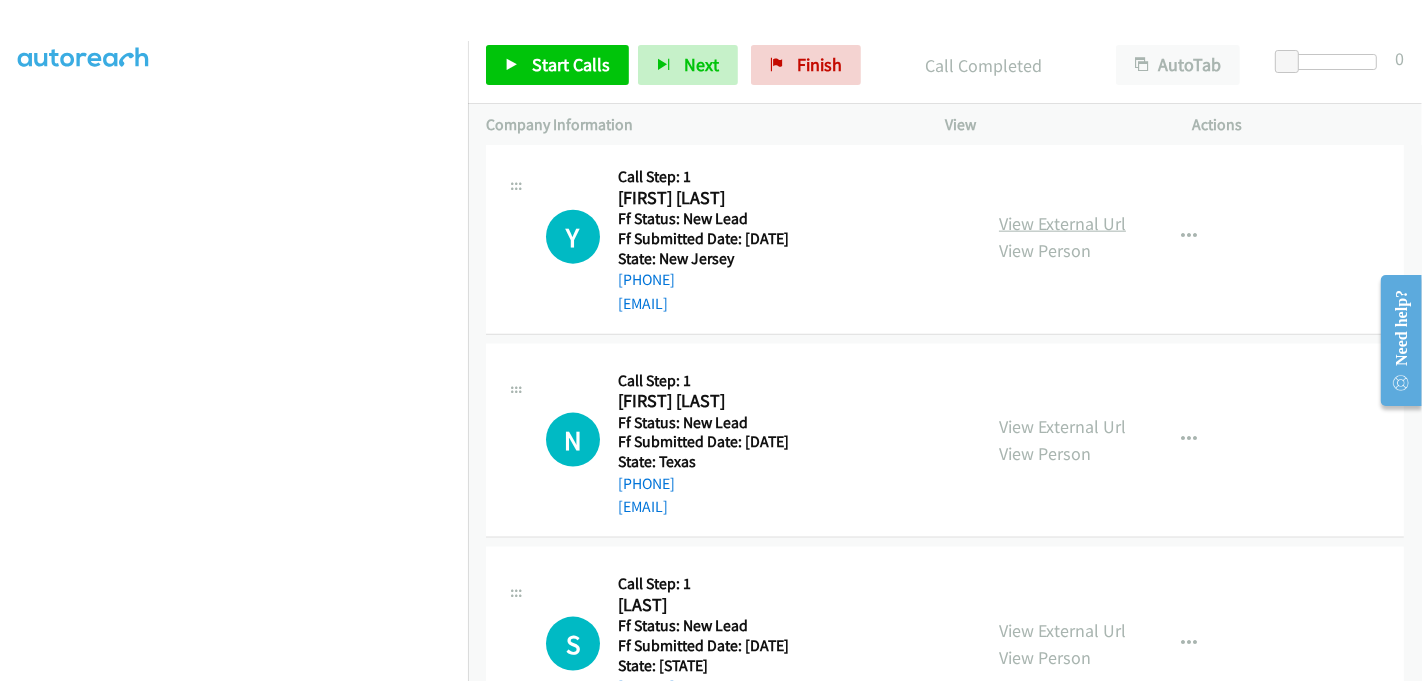 click on "View External Url" at bounding box center (1062, 223) 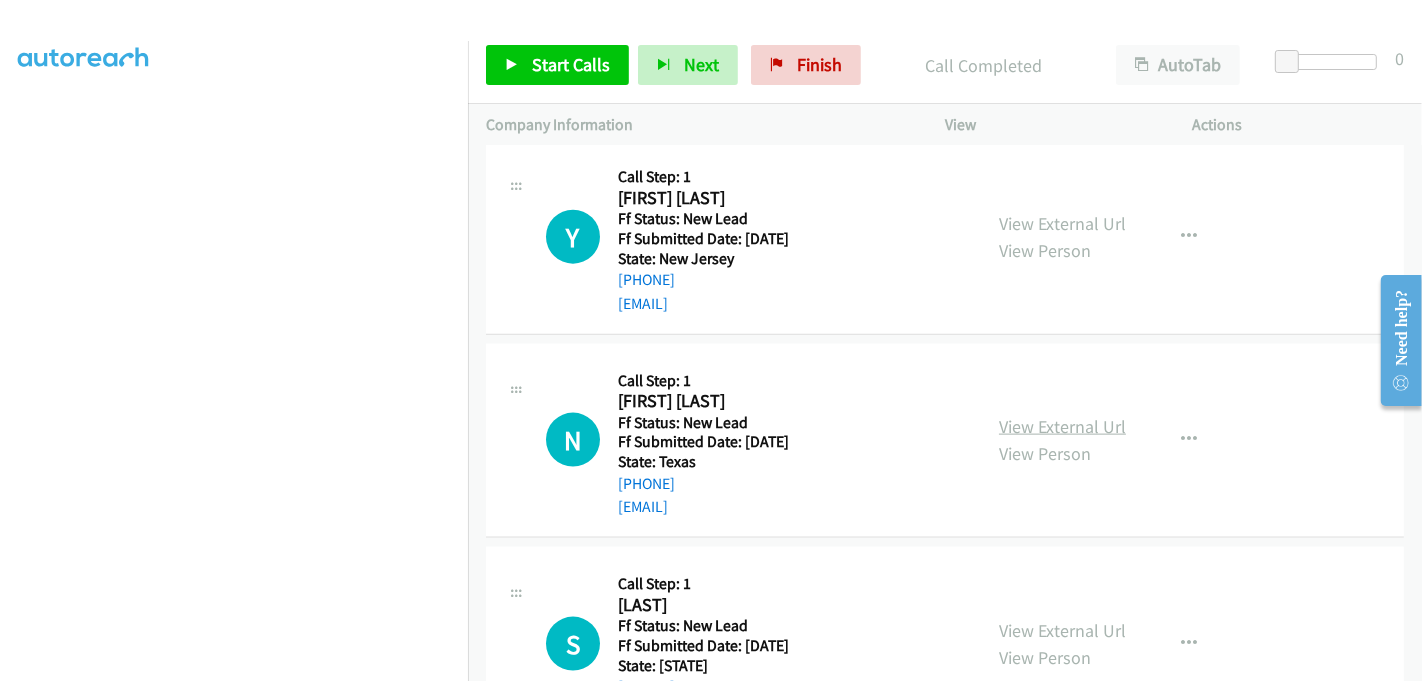 scroll, scrollTop: 2183, scrollLeft: 0, axis: vertical 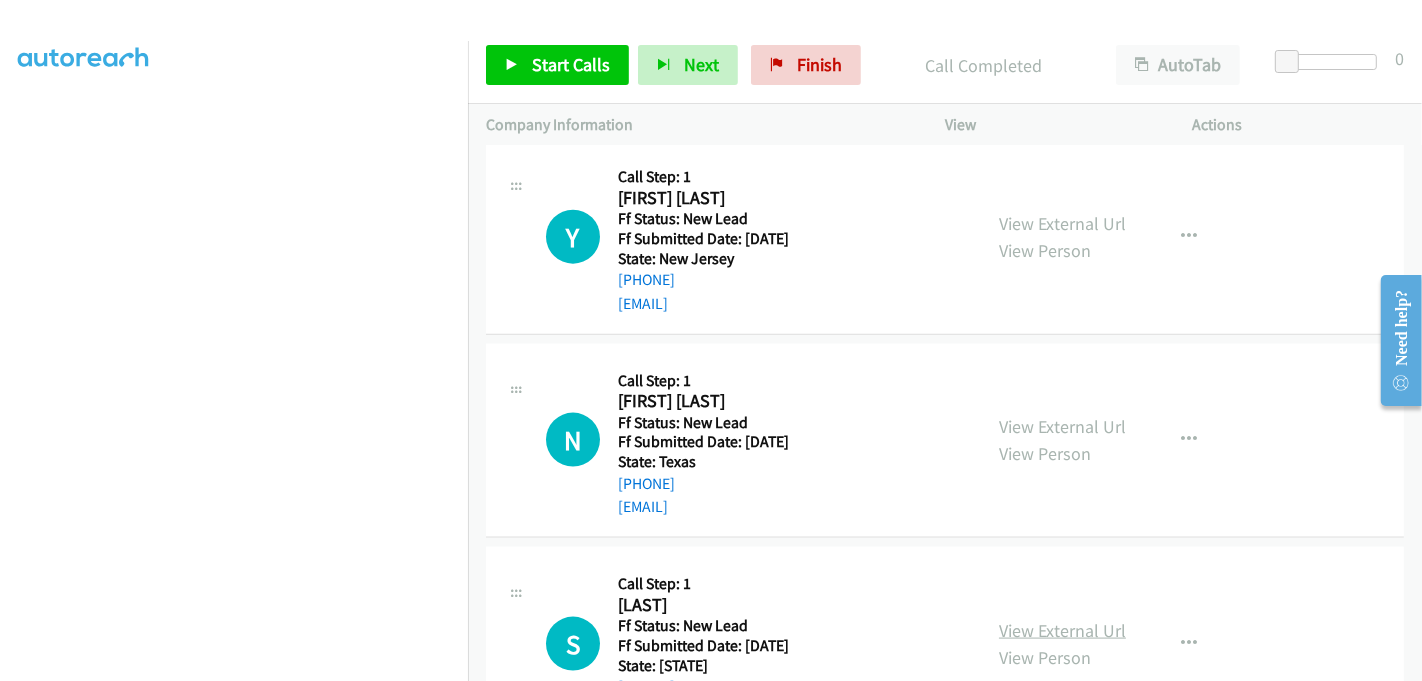 click on "View External Url" at bounding box center [1062, 630] 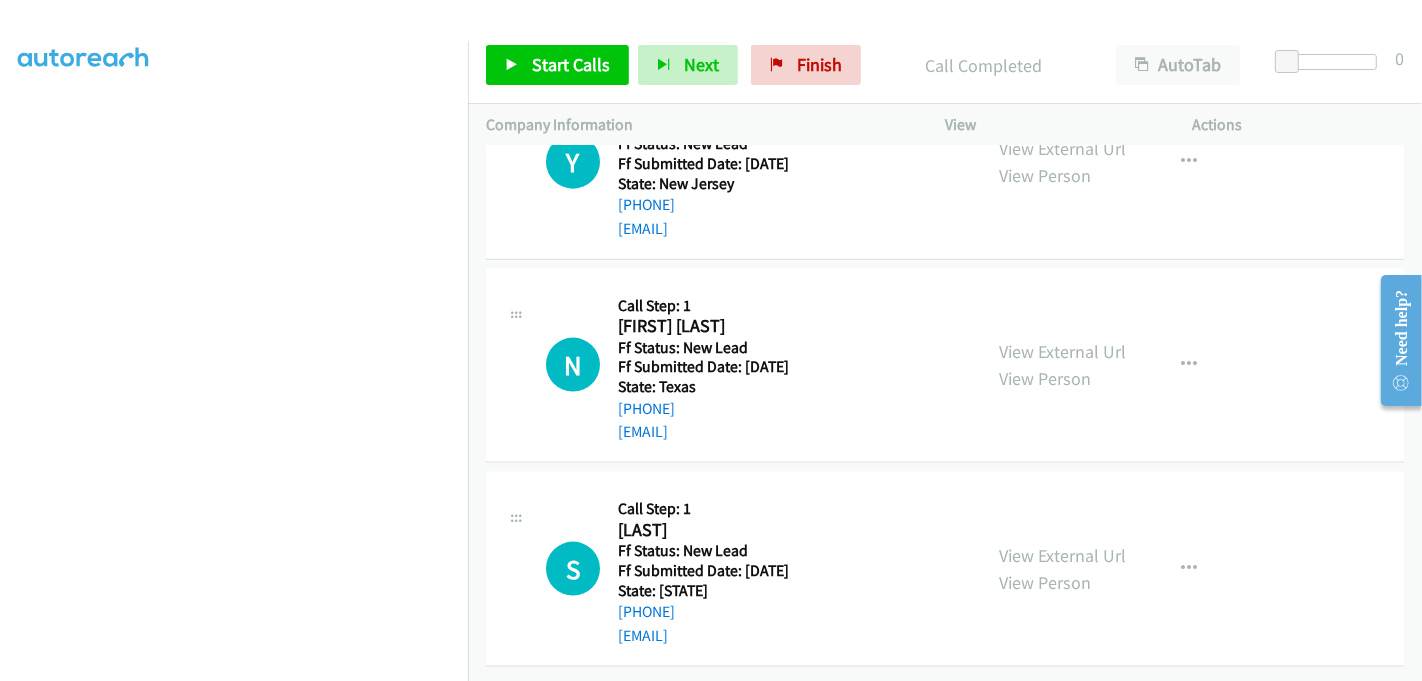 scroll, scrollTop: 2268, scrollLeft: 0, axis: vertical 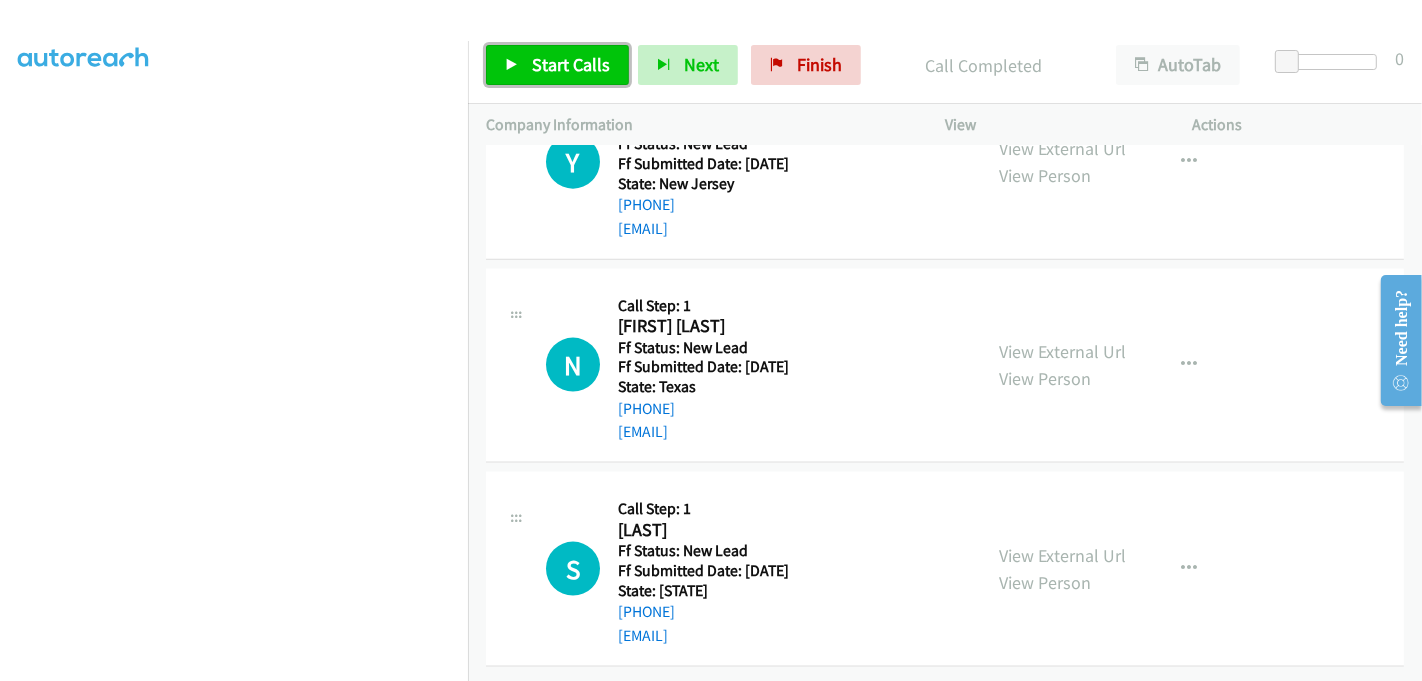 click on "Start Calls" at bounding box center (557, 65) 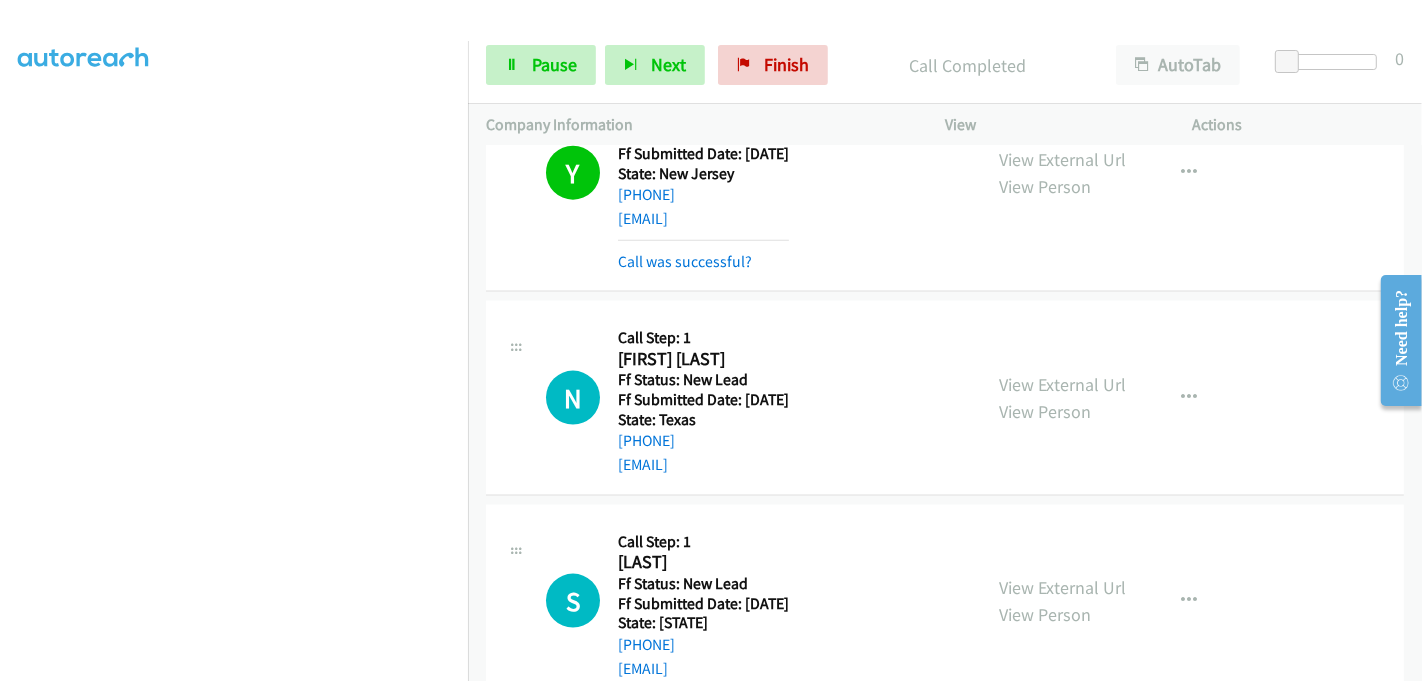 scroll, scrollTop: 2290, scrollLeft: 0, axis: vertical 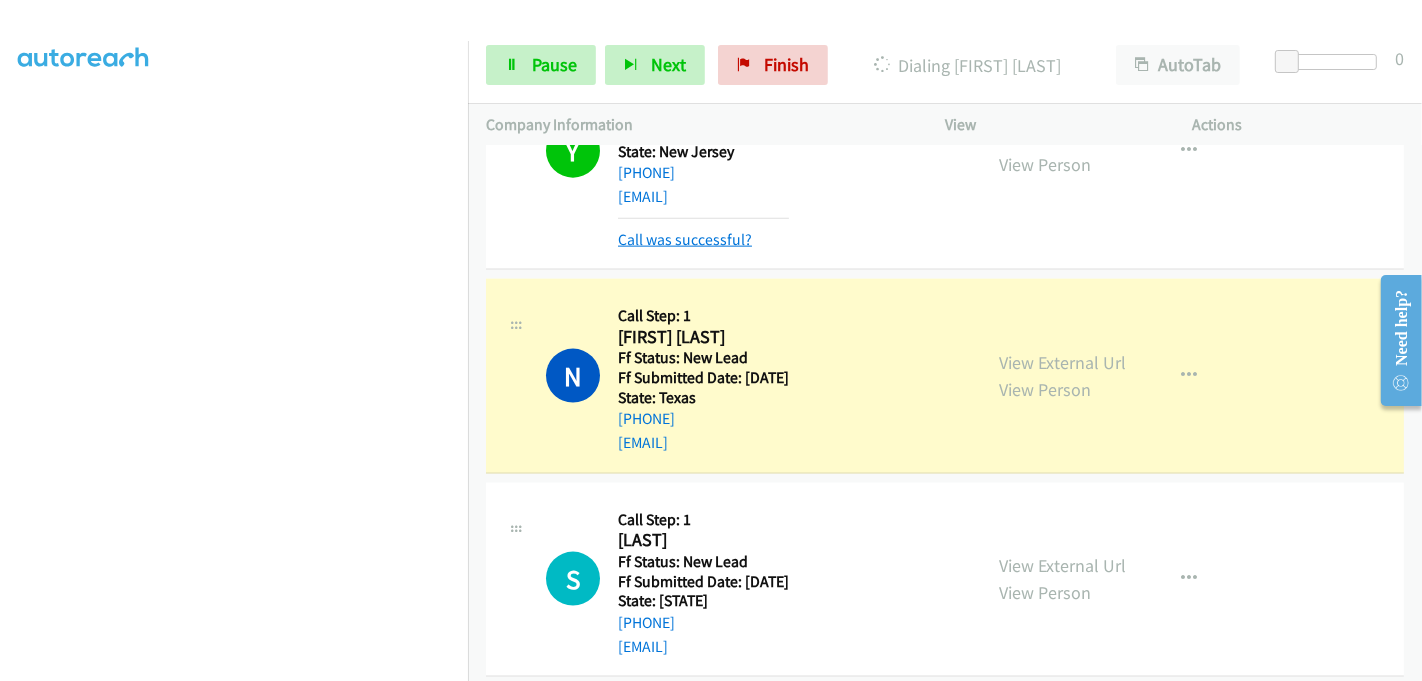 click on "Call was successful?" at bounding box center (685, 239) 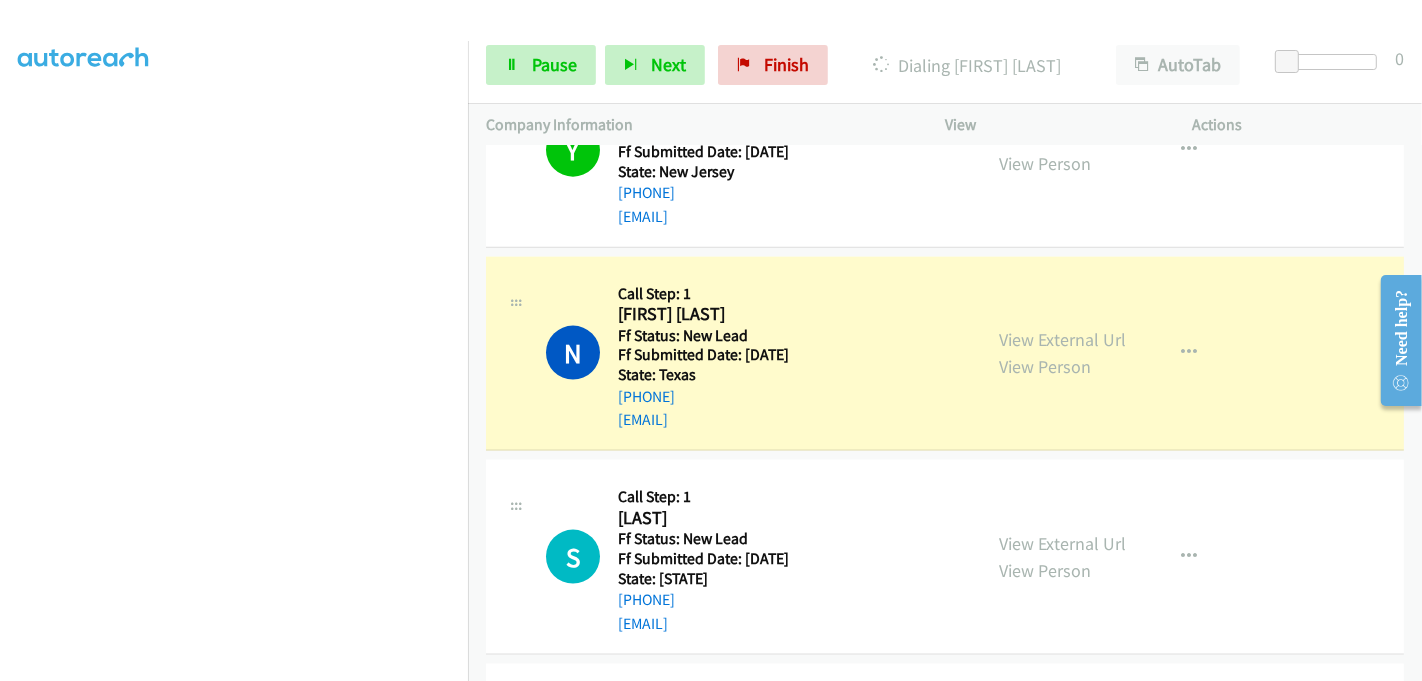 scroll, scrollTop: 2268, scrollLeft: 0, axis: vertical 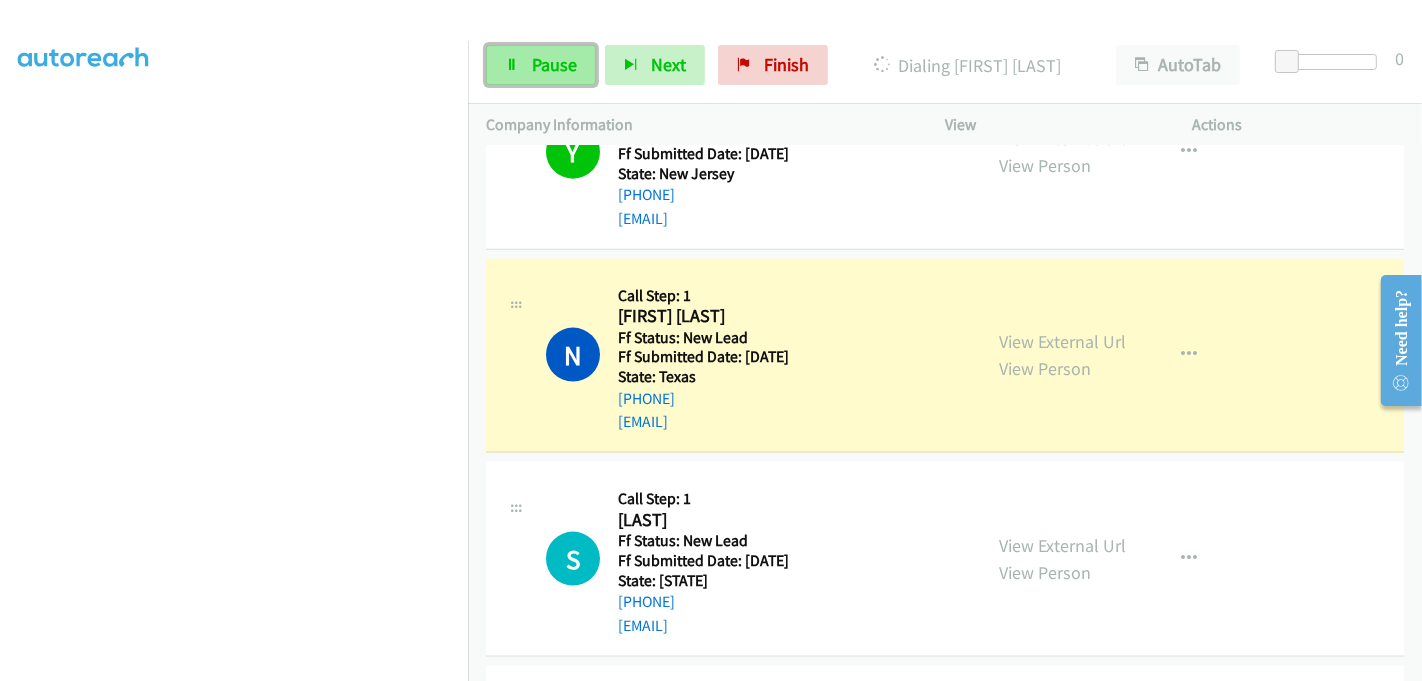 click on "Pause" at bounding box center [554, 64] 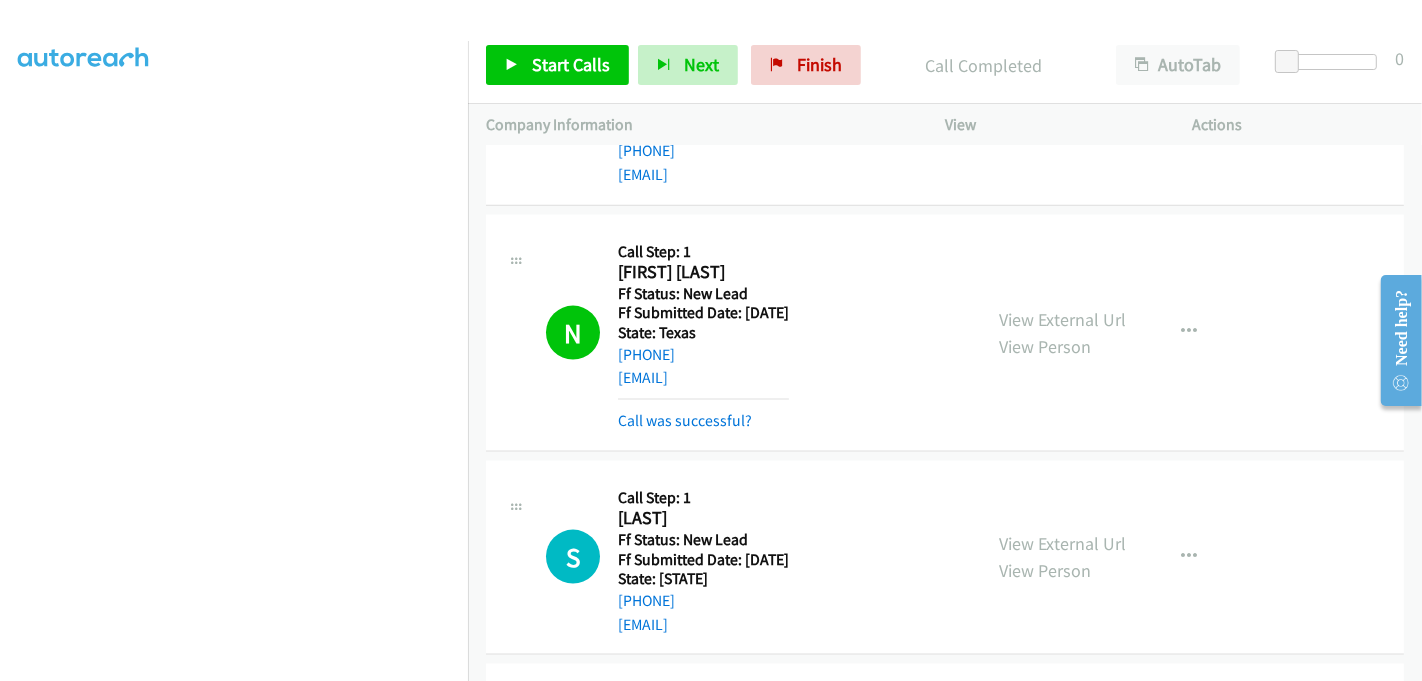 scroll, scrollTop: 2380, scrollLeft: 0, axis: vertical 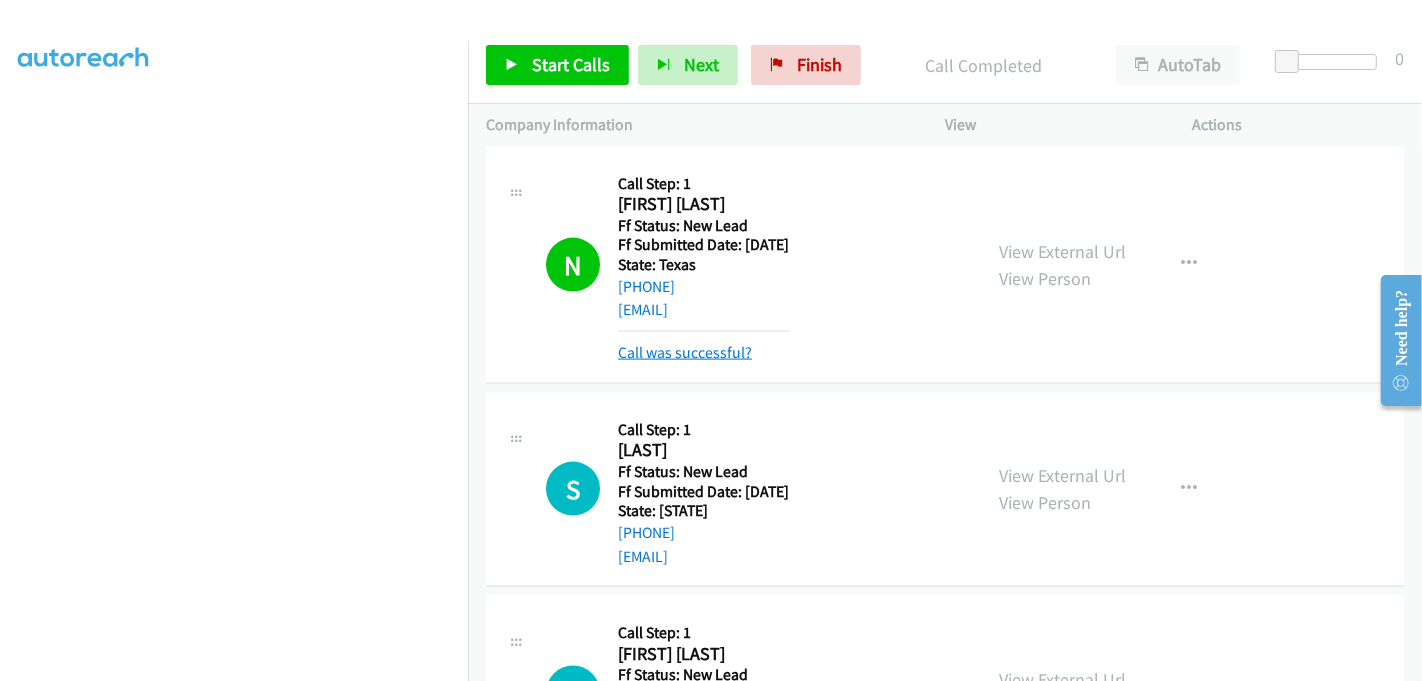 click on "Call was successful?" at bounding box center (685, 352) 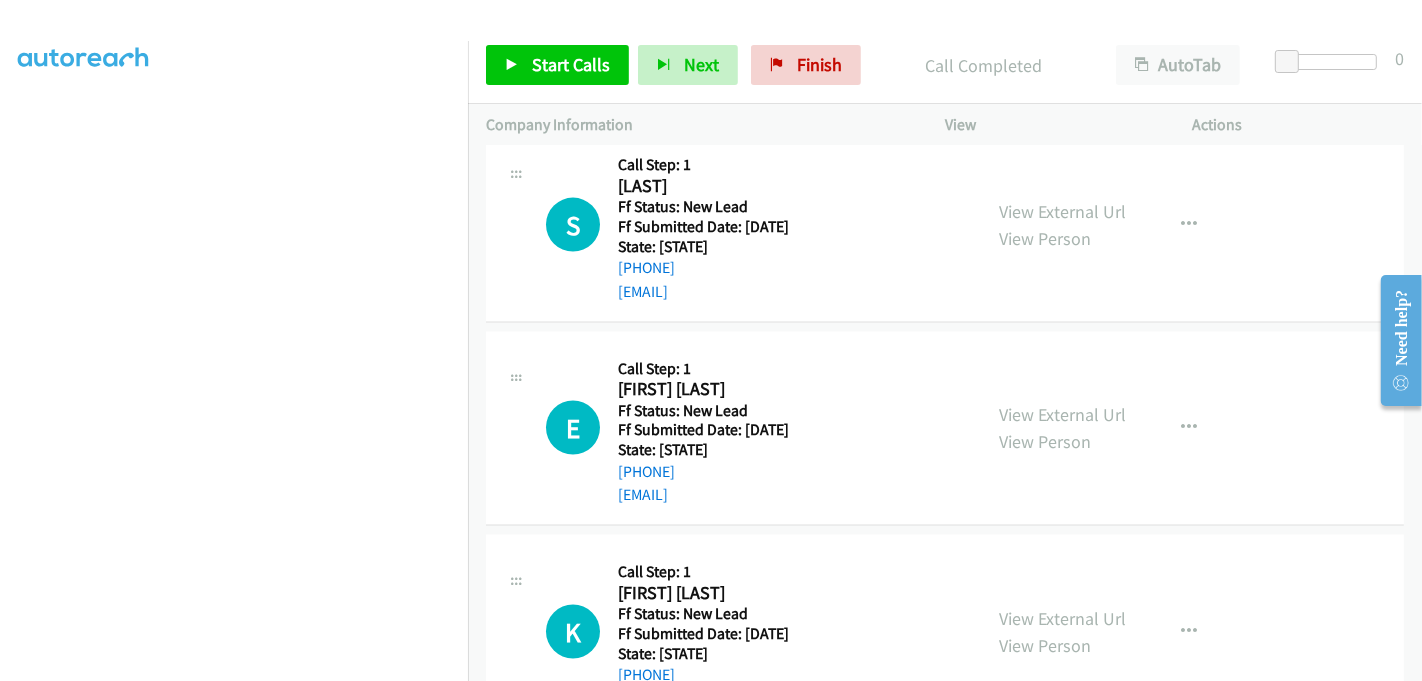 scroll, scrollTop: 2491, scrollLeft: 0, axis: vertical 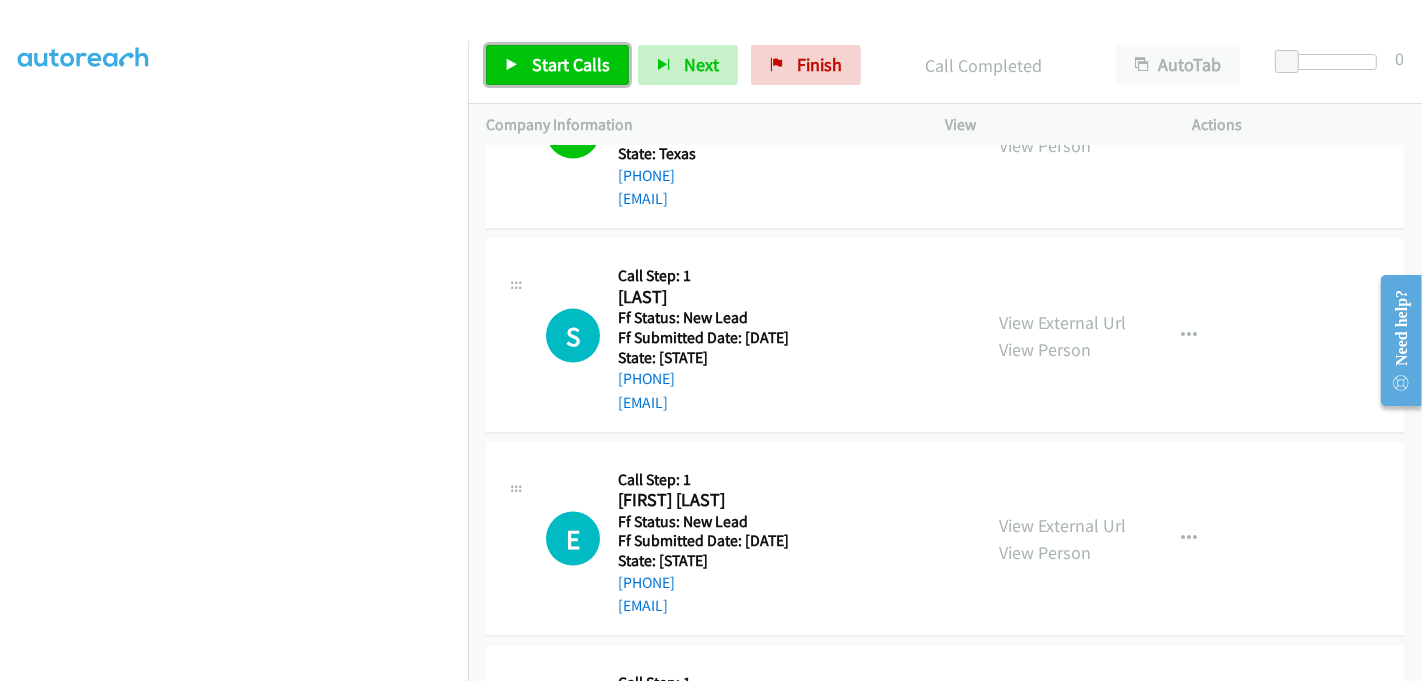 click on "Start Calls" at bounding box center (571, 64) 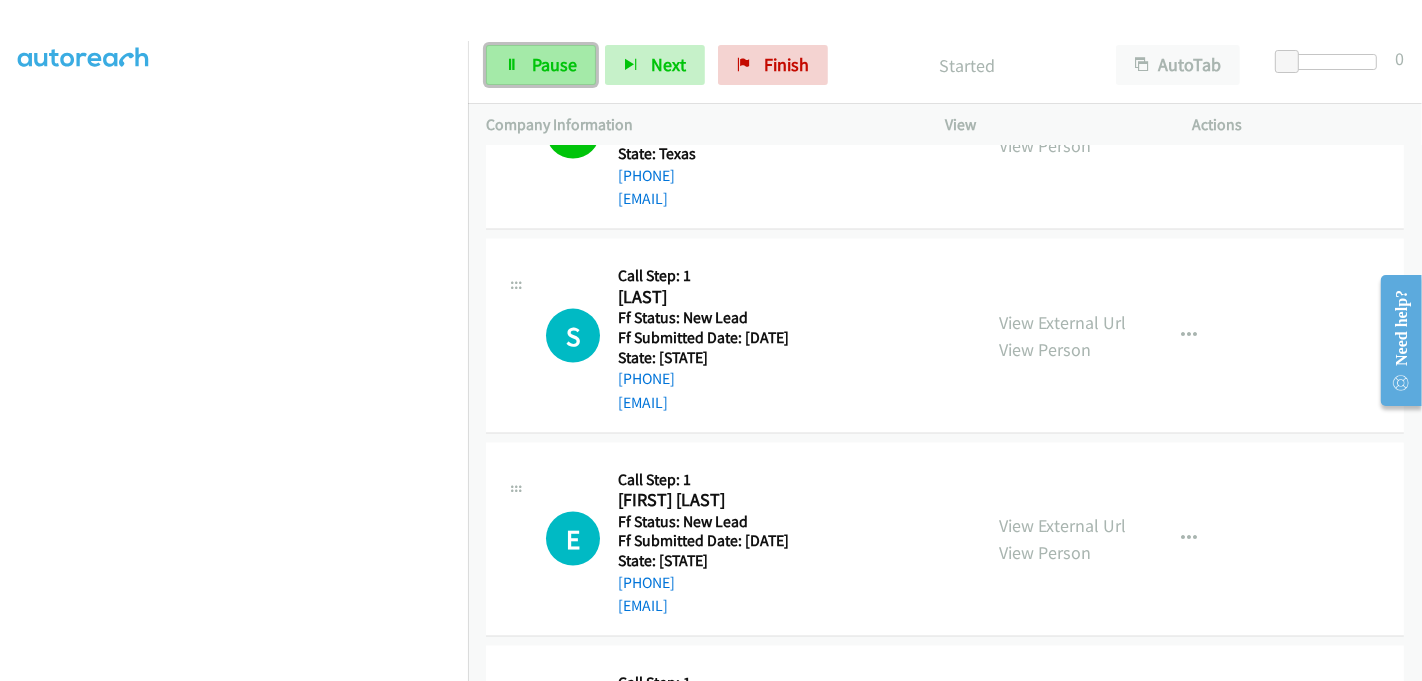 click on "Pause" at bounding box center (541, 65) 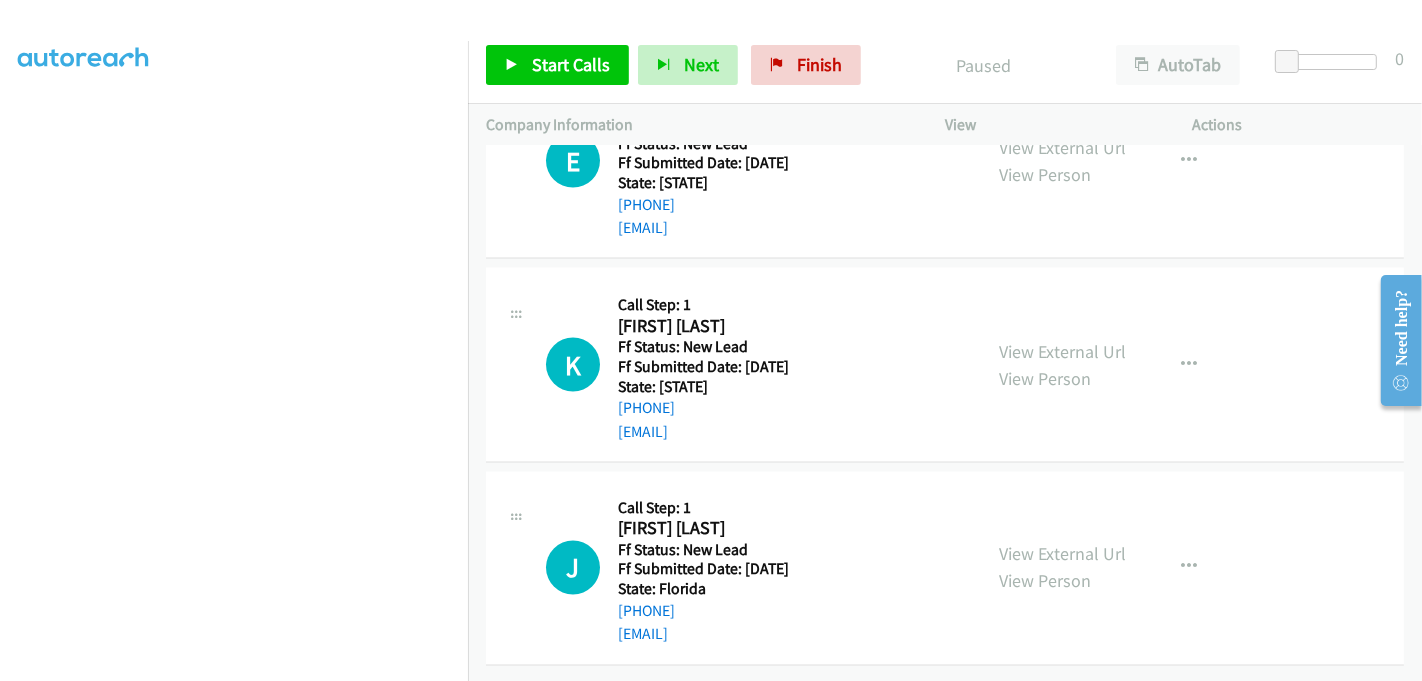 scroll, scrollTop: 2434, scrollLeft: 0, axis: vertical 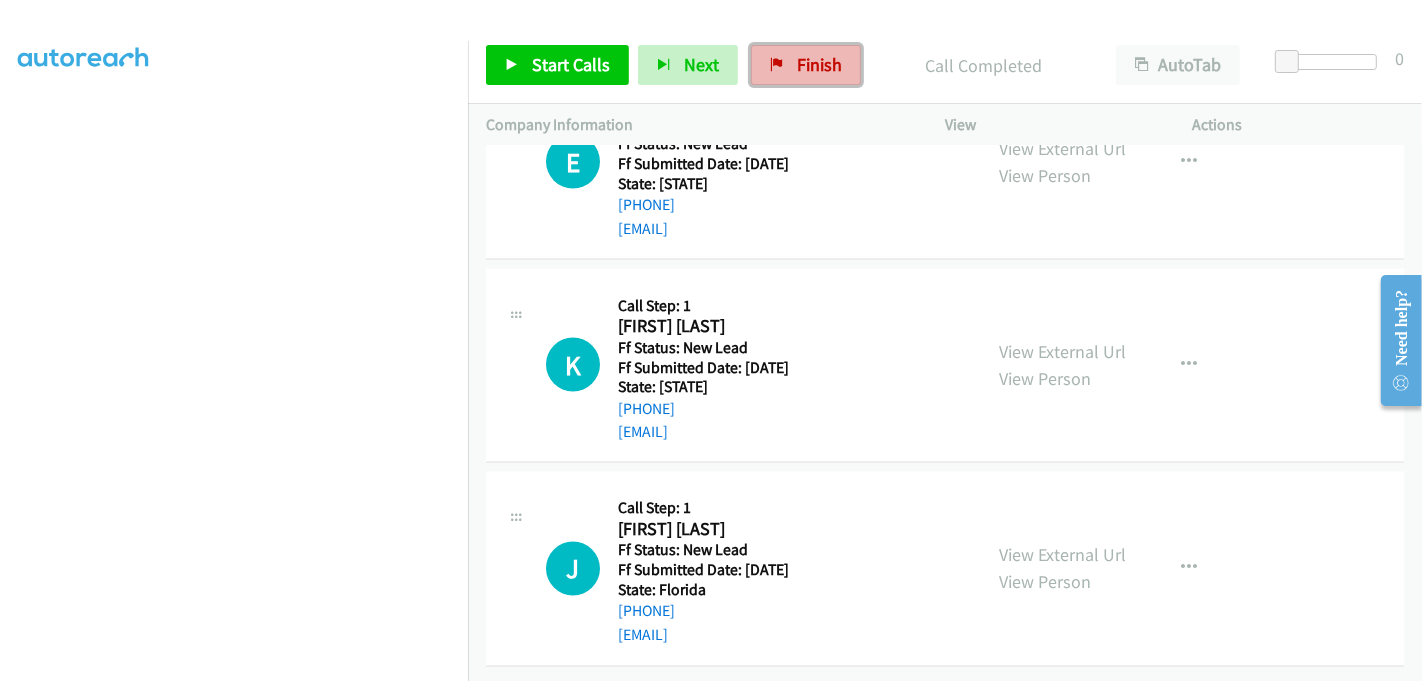 click on "Finish" at bounding box center [819, 64] 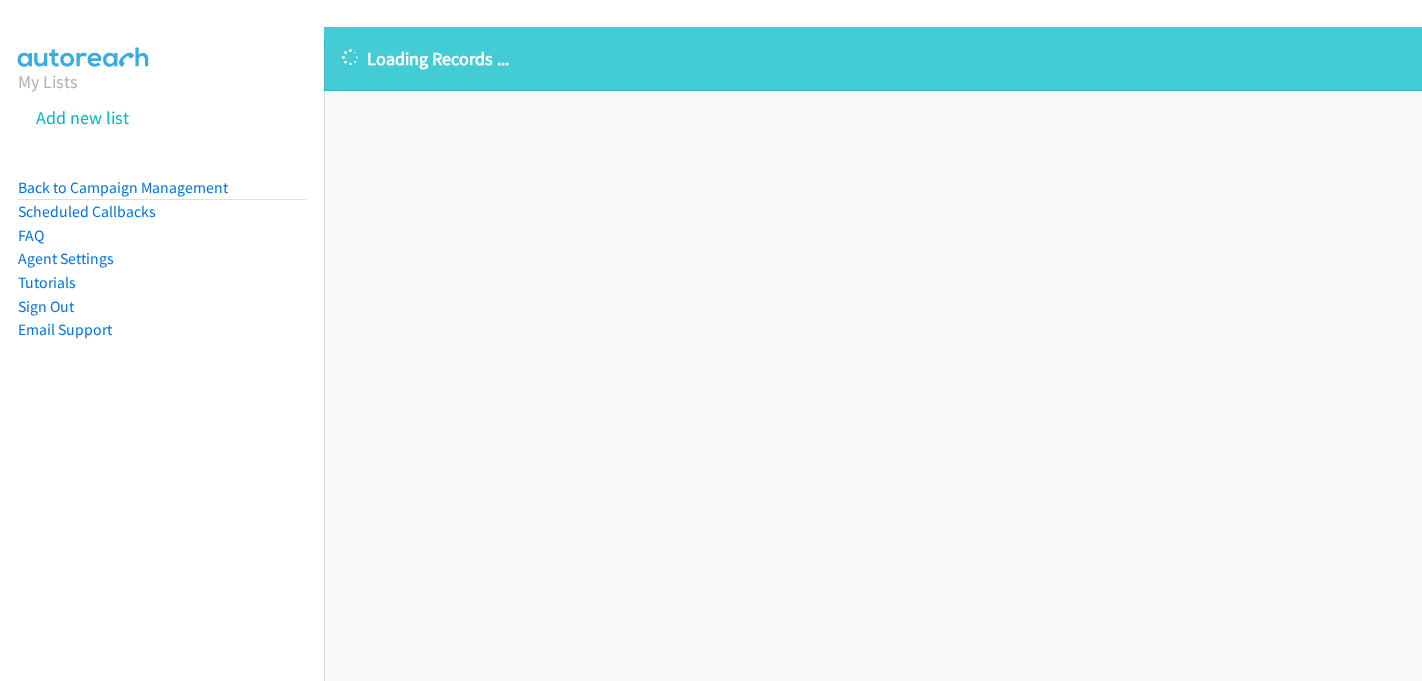 scroll, scrollTop: 0, scrollLeft: 0, axis: both 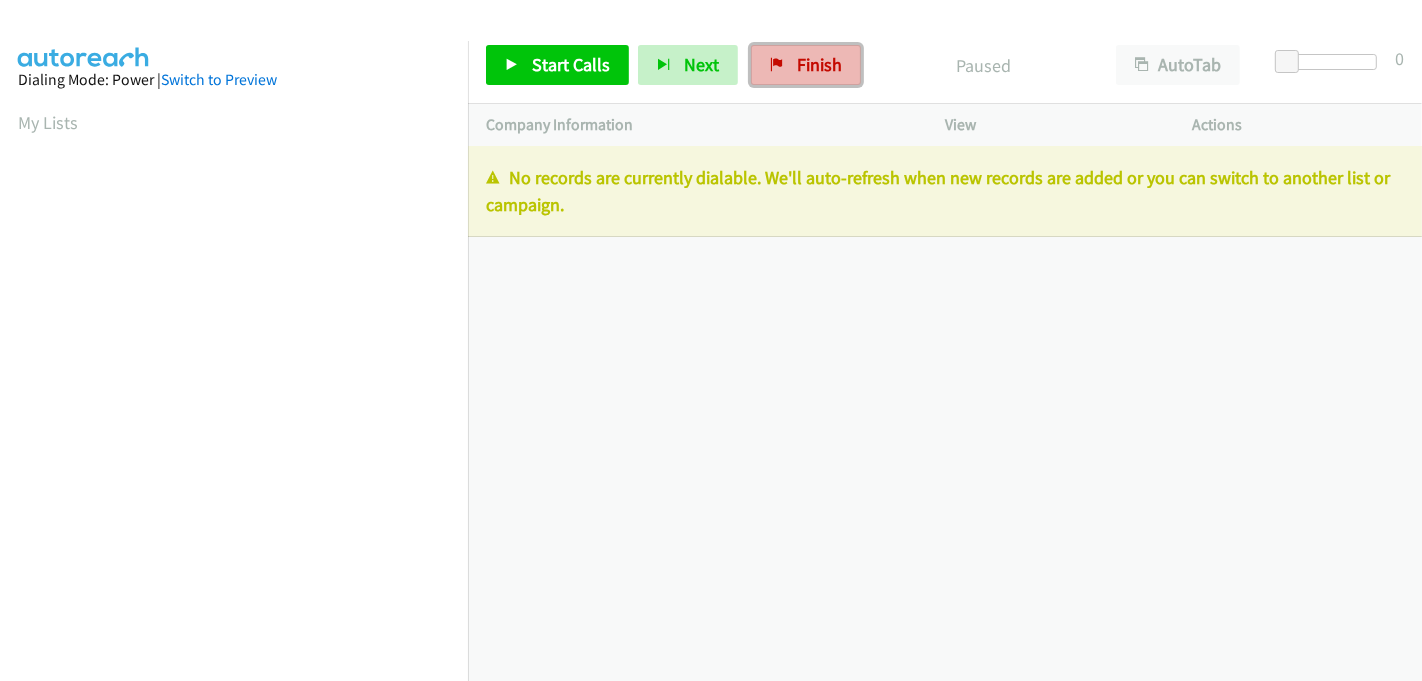 click on "Finish" at bounding box center (806, 65) 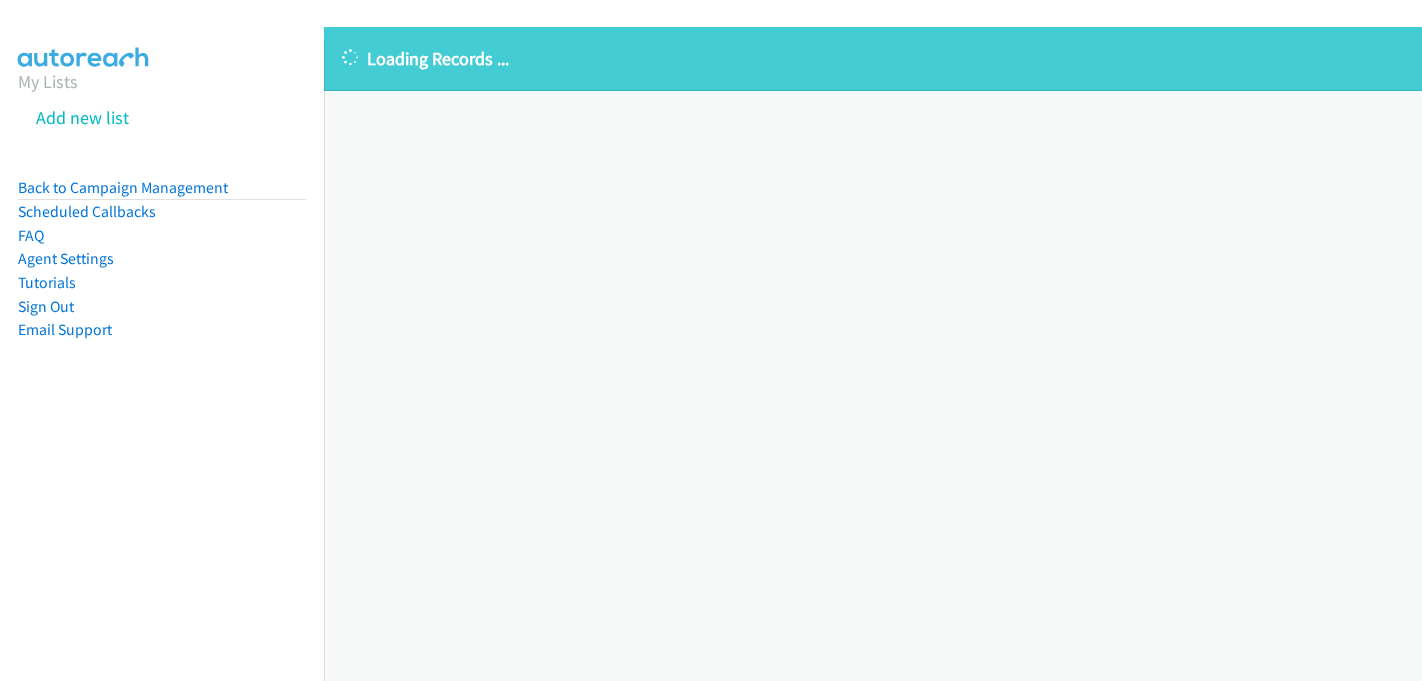 scroll, scrollTop: 0, scrollLeft: 0, axis: both 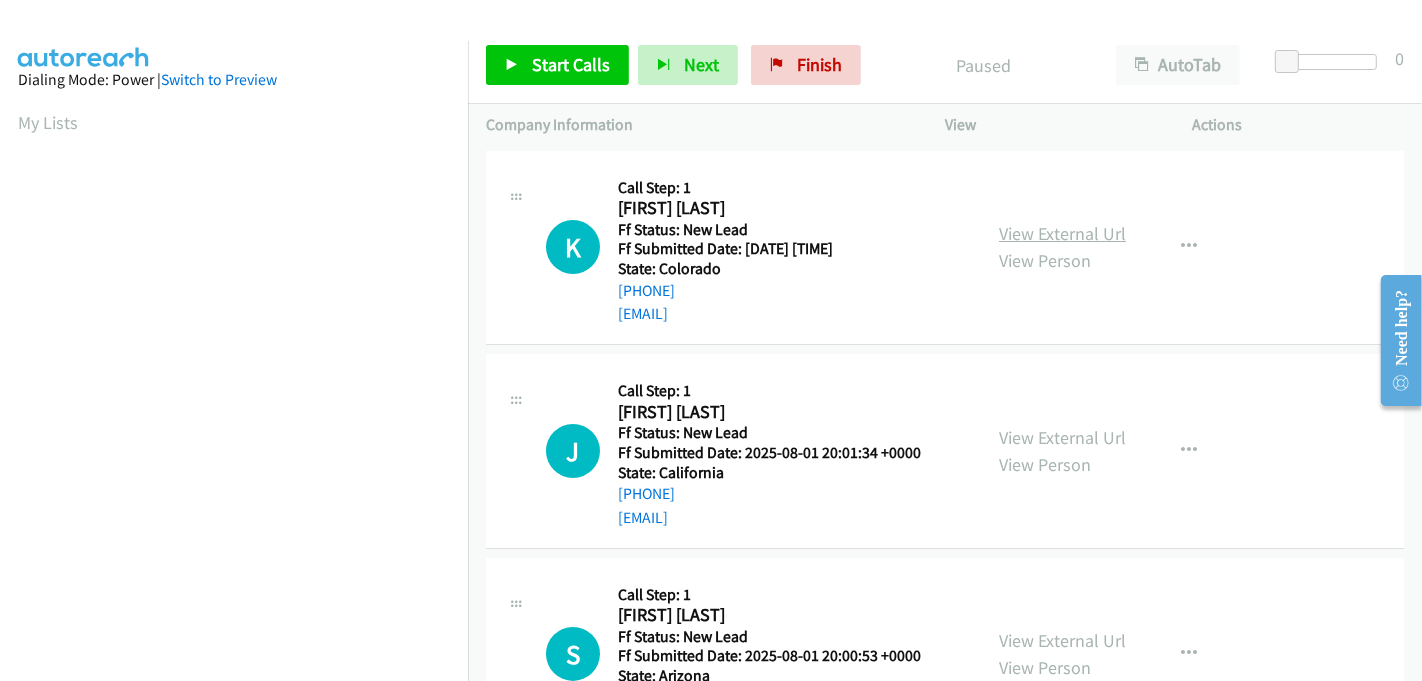 click on "View External Url" at bounding box center [1062, 233] 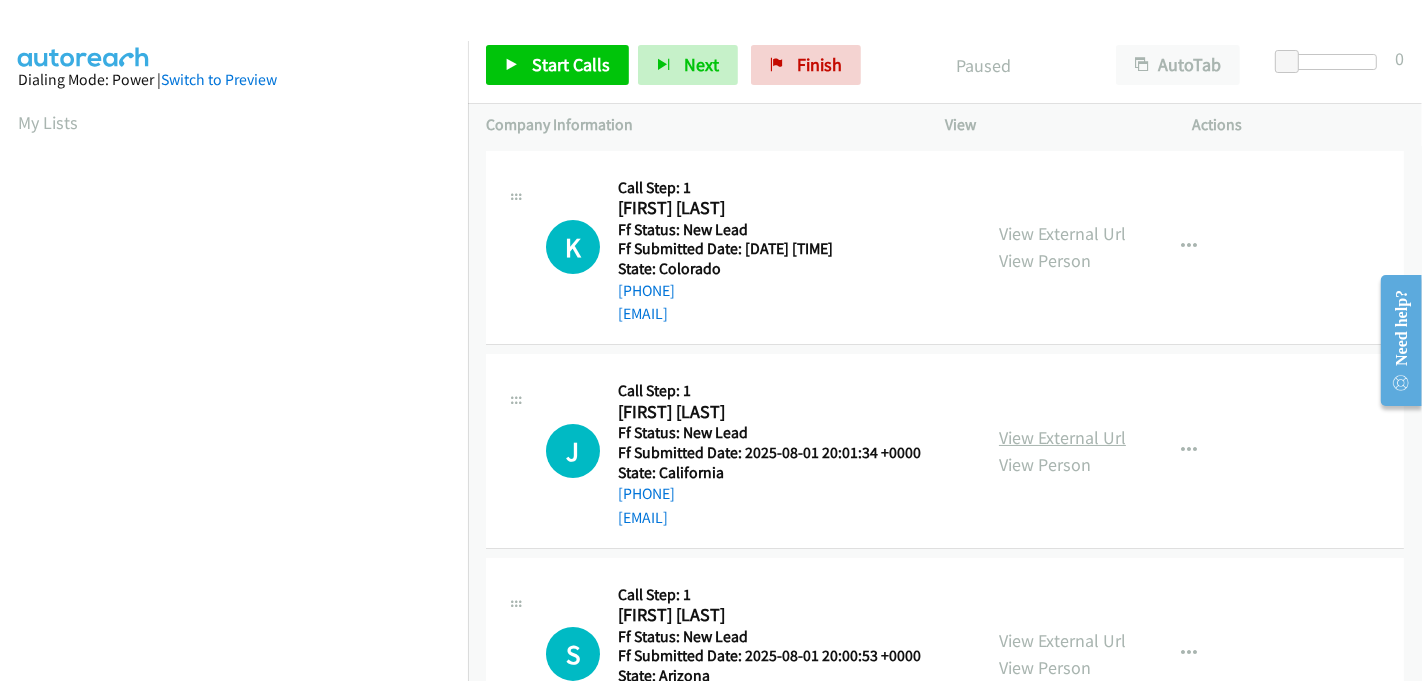 click on "View External Url" at bounding box center (1062, 437) 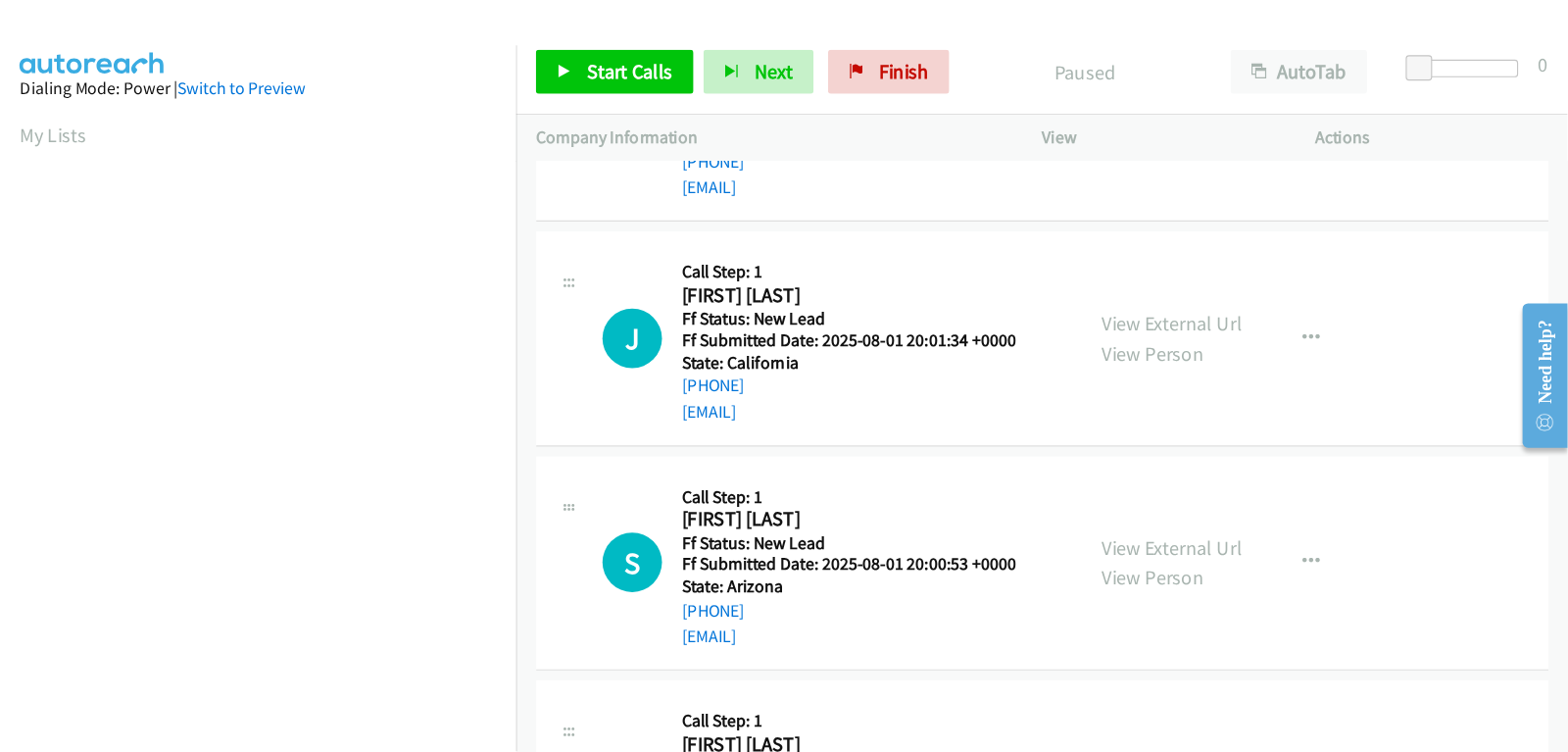 scroll, scrollTop: 218, scrollLeft: 0, axis: vertical 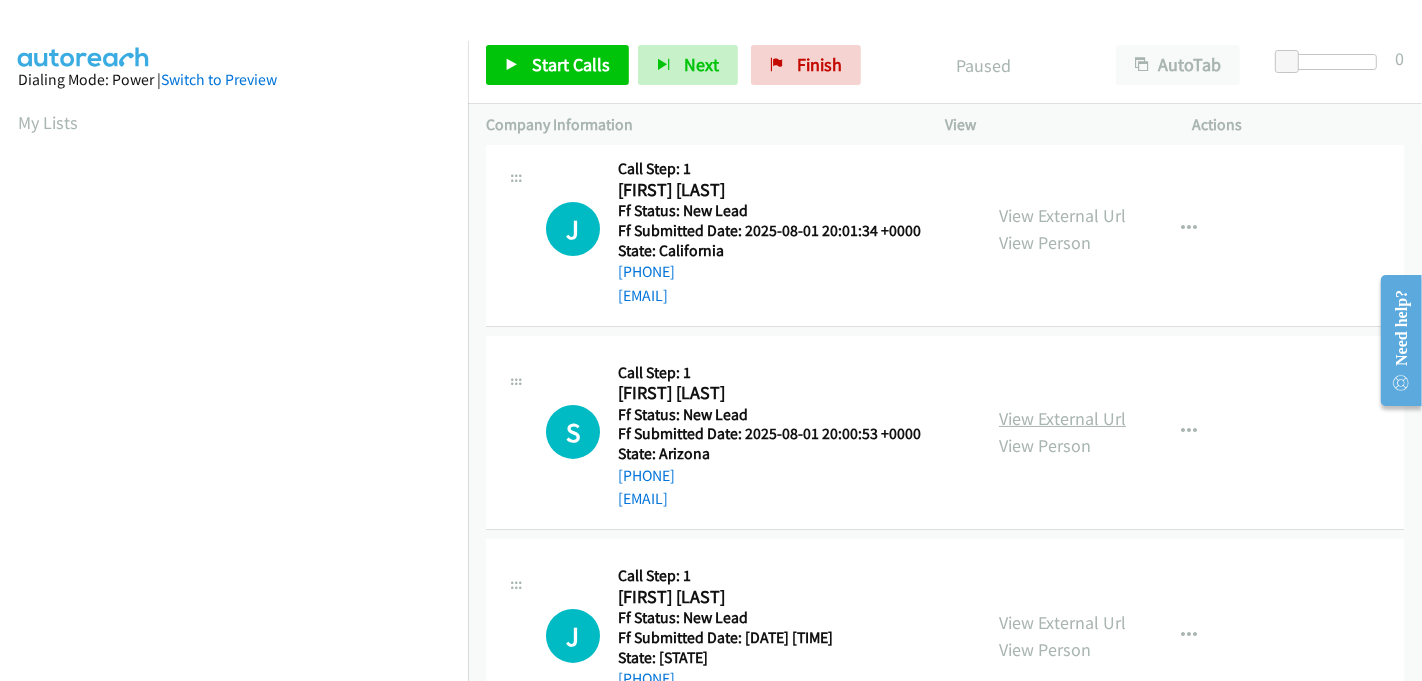 click on "View External Url" at bounding box center [1062, 418] 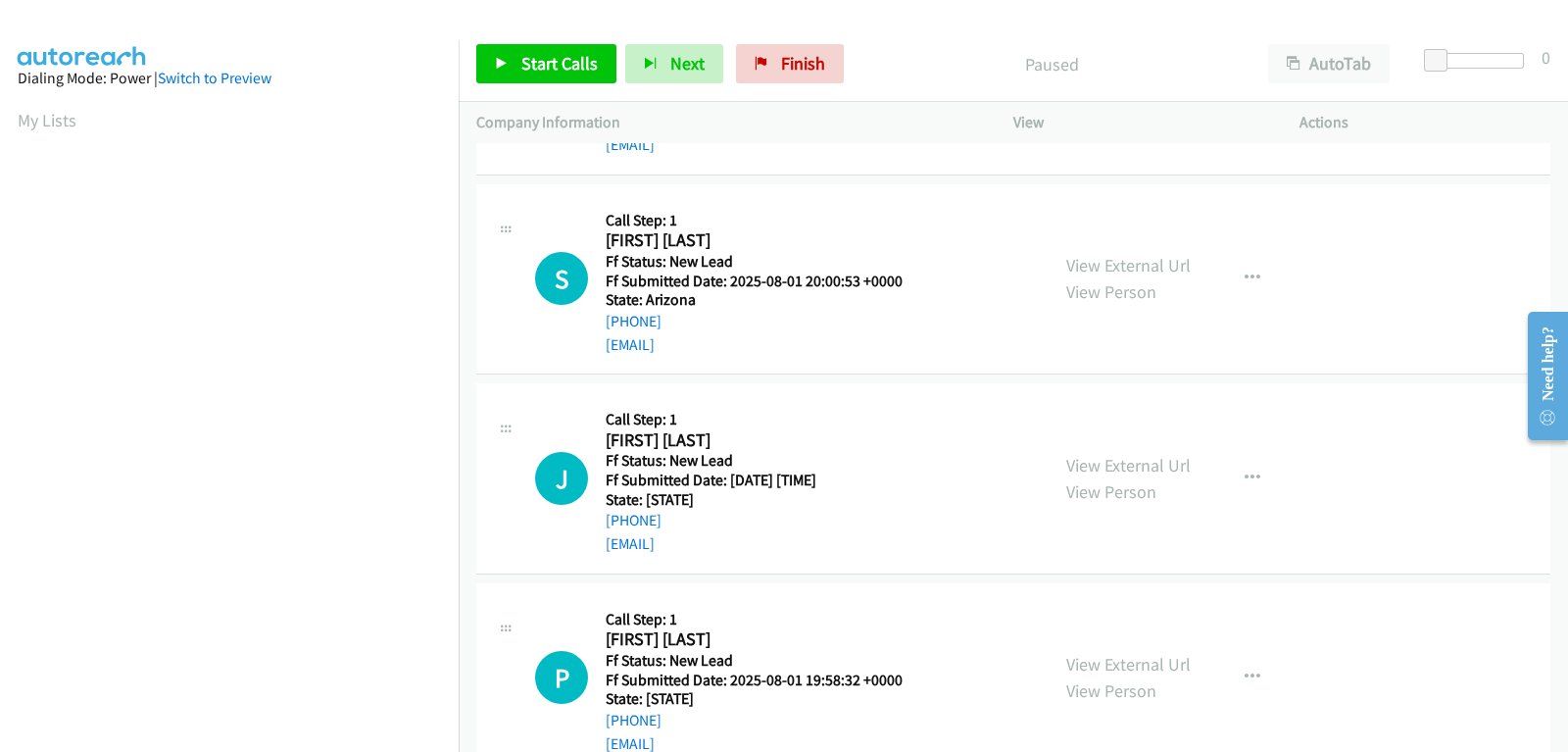 scroll, scrollTop: 416, scrollLeft: 0, axis: vertical 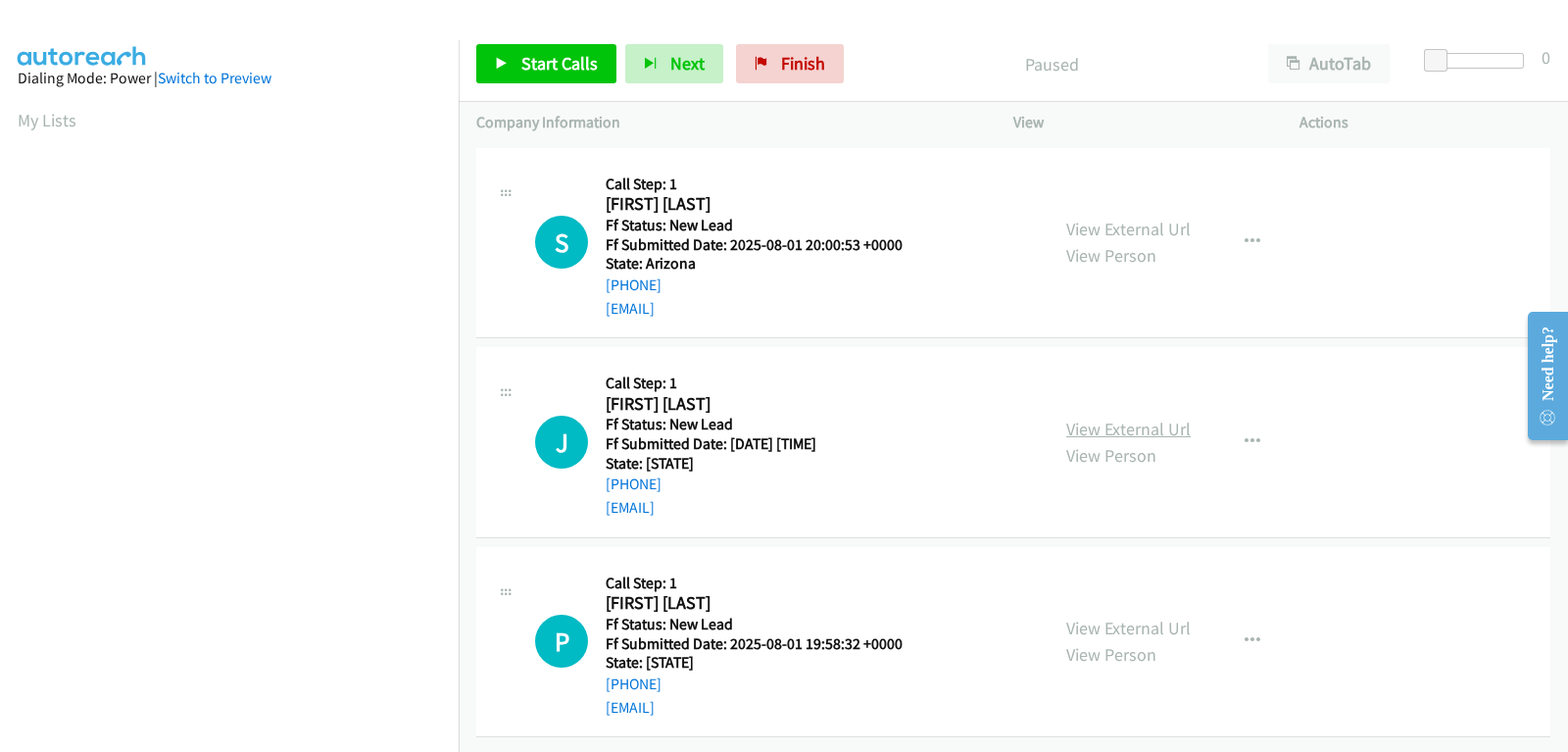 click on "View External Url" at bounding box center [1128, 428] 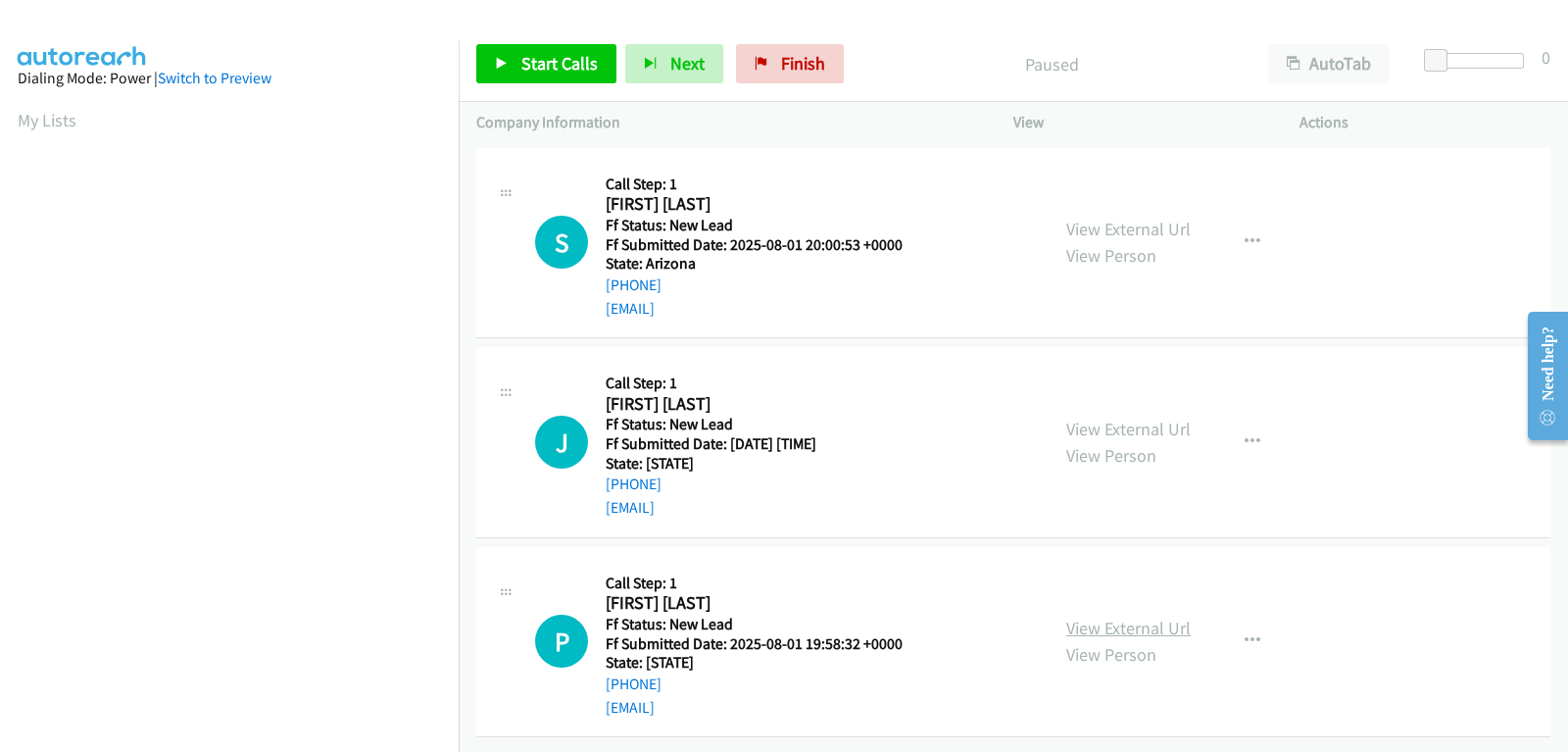 click on "View External Url" at bounding box center [1128, 627] 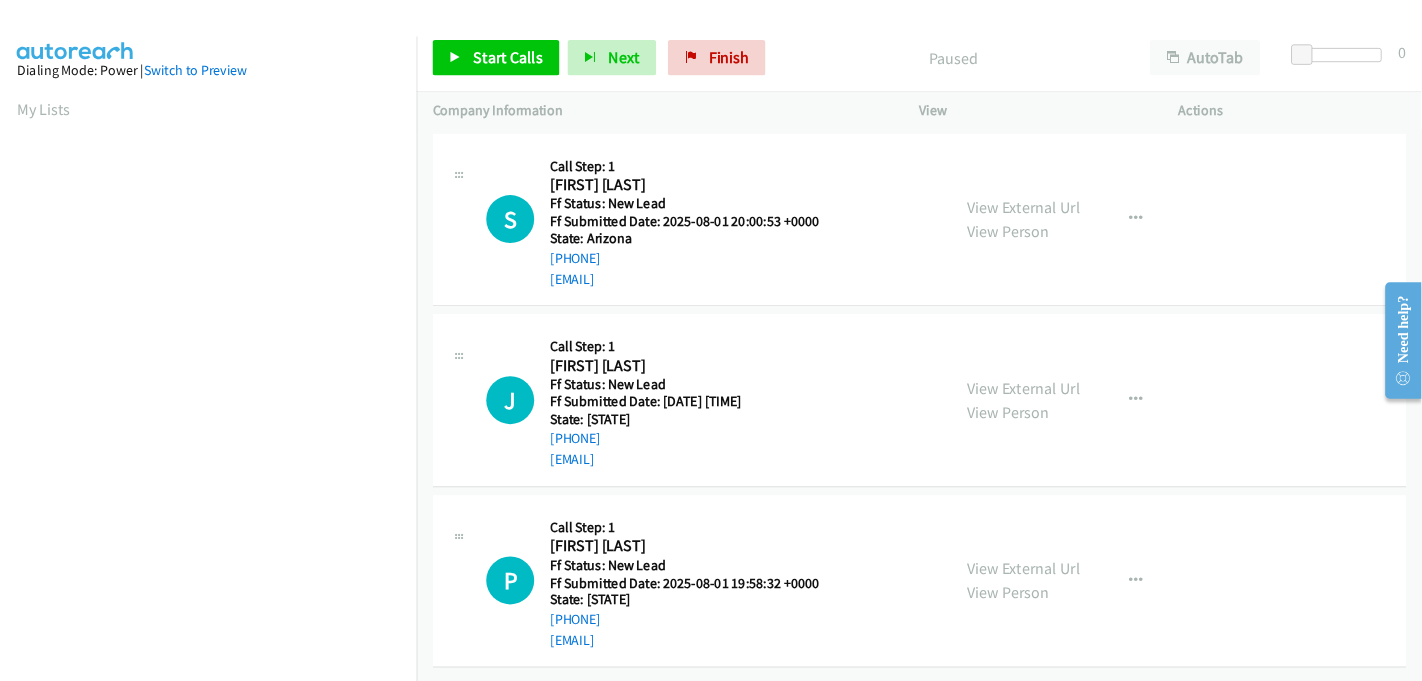 scroll, scrollTop: 0, scrollLeft: 0, axis: both 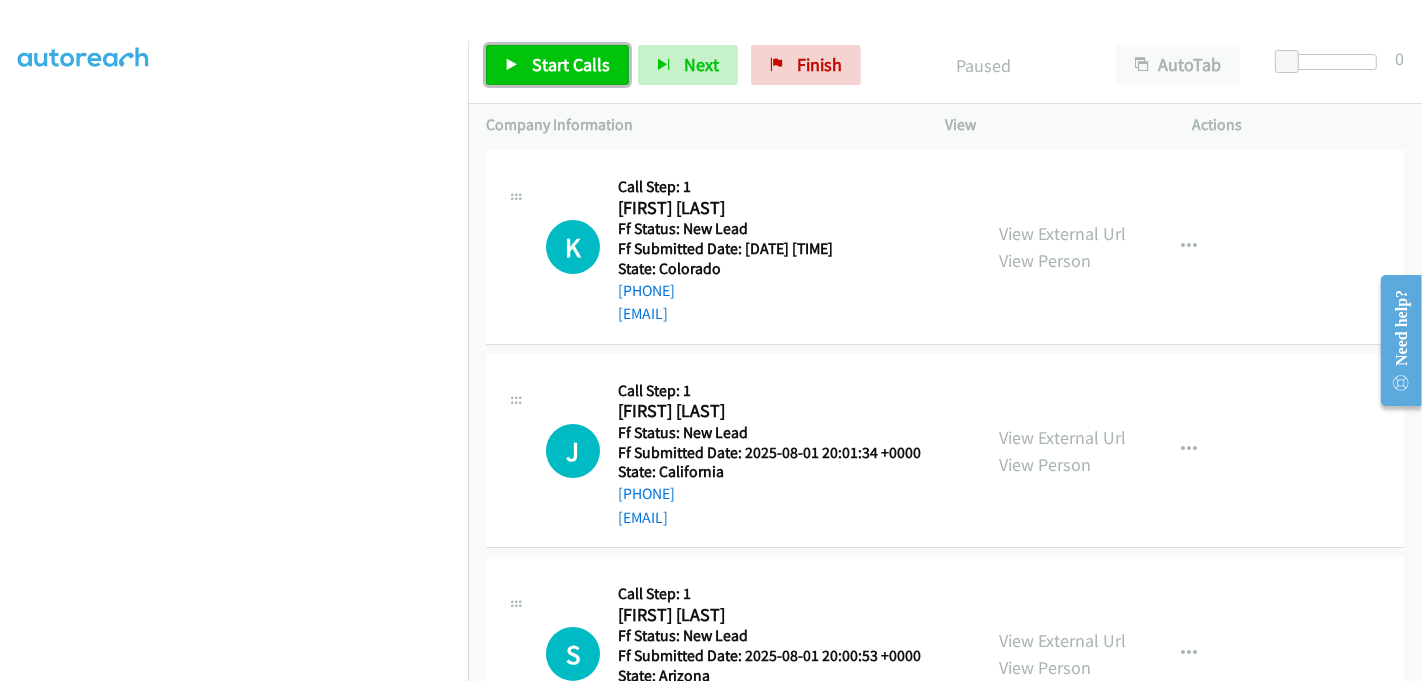 click at bounding box center [512, 66] 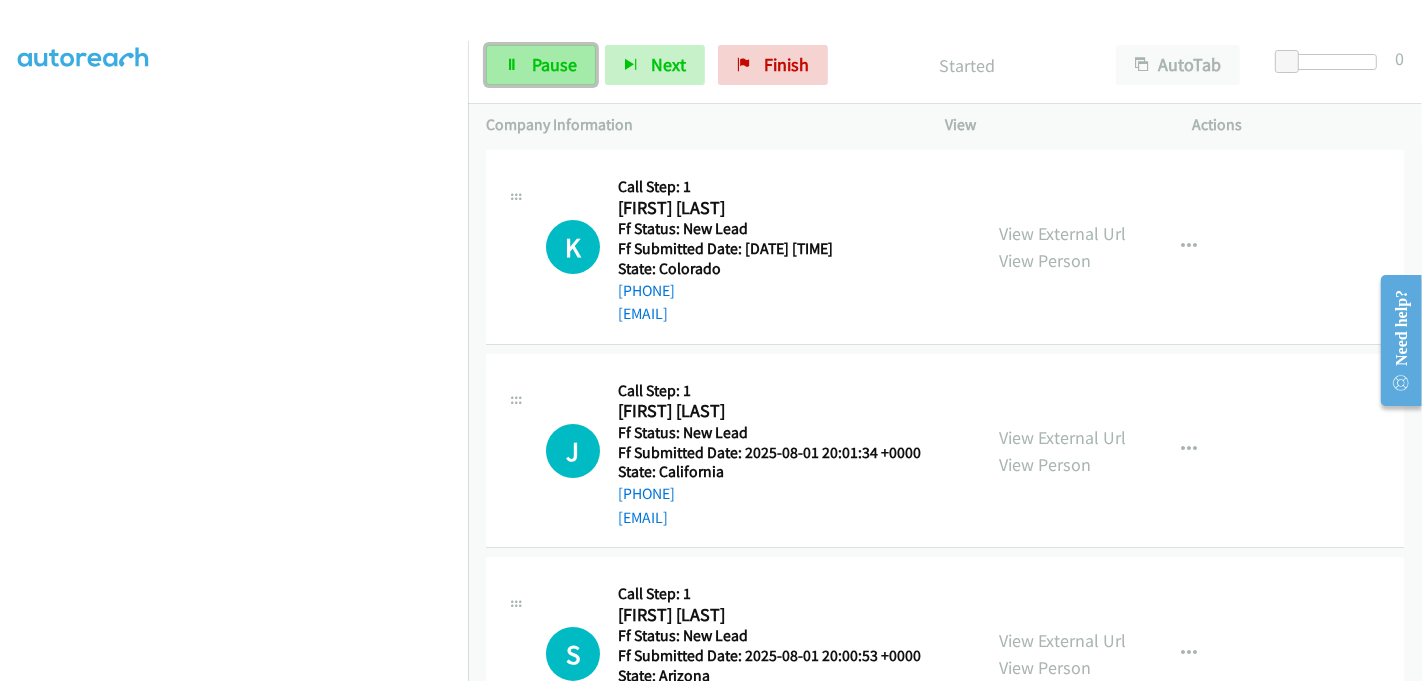 click at bounding box center [512, 66] 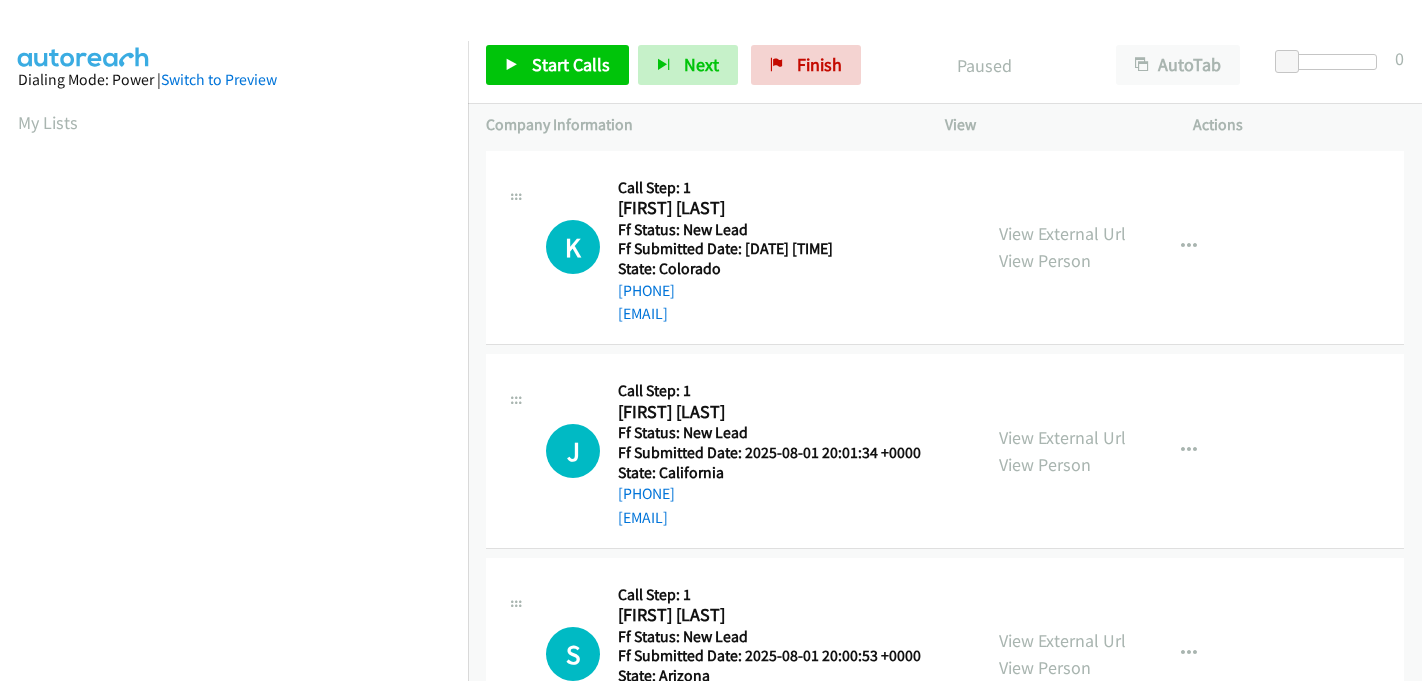 scroll, scrollTop: 0, scrollLeft: 0, axis: both 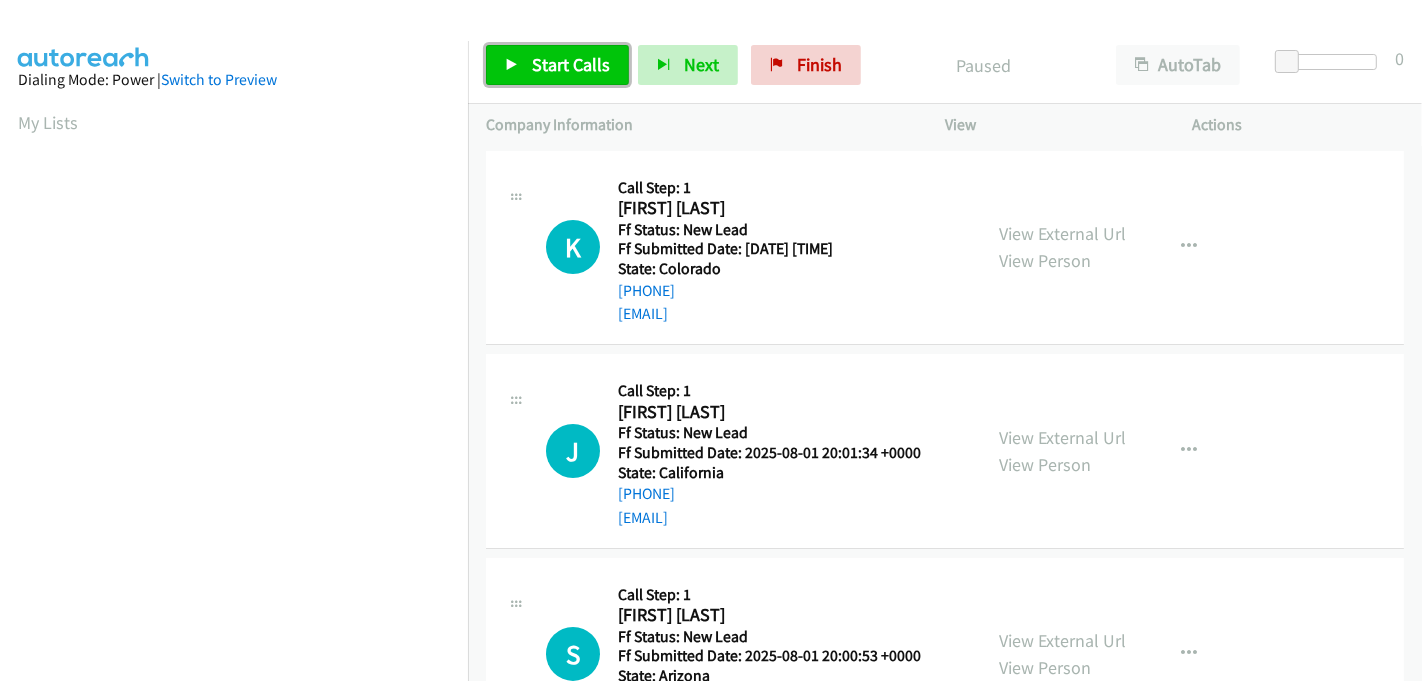click on "Start Calls" at bounding box center [571, 64] 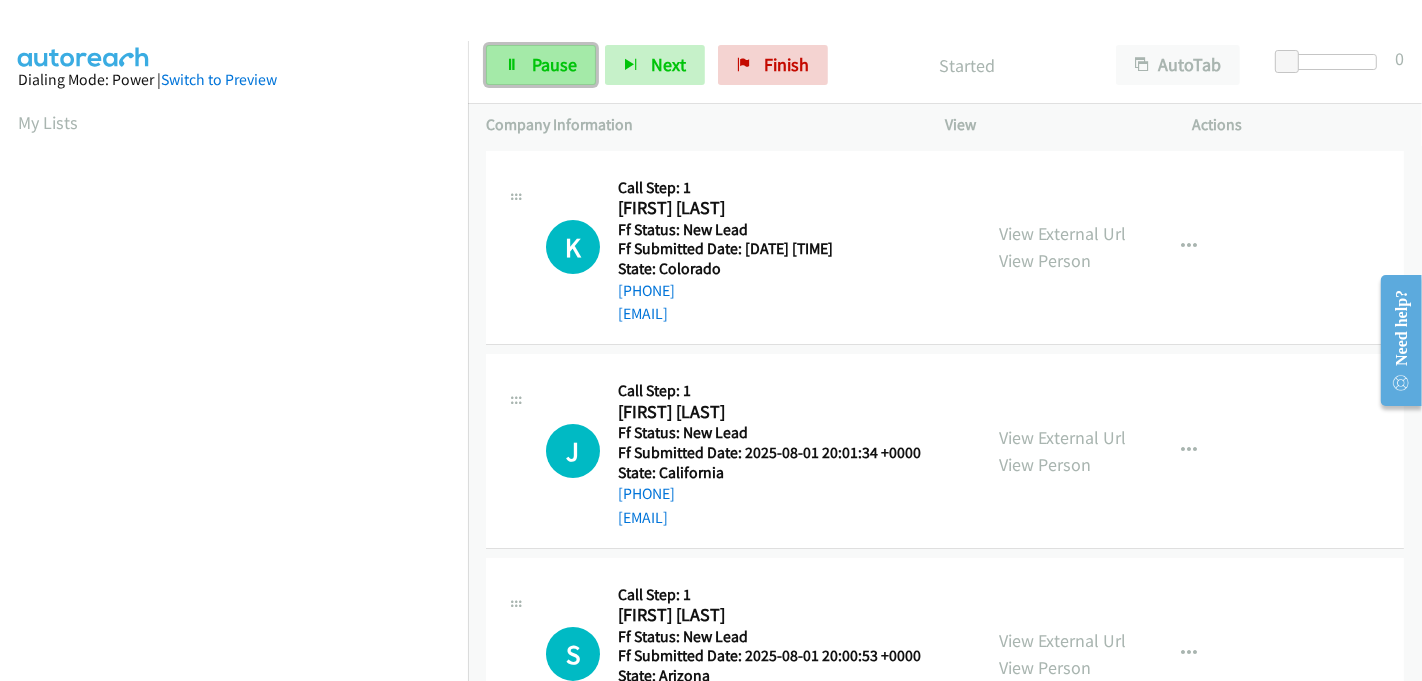 click on "Pause" at bounding box center [554, 64] 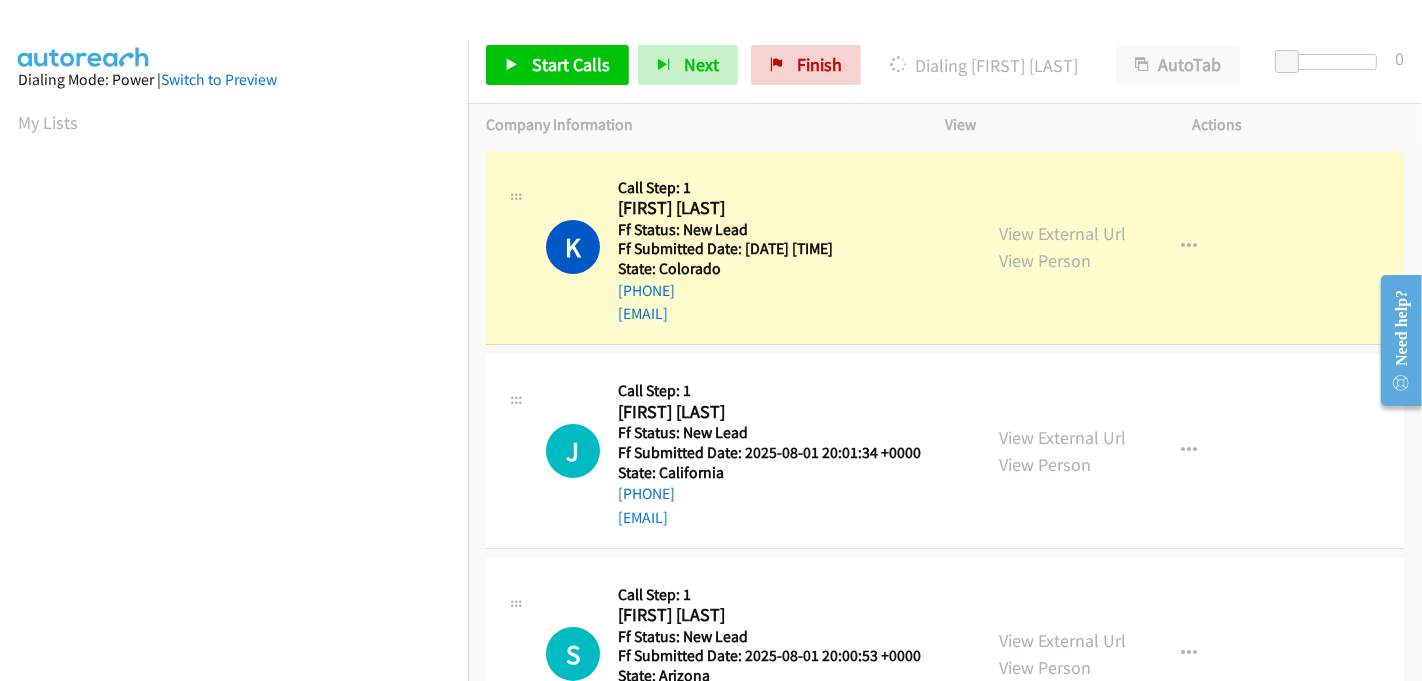 scroll, scrollTop: 442, scrollLeft: 0, axis: vertical 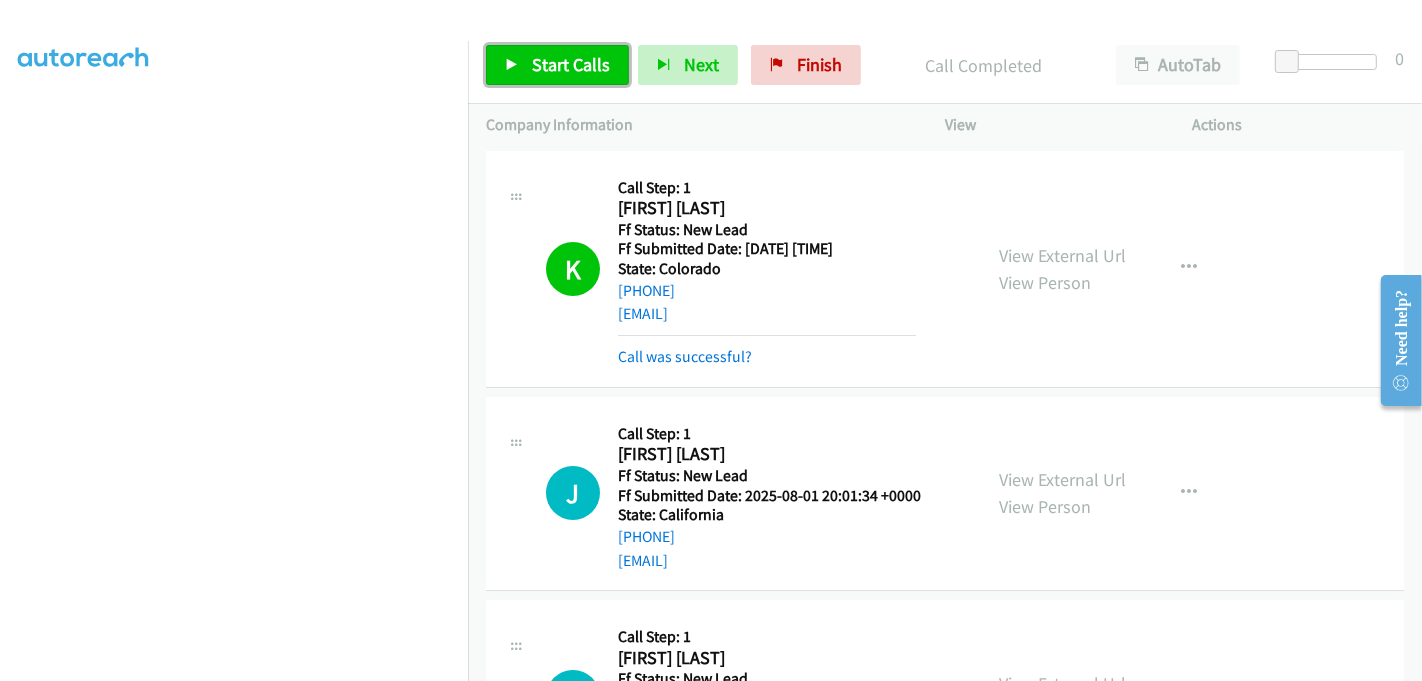 click on "Start Calls" at bounding box center (571, 64) 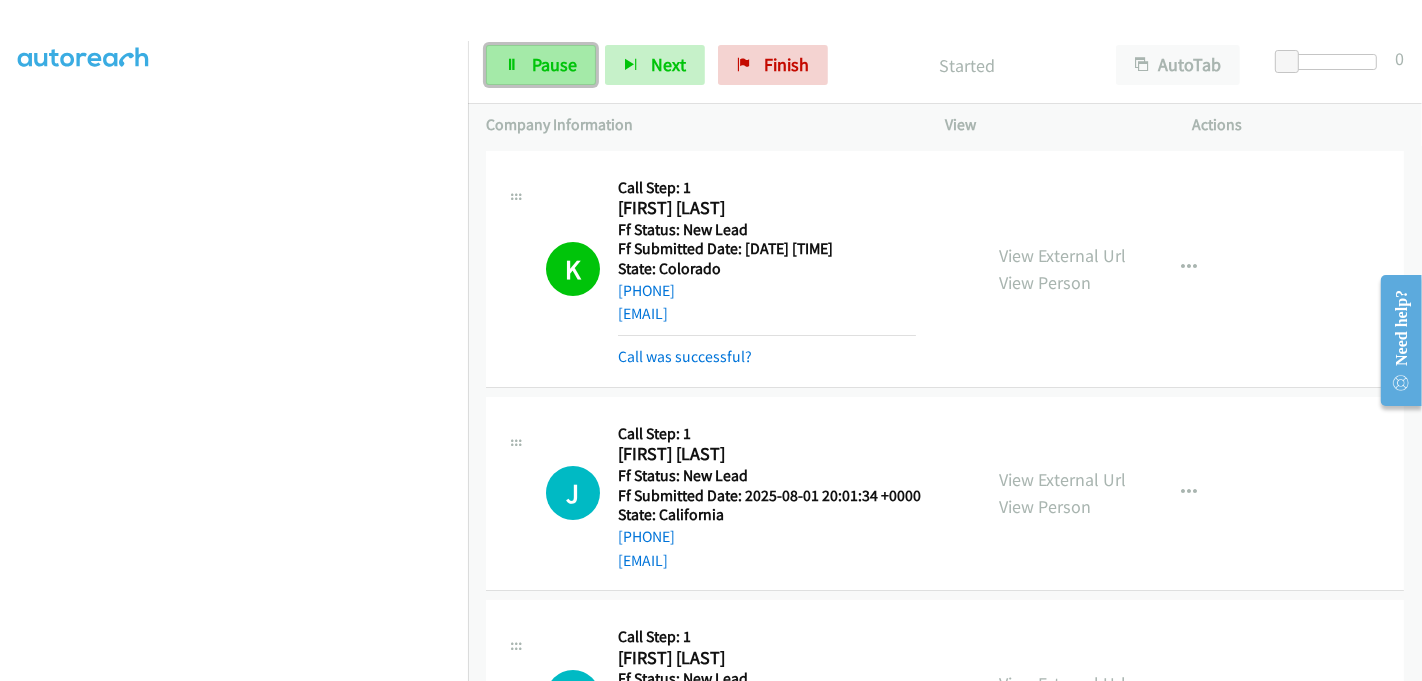 click on "Pause" at bounding box center [554, 64] 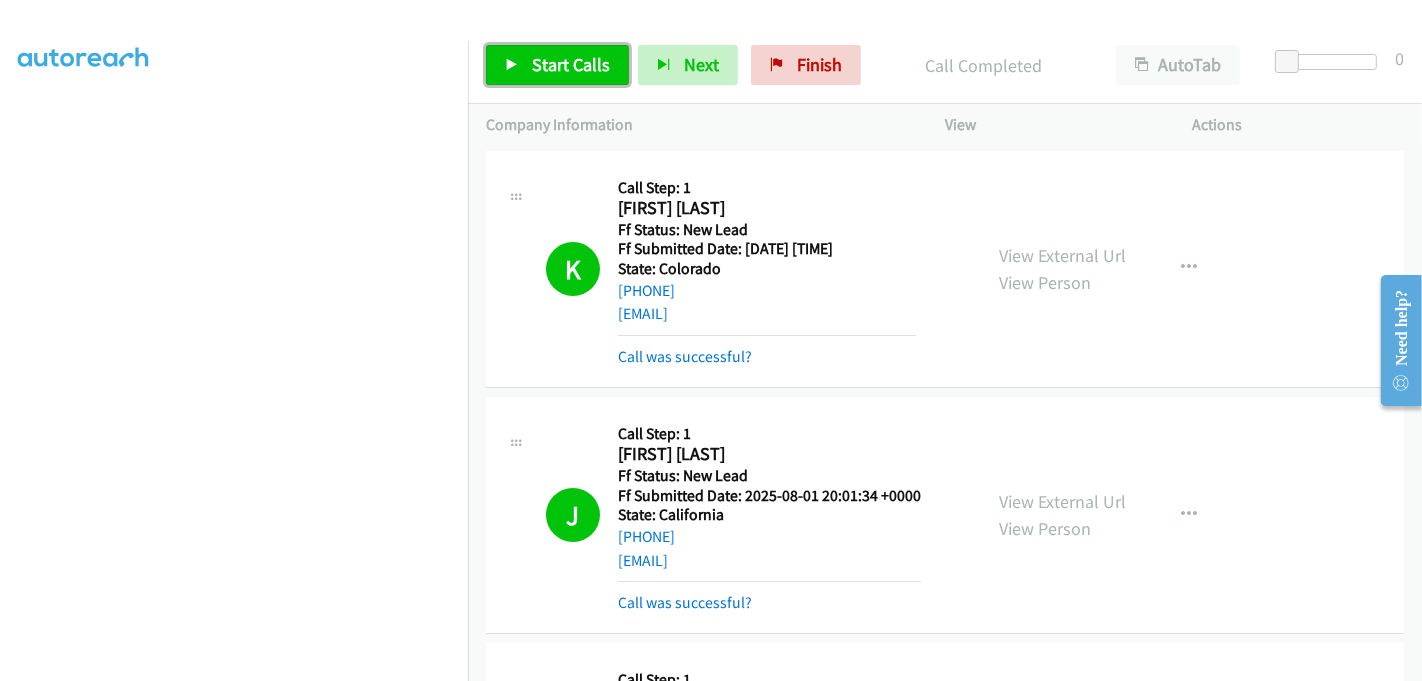 click on "Start Calls" at bounding box center [571, 64] 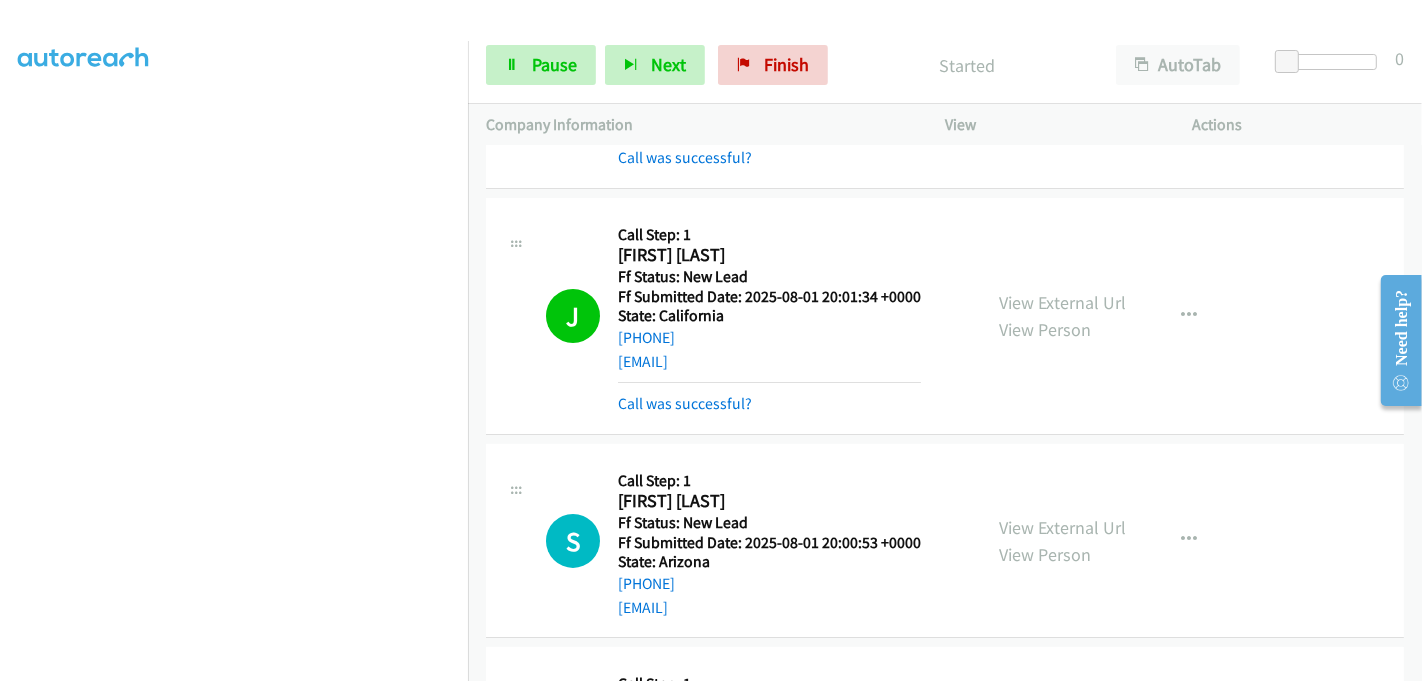 scroll, scrollTop: 333, scrollLeft: 0, axis: vertical 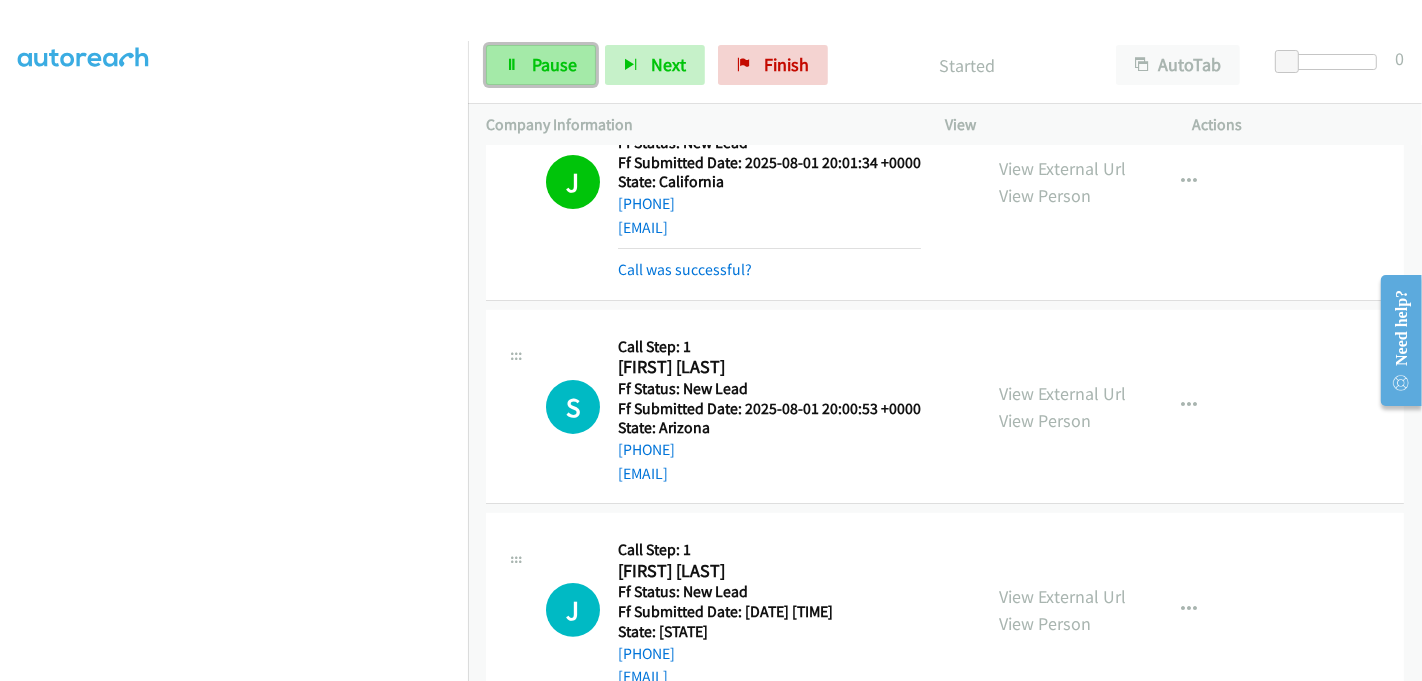 click on "Pause" at bounding box center (541, 65) 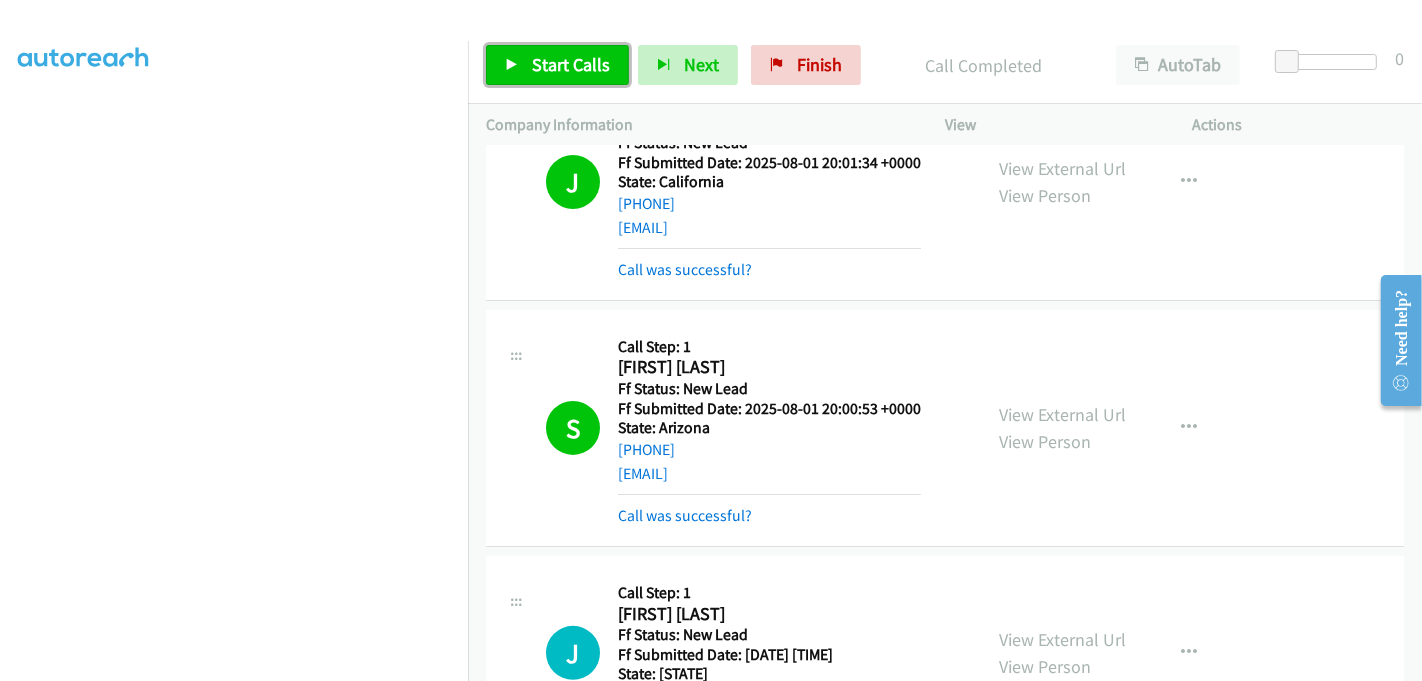 click on "Start Calls" at bounding box center [571, 64] 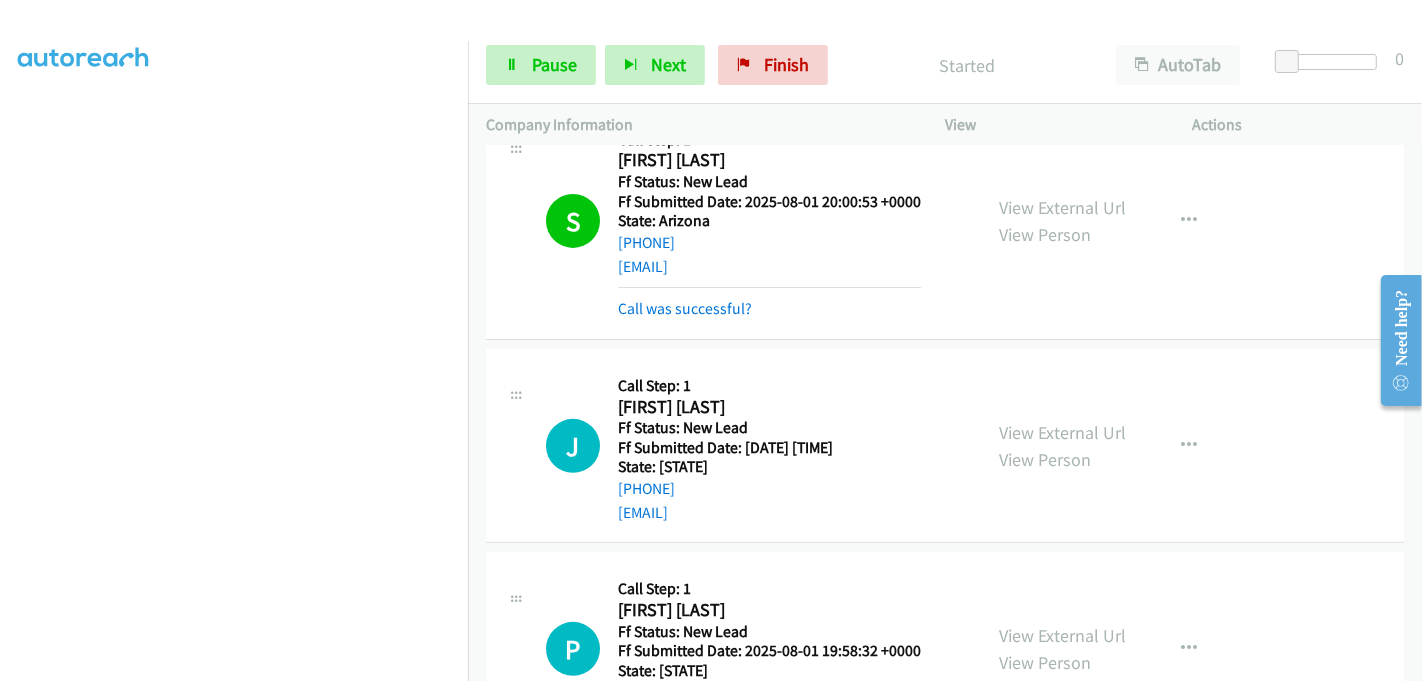 scroll, scrollTop: 555, scrollLeft: 0, axis: vertical 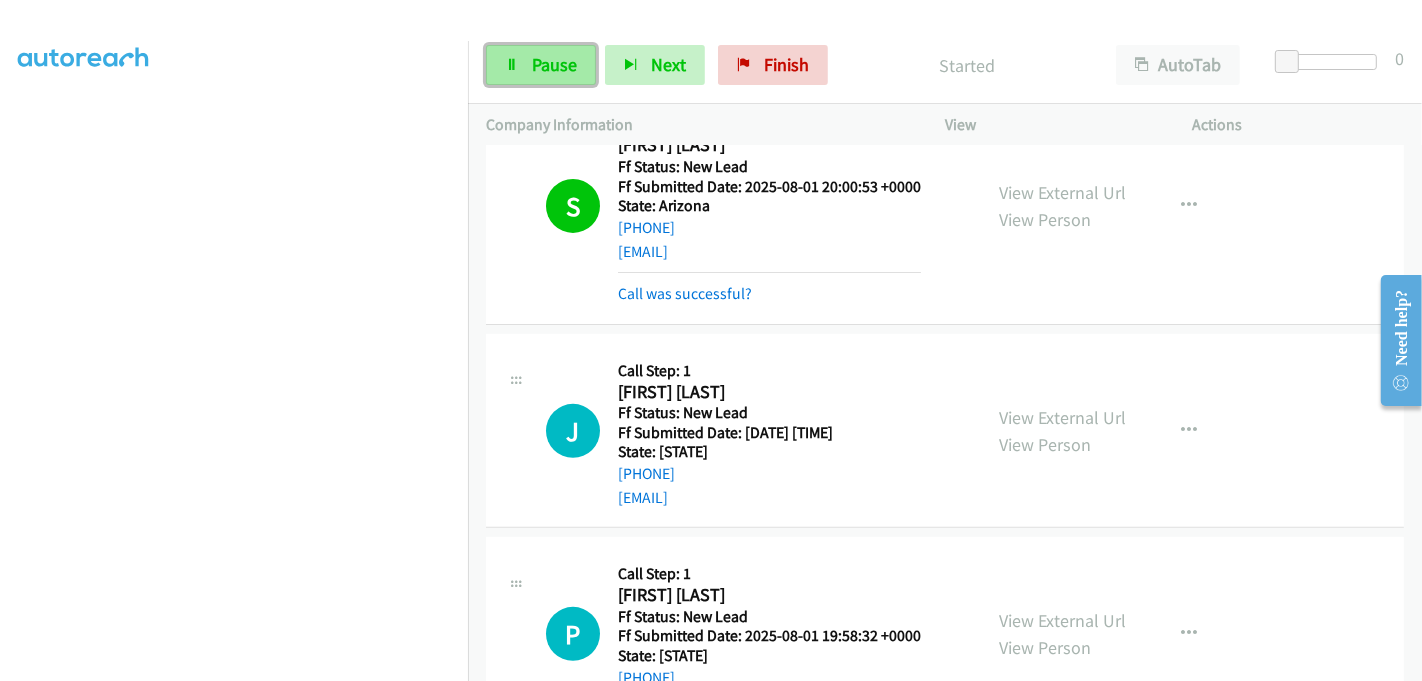 click on "Pause" at bounding box center [554, 64] 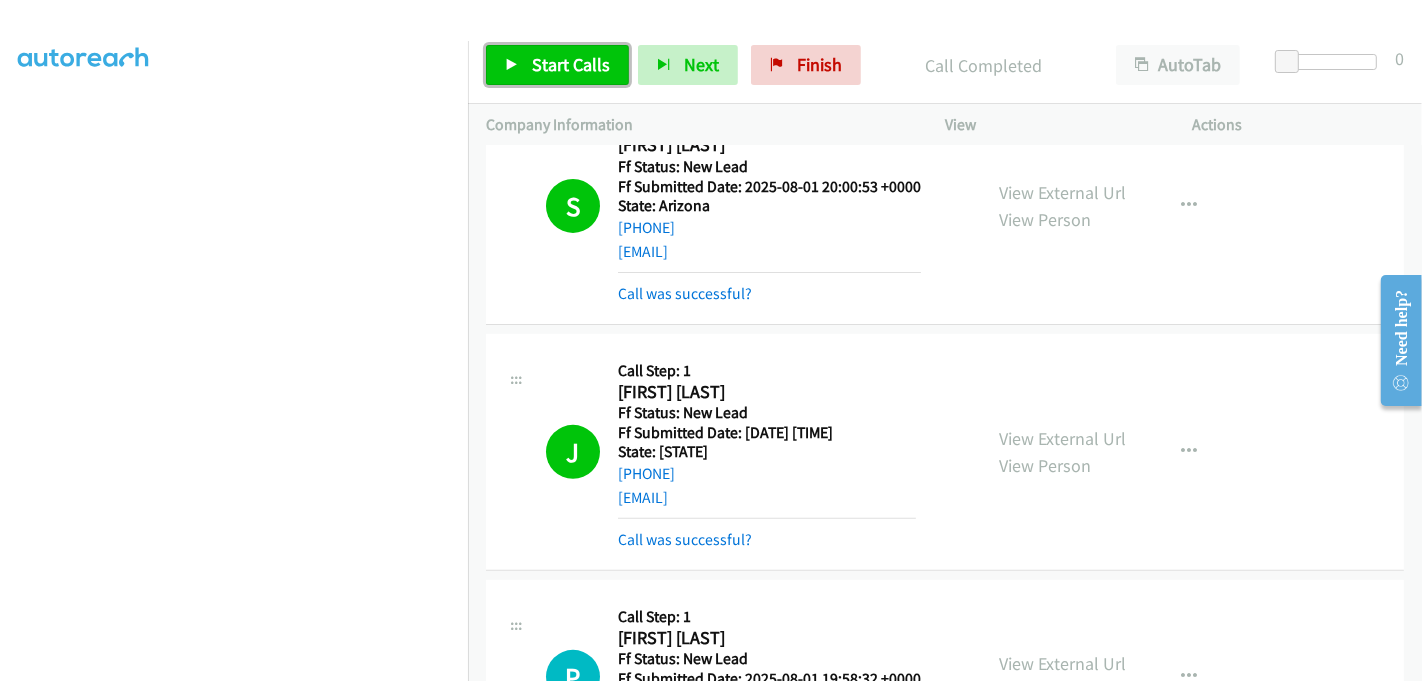 click on "Start Calls" at bounding box center (557, 65) 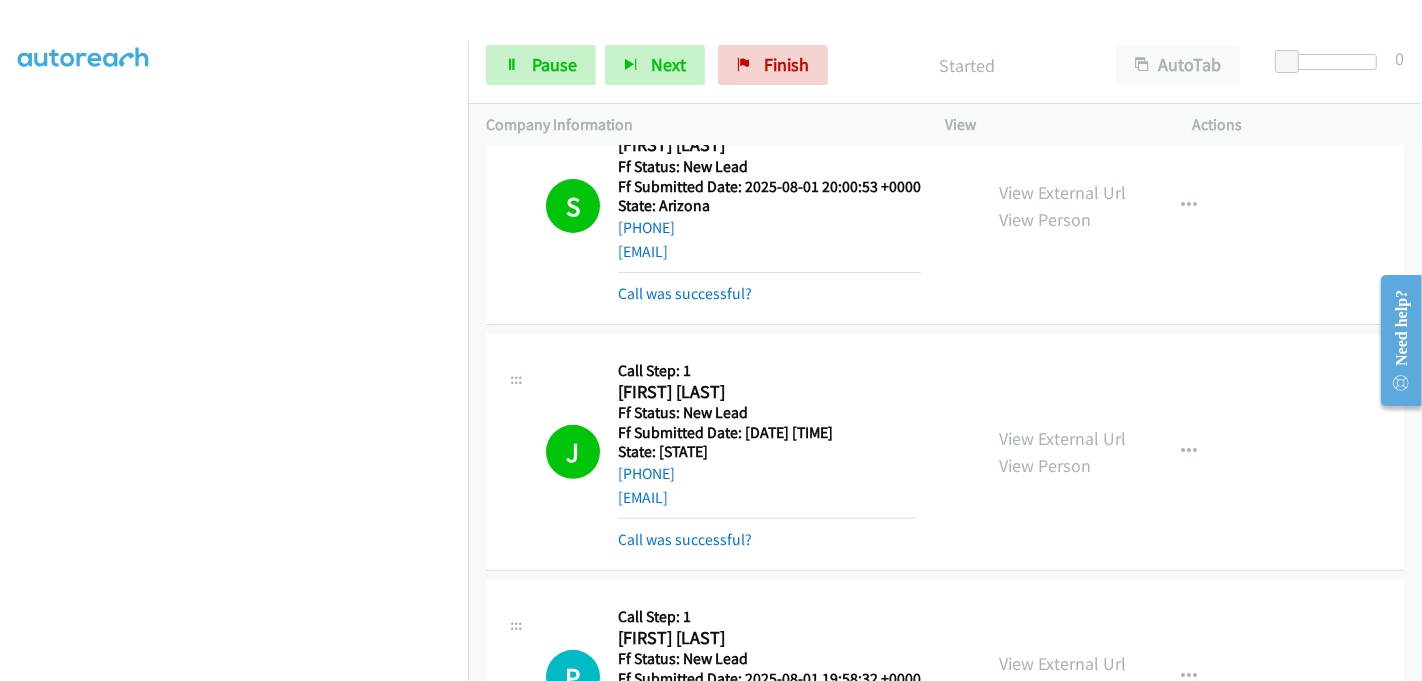 scroll, scrollTop: 888, scrollLeft: 0, axis: vertical 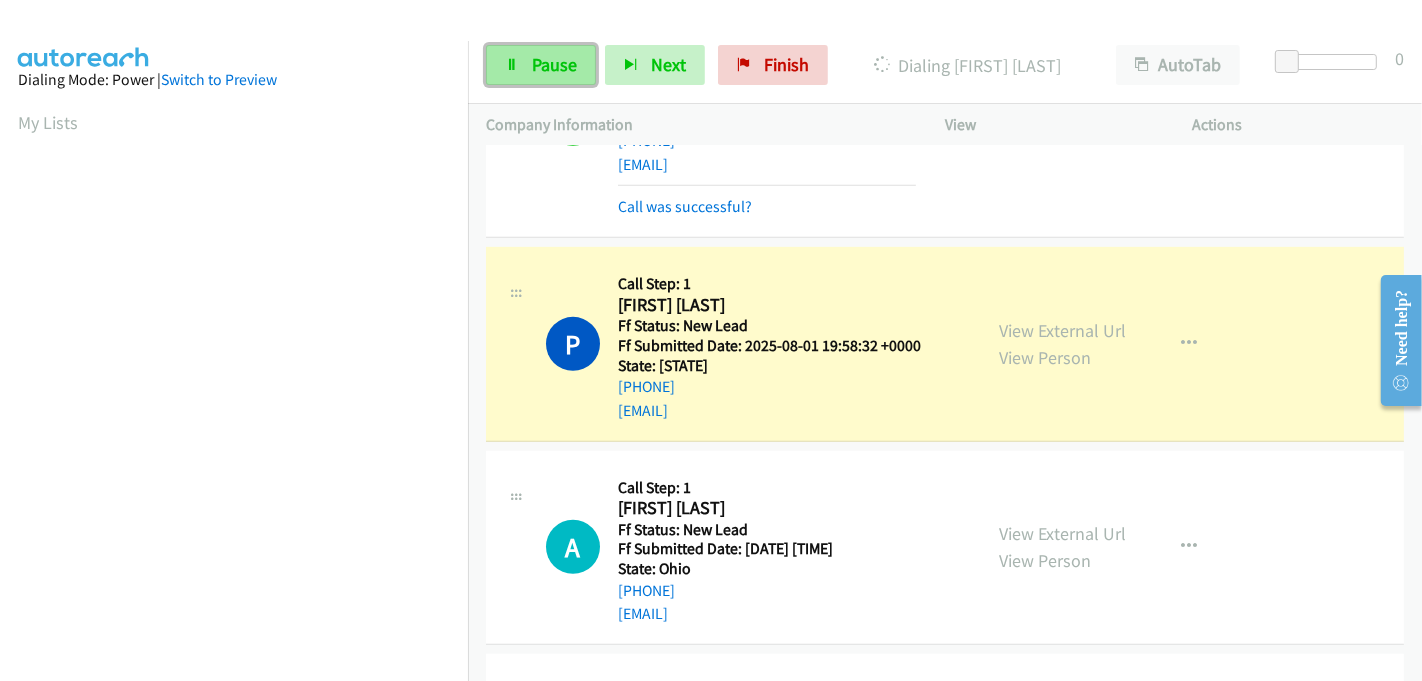 click on "Pause" at bounding box center (554, 64) 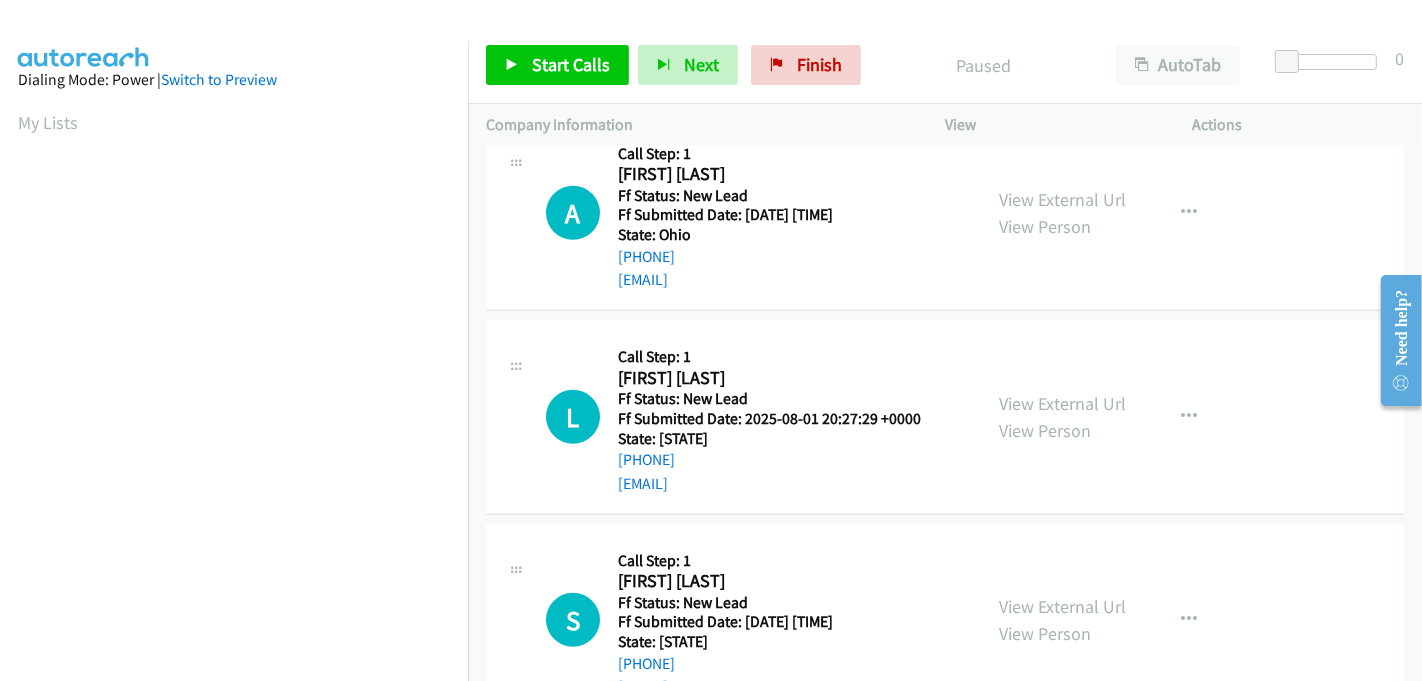 scroll, scrollTop: 1286, scrollLeft: 0, axis: vertical 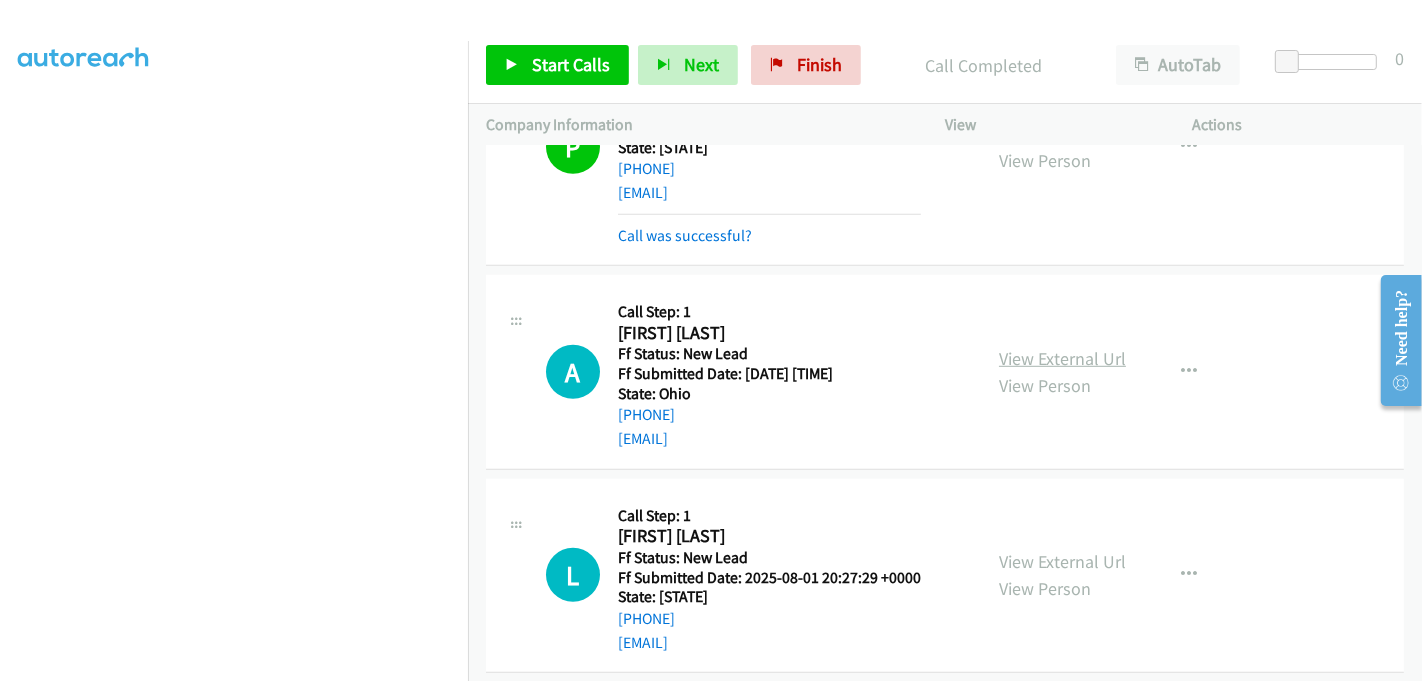 click on "View External Url" at bounding box center [1062, 358] 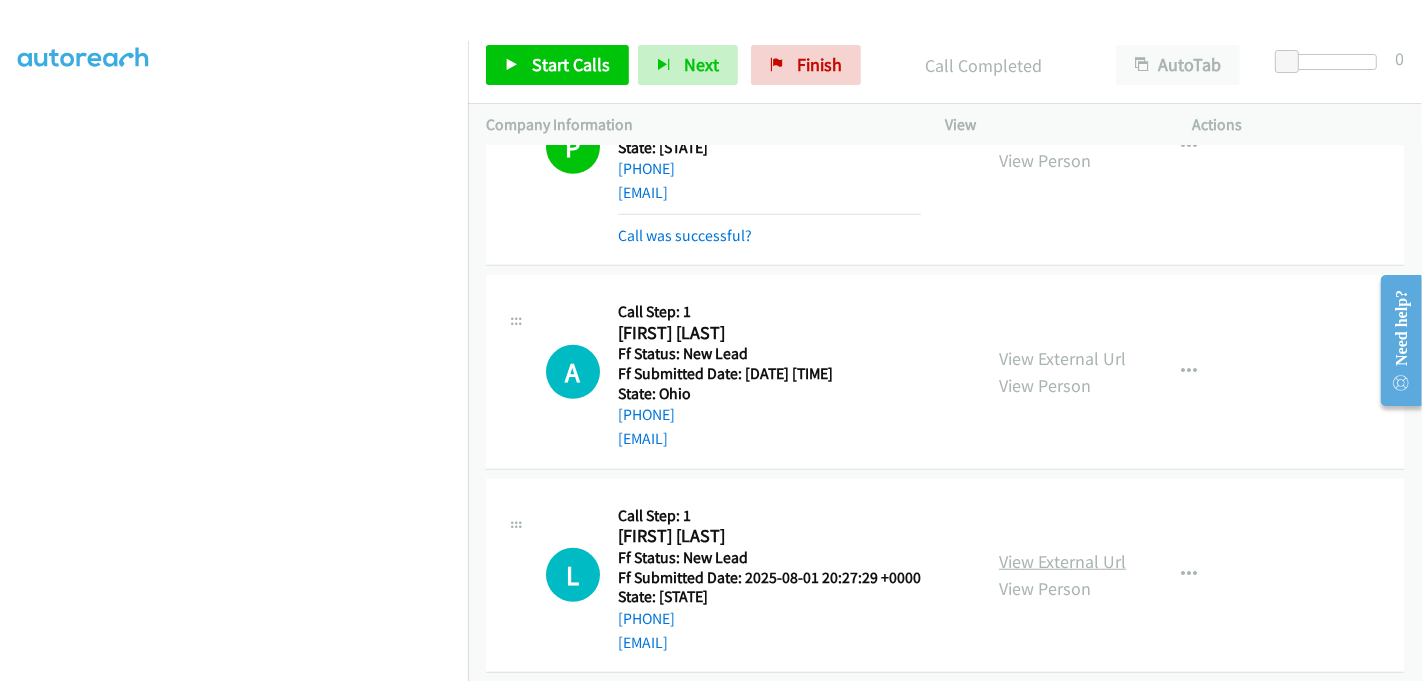 click on "View External Url" at bounding box center (1062, 561) 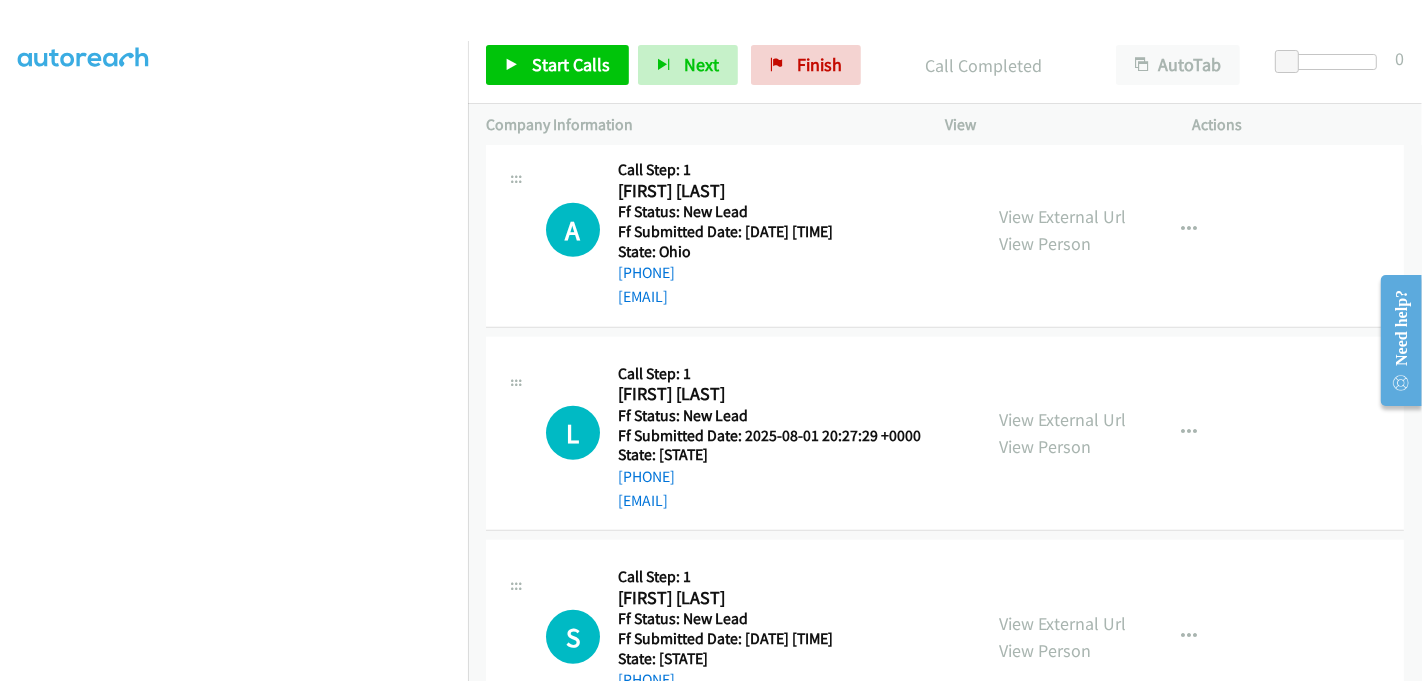 scroll, scrollTop: 1328, scrollLeft: 0, axis: vertical 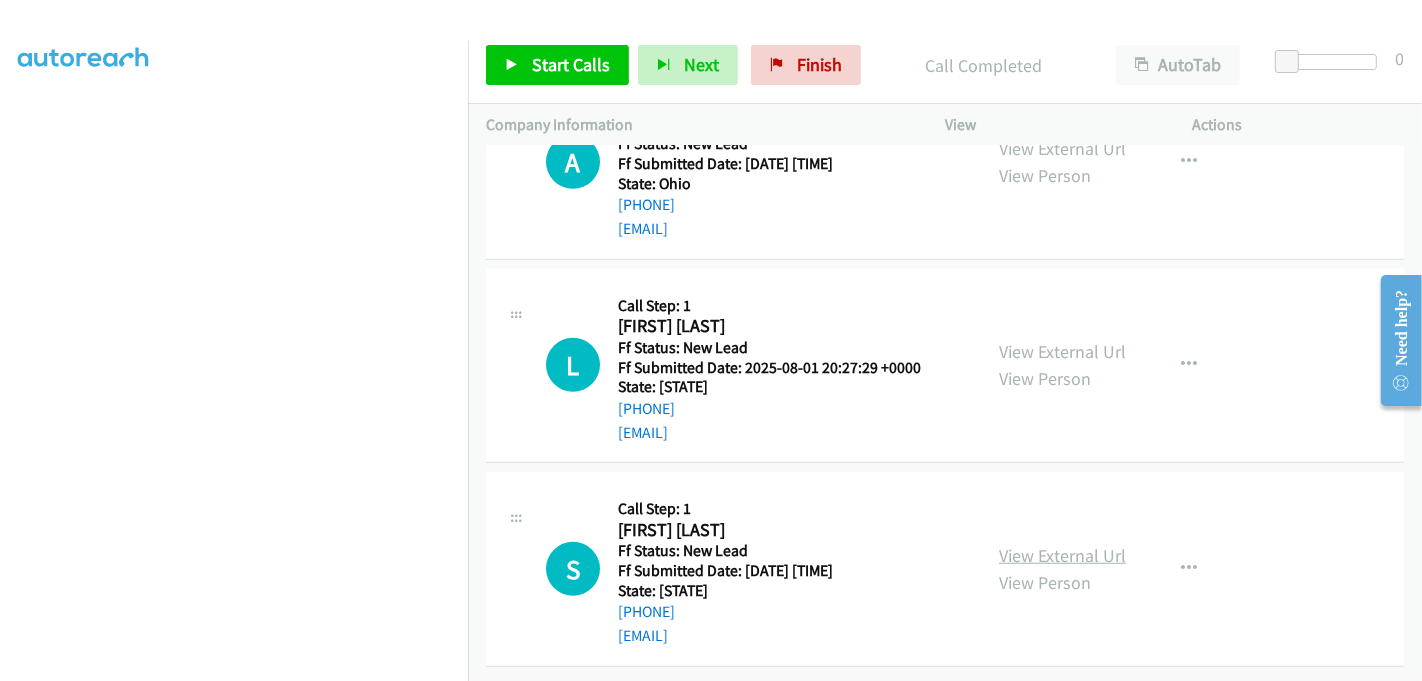 click on "View External Url" at bounding box center [1062, 555] 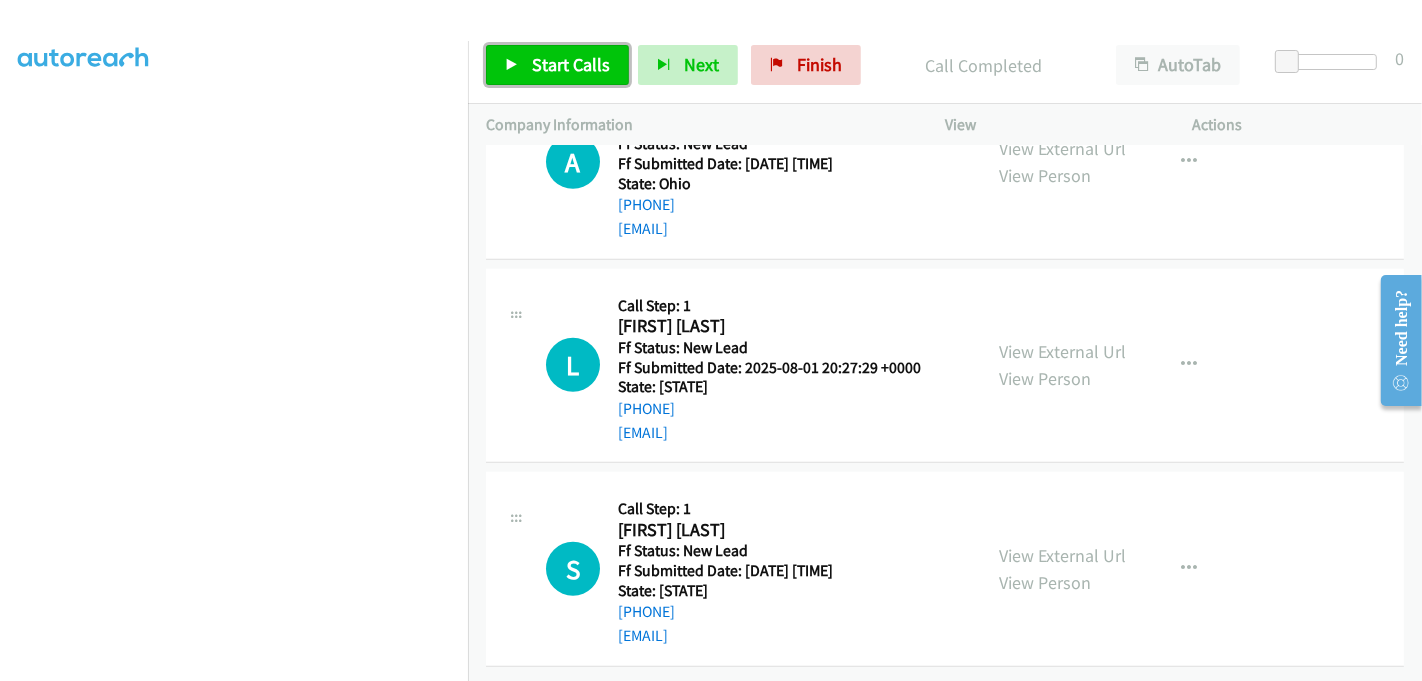 click on "Start Calls" at bounding box center (571, 64) 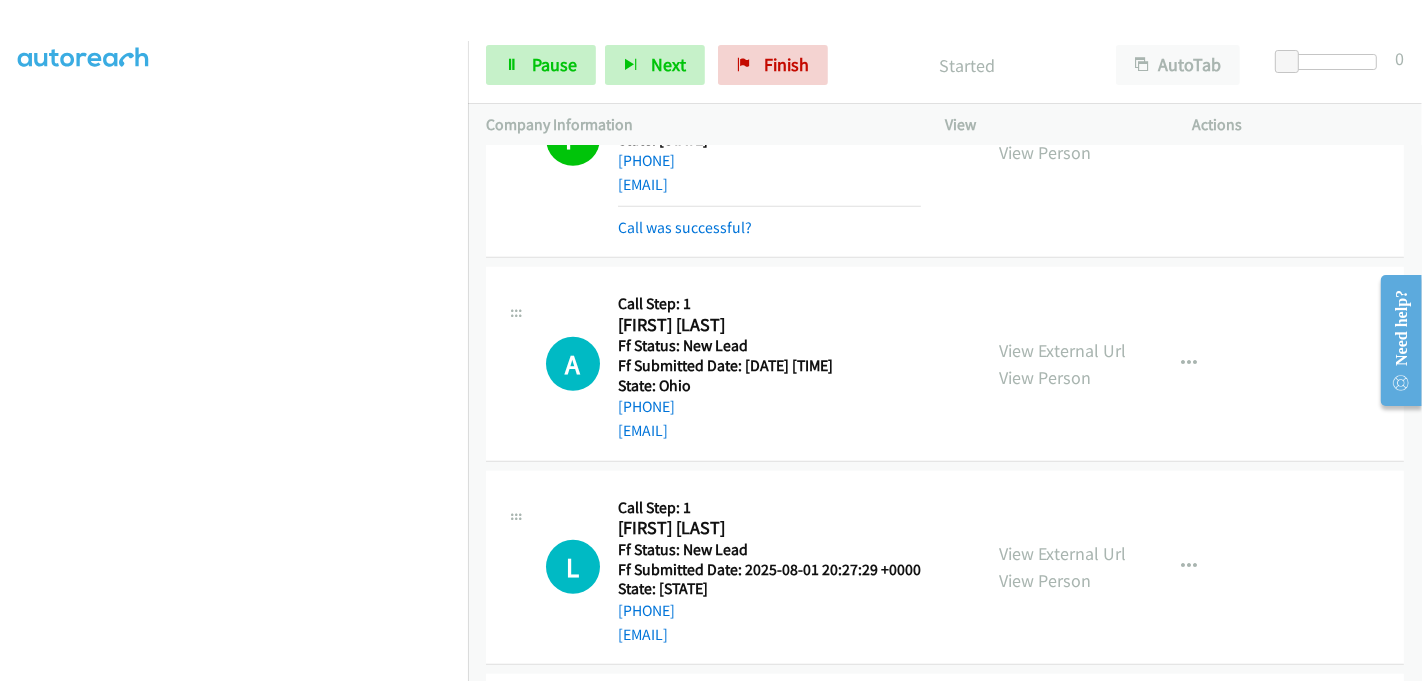 scroll, scrollTop: 1106, scrollLeft: 0, axis: vertical 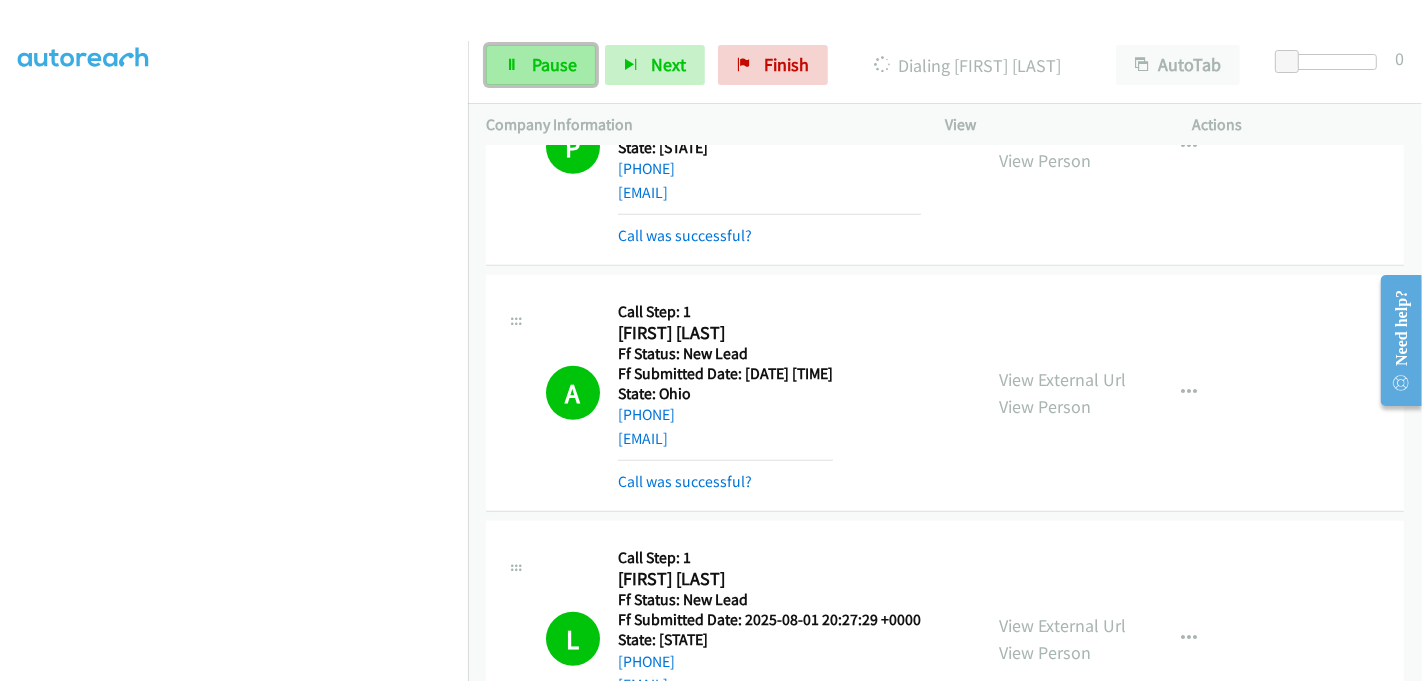 click on "Pause" at bounding box center [541, 65] 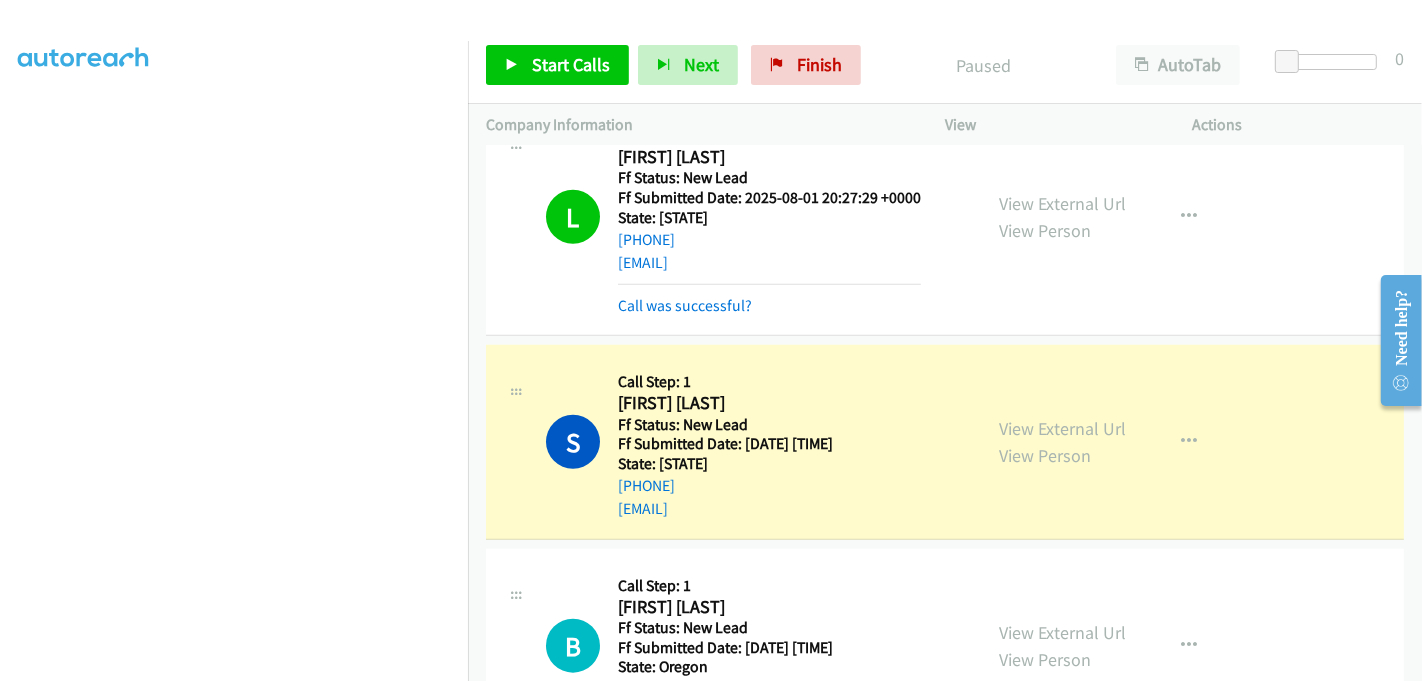 scroll, scrollTop: 1662, scrollLeft: 0, axis: vertical 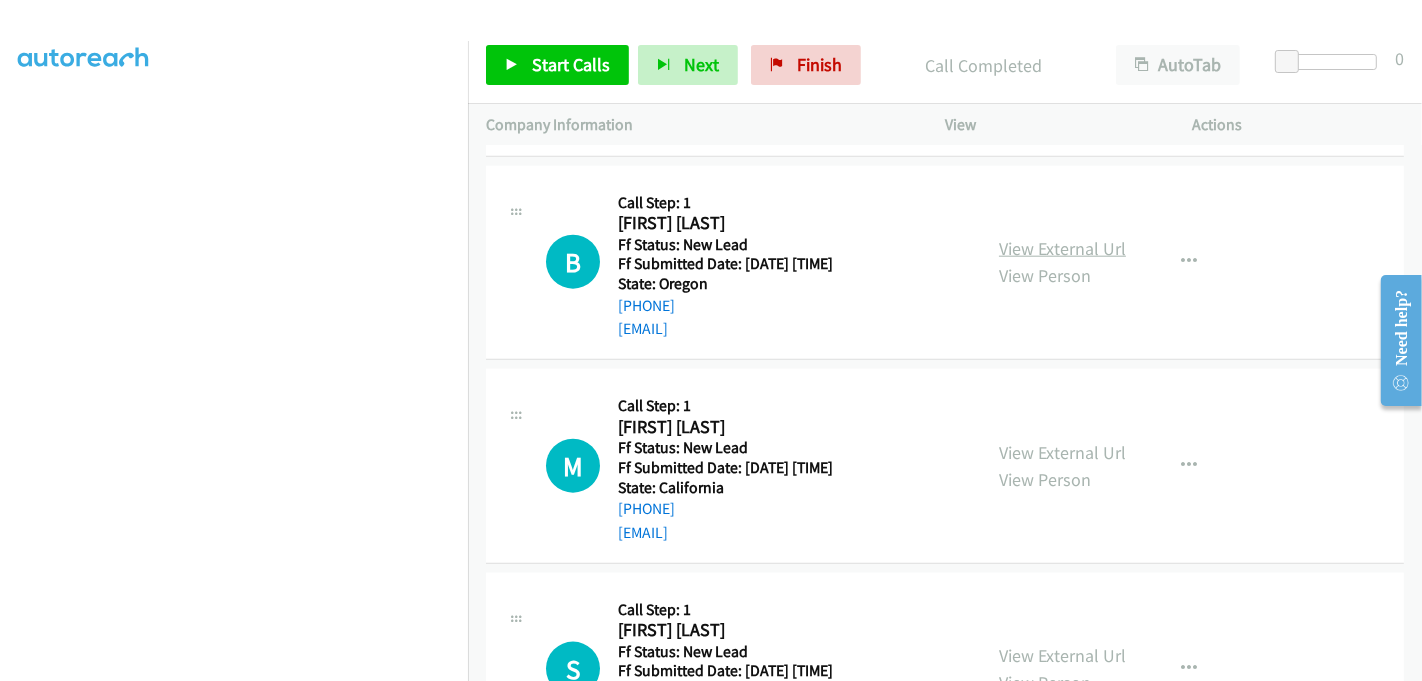 click on "View External Url" at bounding box center (1062, 248) 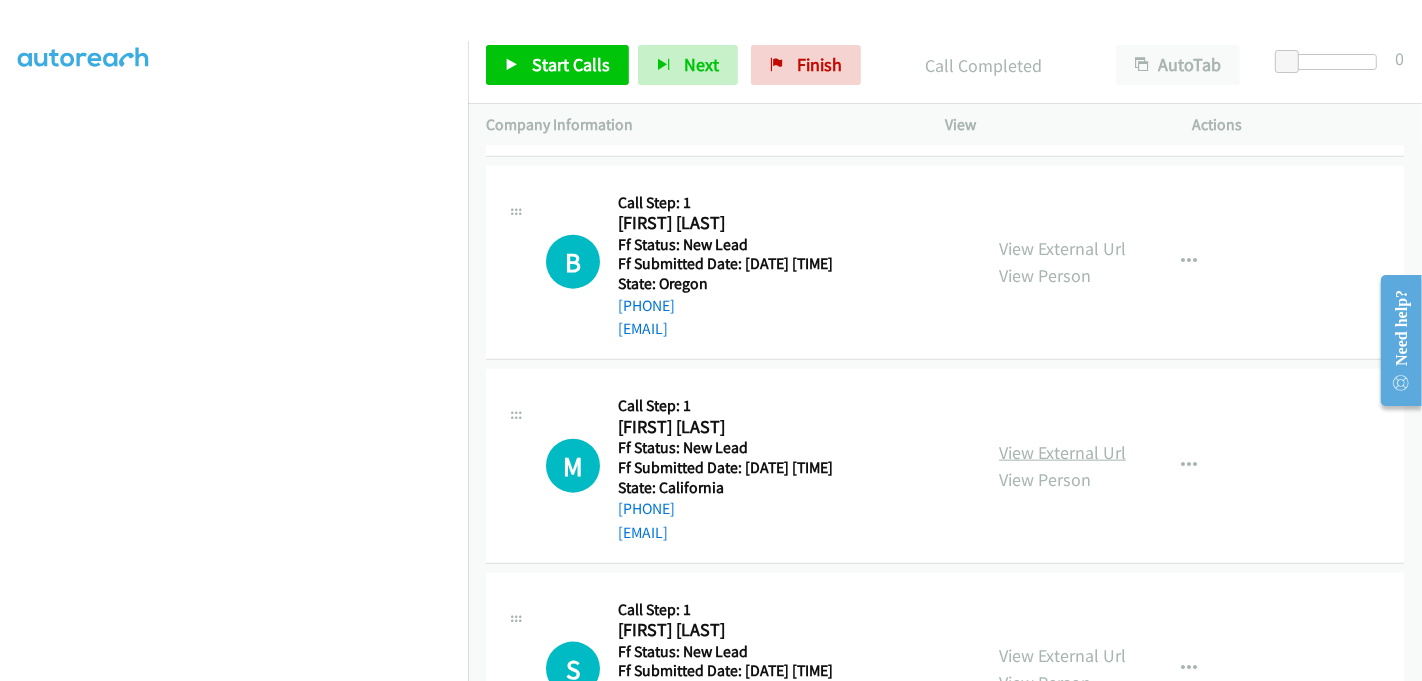 click on "View External Url" at bounding box center (1062, 452) 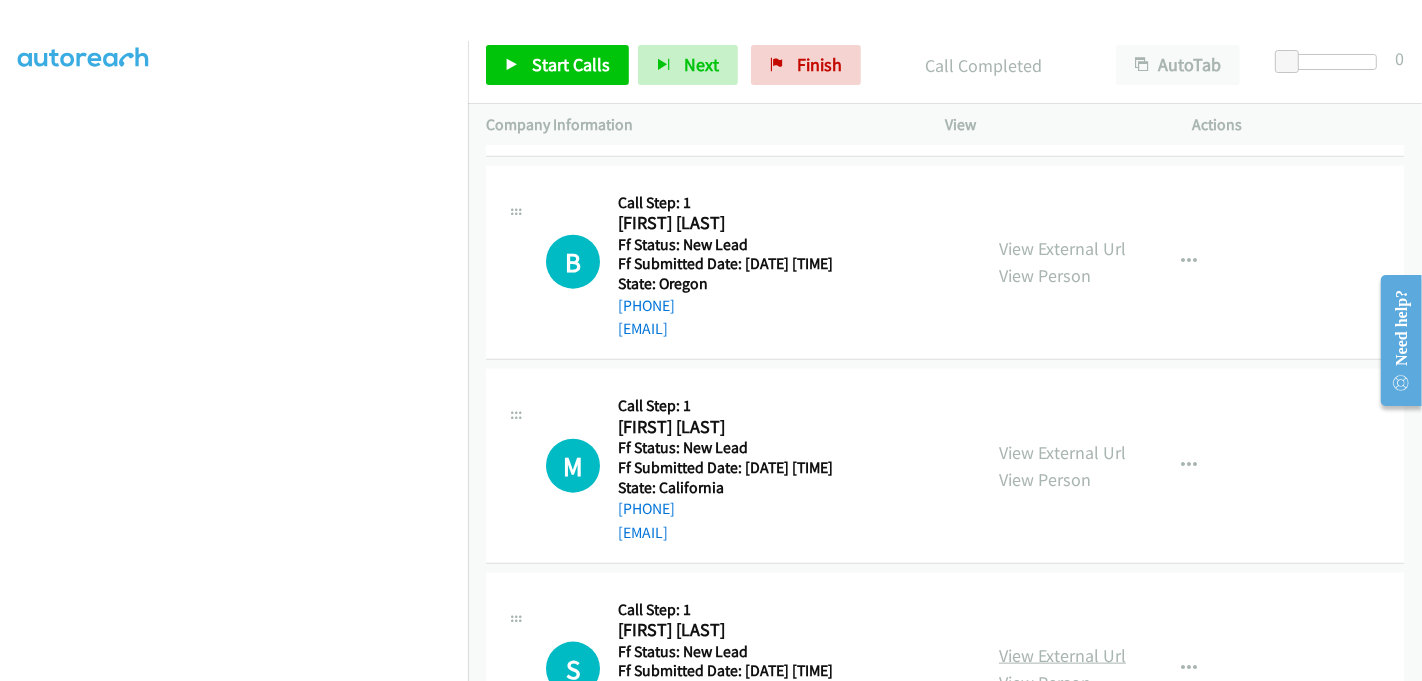 click on "View External Url" at bounding box center (1062, 655) 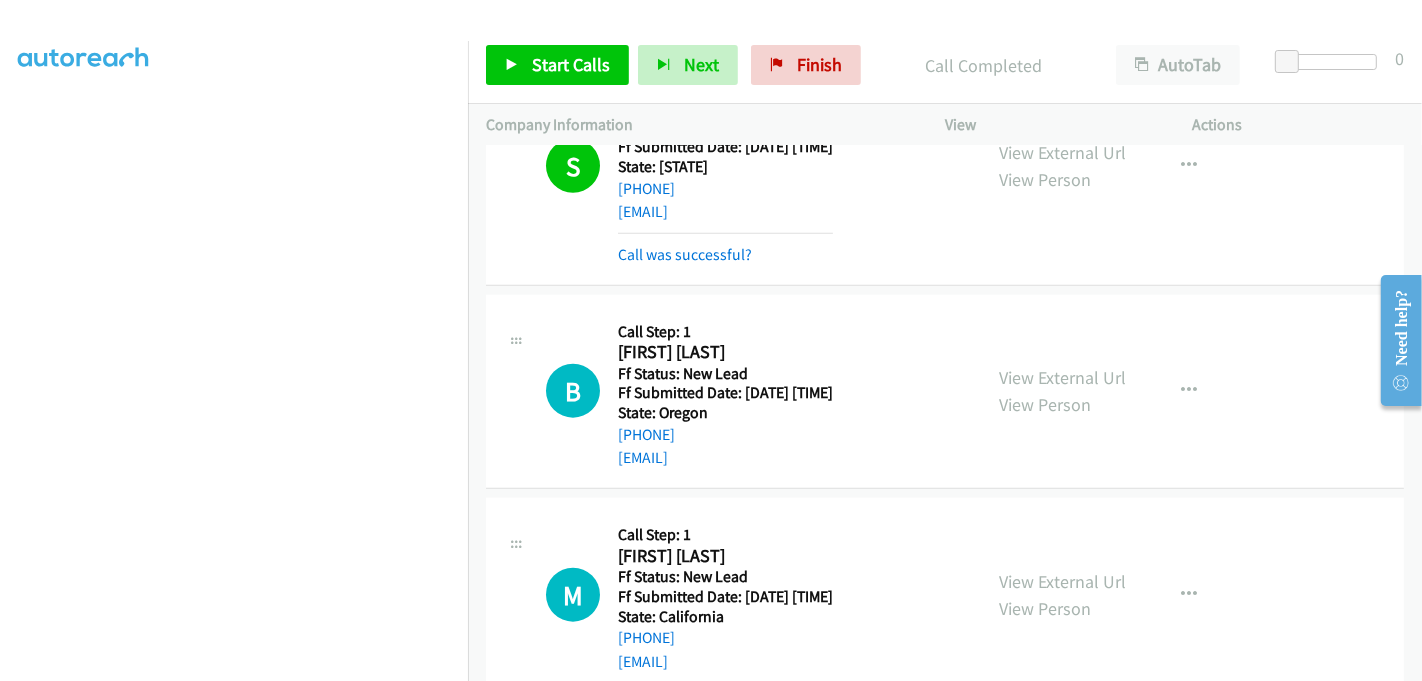 scroll, scrollTop: 1954, scrollLeft: 0, axis: vertical 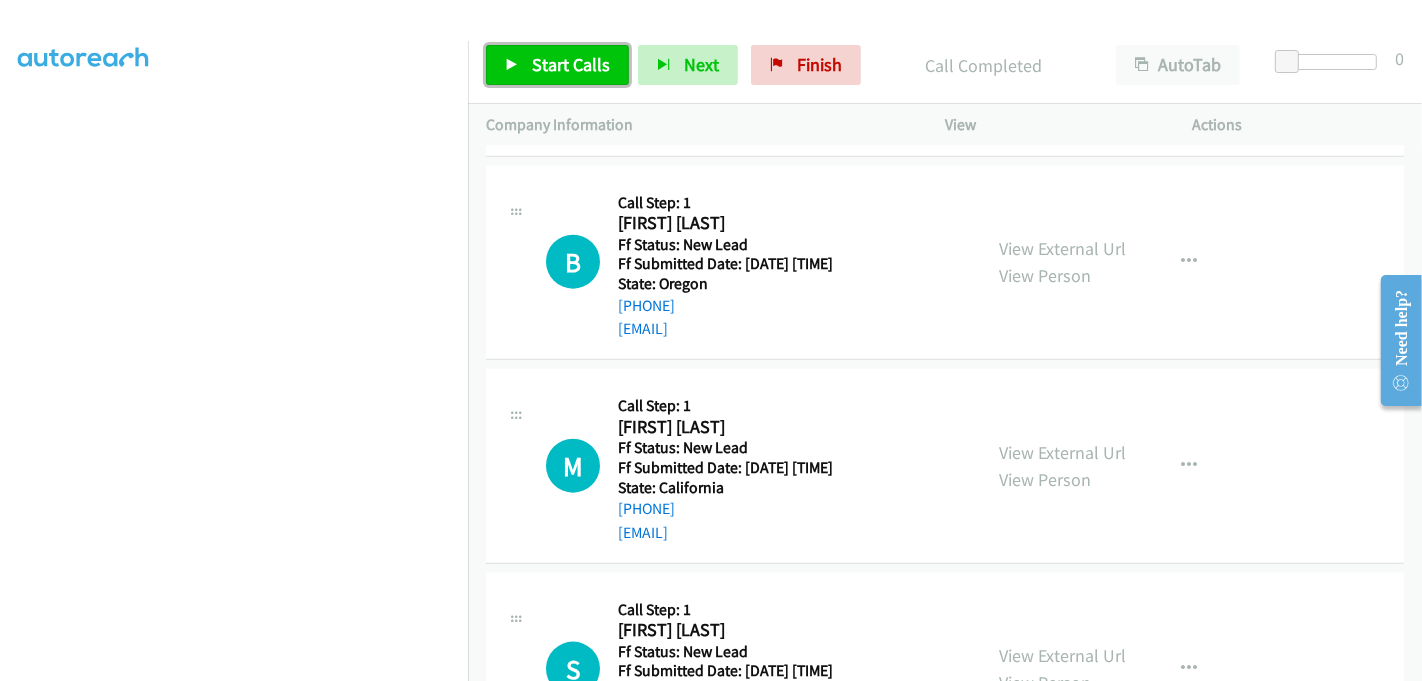 click on "Start Calls" at bounding box center (571, 64) 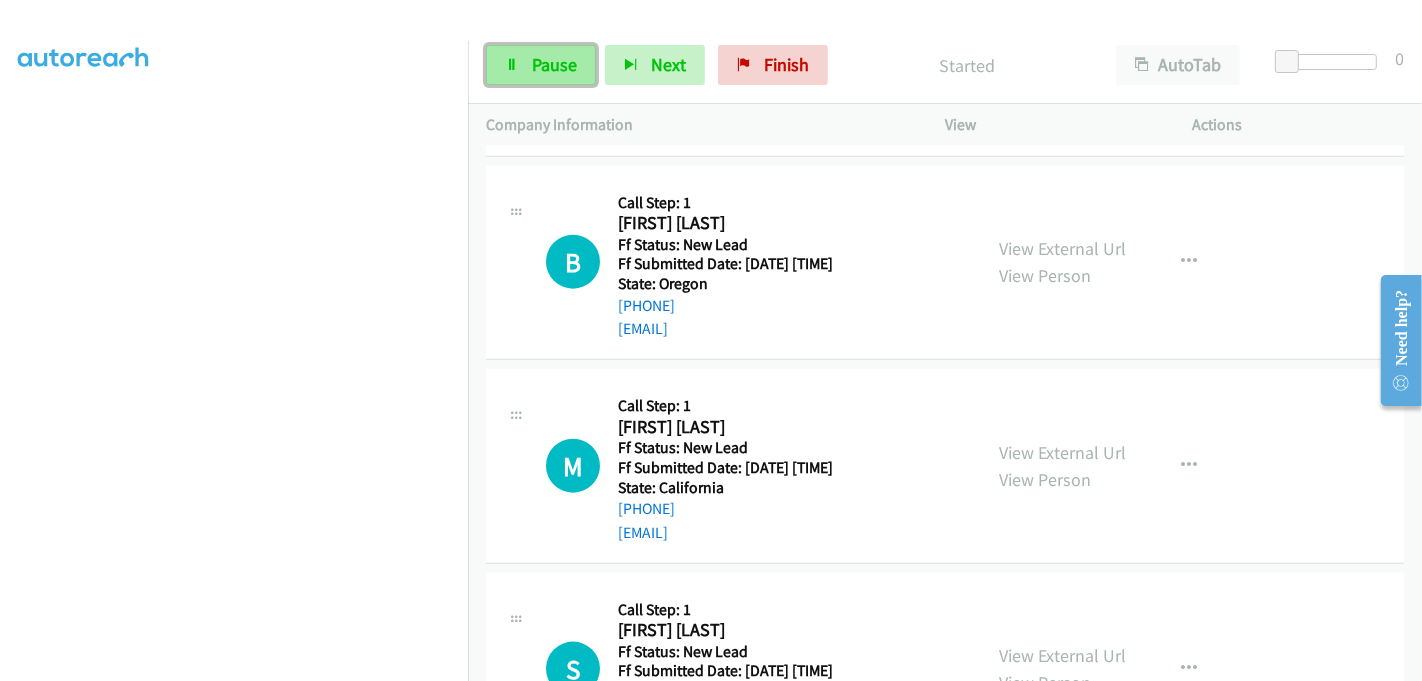 click on "Pause" at bounding box center (554, 64) 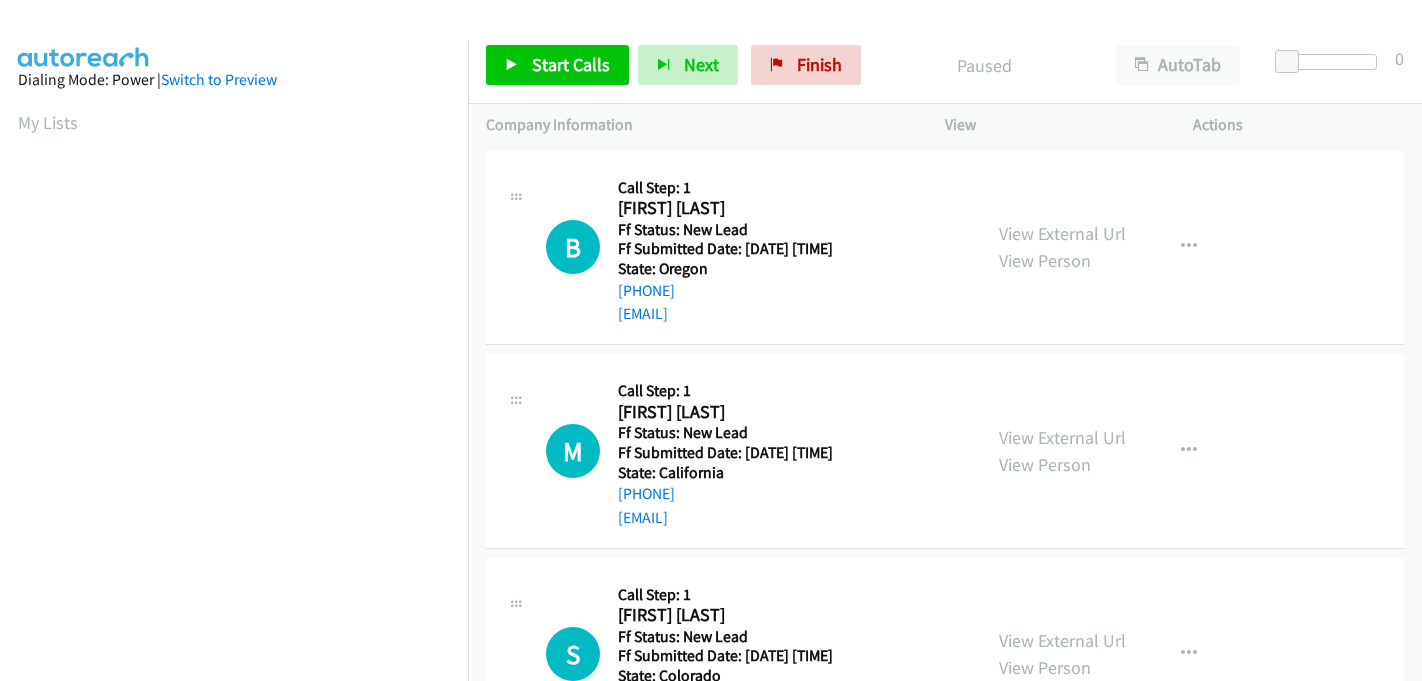 scroll, scrollTop: 0, scrollLeft: 0, axis: both 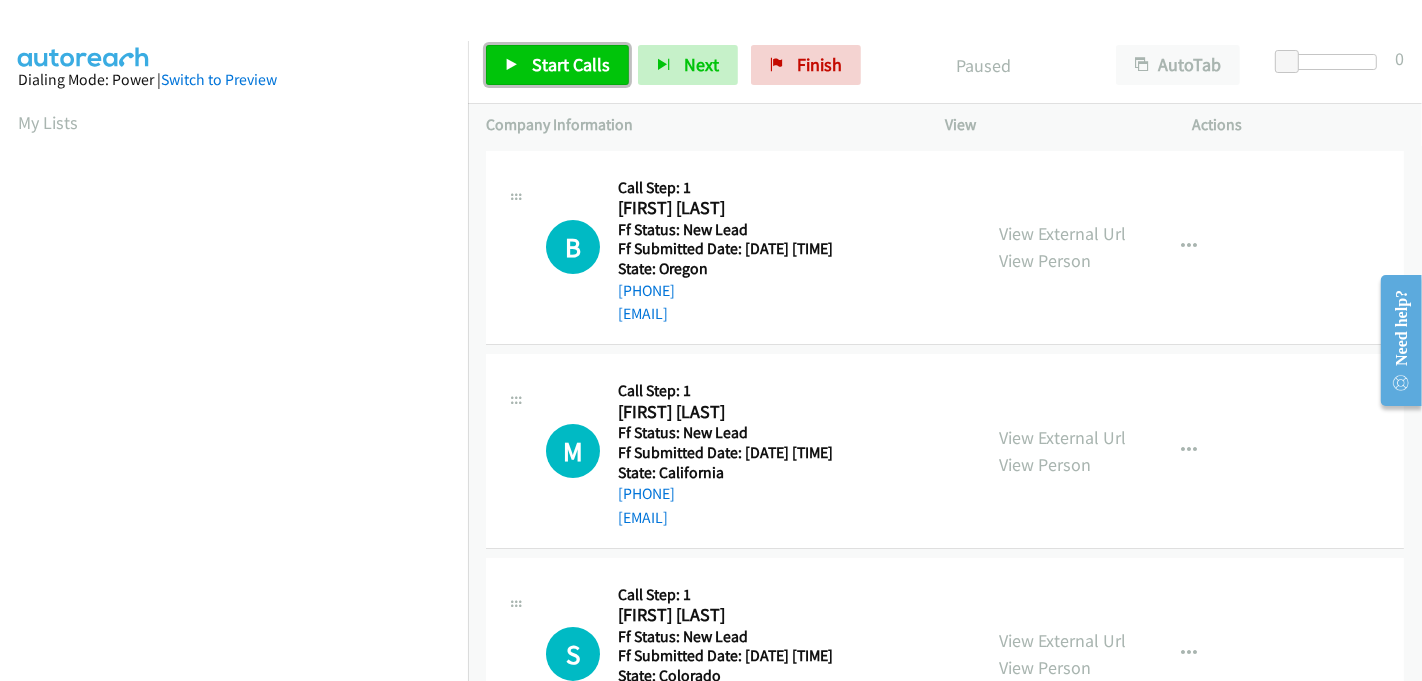 click on "Start Calls" at bounding box center (571, 64) 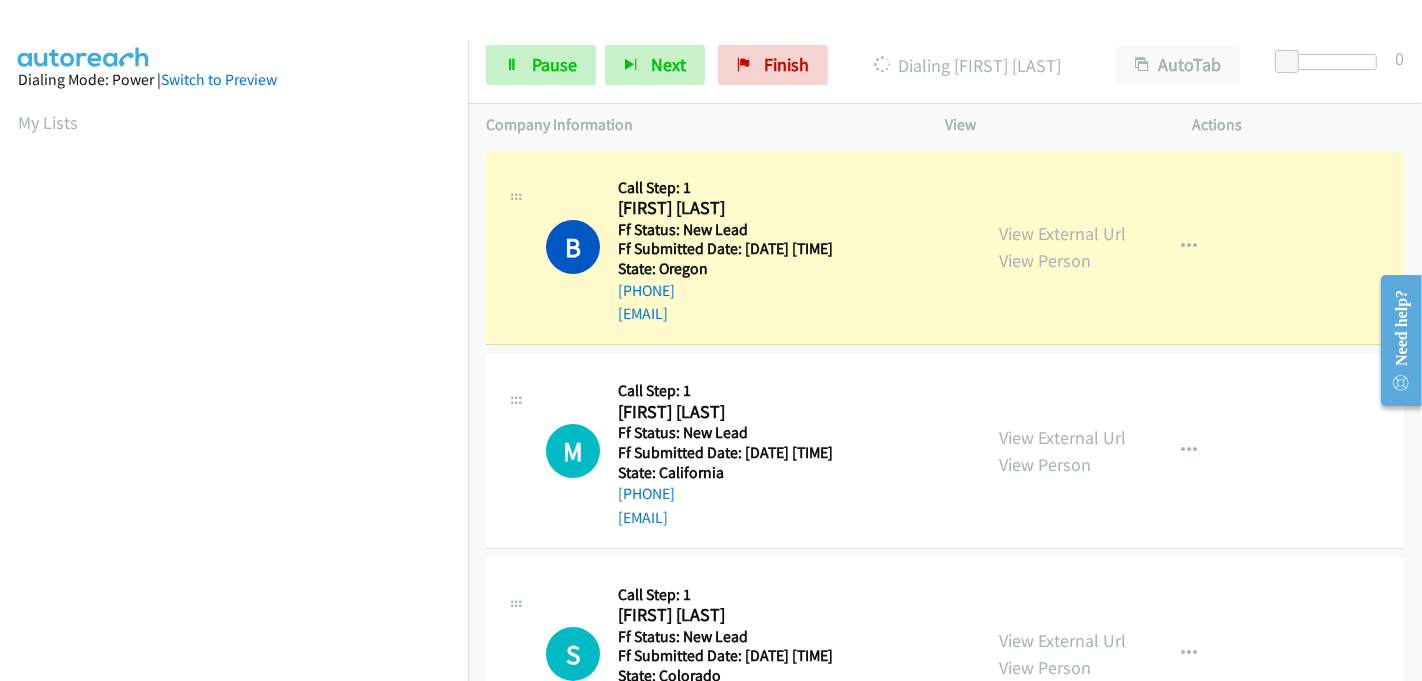 scroll, scrollTop: 442, scrollLeft: 0, axis: vertical 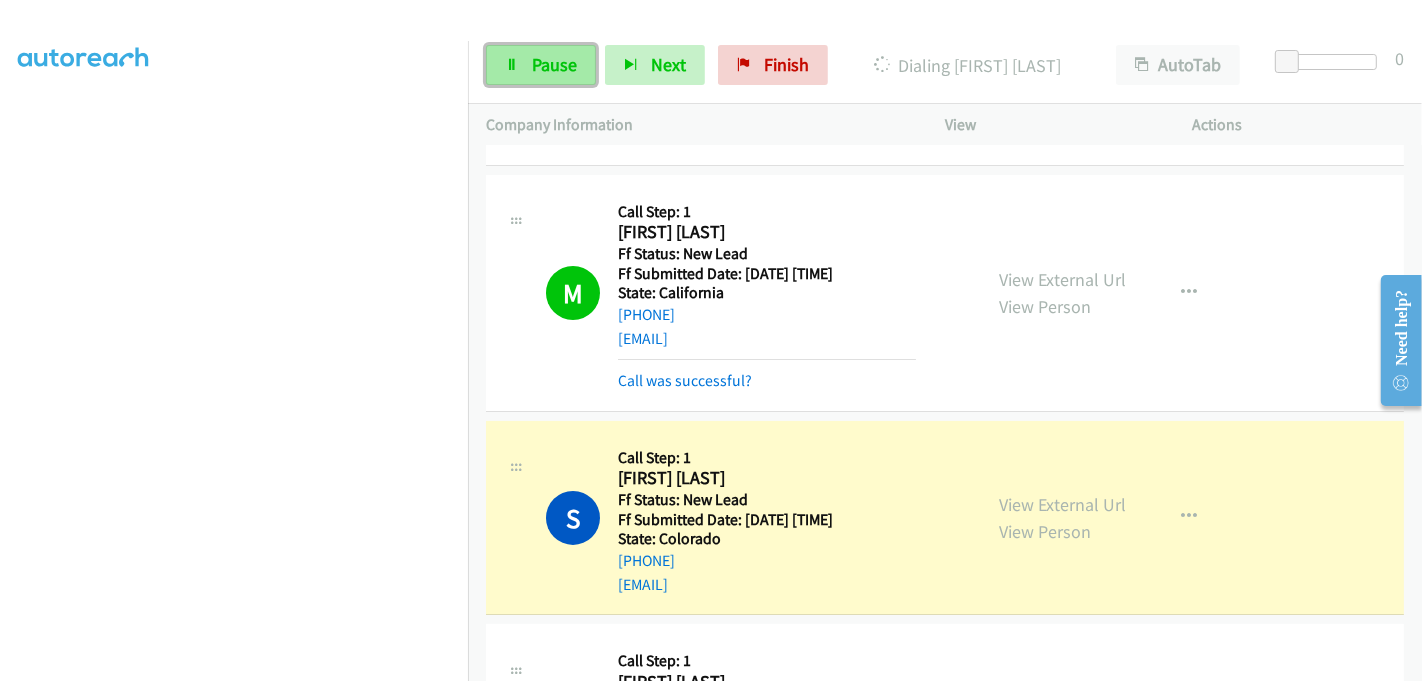 click on "Pause" at bounding box center (554, 64) 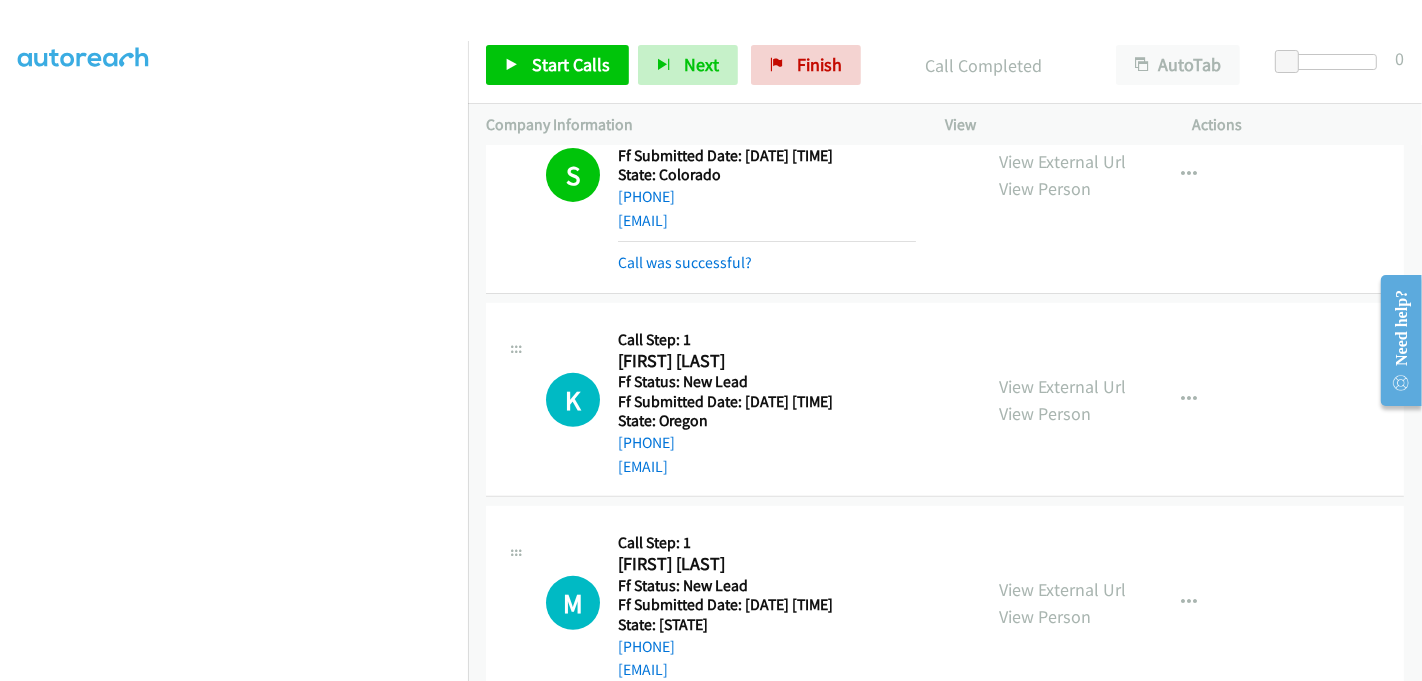 scroll, scrollTop: 577, scrollLeft: 0, axis: vertical 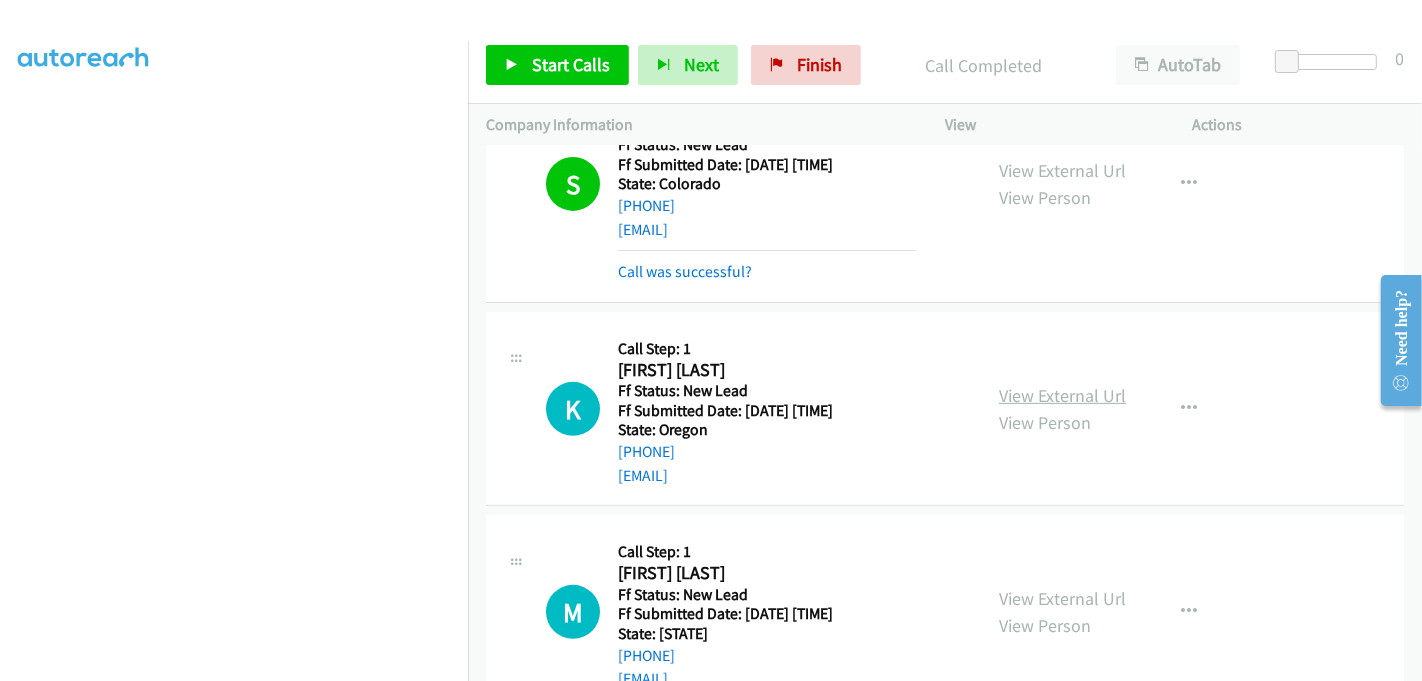 click on "View External Url" at bounding box center (1062, 395) 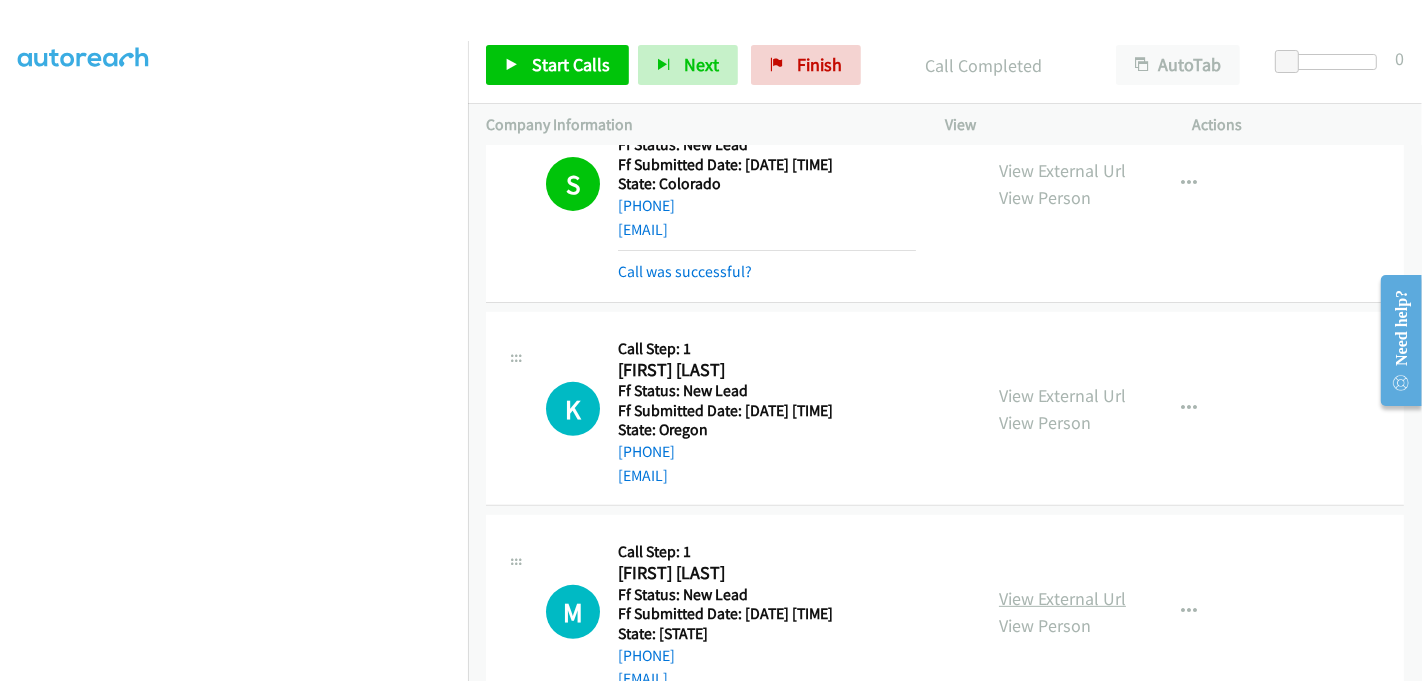 click on "View External Url" at bounding box center [1062, 598] 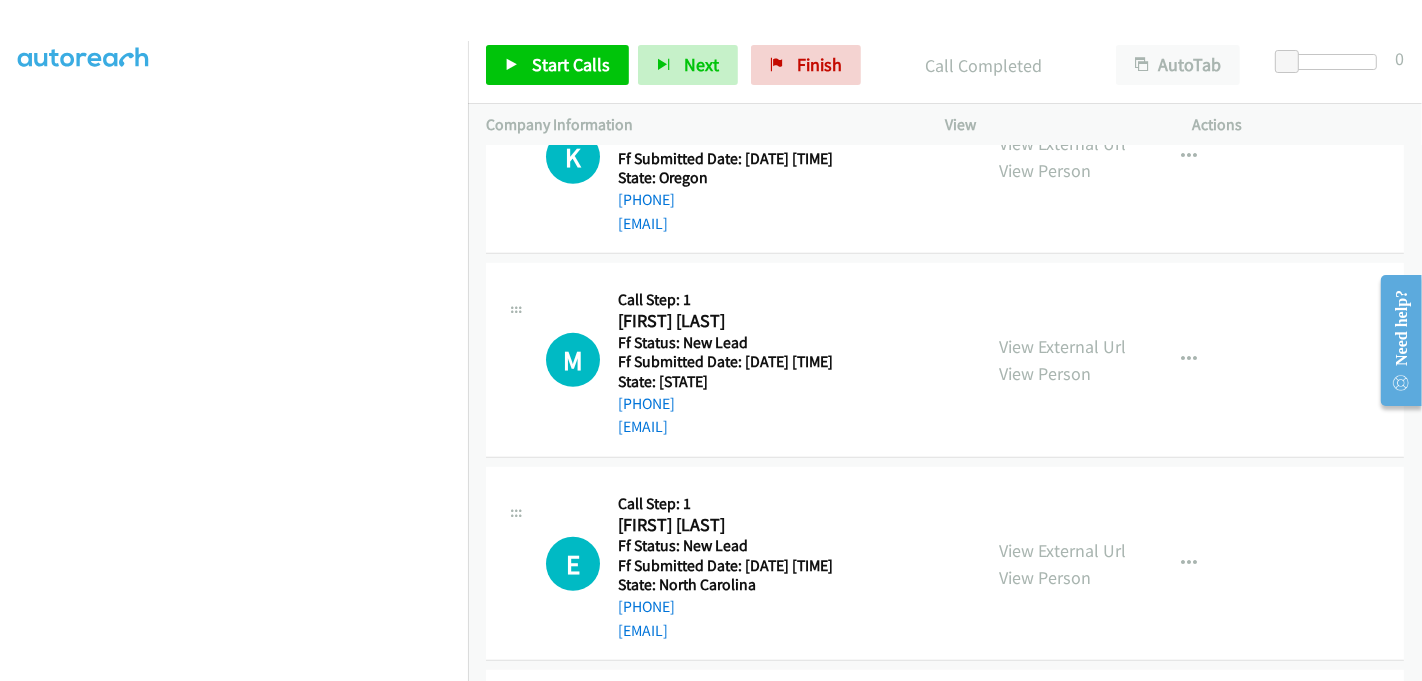 scroll, scrollTop: 911, scrollLeft: 0, axis: vertical 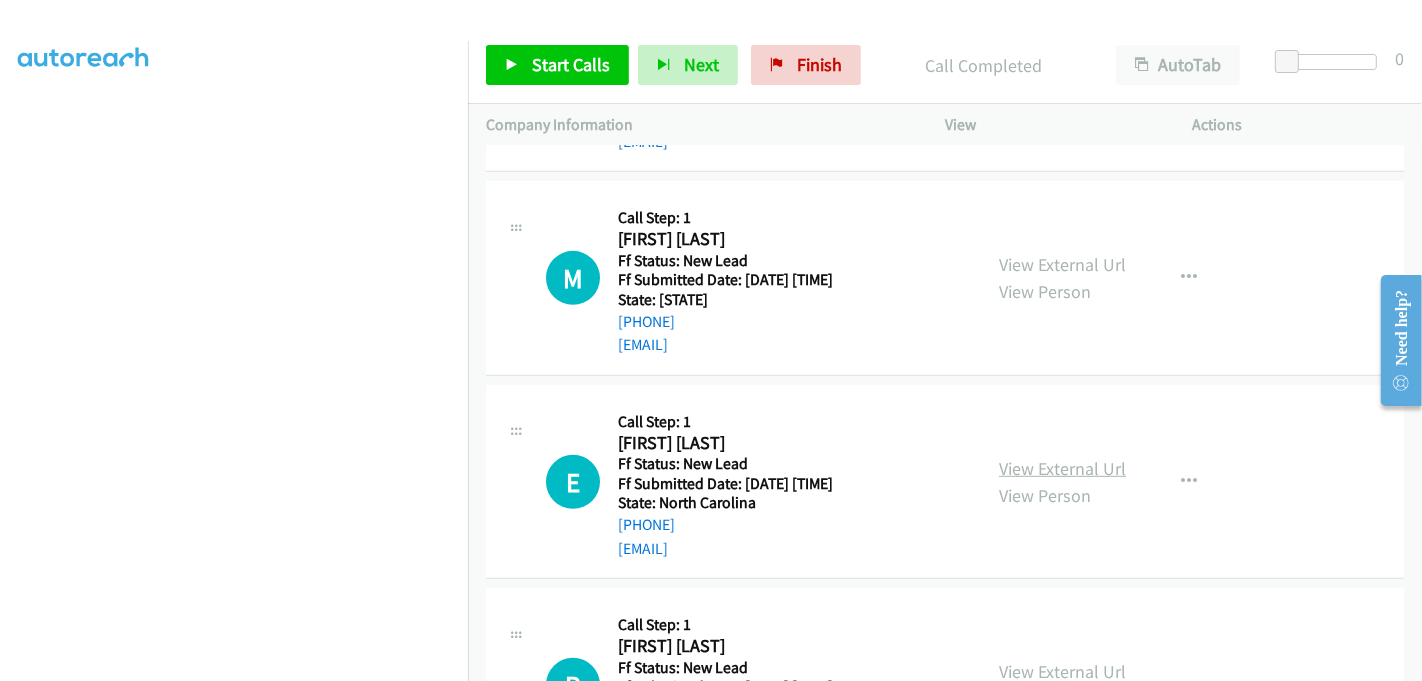 click on "View External Url" at bounding box center [1062, 468] 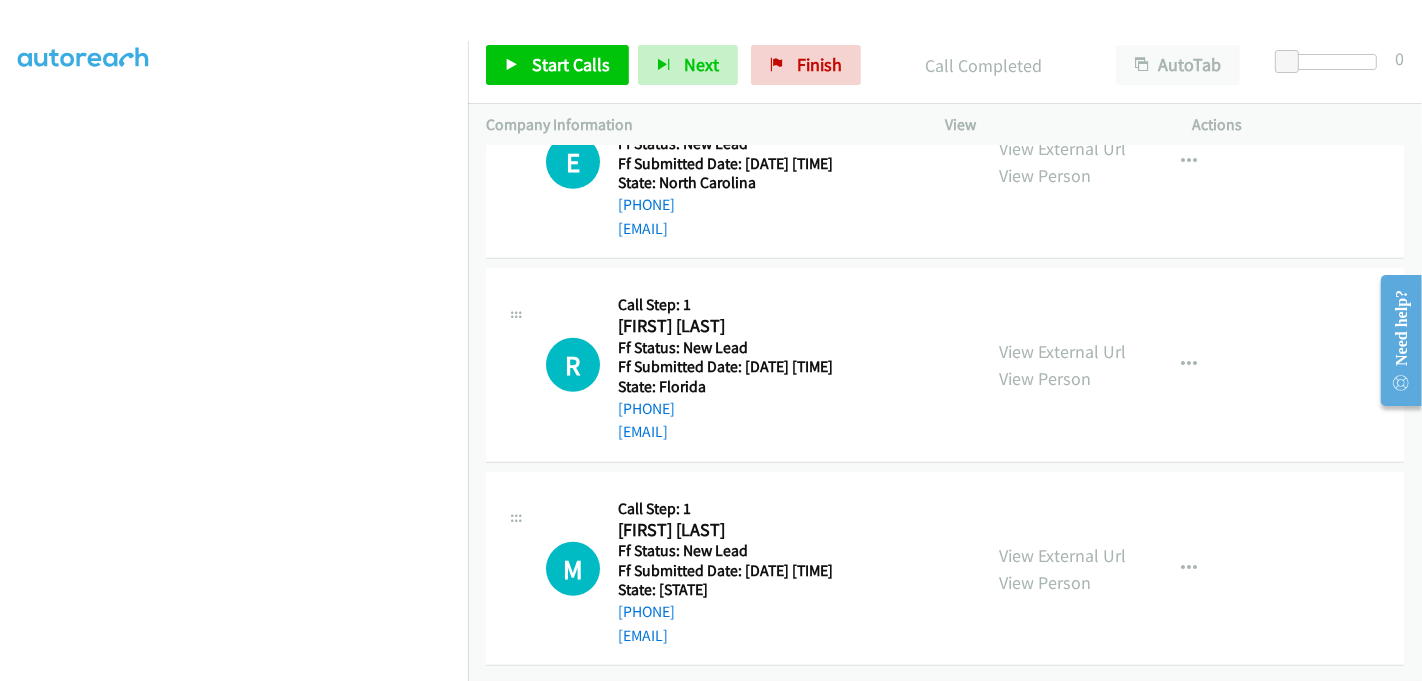 scroll, scrollTop: 1244, scrollLeft: 0, axis: vertical 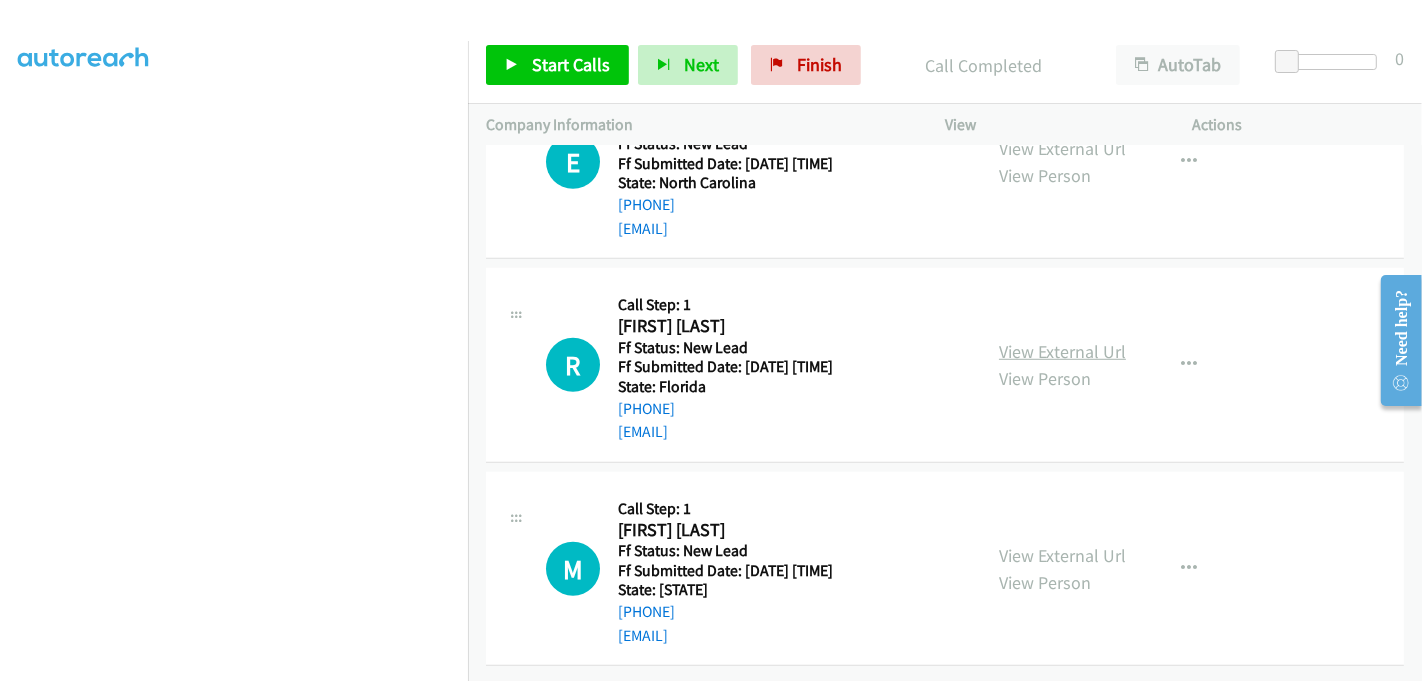click on "View External Url" at bounding box center [1062, 351] 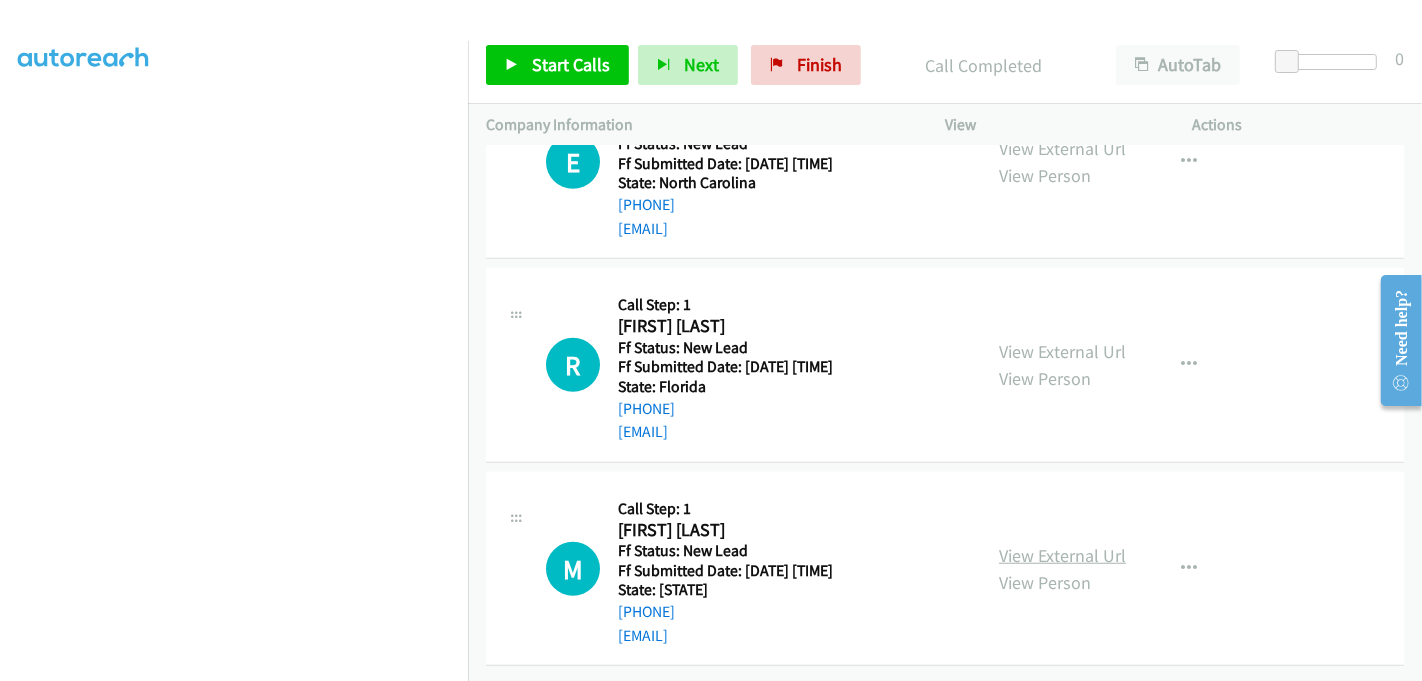 click on "View External Url" at bounding box center [1062, 555] 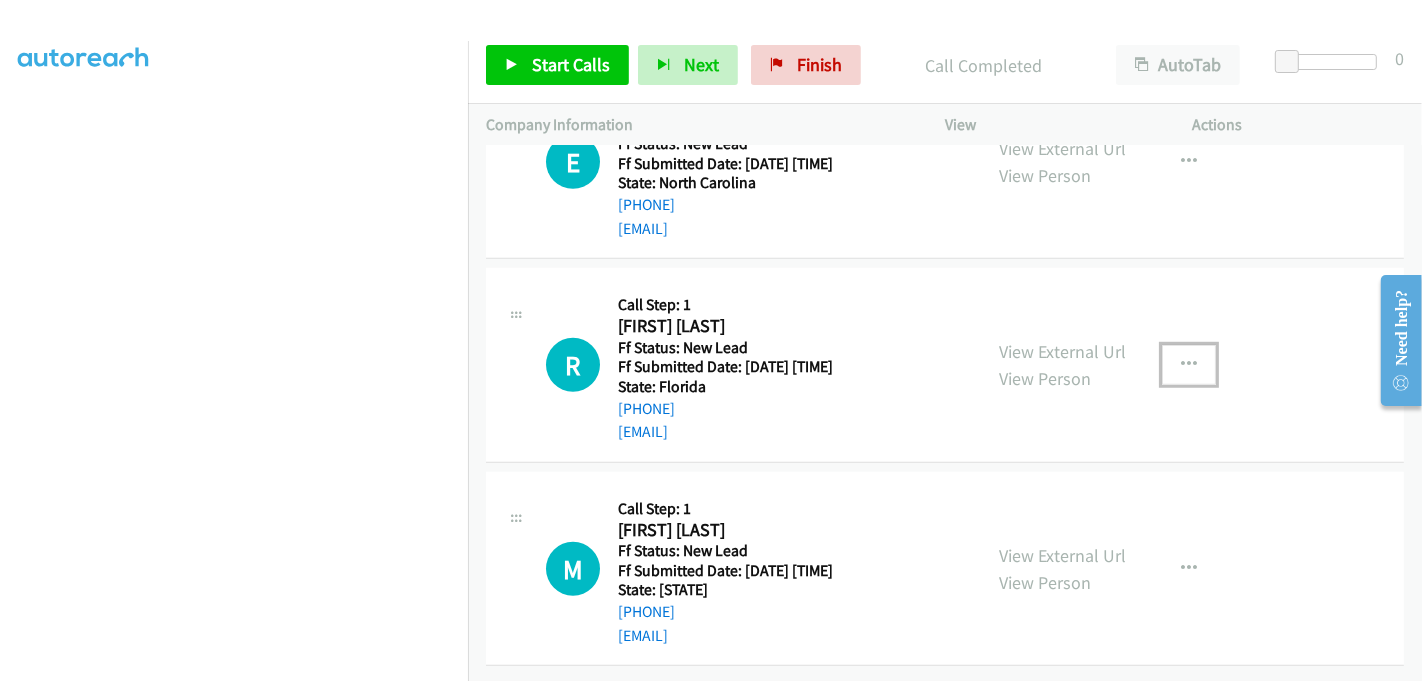 click at bounding box center (1189, 365) 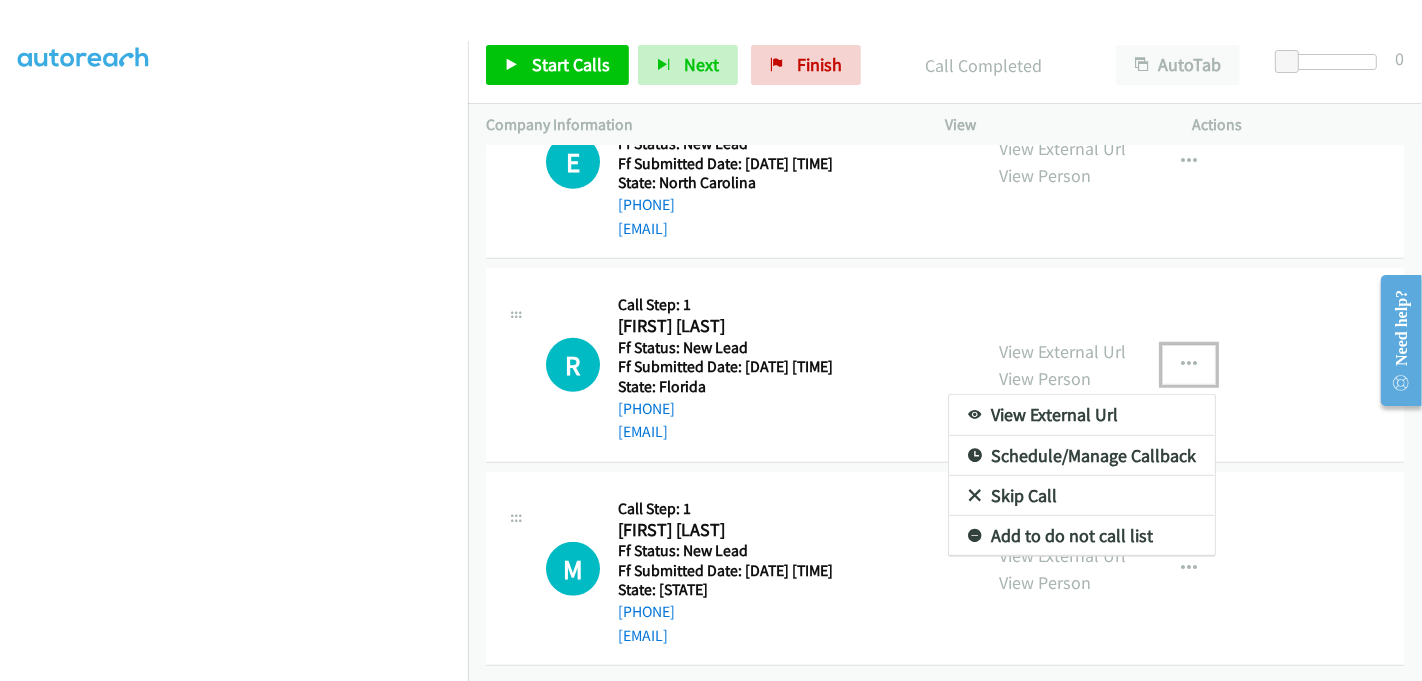 click on "Skip Call" at bounding box center (1082, 496) 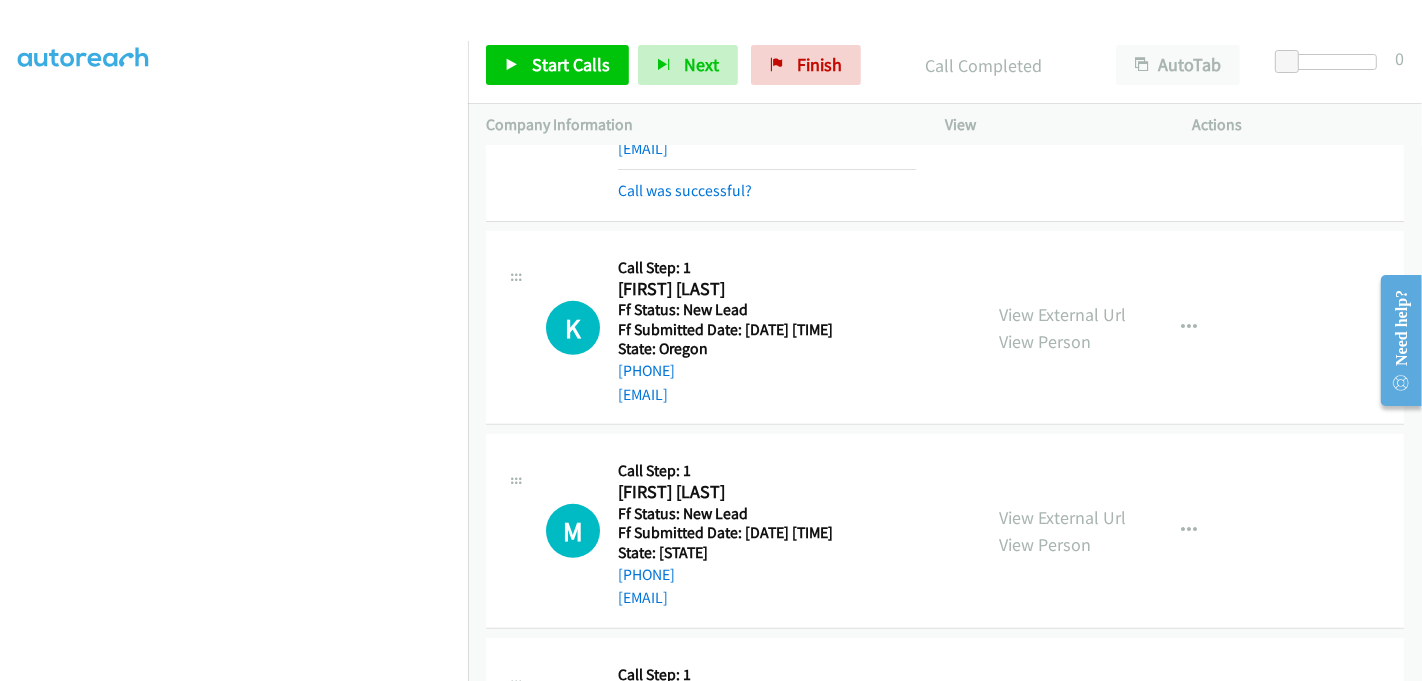 scroll, scrollTop: 688, scrollLeft: 0, axis: vertical 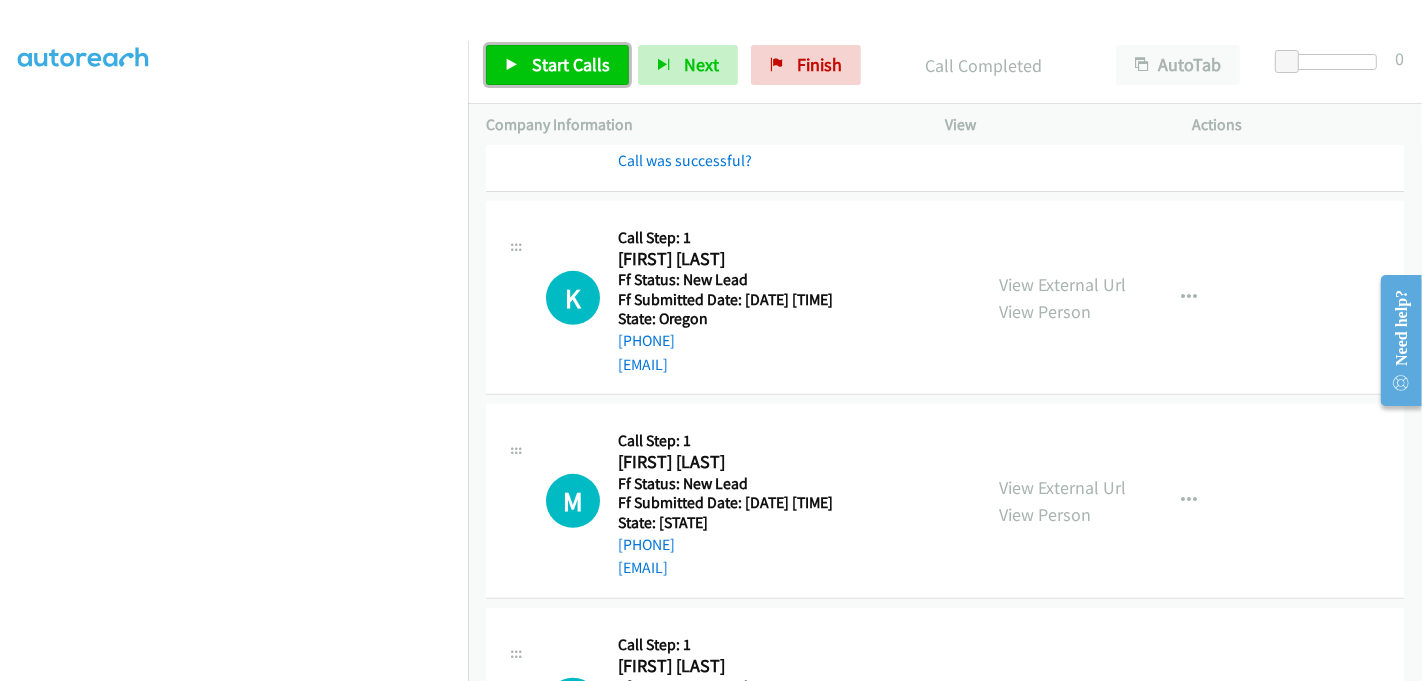 click on "Start Calls" at bounding box center (571, 64) 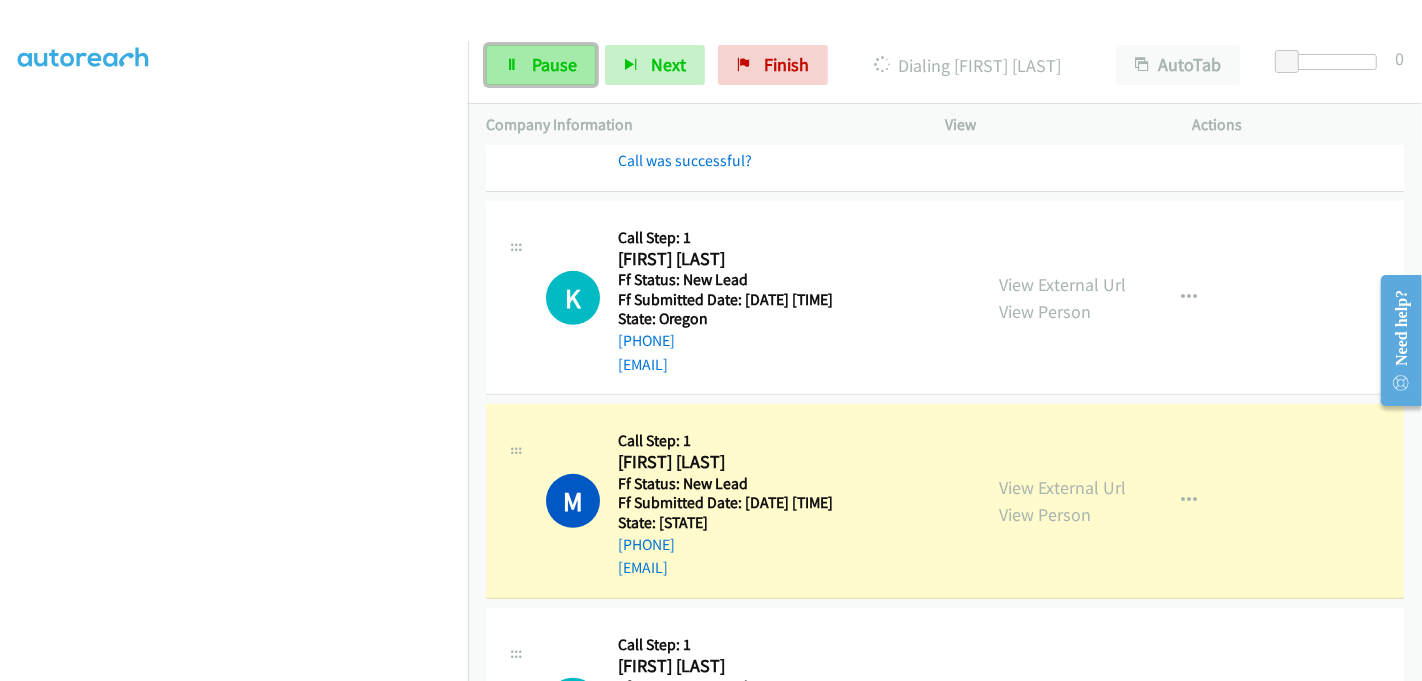 click on "Pause" at bounding box center [554, 64] 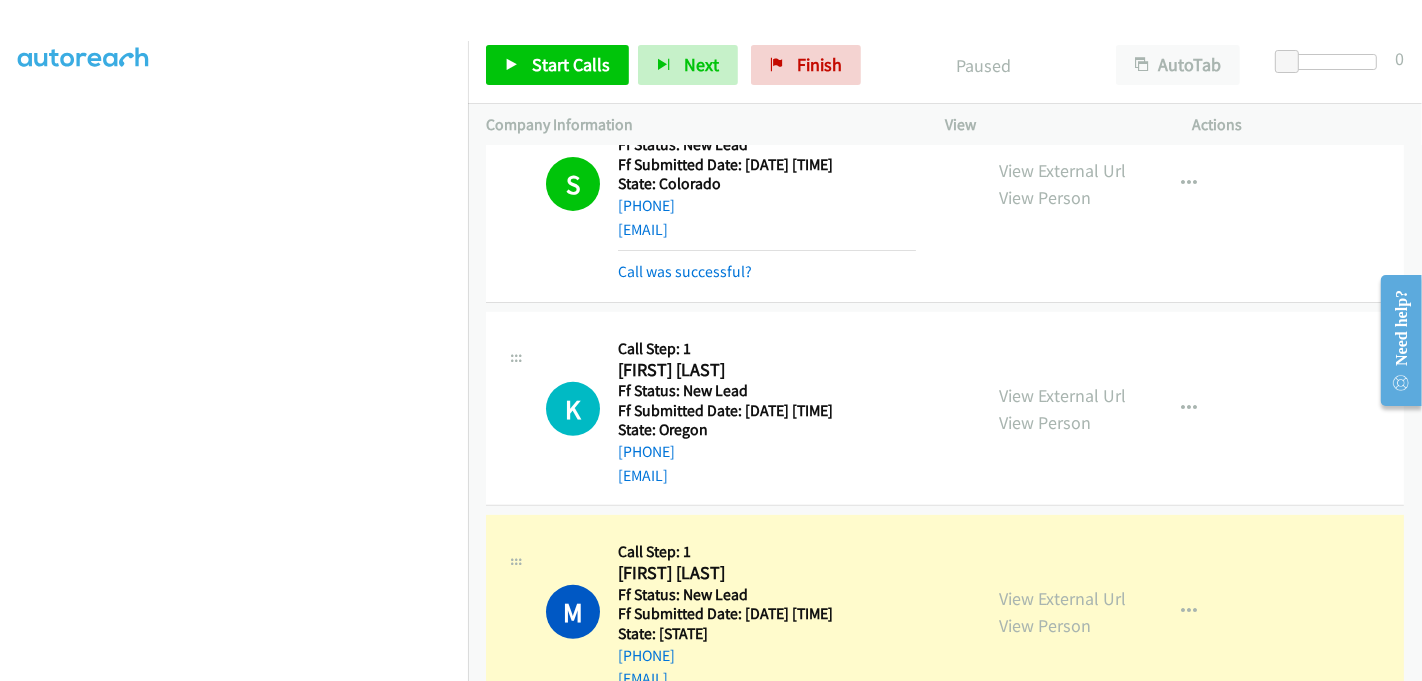 scroll, scrollTop: 800, scrollLeft: 0, axis: vertical 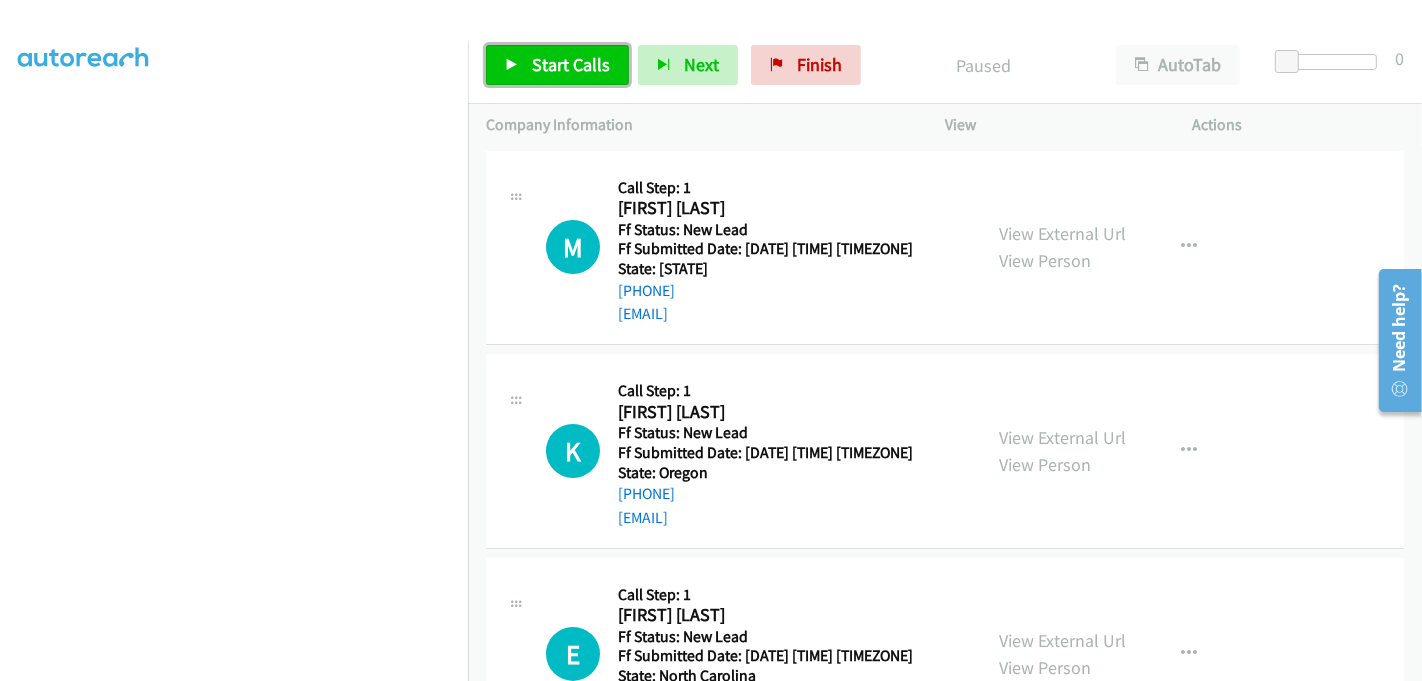 click on "Start Calls" at bounding box center (571, 64) 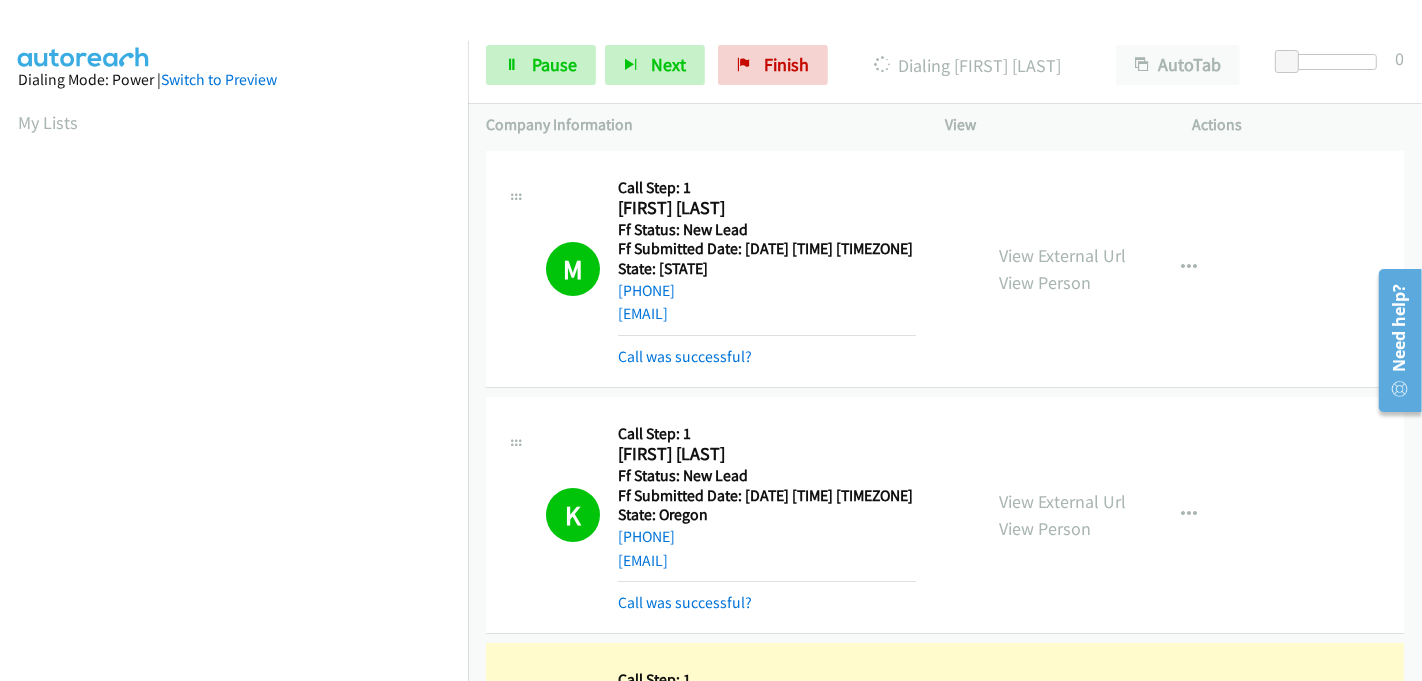 scroll, scrollTop: 442, scrollLeft: 0, axis: vertical 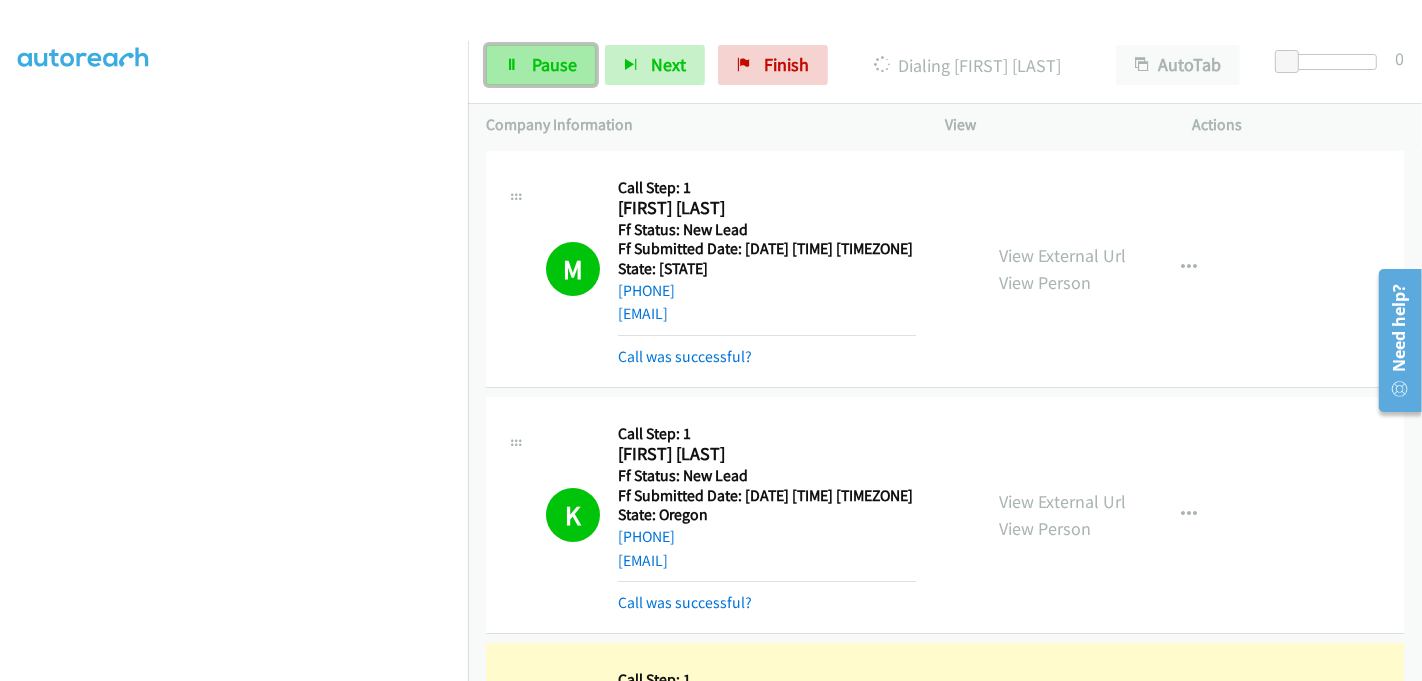click on "Pause" at bounding box center [554, 64] 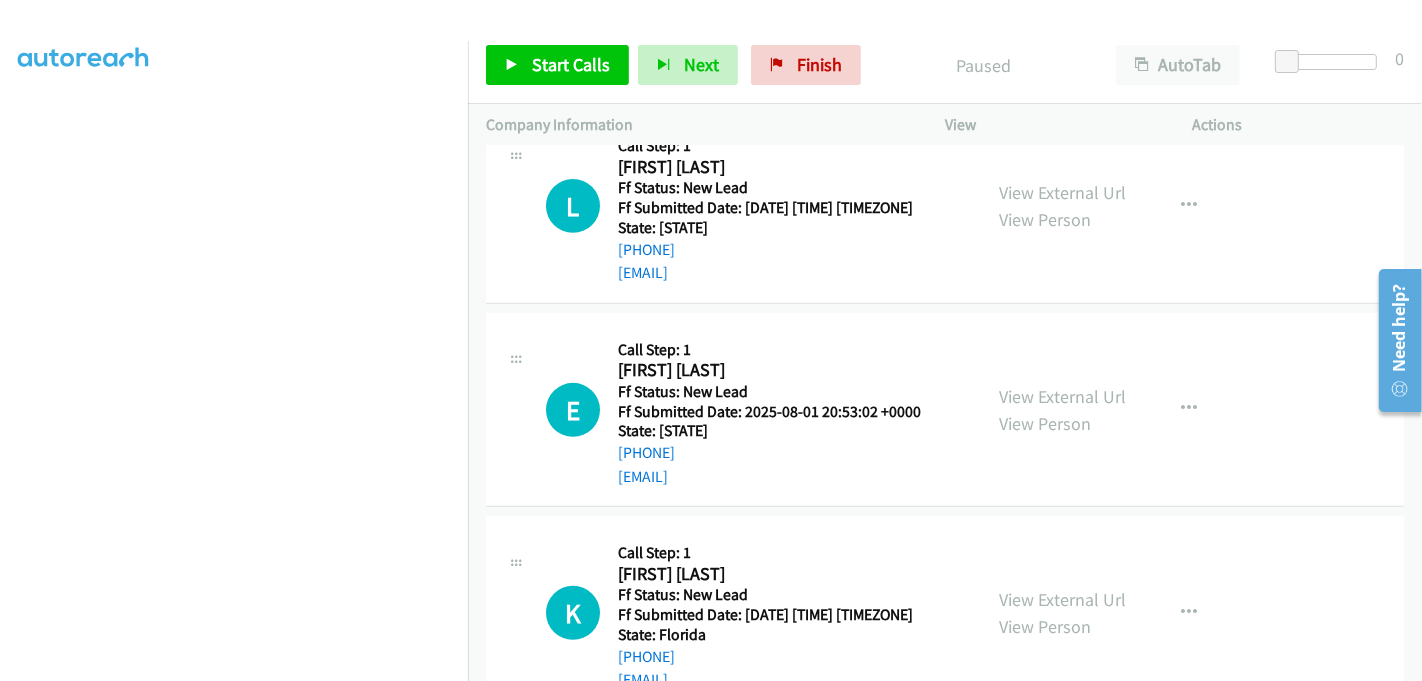 scroll, scrollTop: 795, scrollLeft: 0, axis: vertical 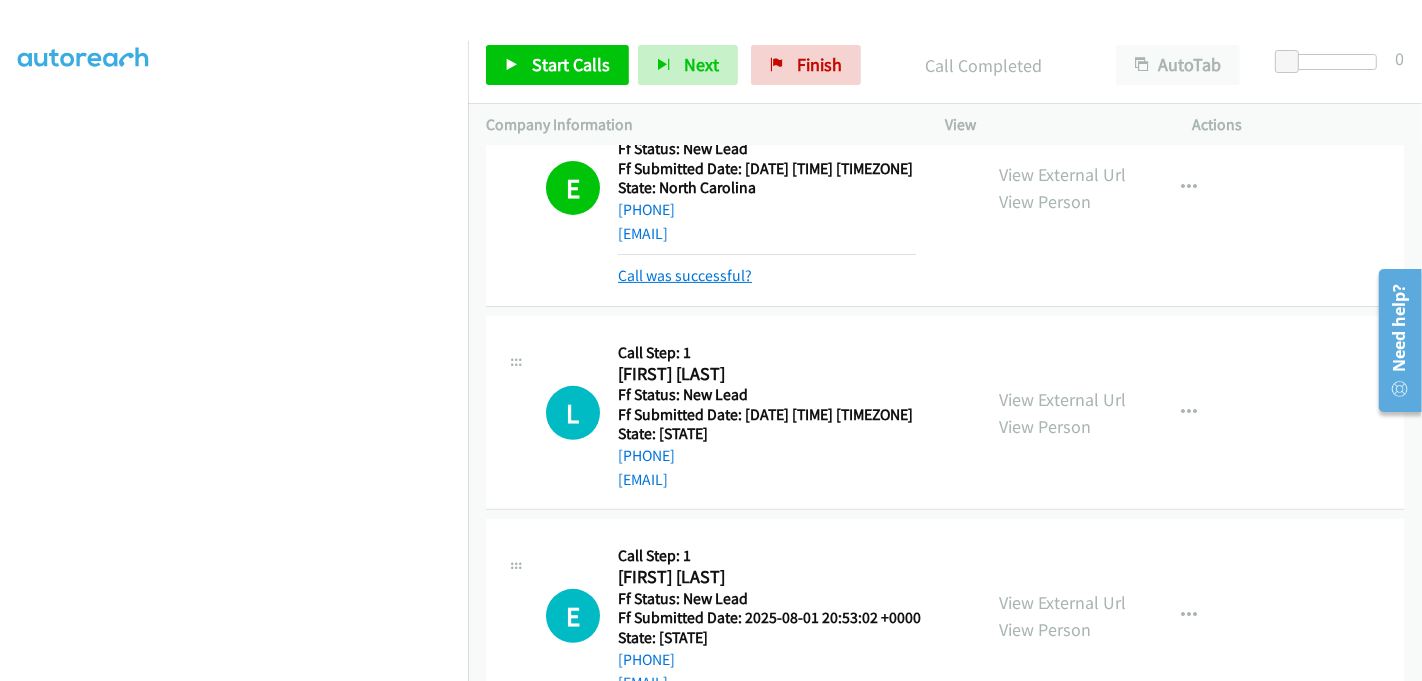 click on "Call was successful?" at bounding box center (685, 275) 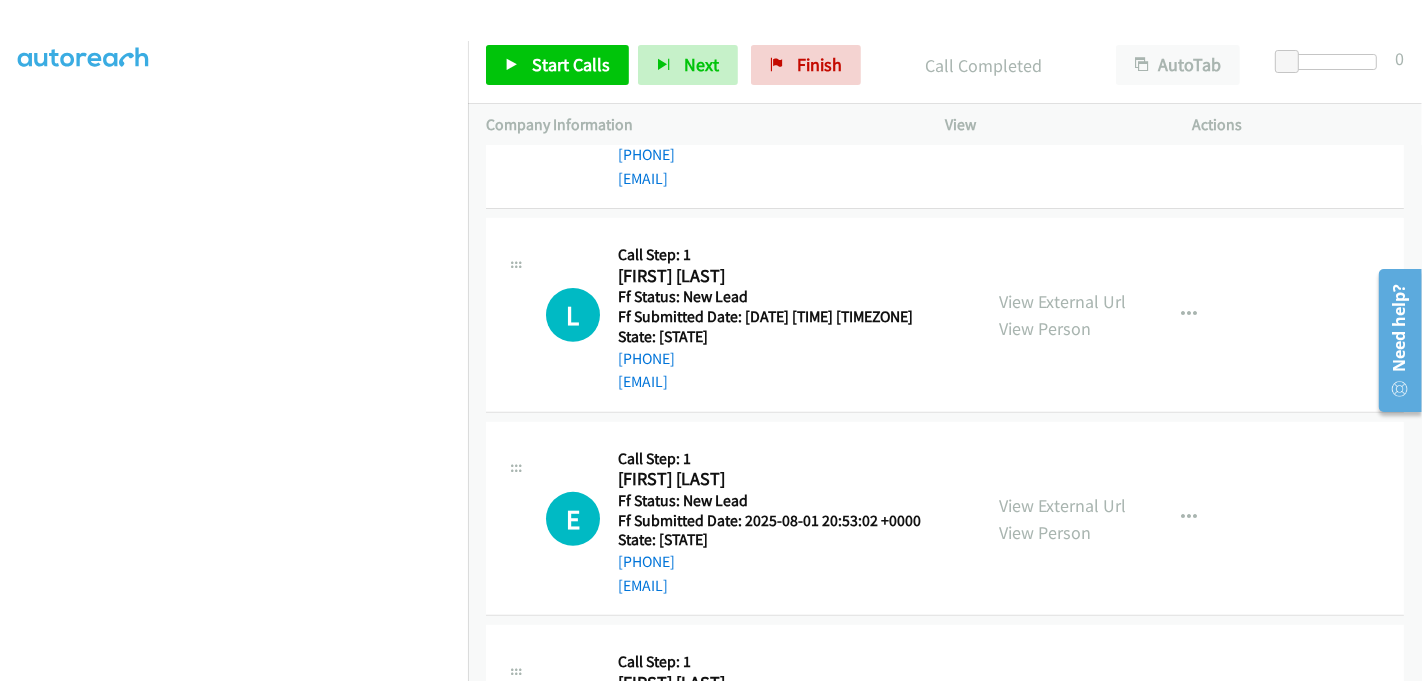 scroll, scrollTop: 662, scrollLeft: 0, axis: vertical 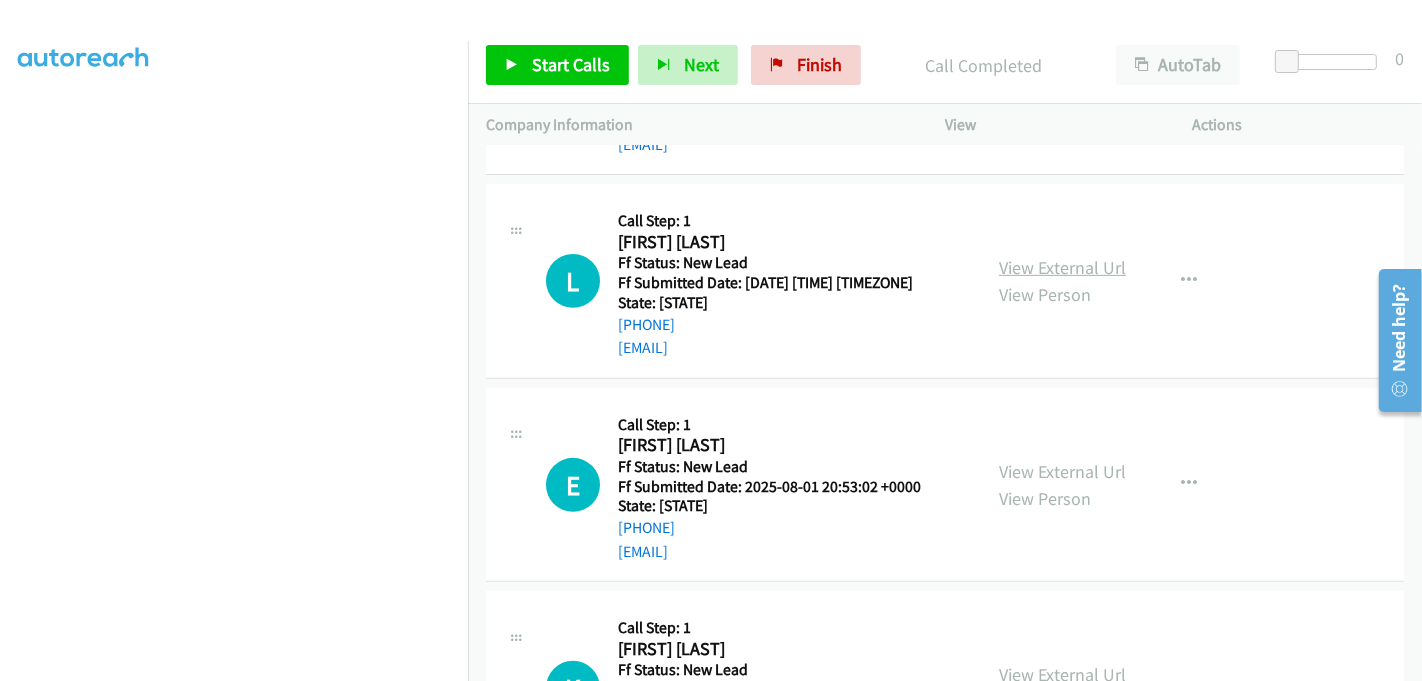 click on "View External Url" at bounding box center (1062, 267) 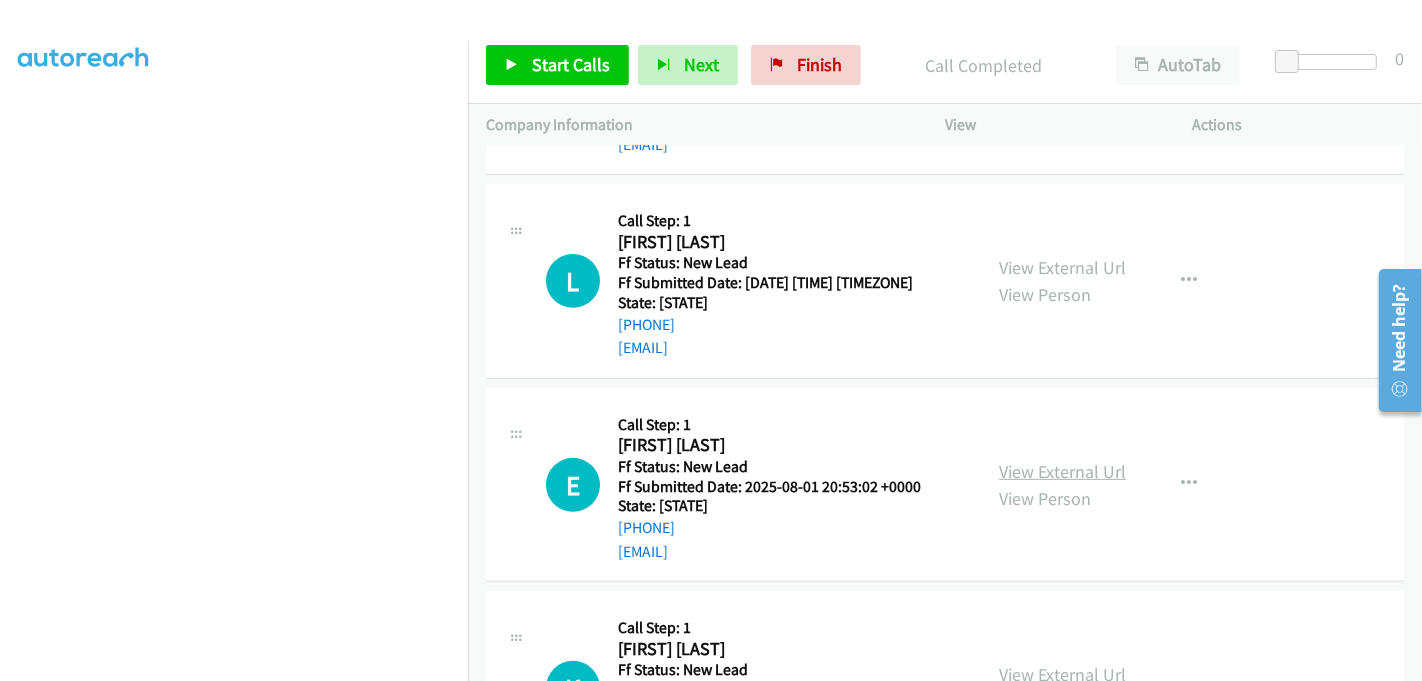 click on "View External Url" at bounding box center (1062, 471) 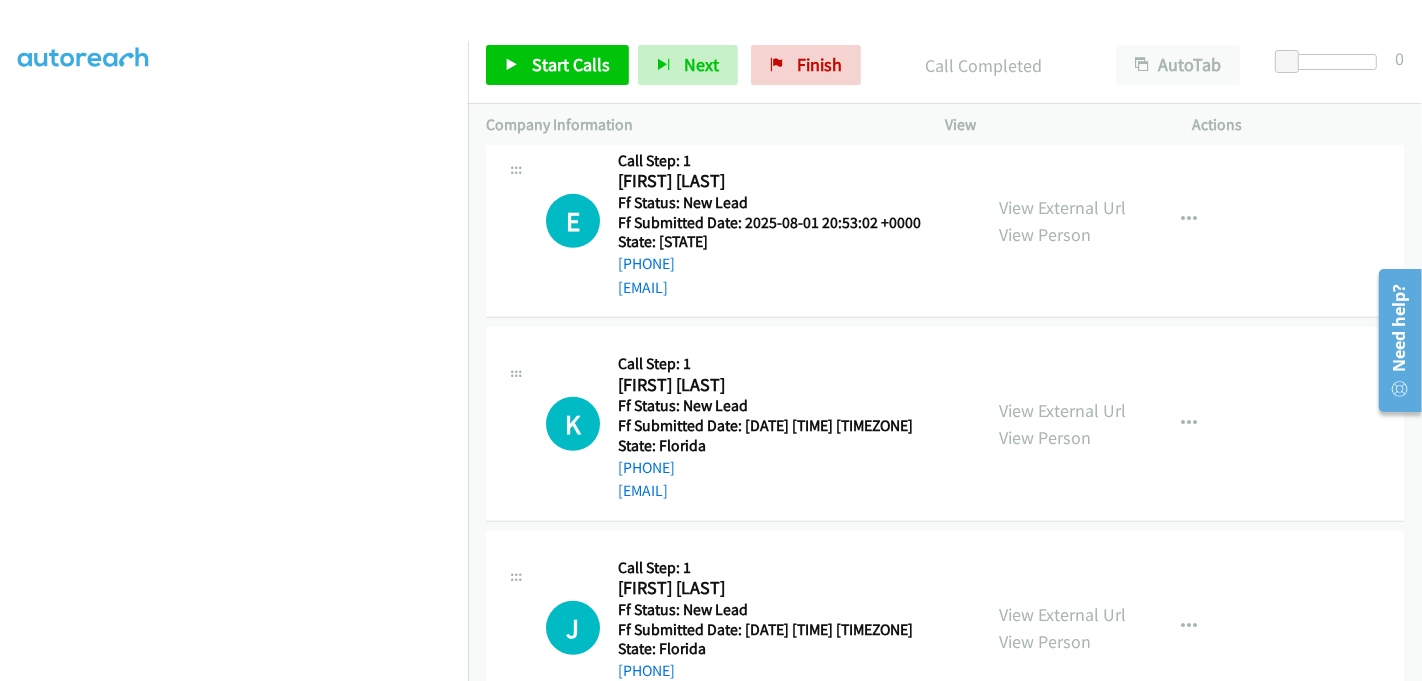 scroll, scrollTop: 996, scrollLeft: 0, axis: vertical 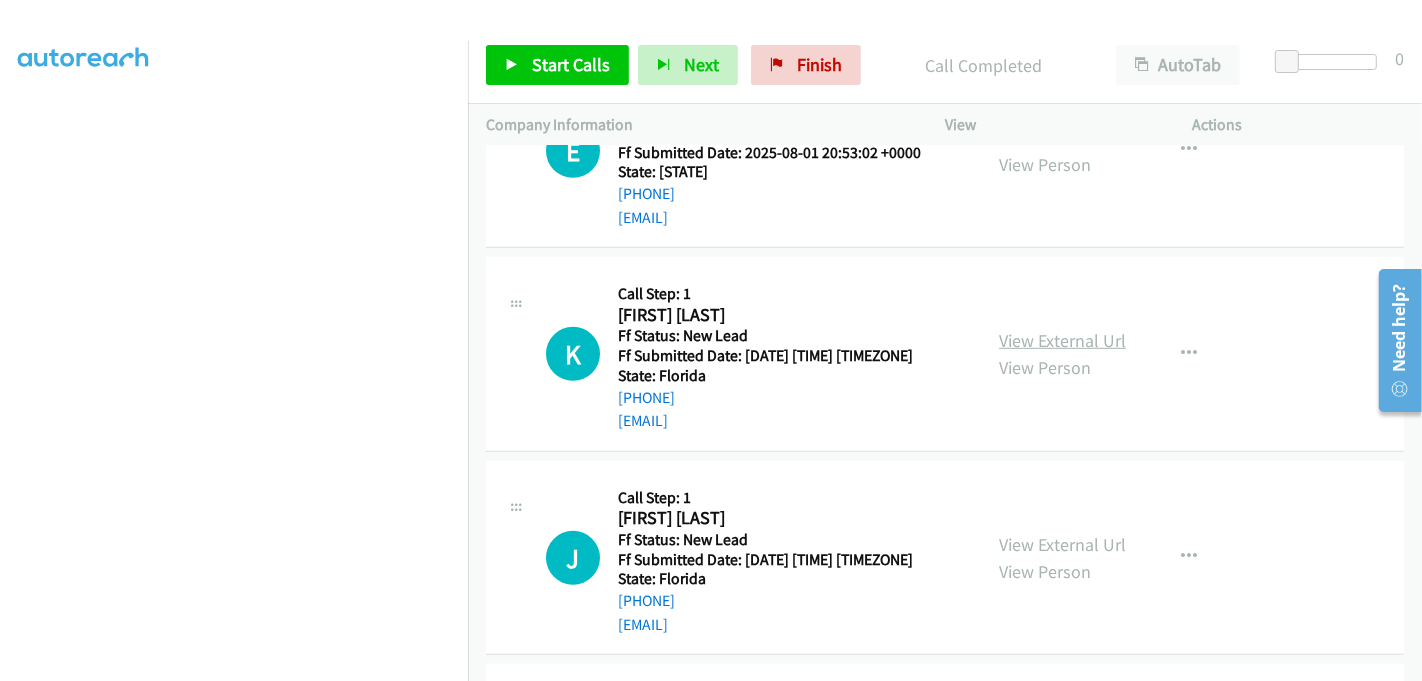 click on "View External Url" at bounding box center [1062, 340] 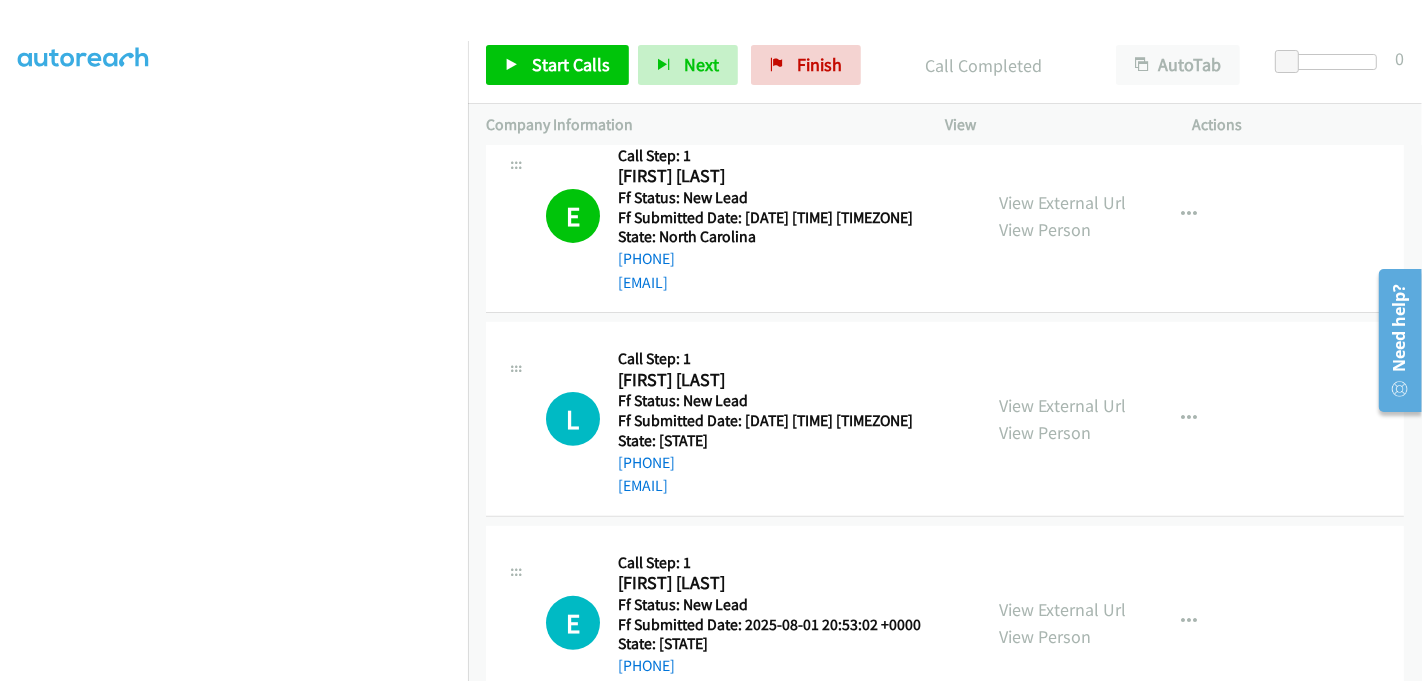 scroll, scrollTop: 516, scrollLeft: 0, axis: vertical 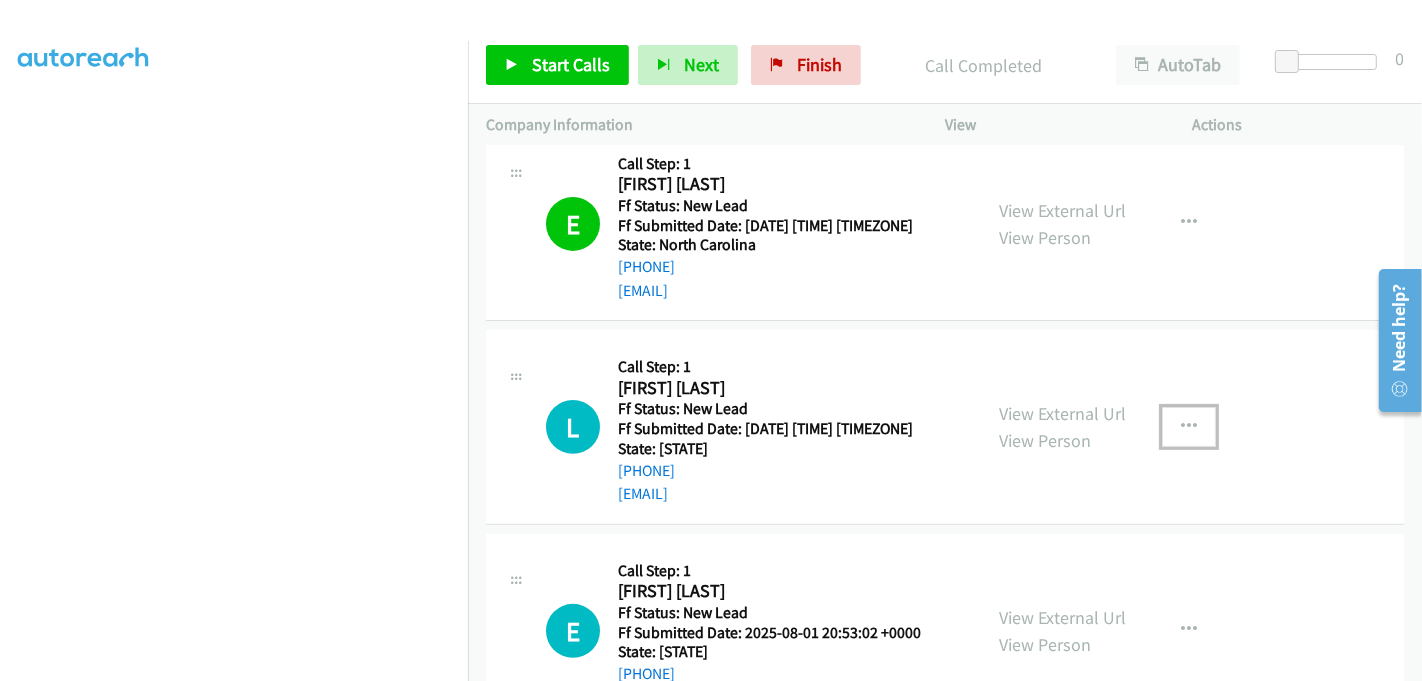 click at bounding box center [1189, 427] 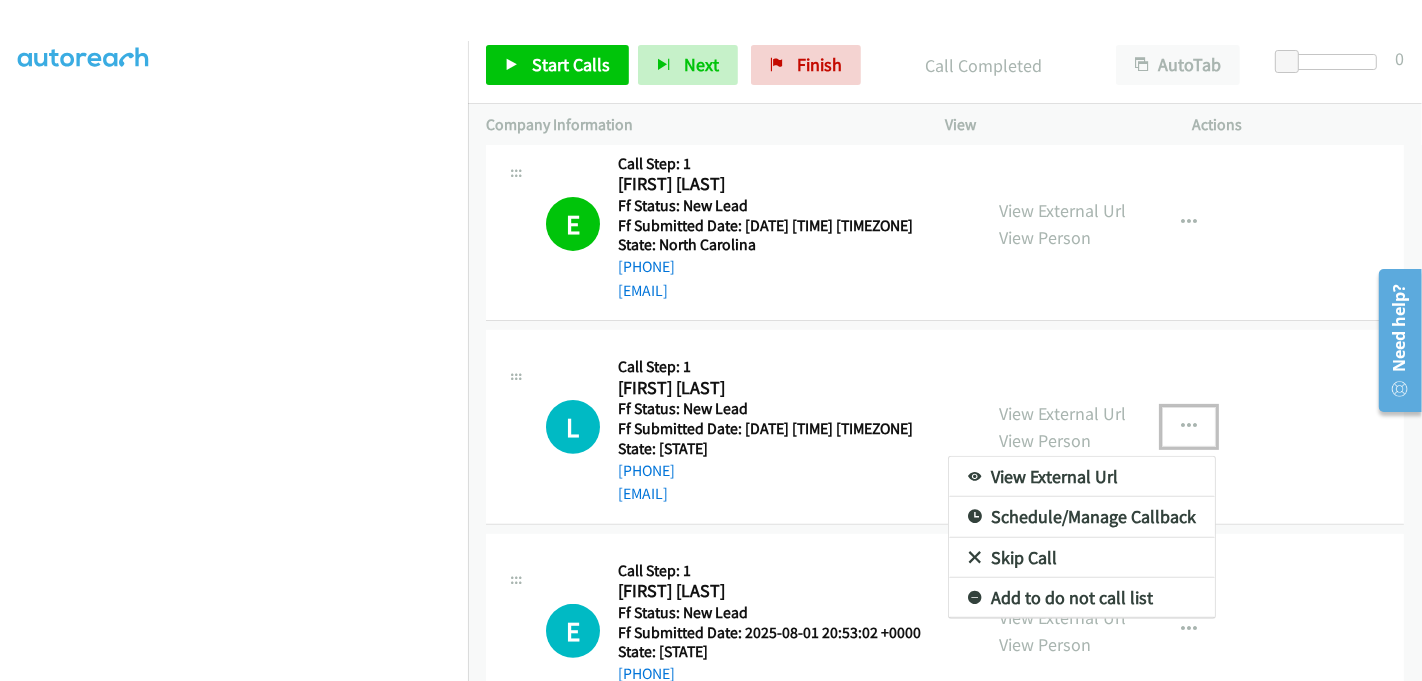 click on "Skip Call" at bounding box center [1082, 558] 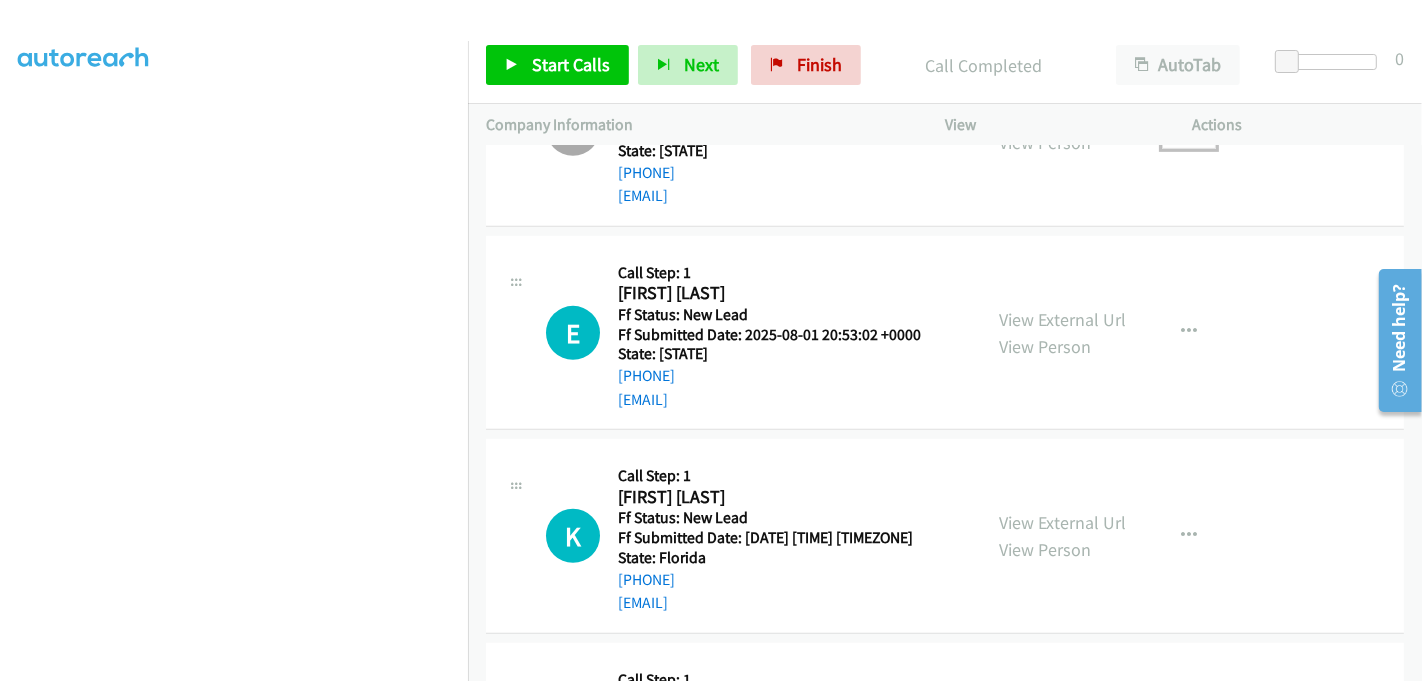 scroll, scrollTop: 849, scrollLeft: 0, axis: vertical 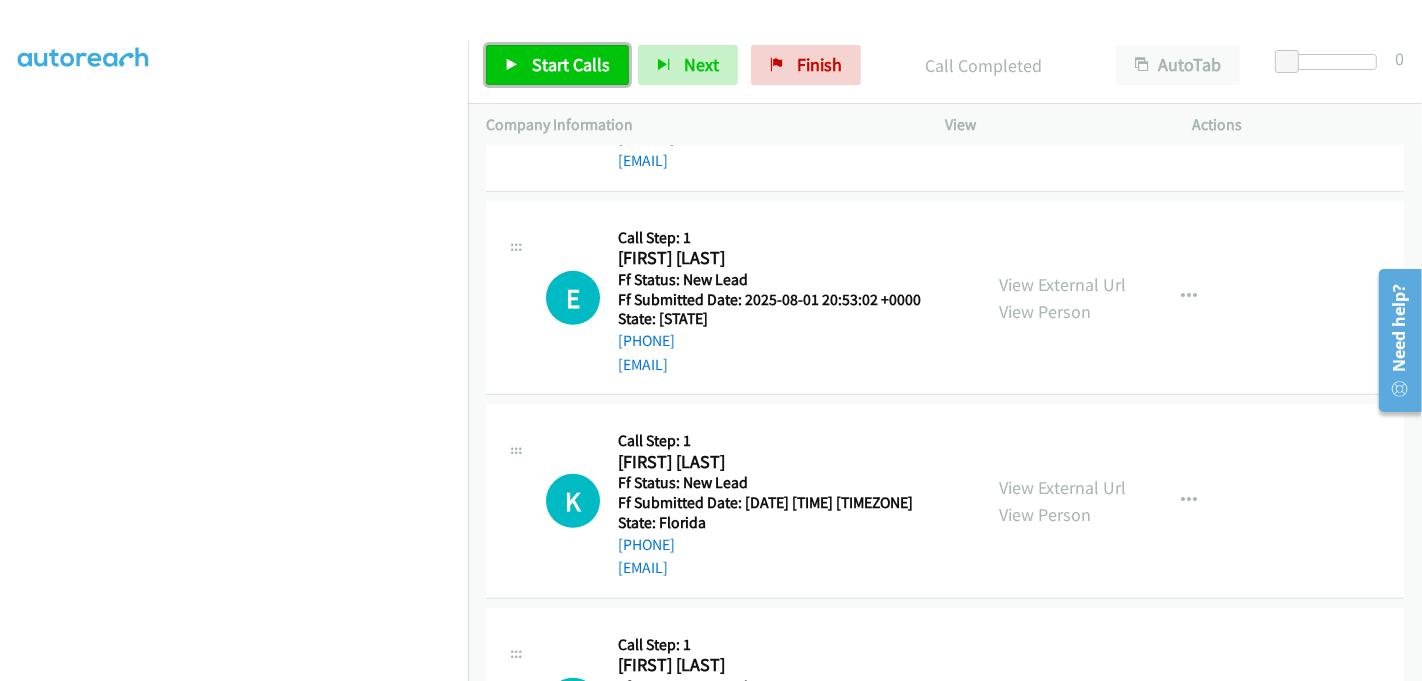 click on "Start Calls" at bounding box center [571, 64] 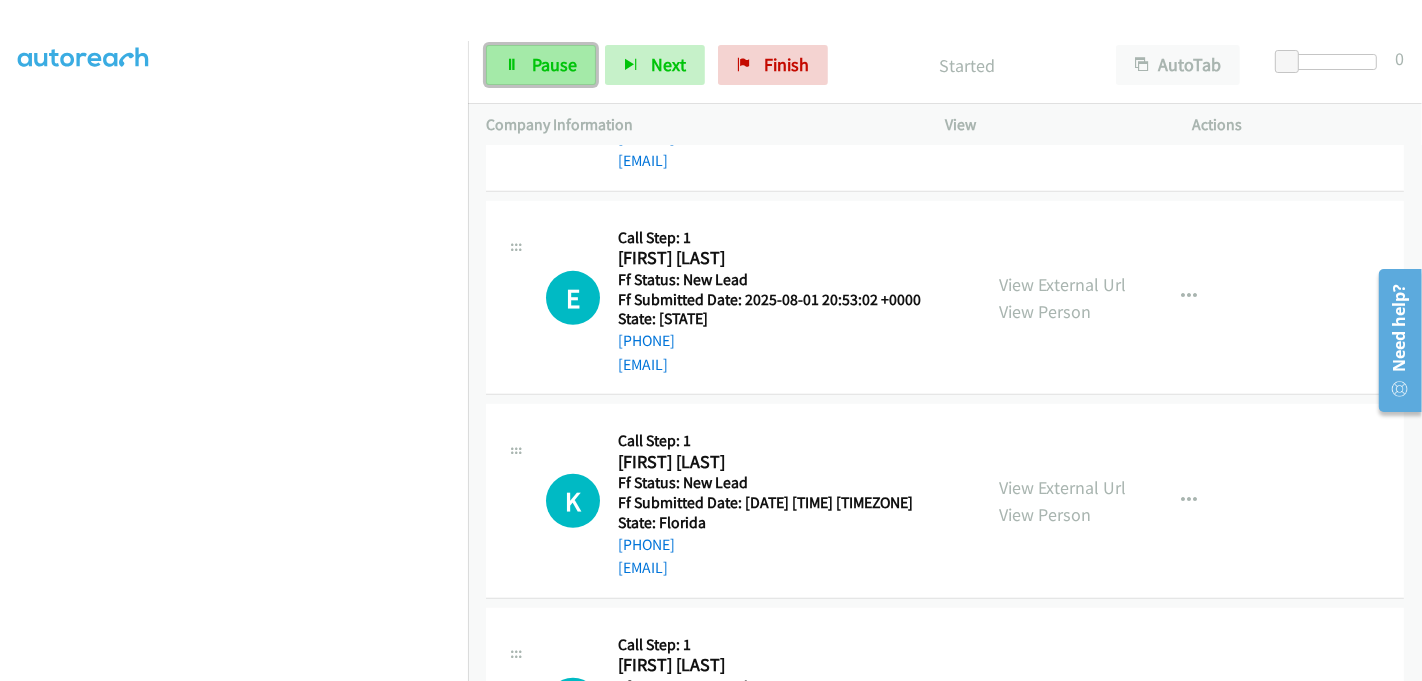 click on "Pause" at bounding box center (541, 65) 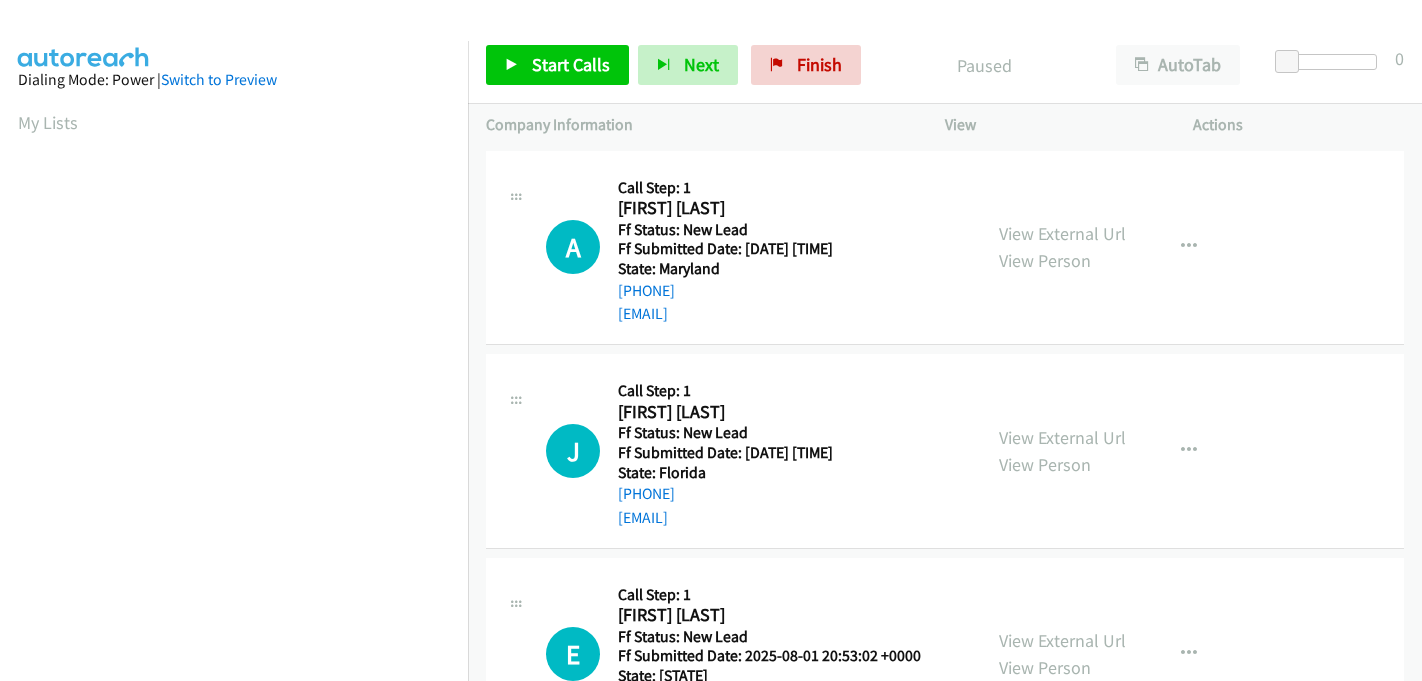 scroll, scrollTop: 0, scrollLeft: 0, axis: both 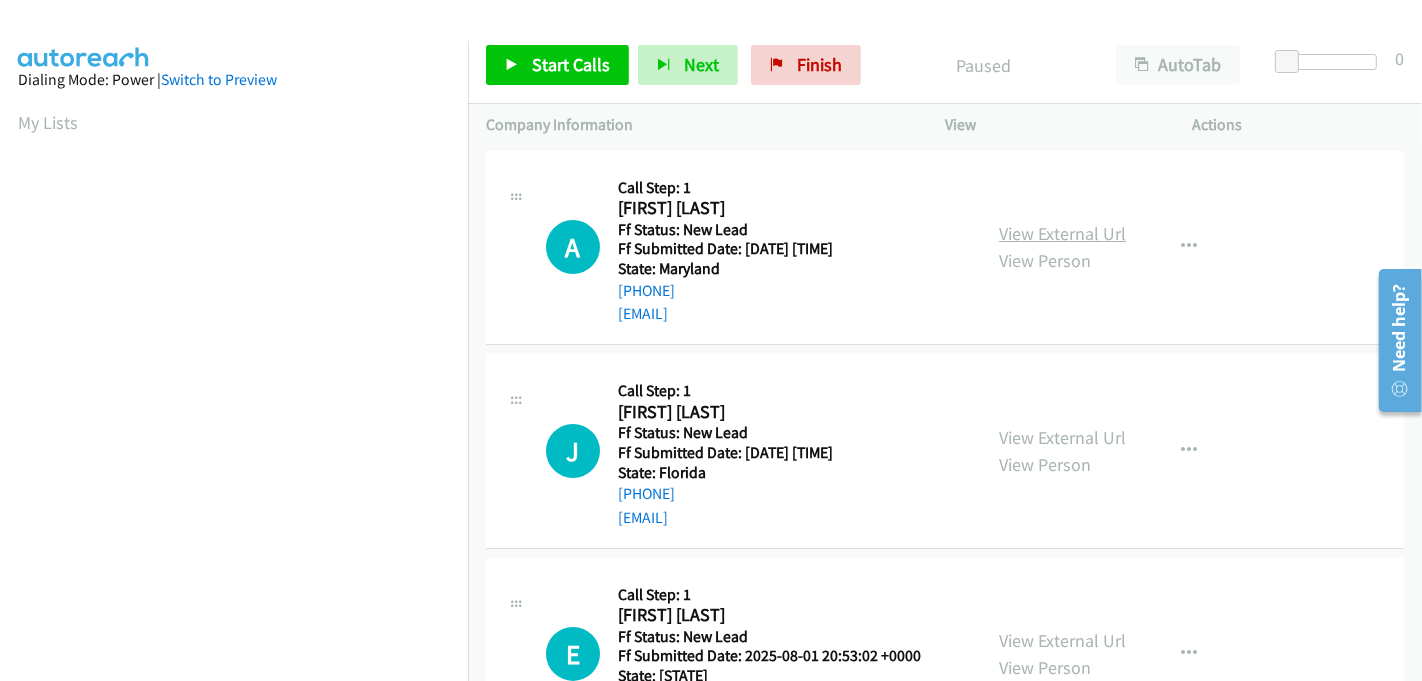 click on "View External Url" at bounding box center [1062, 233] 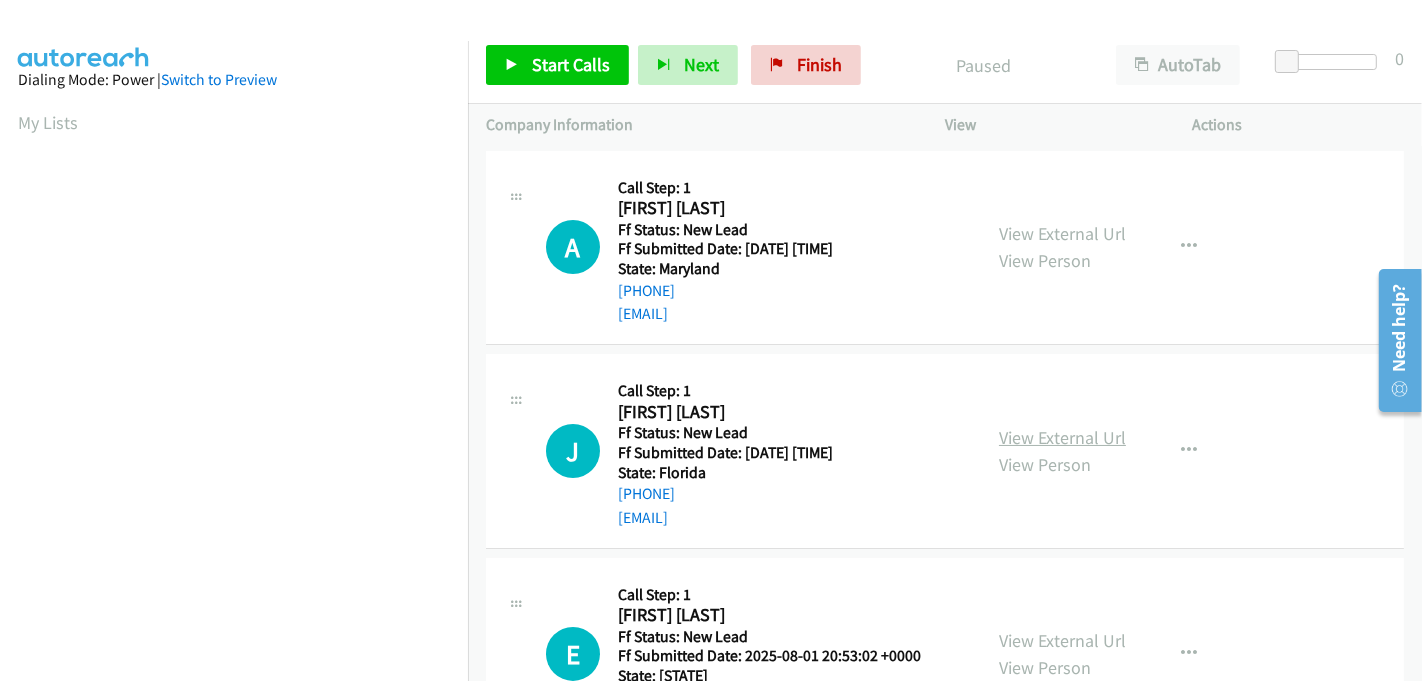click on "View External Url" at bounding box center (1062, 437) 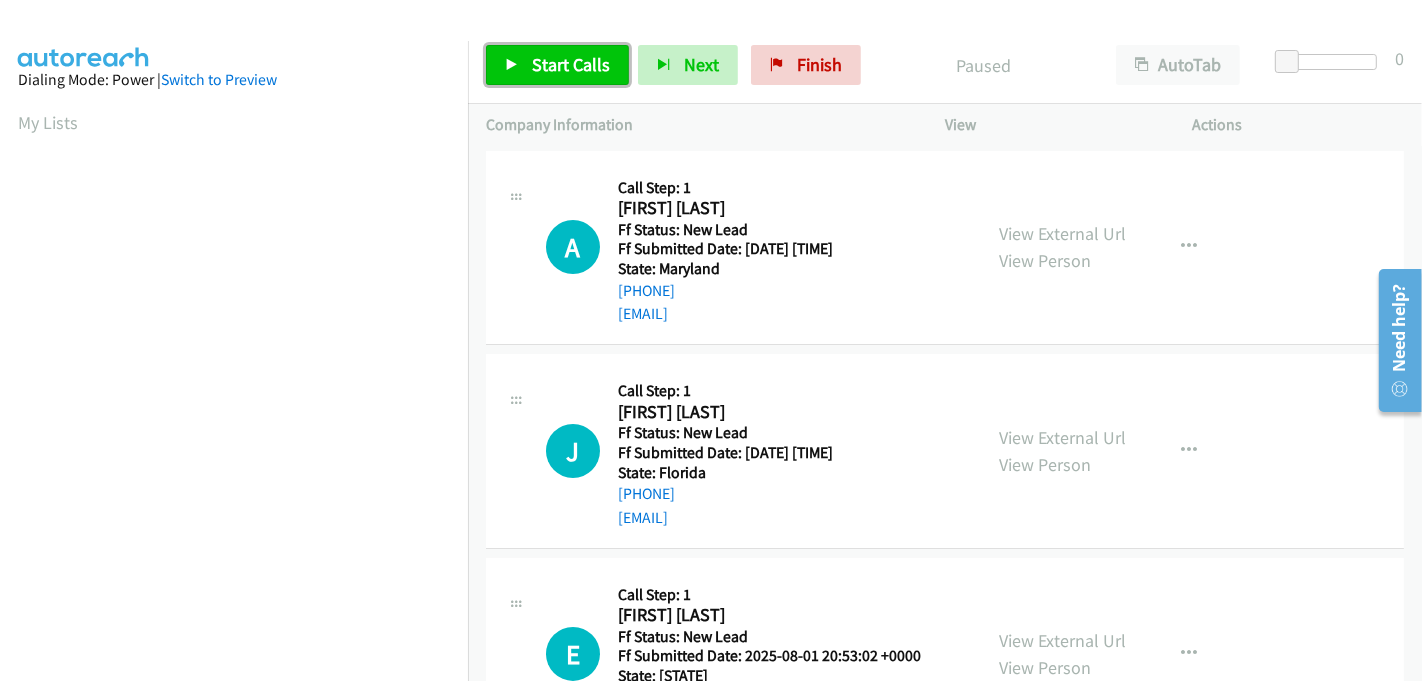 click on "Start Calls" at bounding box center (571, 64) 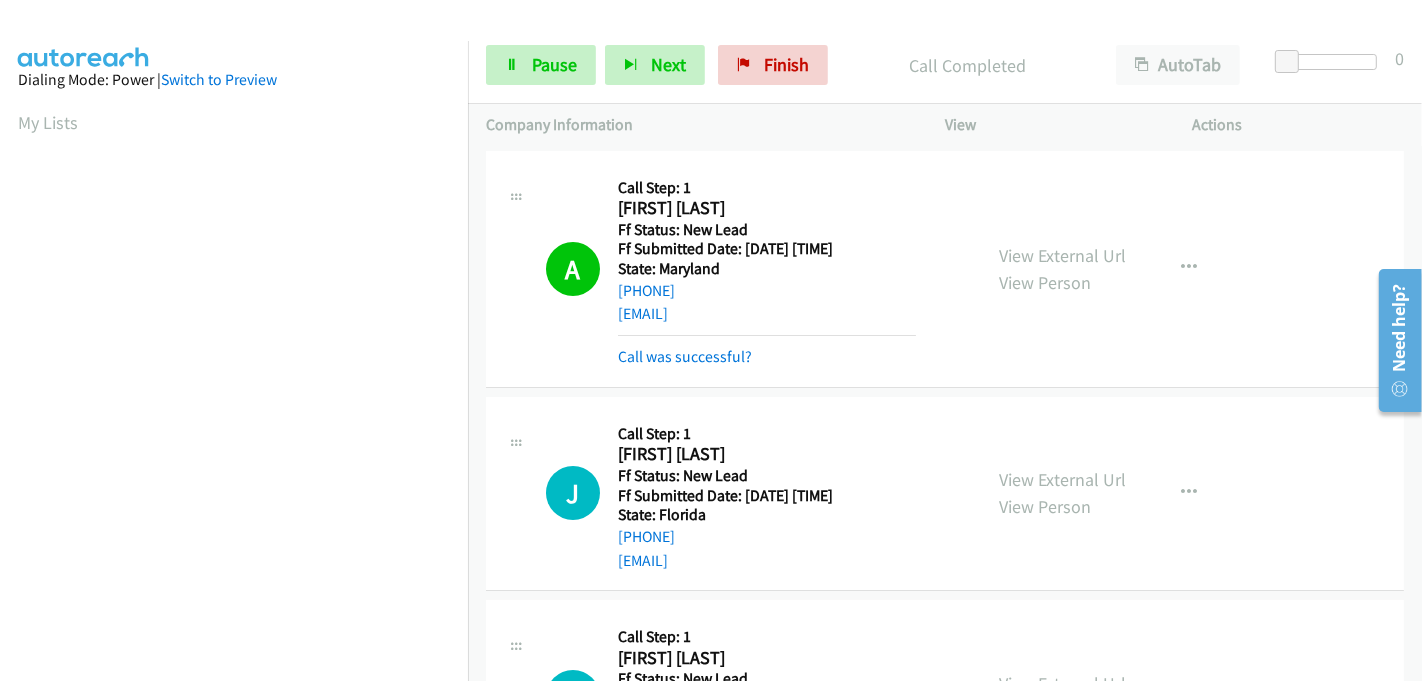 scroll, scrollTop: 442, scrollLeft: 0, axis: vertical 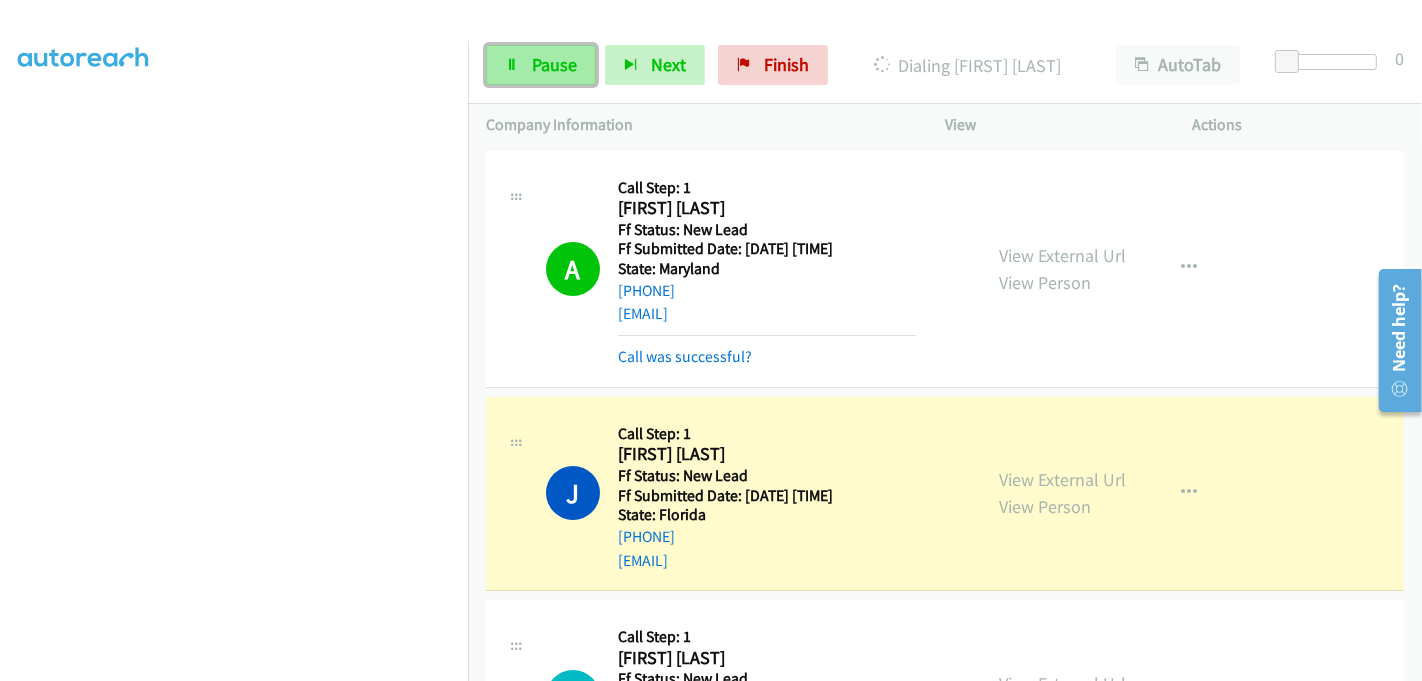 click on "Pause" at bounding box center (554, 64) 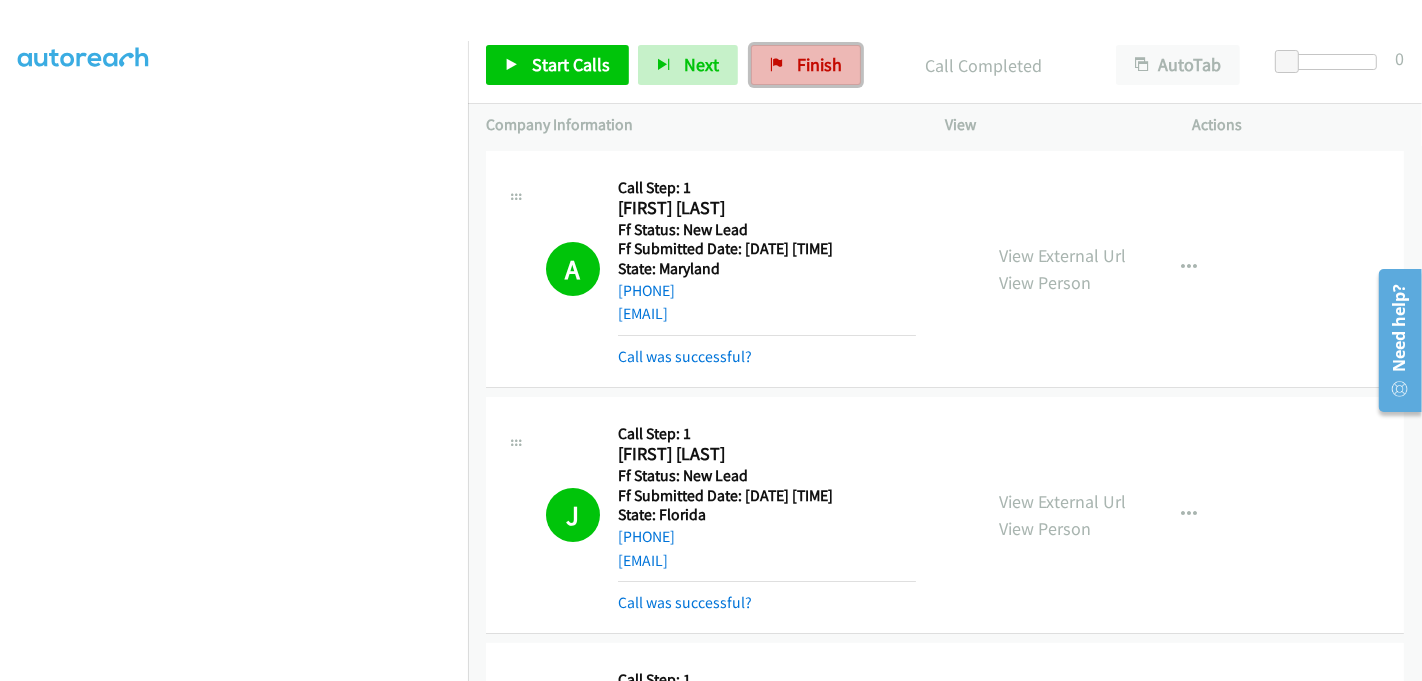 click on "Finish" at bounding box center (819, 64) 